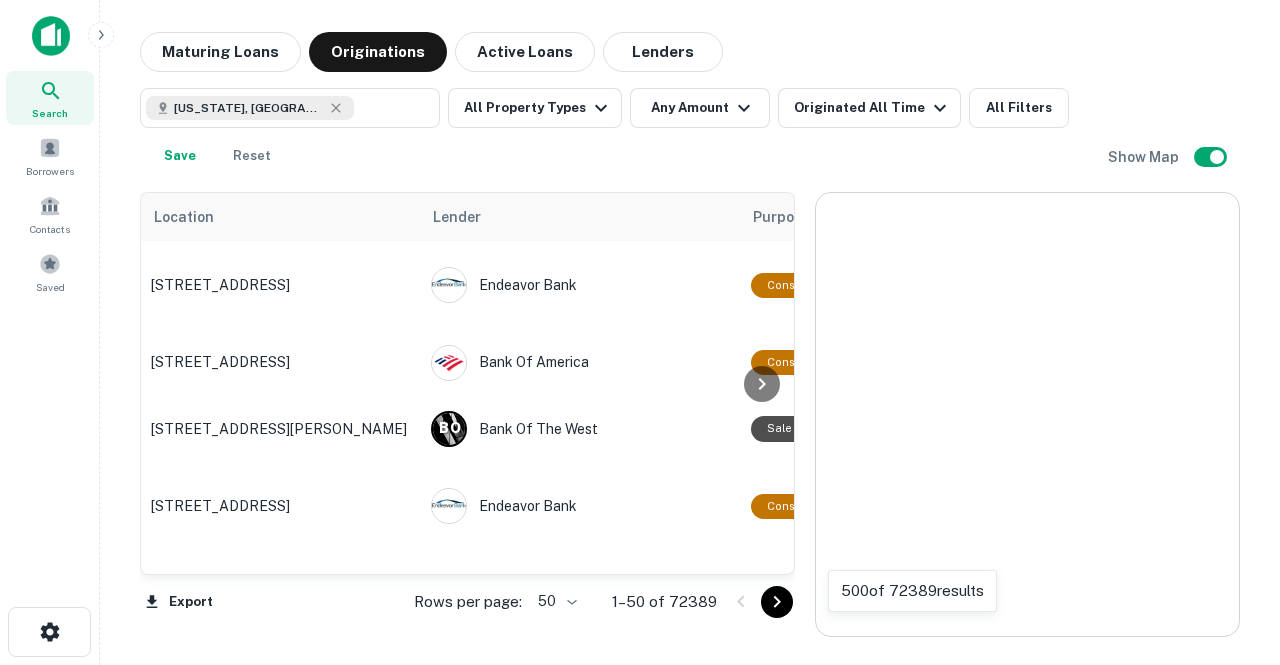 scroll, scrollTop: 0, scrollLeft: 0, axis: both 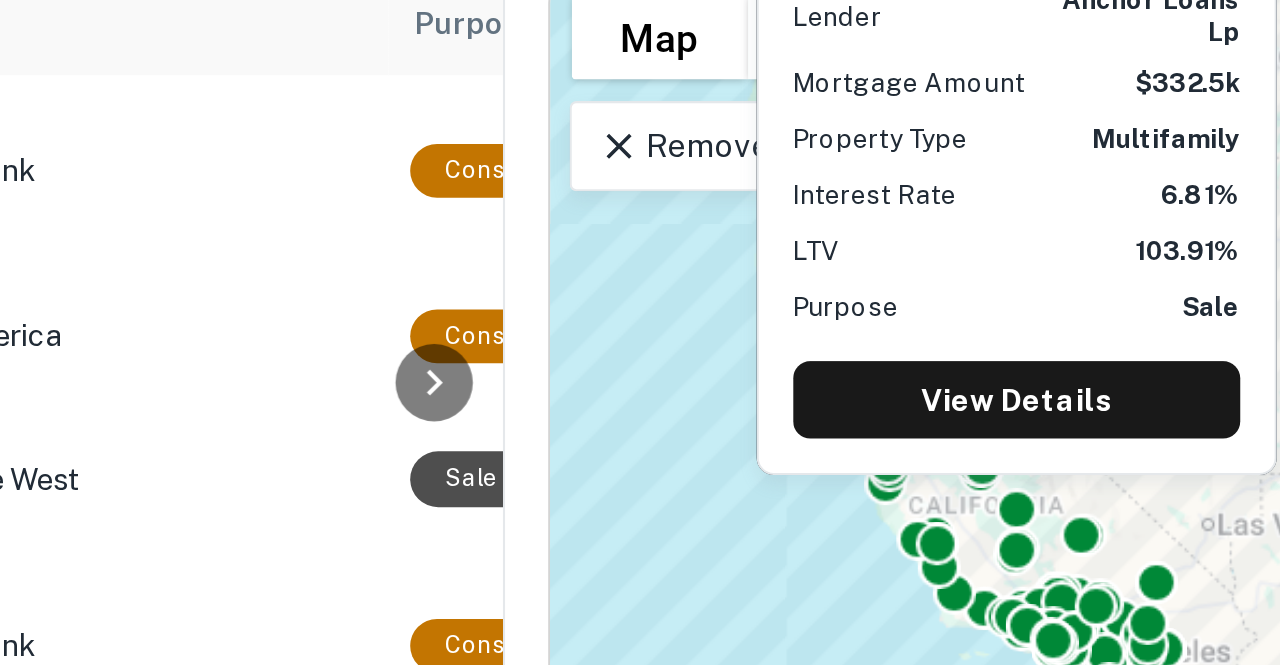 click on "53 N Prospect St Porterville, CA93257  Lender anchor loans lp Mortgage Amount $332.5k Property Type Multifamily Interest Rate   6.81% LTV 103.91% Purpose Sale View Details" at bounding box center (1033, 276) 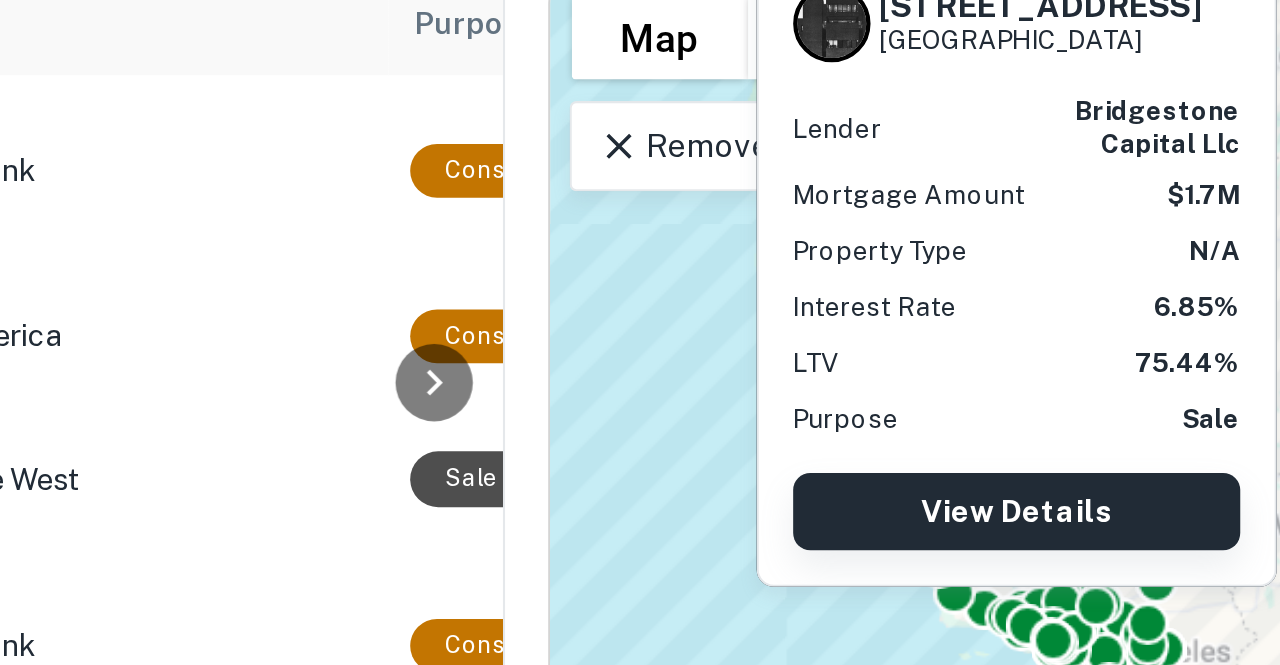 click on "View Details" at bounding box center [1033, 444] 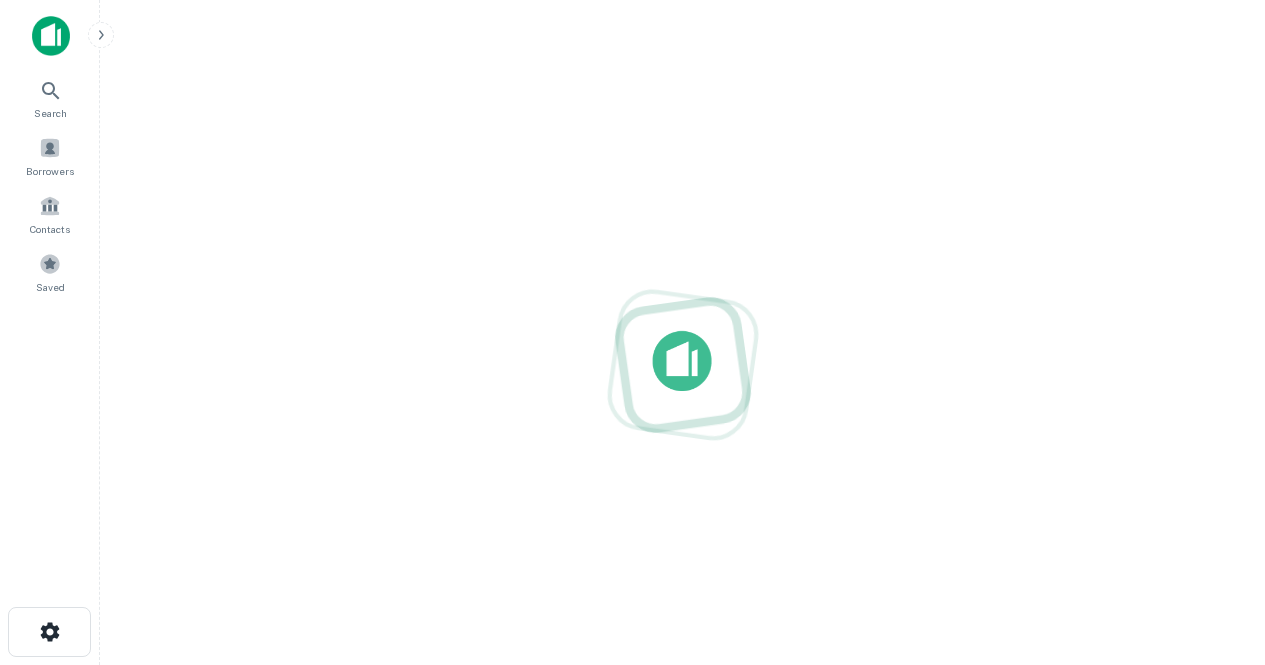 scroll, scrollTop: 0, scrollLeft: 0, axis: both 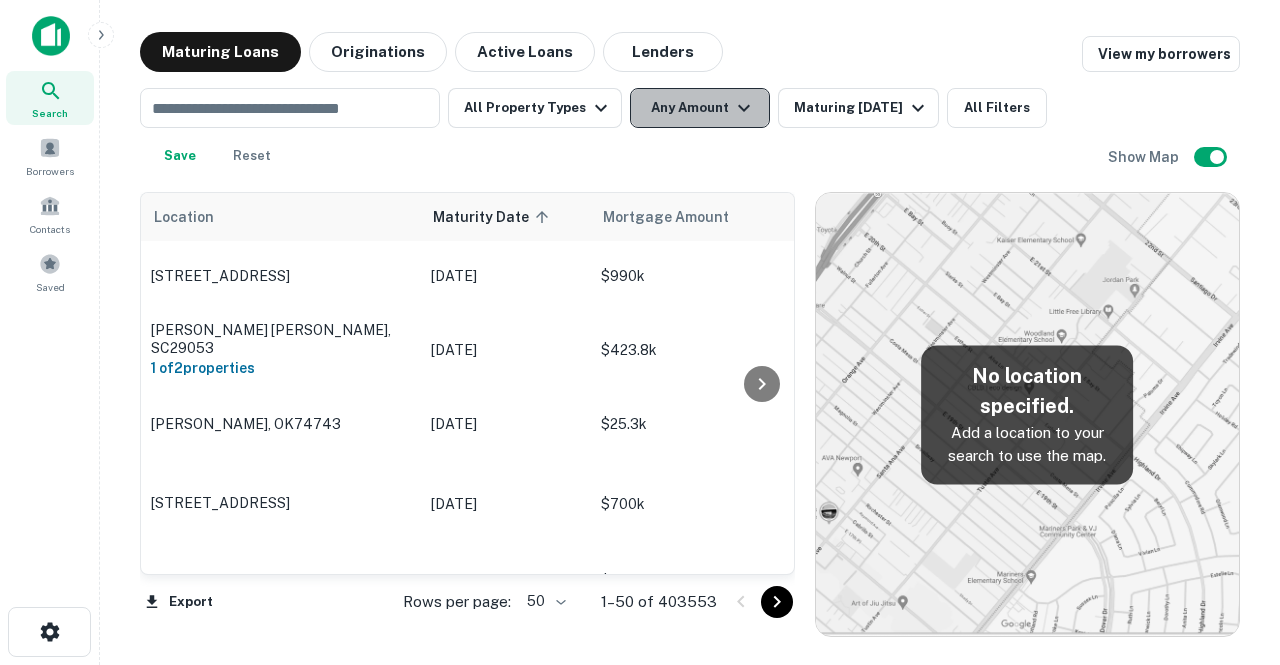 click on "Any Amount" at bounding box center (700, 108) 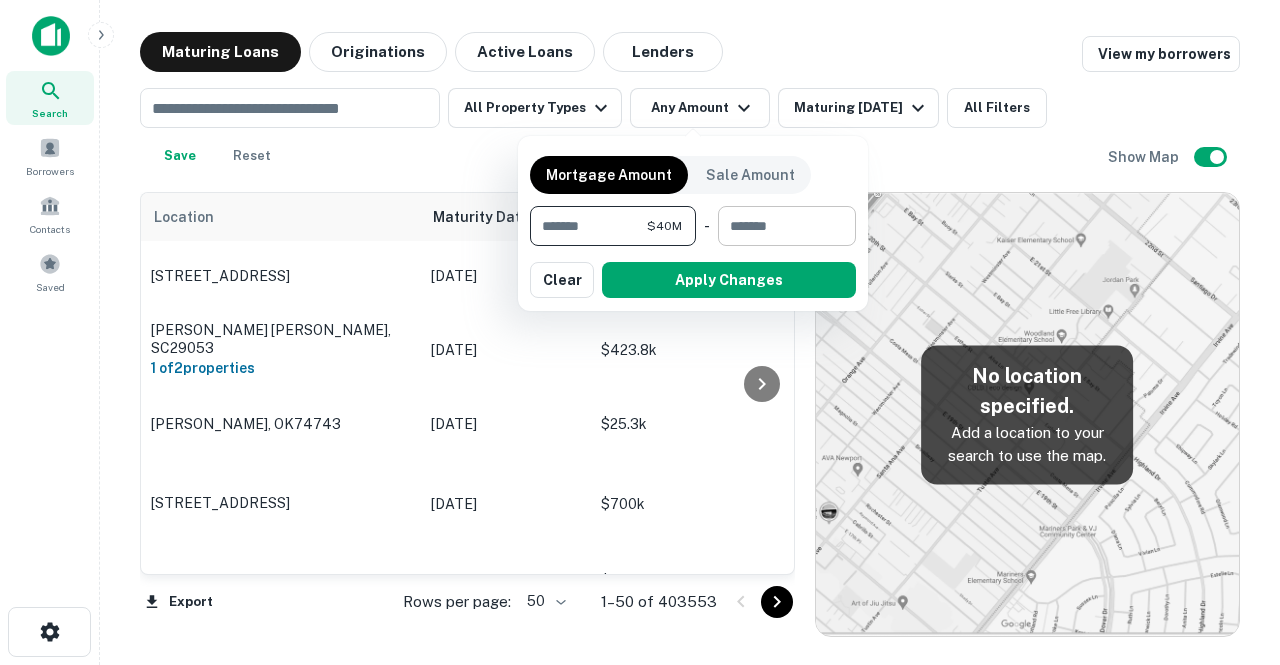 type on "********" 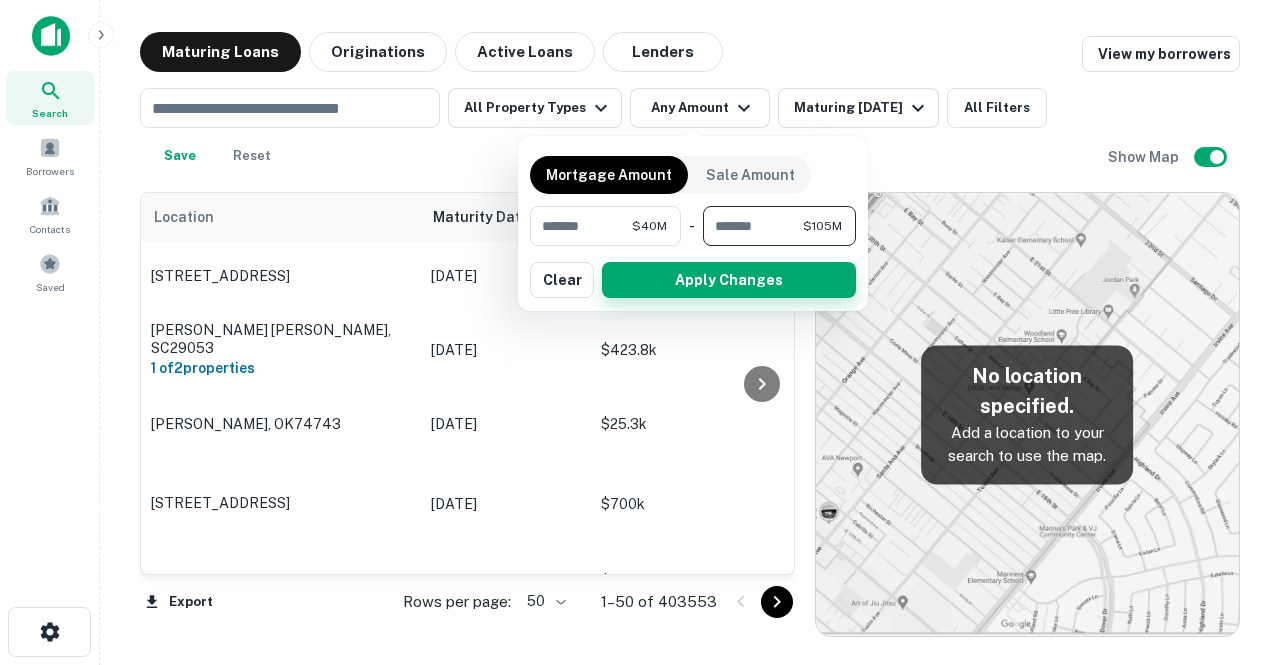 type on "*********" 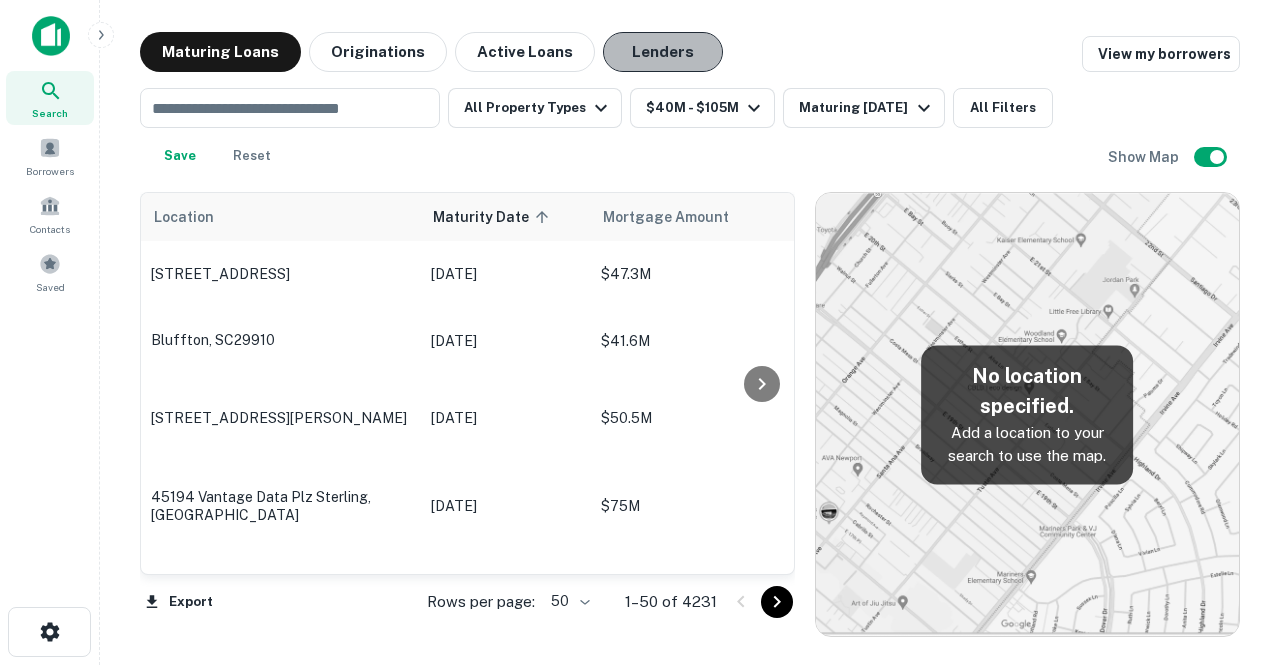 click on "Lenders" at bounding box center [663, 52] 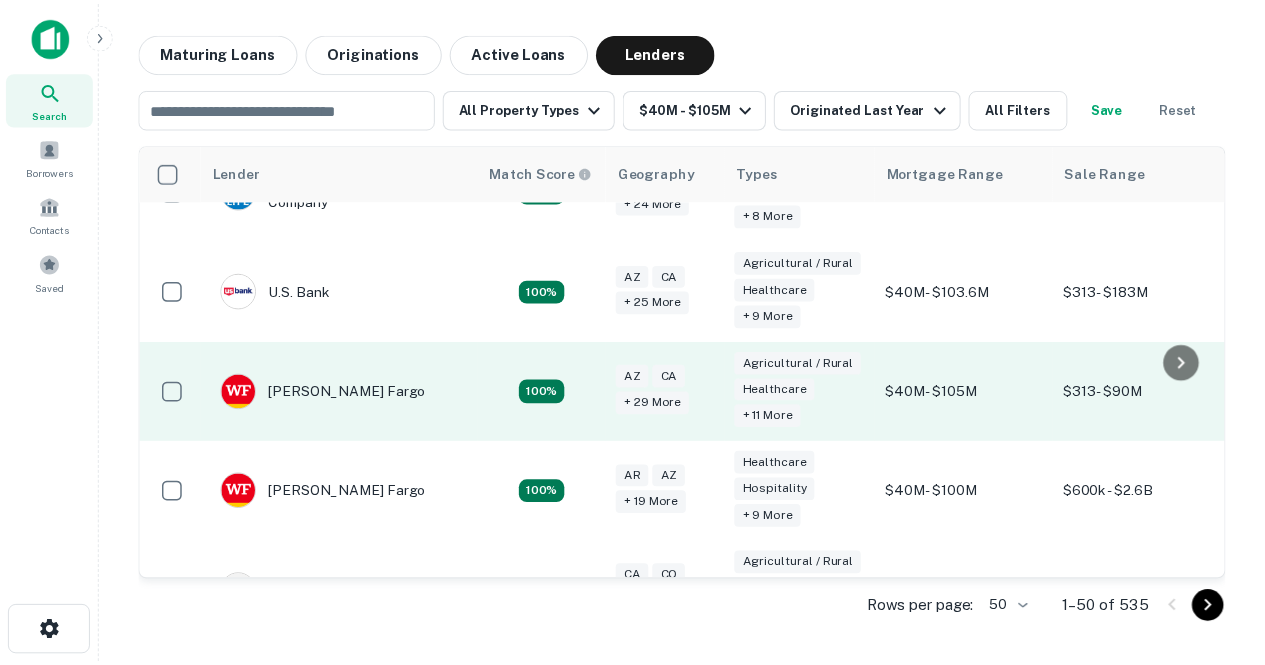 scroll, scrollTop: 463, scrollLeft: 0, axis: vertical 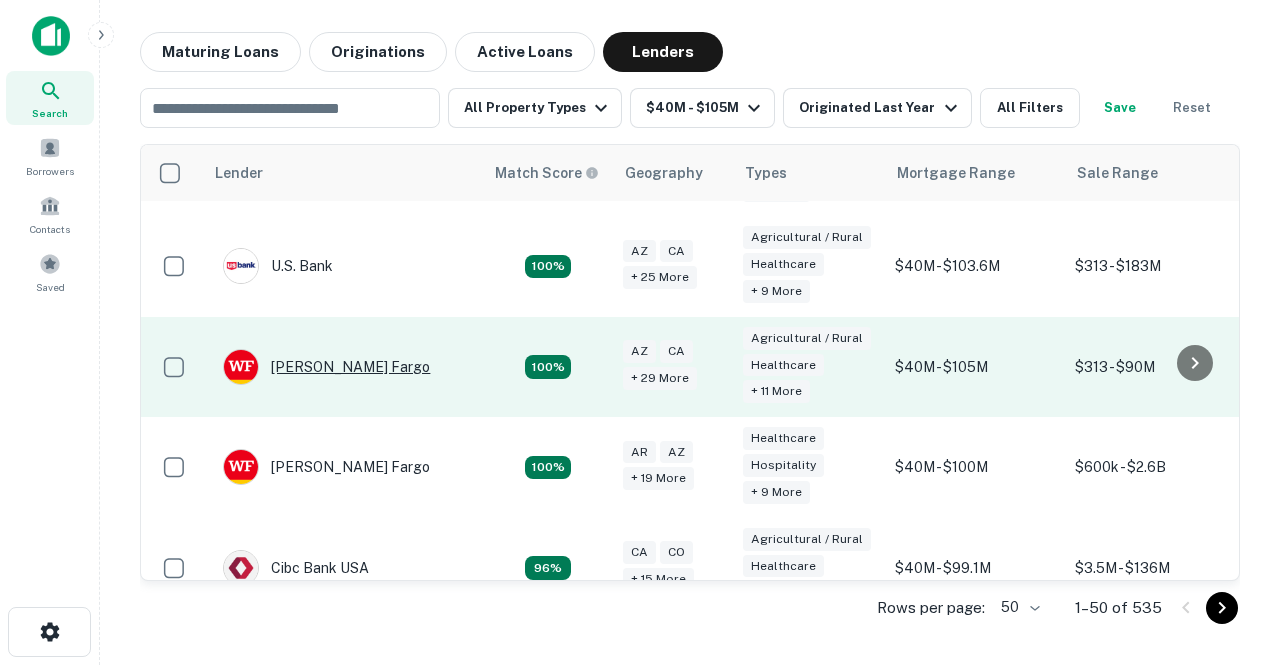 click on "[PERSON_NAME] Fargo" at bounding box center [326, 367] 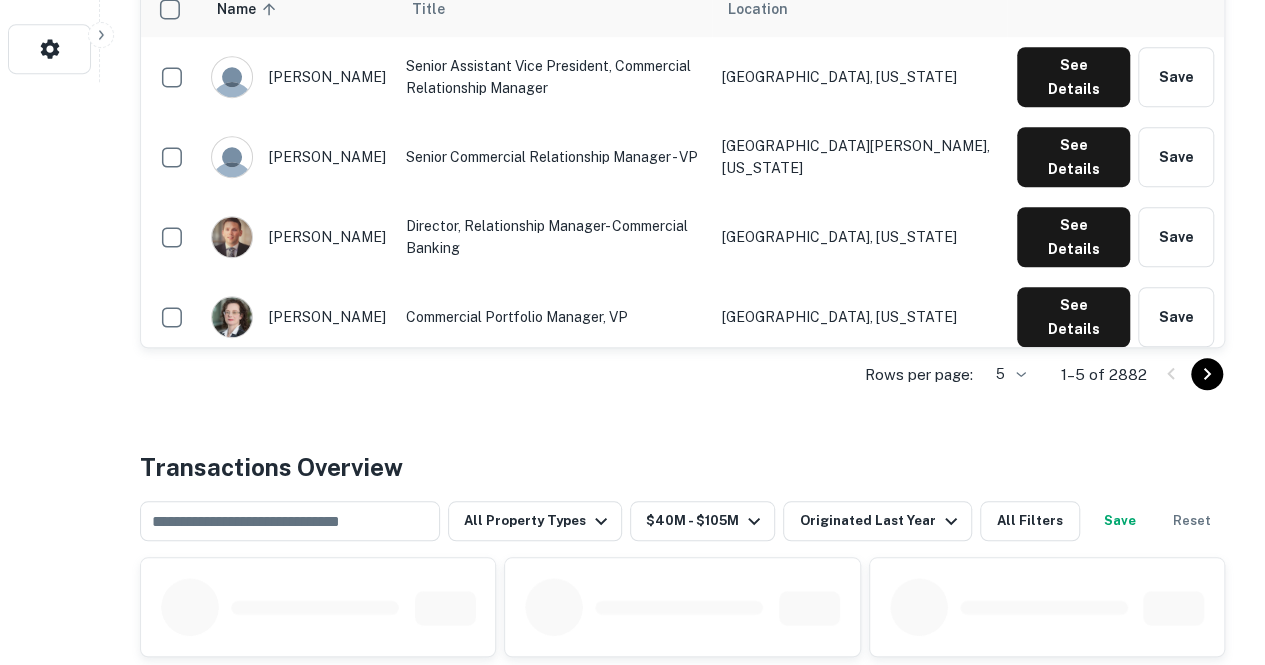 scroll, scrollTop: 576, scrollLeft: 0, axis: vertical 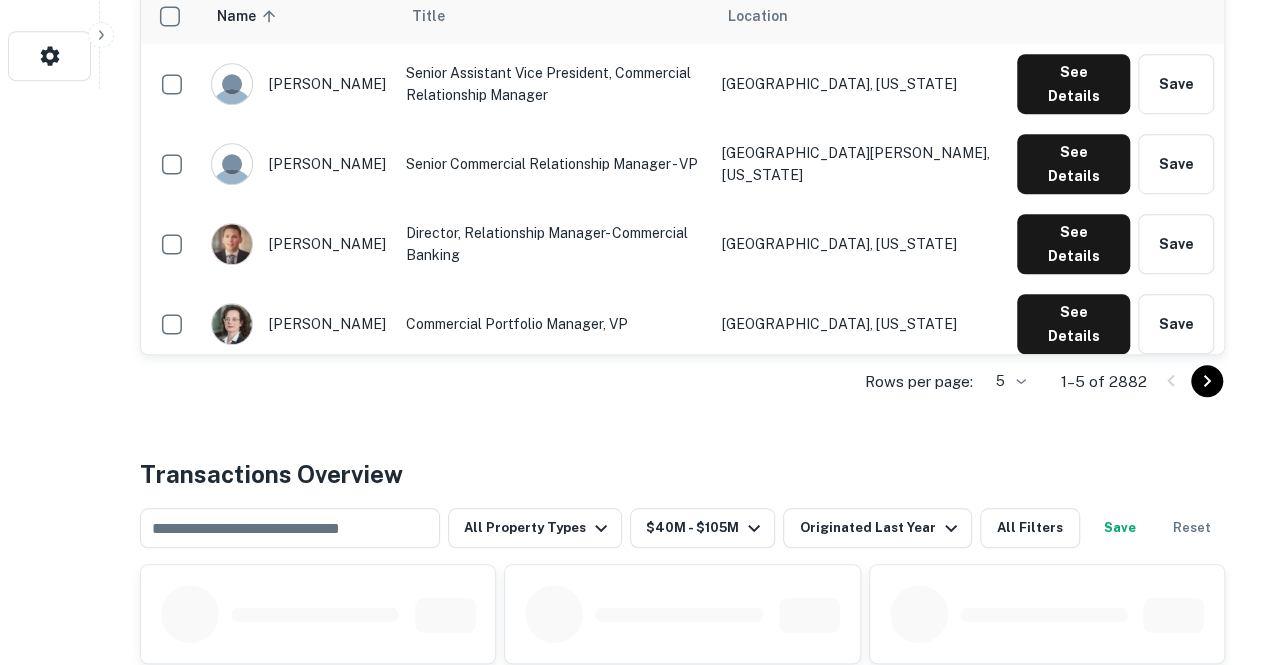 click 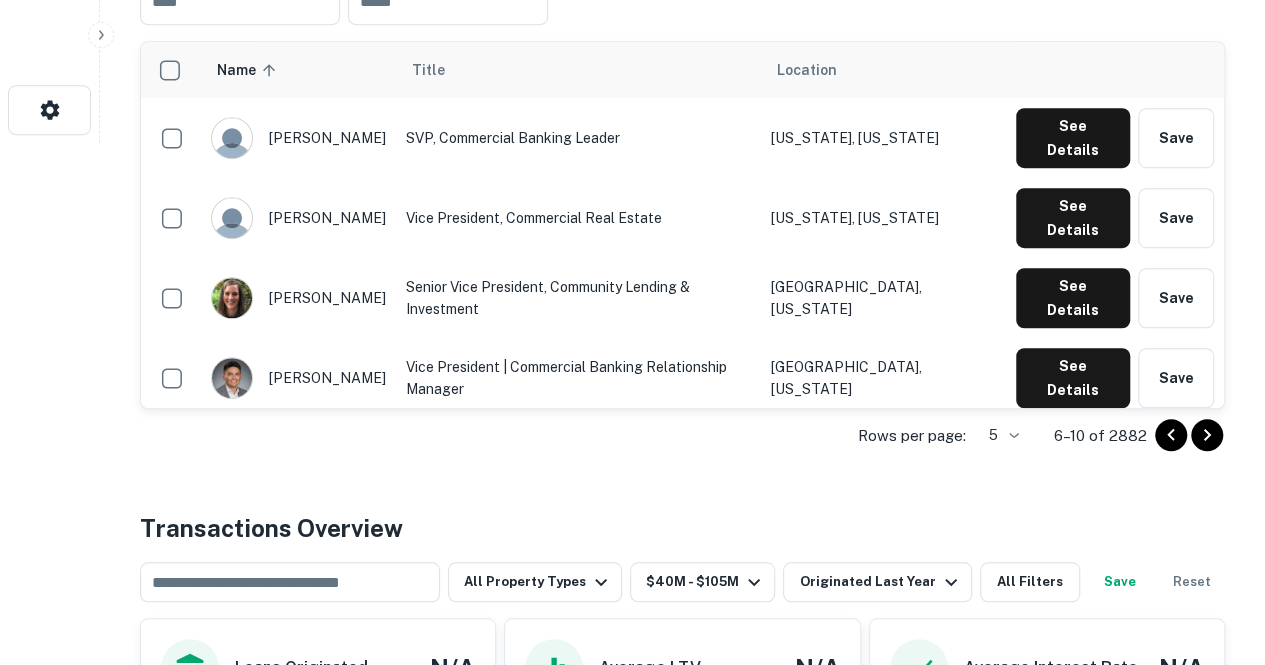scroll, scrollTop: 521, scrollLeft: 0, axis: vertical 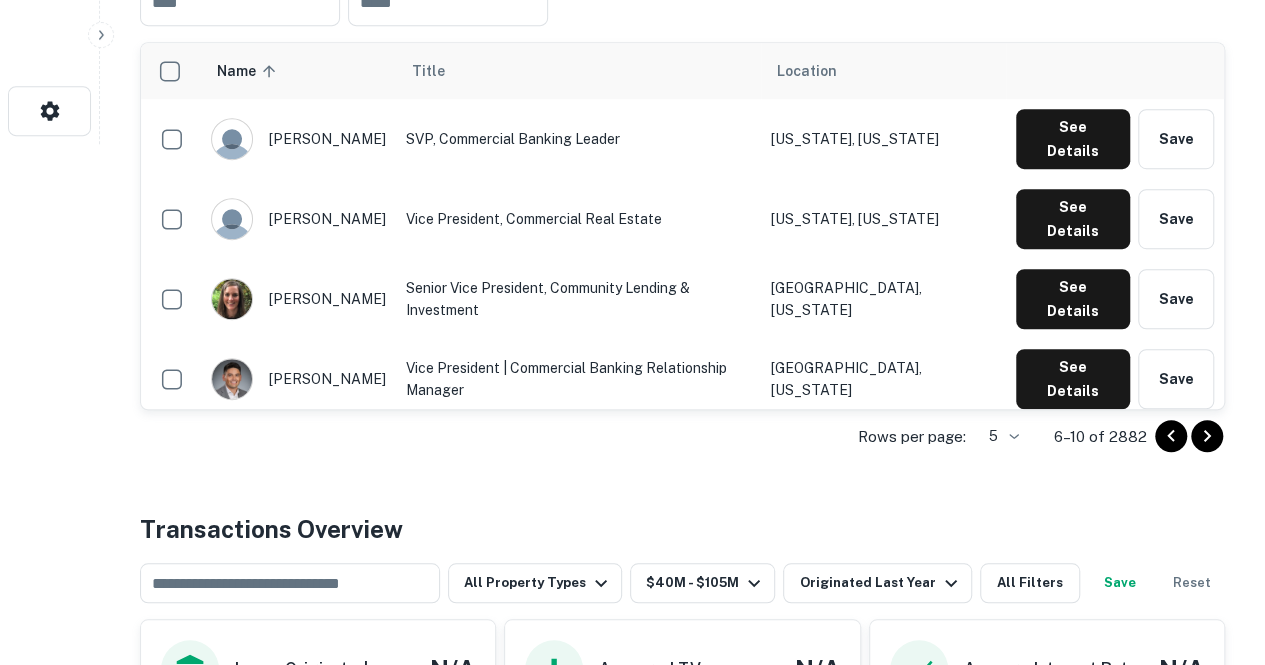 click on "Search         Borrowers         Contacts         Saved     Back to search Wells Fargo Description SHOW MORE Save Lender Visit Website Key Contacts ​ ​ Name sorted ascending Title Location alicia iskhakova SVP, Commercial Banking Leader New York, New York See Details Save ali deutsch Vice President, Commercial Real Estate New York, New York See Details Save alison halley Senior Vice President, Community Lending & Investment Minneapolis, Minnesota See Details Save allan chacon Vice President | Commercial Banking Relationship Manager Phoenix, Arizona See Details Save amanda jewett VP Lead Commercial Portfolio Manager Park City, Utah See Details Save Rows per page: 5 * 6–10 of 2882 Transactions Overview ​ All Property Types $40M - $105M Originated Last Year All Filters Save Reset Loans Originated N/A Average LTV N/A Average Interest Rate N/A Location Purpose Type Mortgage Amount Borrower Origination Date sorted descending Maturity Date Lender Type Sale Amount LTV Year Built Unit Count Retail" at bounding box center [632, -189] 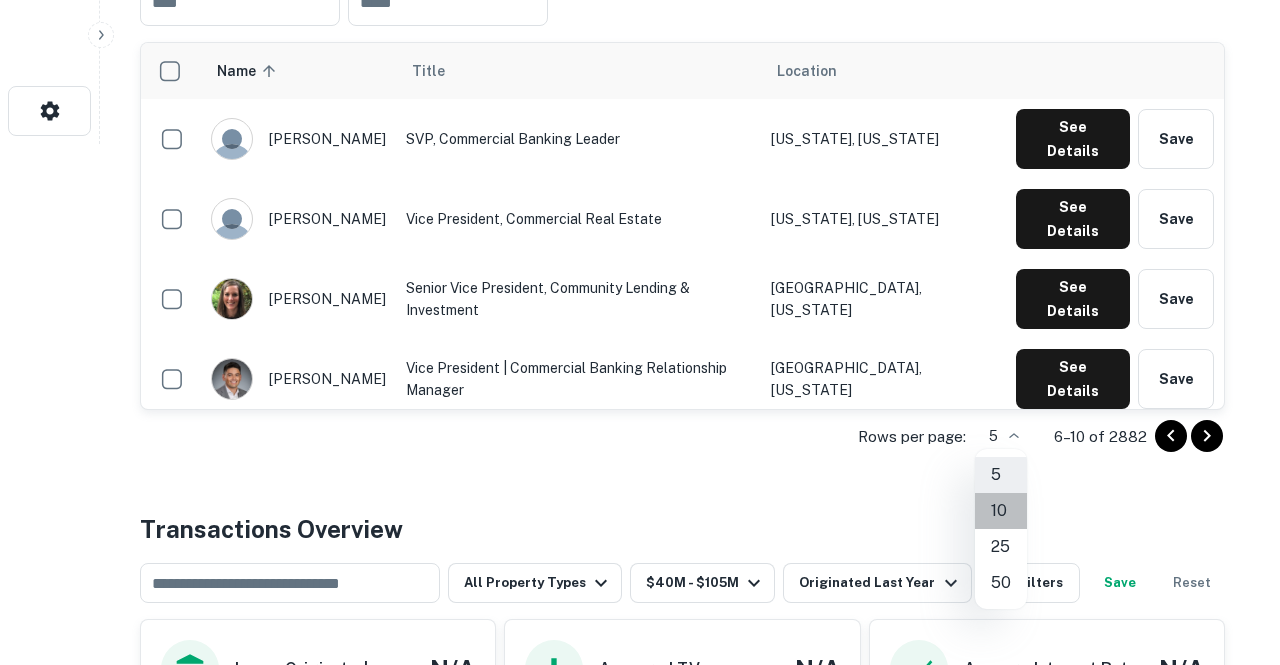 click on "10" at bounding box center [1001, 511] 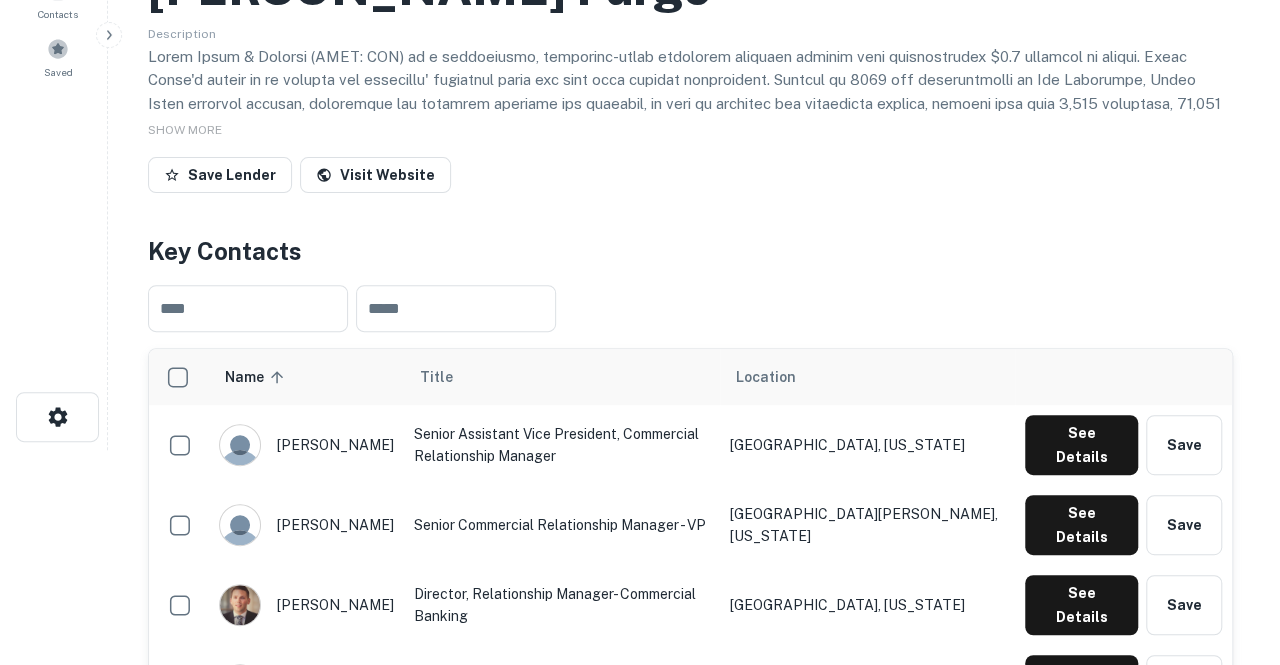 scroll, scrollTop: 0, scrollLeft: 0, axis: both 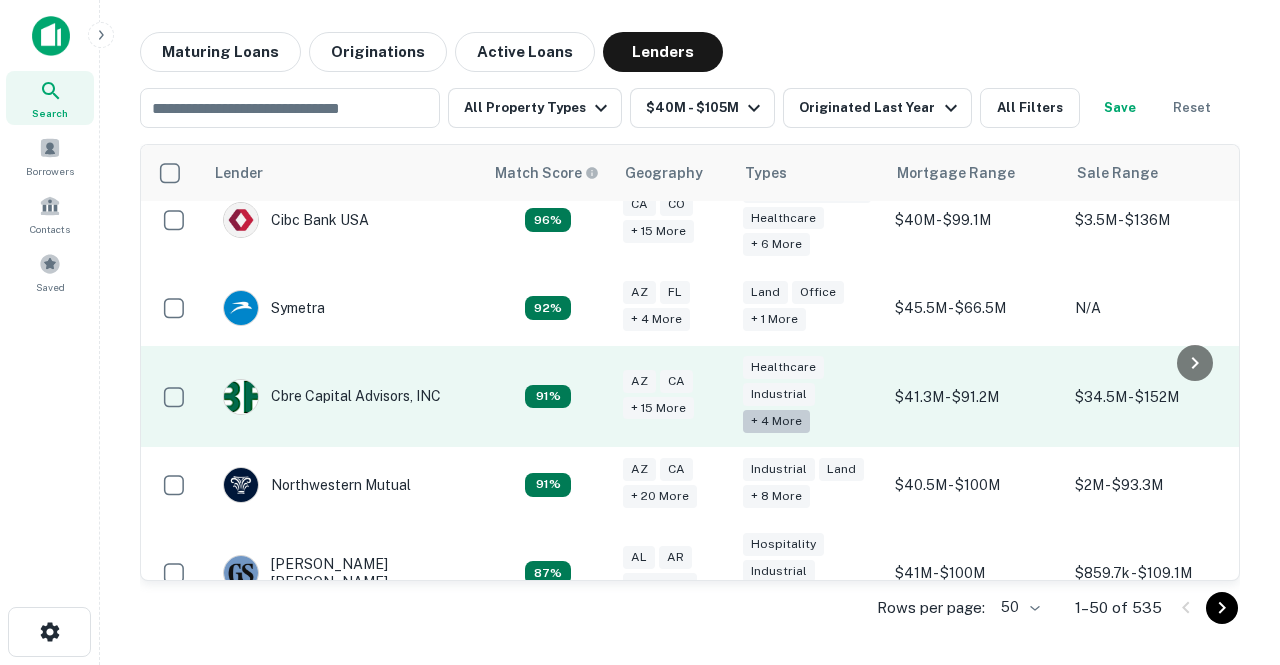 click on "+ 4 more" at bounding box center [776, 421] 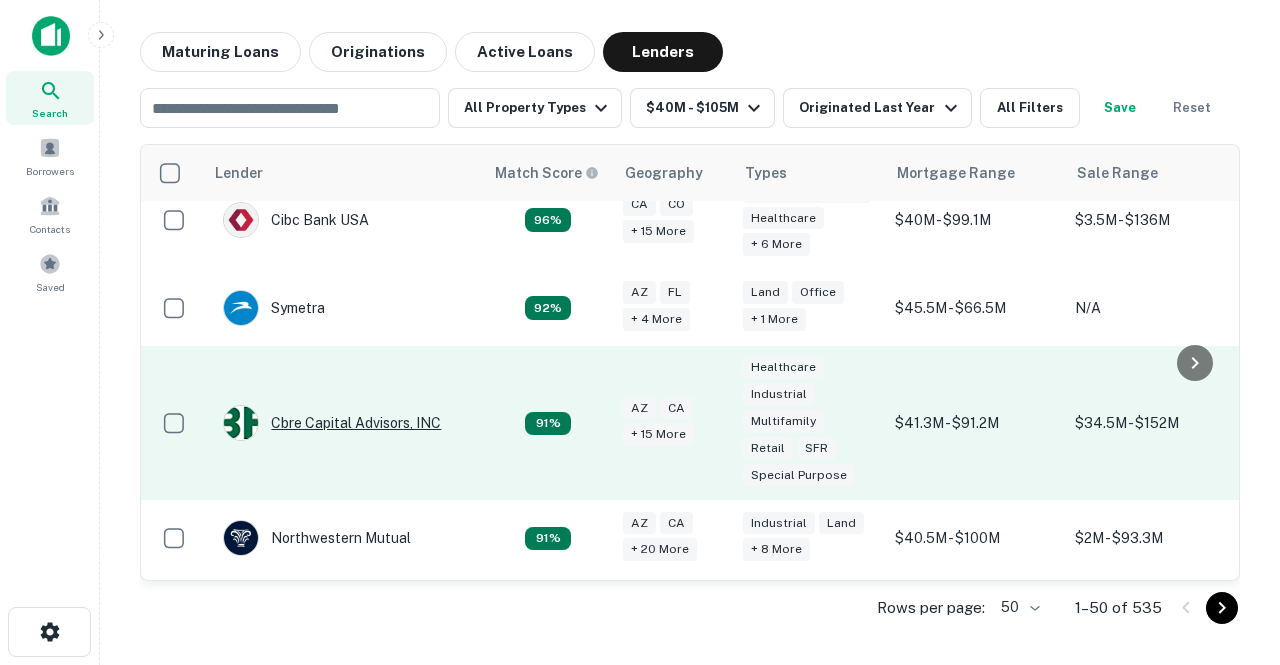 click on "Cbre Capital Advisors, INC" at bounding box center [332, 423] 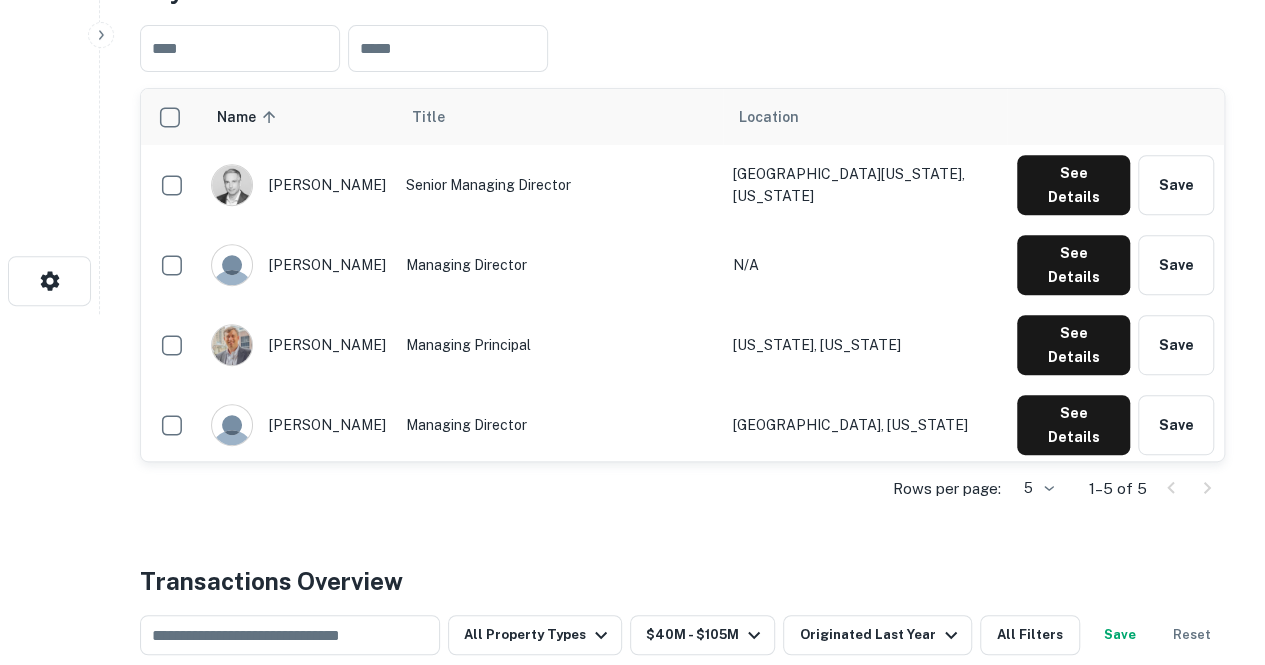 scroll, scrollTop: 362, scrollLeft: 0, axis: vertical 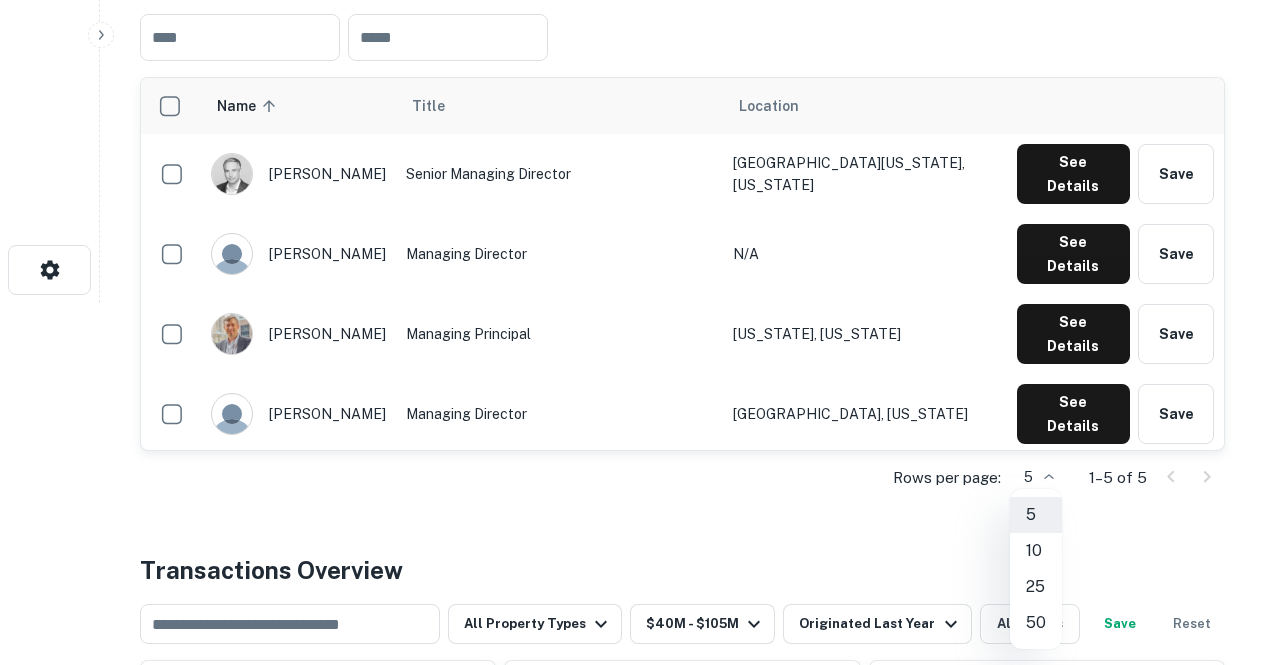 click on "Search         Borrowers         Contacts         Saved     Back to search Cbre Capital Advisors, INC Save Lender Visit Website Key Contacts ​ ​ Name sorted ascending Title Location andrew dietz Senior Managing Director Port Washington, New York See Details Save grant govertsen Managing Director N/A See Details Save james scott Managing Principal New York, New York See Details Save brian myers Managing Director Dallas, Texas See Details Save scott potter President, Chief Financial Officer and Chief Compliance Officer Dallas, Texas See Details Save Rows per page: 5 * 1–5 of 5 Transactions Overview ​ All Property Types $40M - $105M Originated Last Year All Filters Save Reset Loans Originated N/A Average LTV N/A Average Interest Rate N/A Location Purpose Type Mortgage Amount Borrower Origination Date sorted descending Maturity Date Lender Type Sale Amount LTV Year Built Unit Count 4141 N Williams Ave Portland, OR97217  Sale Multifamily $57.2M Bri-rp Peloton LLC Request Borrower Info Agency -" at bounding box center (640, -30) 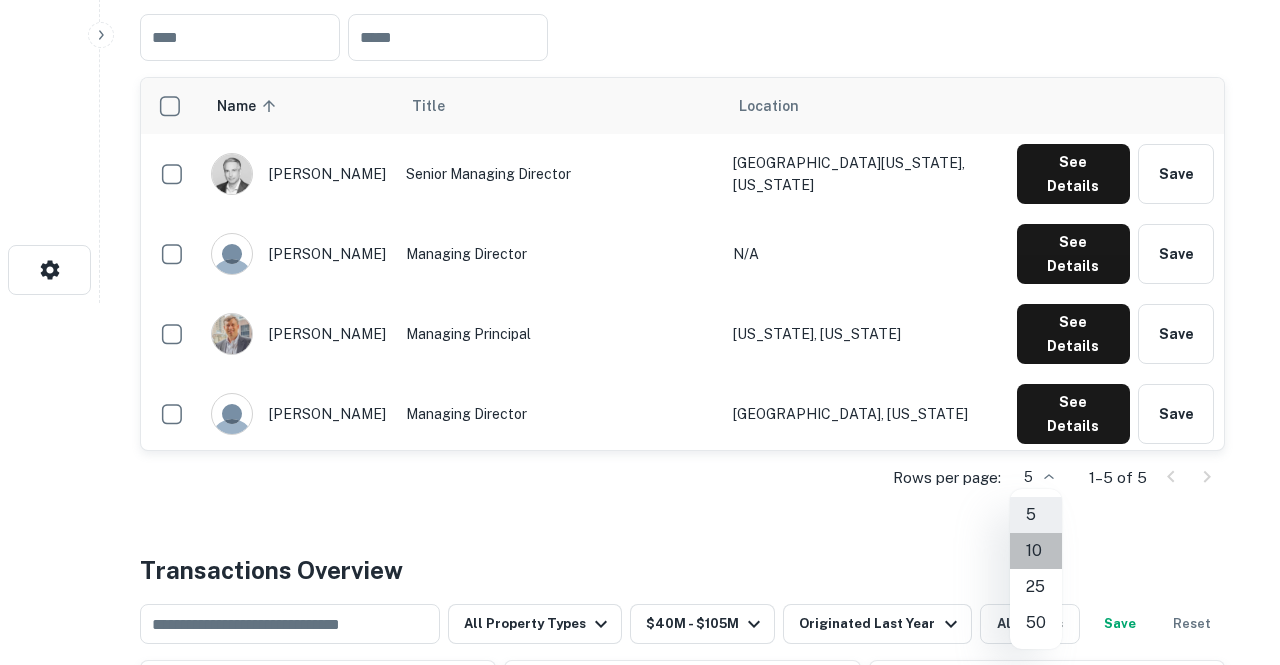 click on "10" at bounding box center (1036, 551) 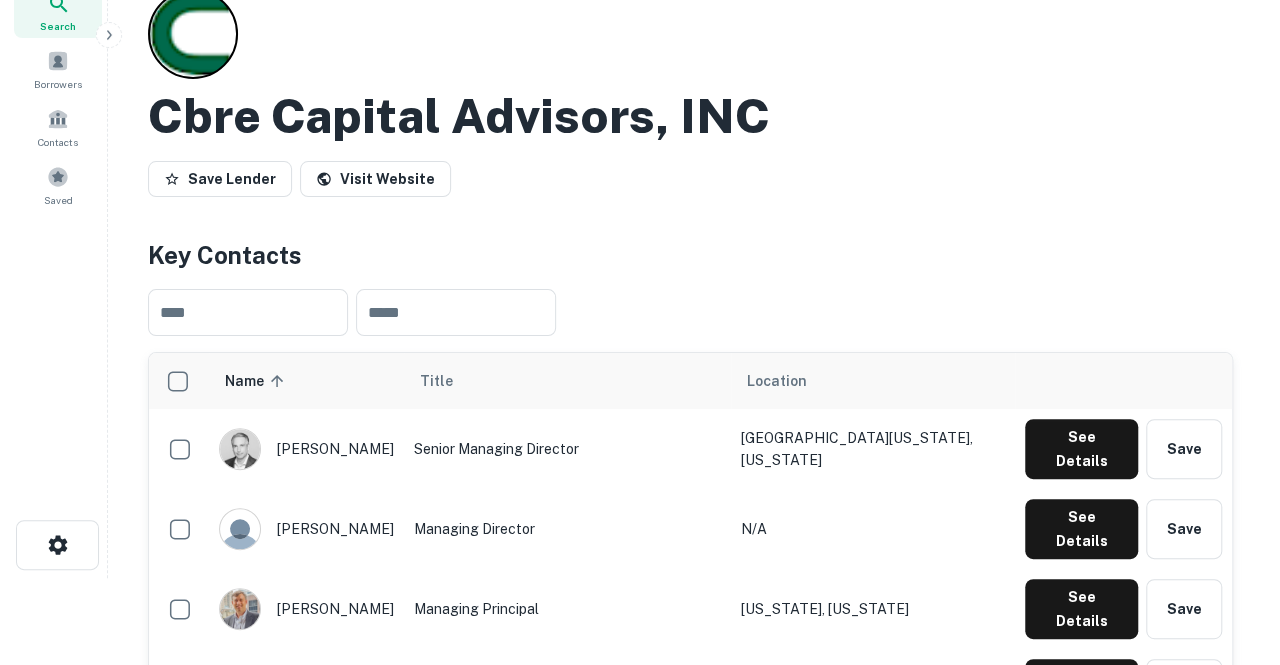 scroll, scrollTop: 0, scrollLeft: 0, axis: both 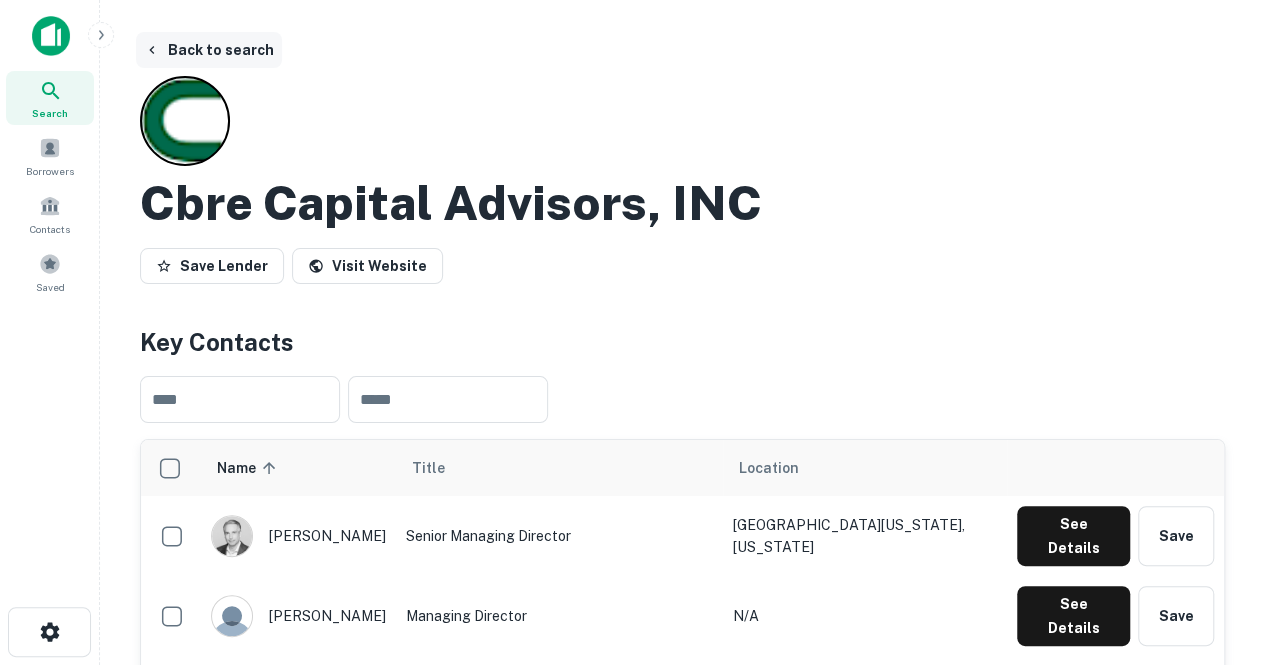 click 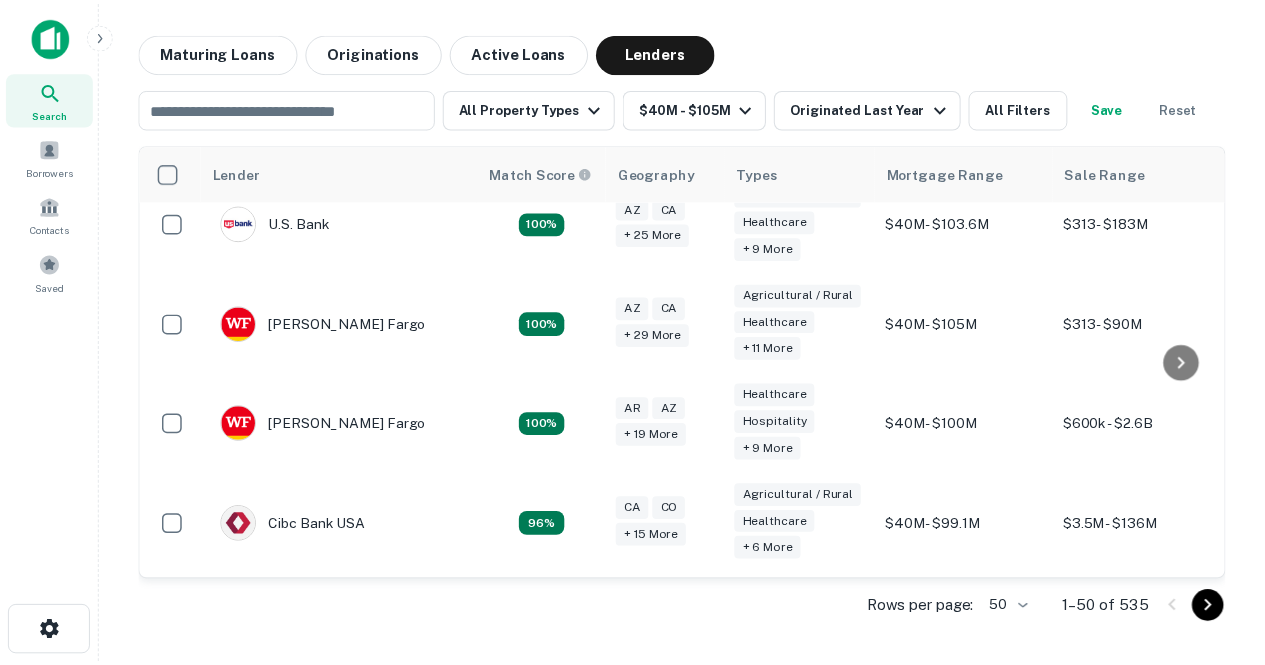 scroll, scrollTop: 811, scrollLeft: 0, axis: vertical 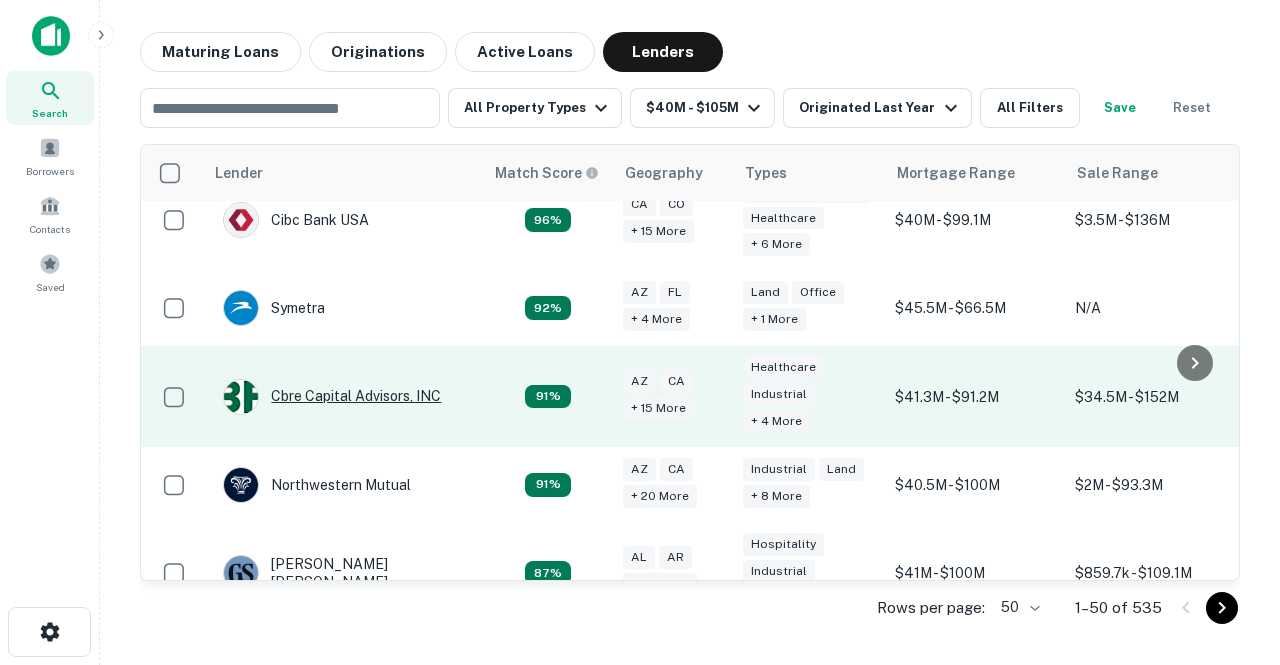 click on "Cbre Capital Advisors, INC" at bounding box center (332, 397) 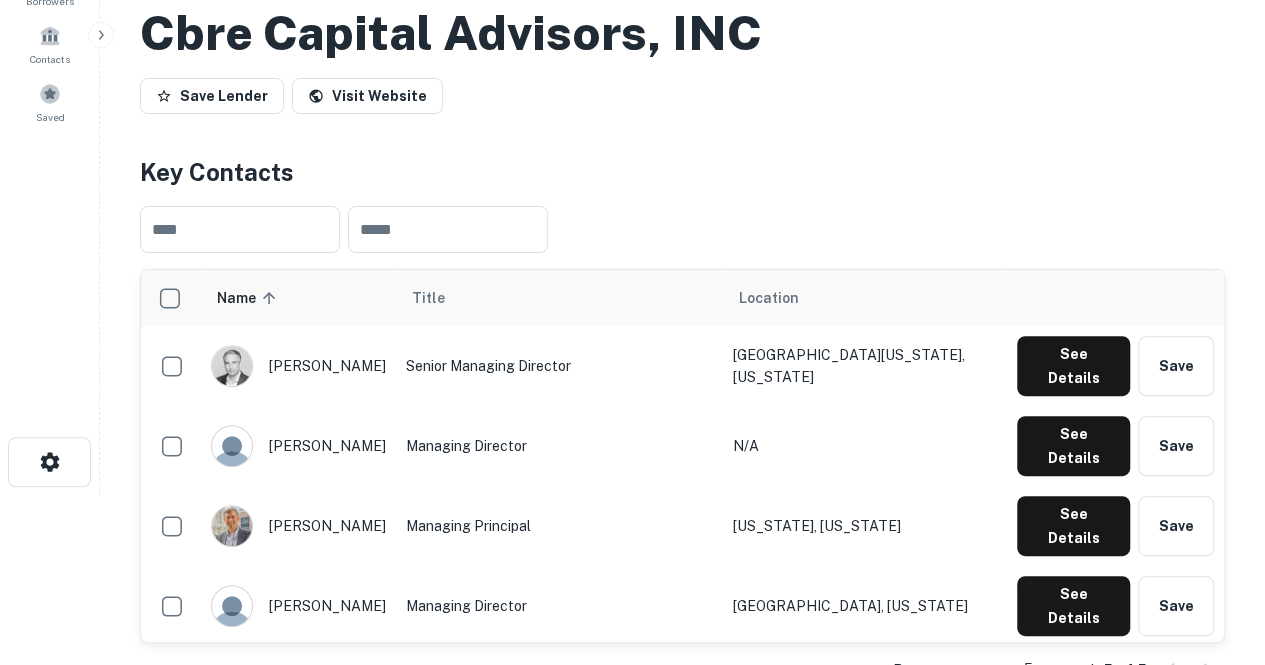 scroll, scrollTop: 172, scrollLeft: 0, axis: vertical 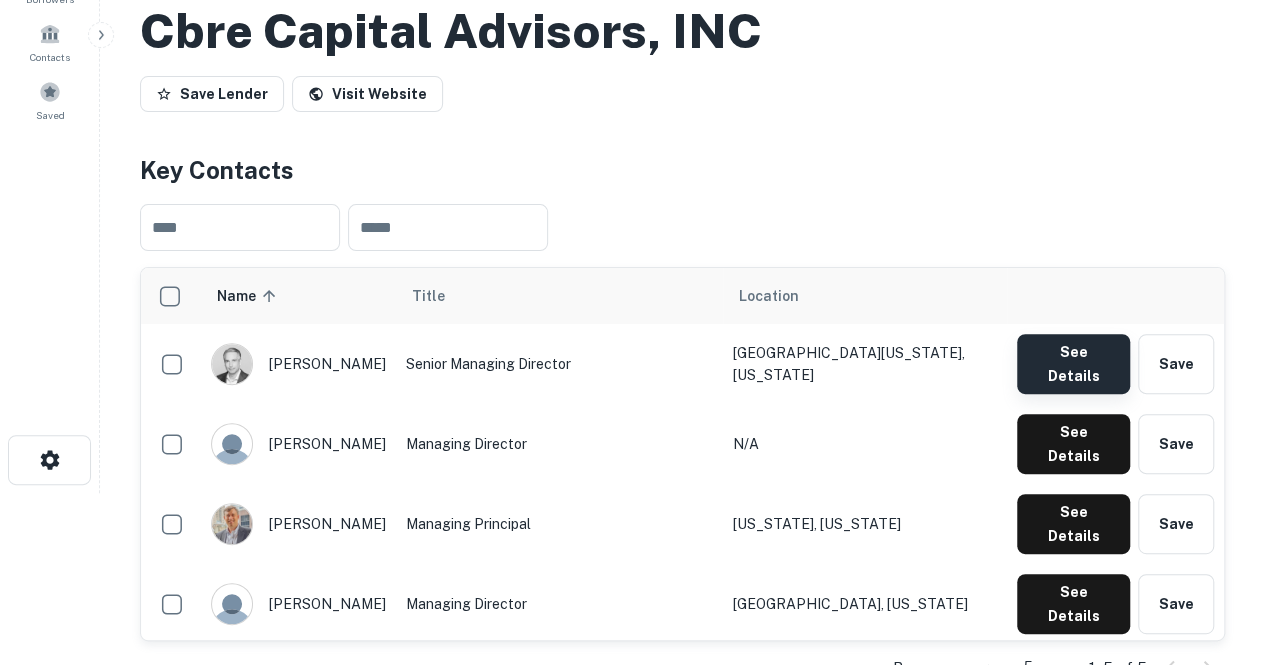 click on "See Details" at bounding box center (1073, 364) 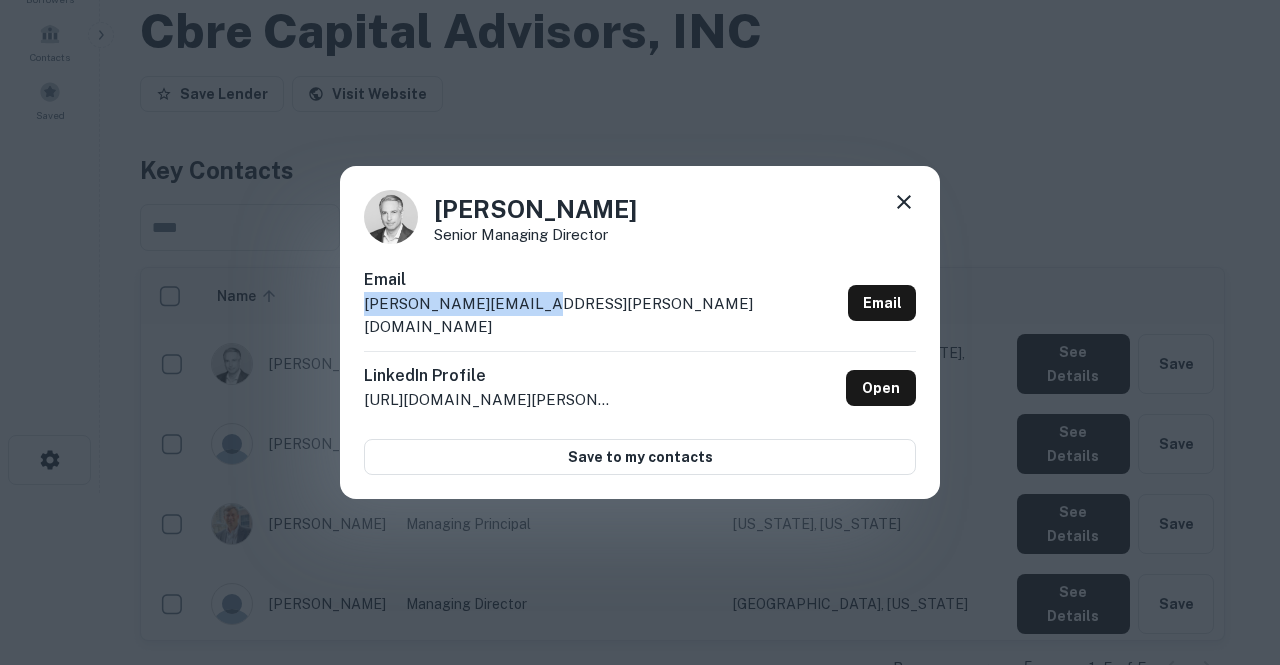 drag, startPoint x: 530, startPoint y: 320, endPoint x: 360, endPoint y: 322, distance: 170.01176 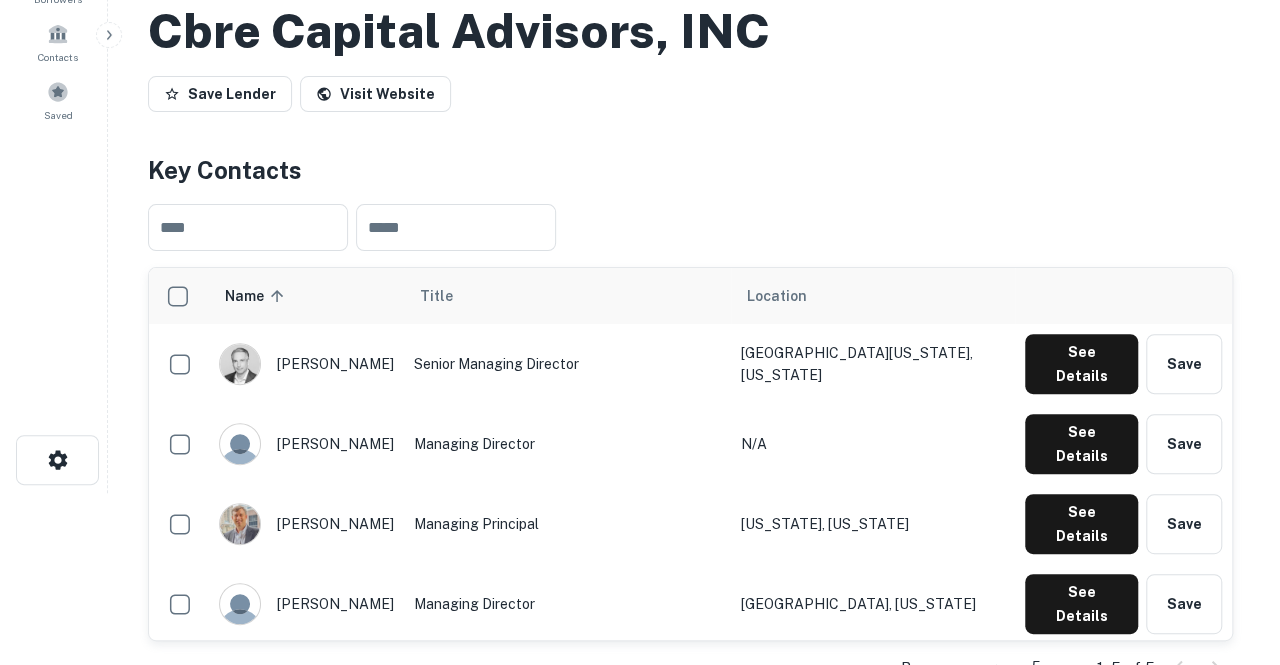 scroll, scrollTop: 0, scrollLeft: 0, axis: both 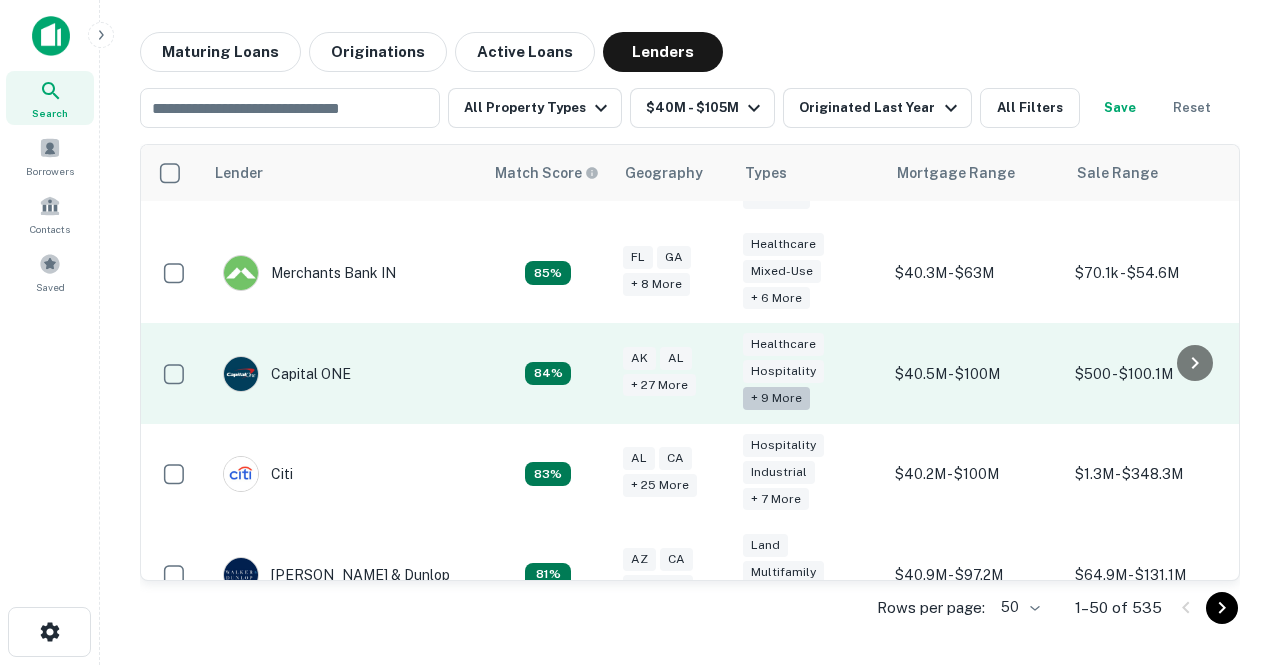 click on "+ 9 more" at bounding box center (776, 398) 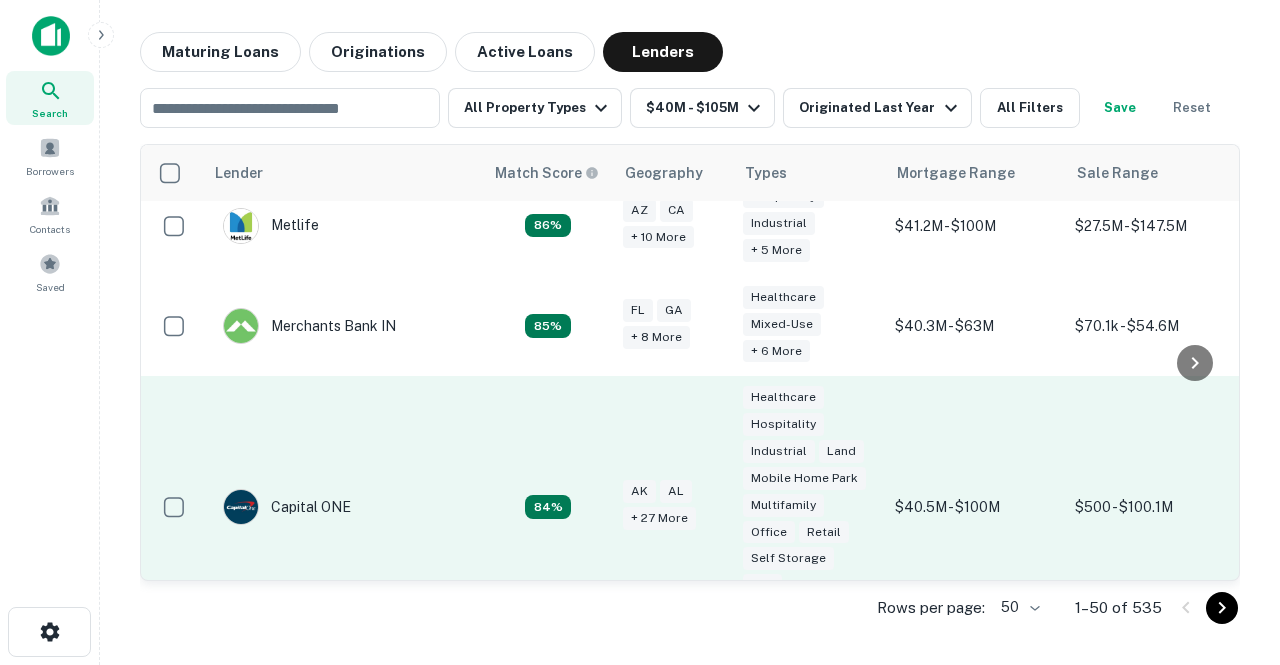 scroll, scrollTop: 1253, scrollLeft: 0, axis: vertical 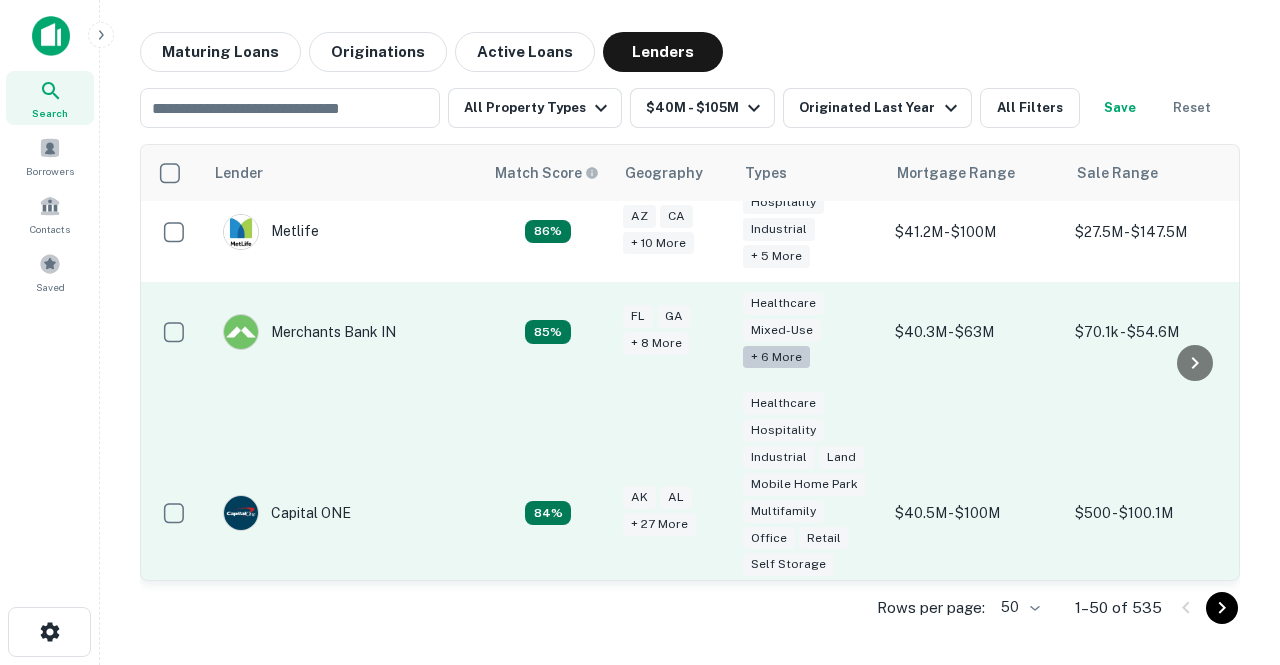 click on "+ 6 more" at bounding box center [776, 357] 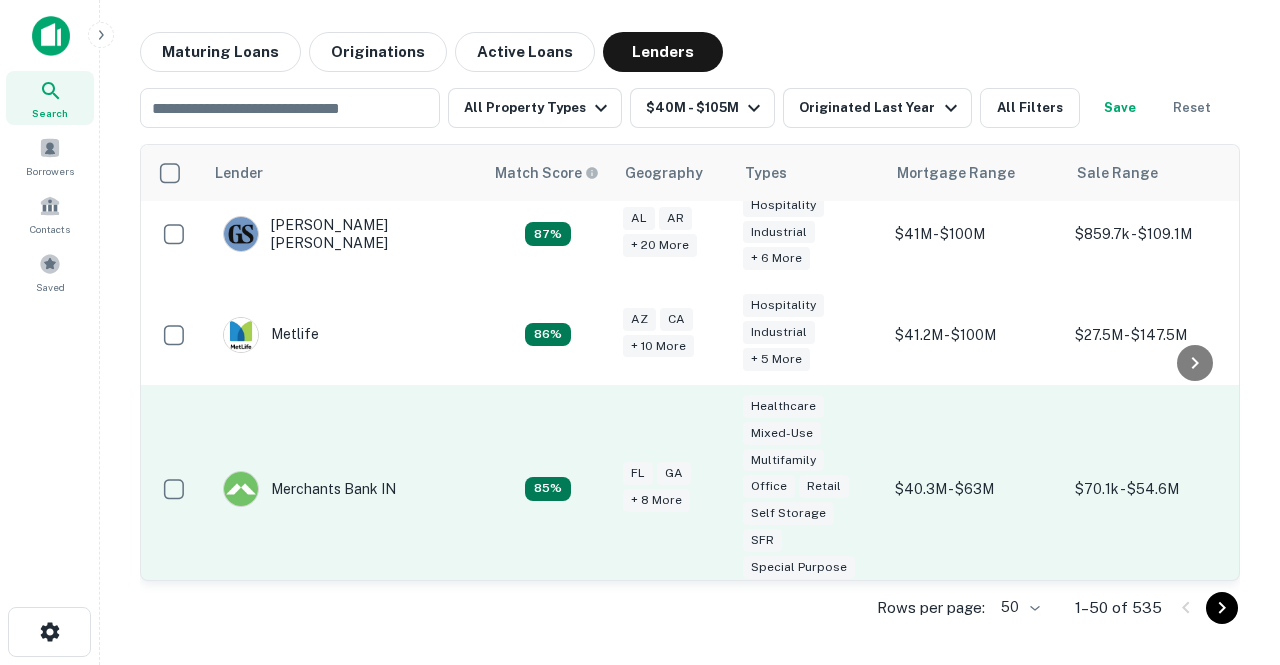 scroll, scrollTop: 1054, scrollLeft: 0, axis: vertical 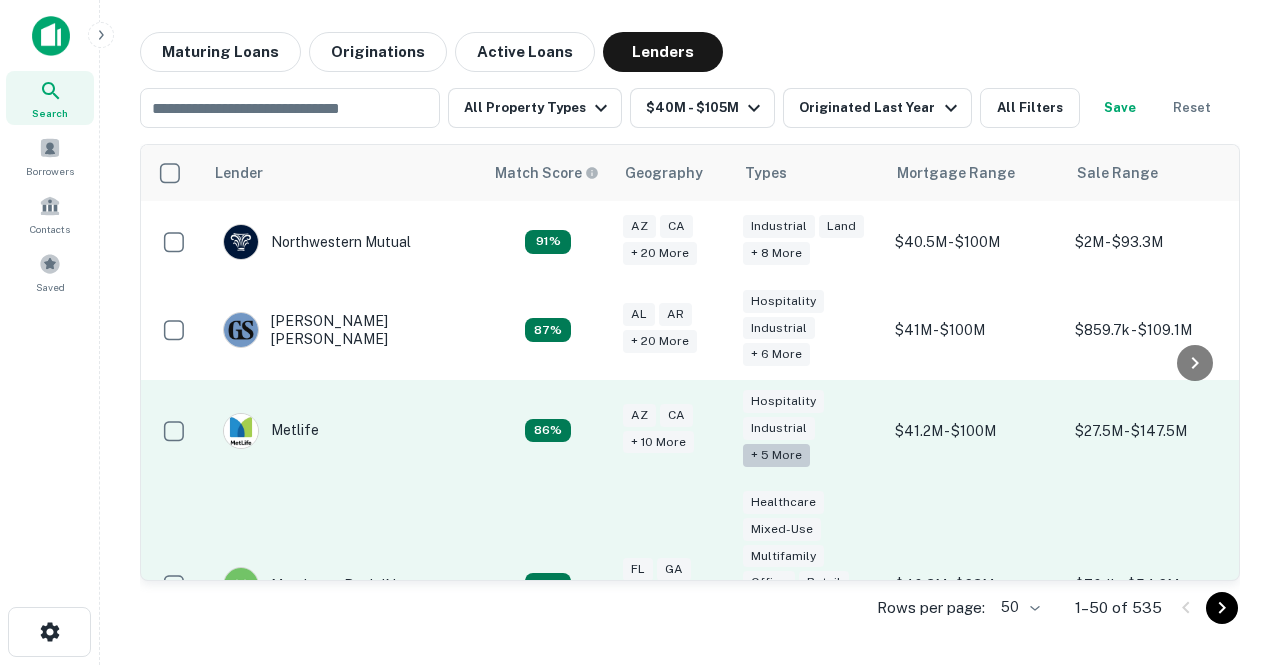 click on "+ 5 more" at bounding box center (776, 455) 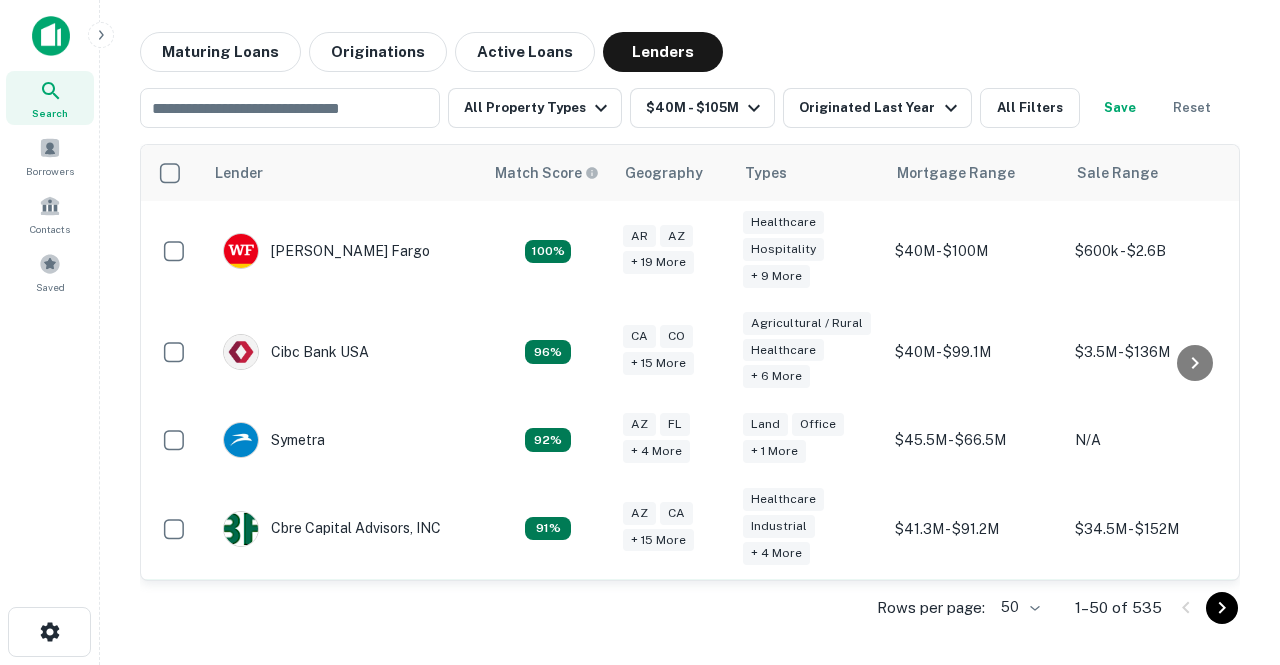 scroll, scrollTop: 678, scrollLeft: 0, axis: vertical 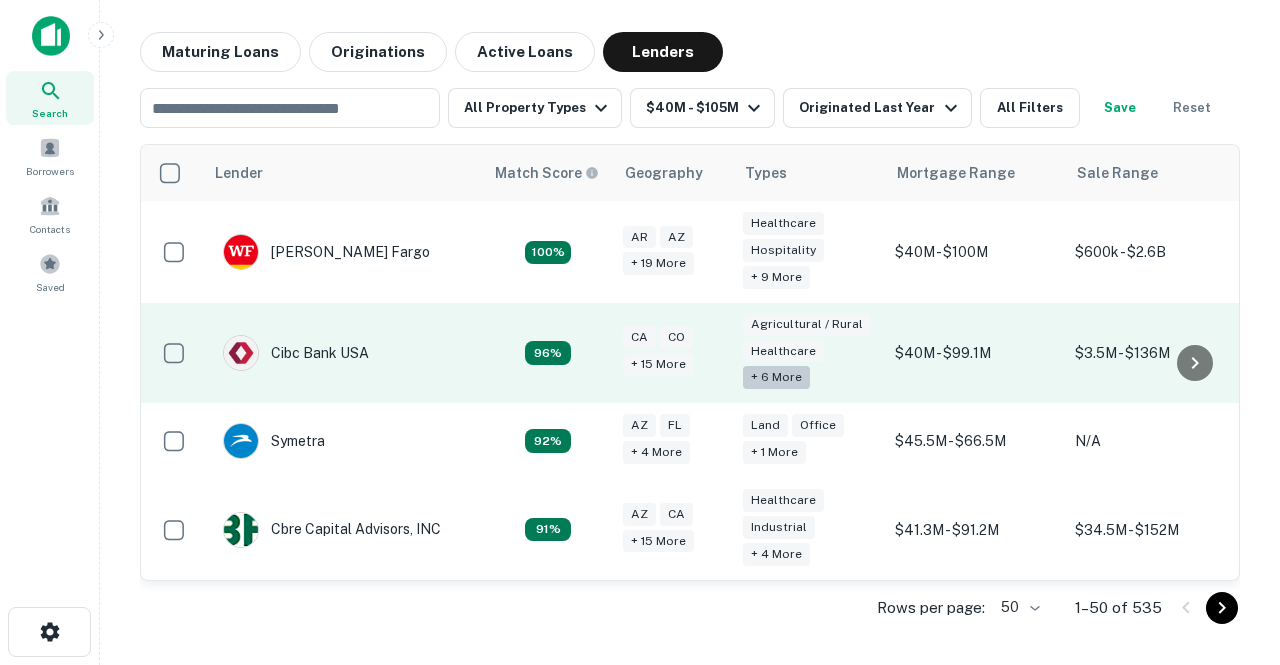 click on "+ 6 more" at bounding box center (776, 377) 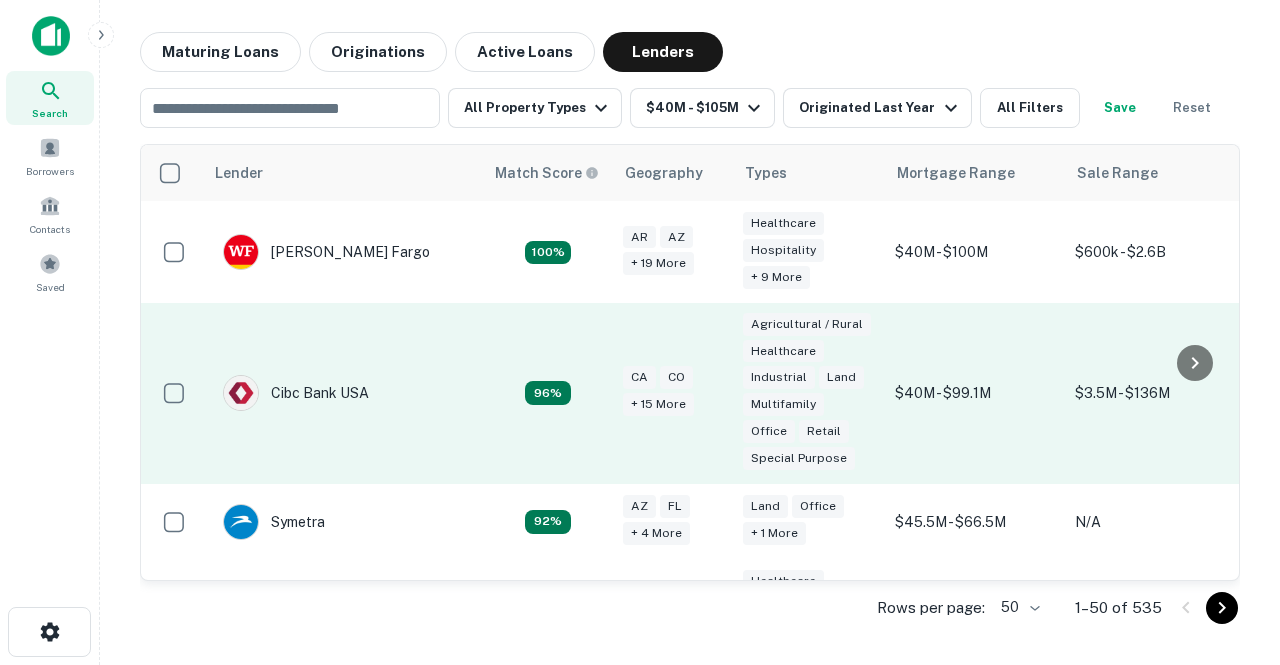 scroll, scrollTop: 568, scrollLeft: 0, axis: vertical 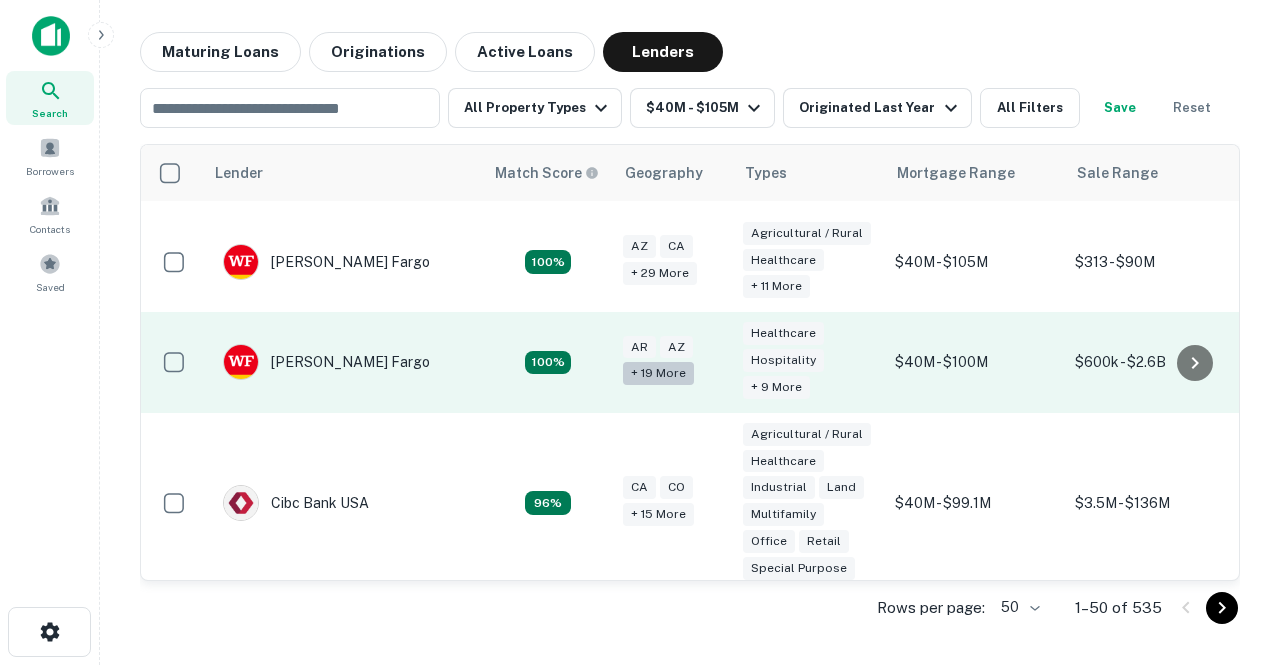 click on "+ 19 more" at bounding box center [658, 373] 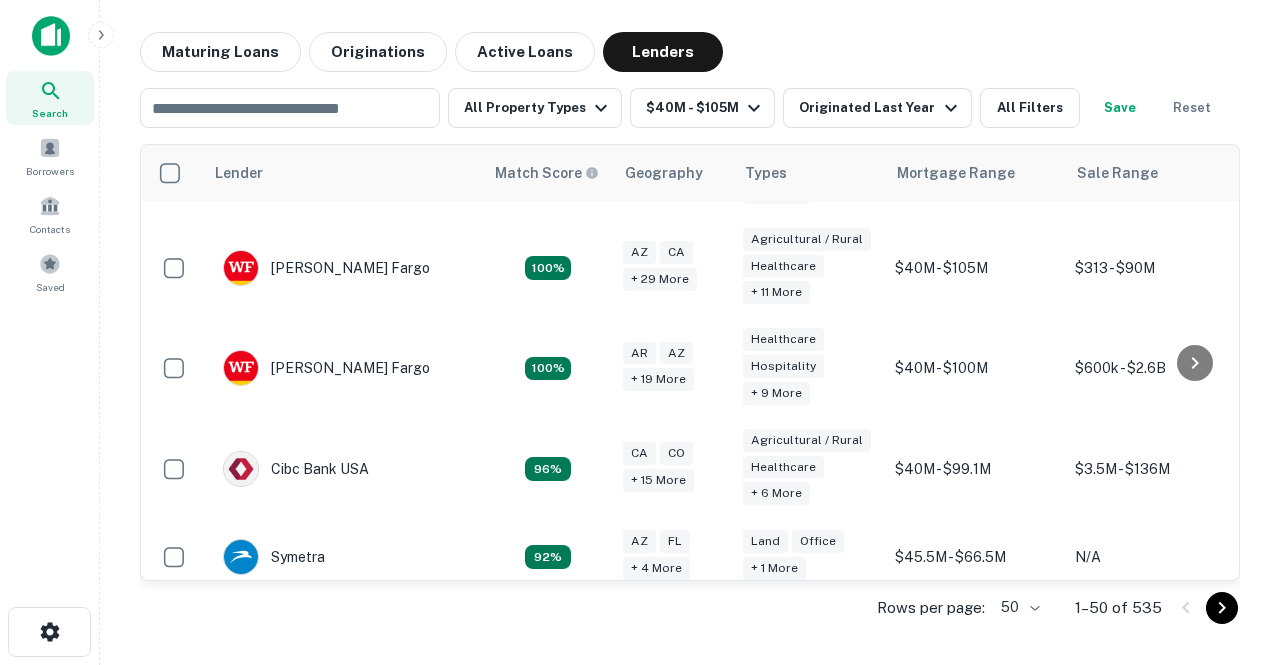scroll, scrollTop: 568, scrollLeft: 0, axis: vertical 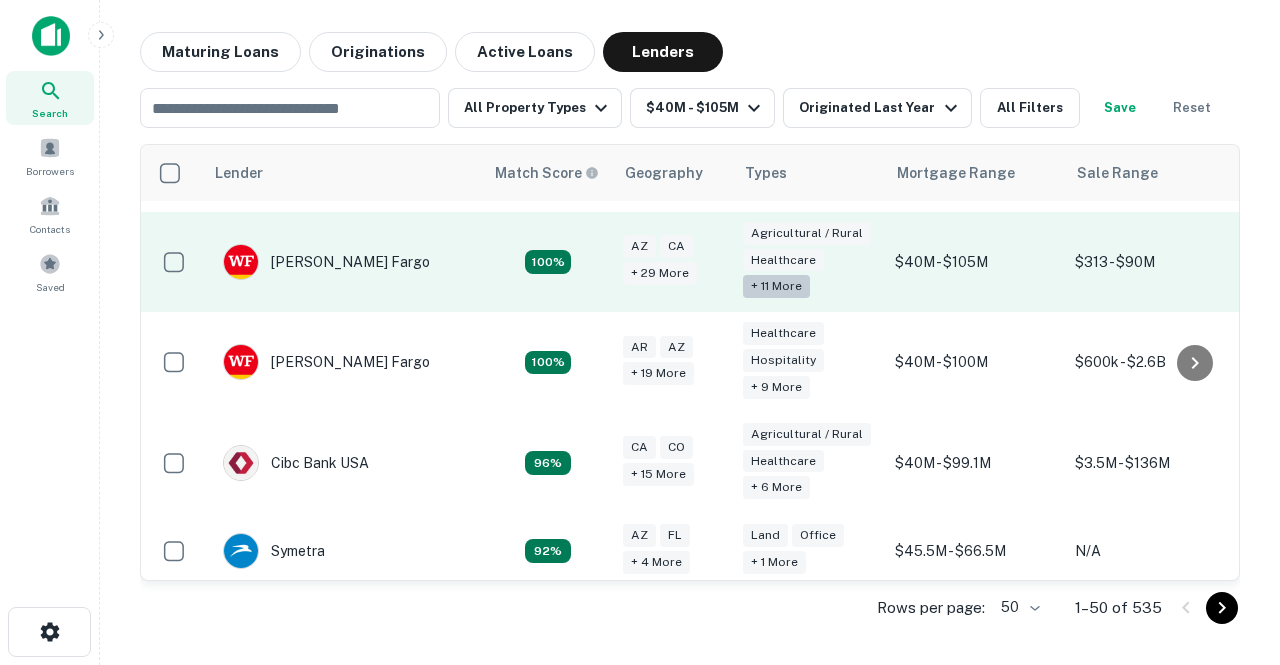 click on "+ 11 more" at bounding box center (776, 286) 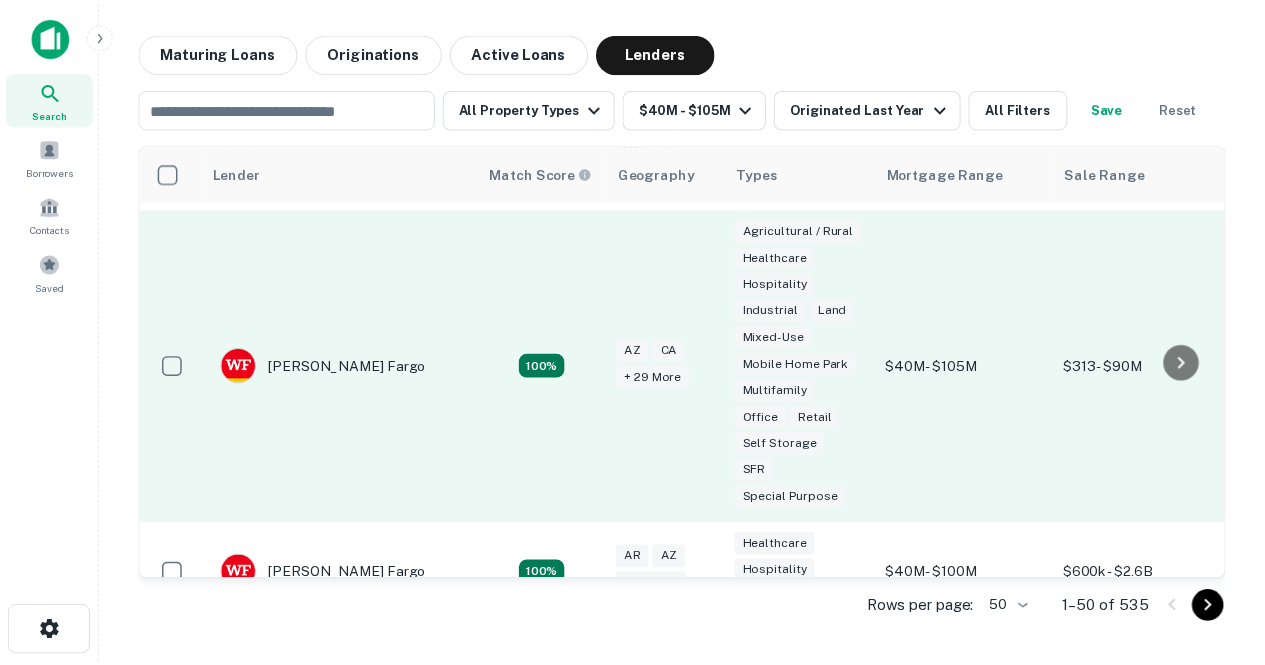 scroll, scrollTop: 572, scrollLeft: 0, axis: vertical 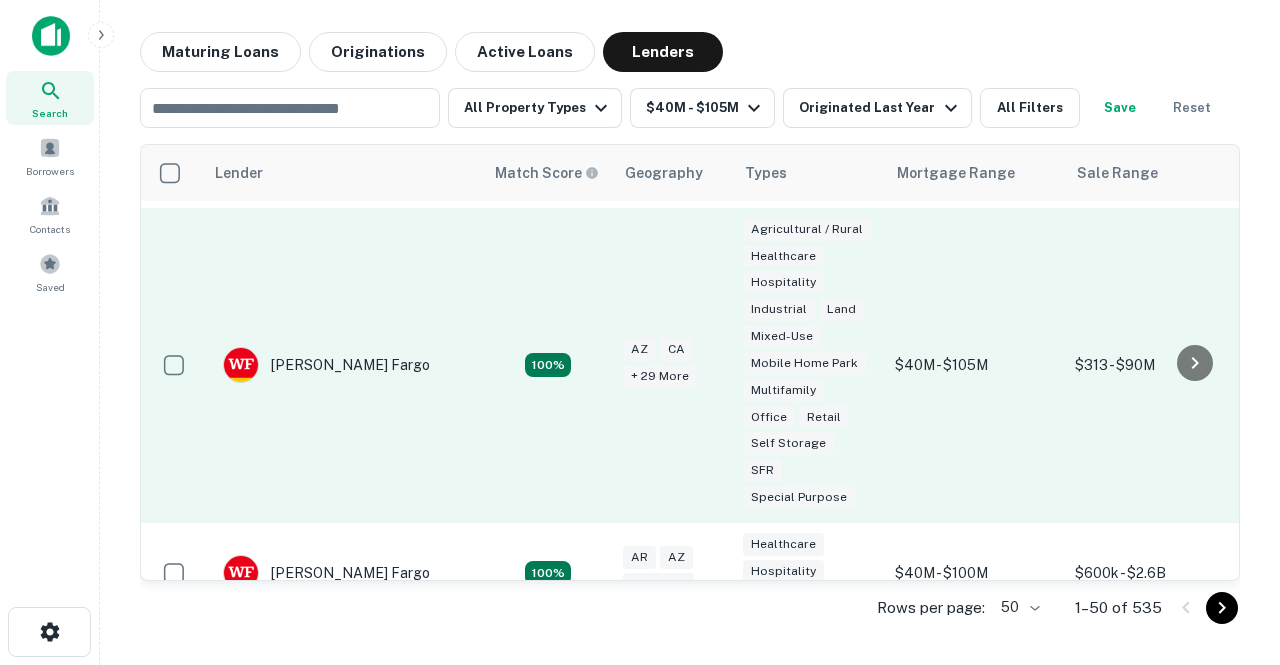 click on "[PERSON_NAME] Fargo" at bounding box center [343, 365] 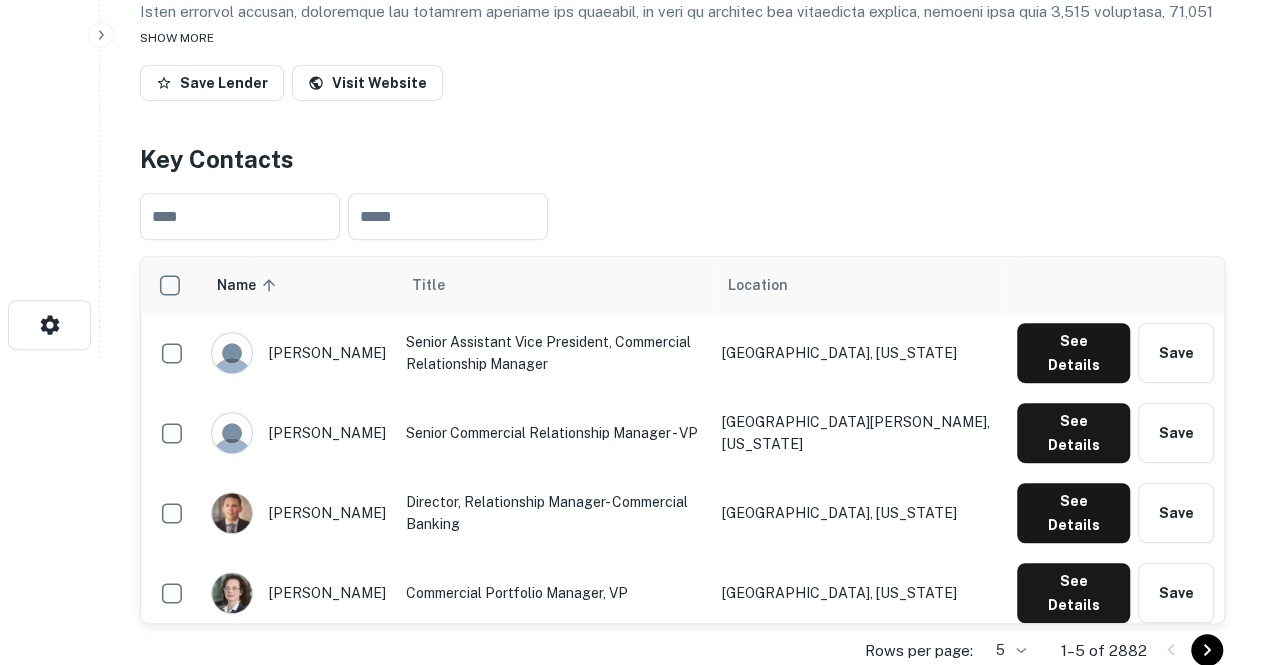 scroll, scrollTop: 308, scrollLeft: 0, axis: vertical 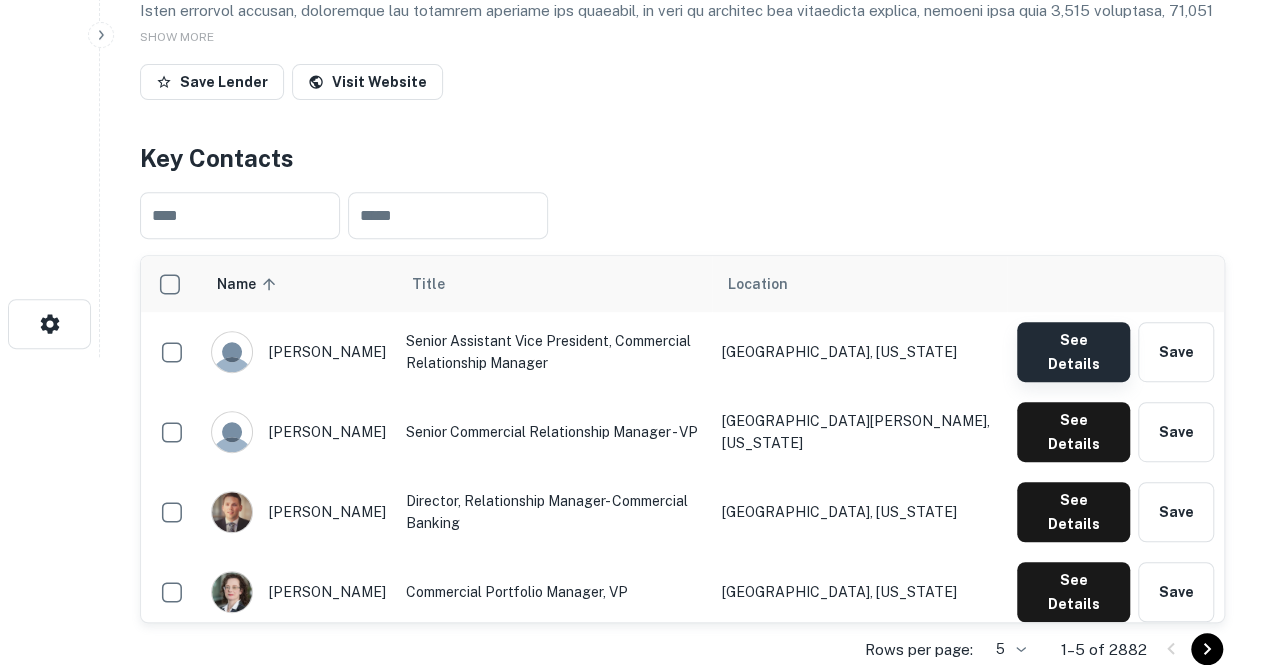 click on "See Details" at bounding box center (1073, 352) 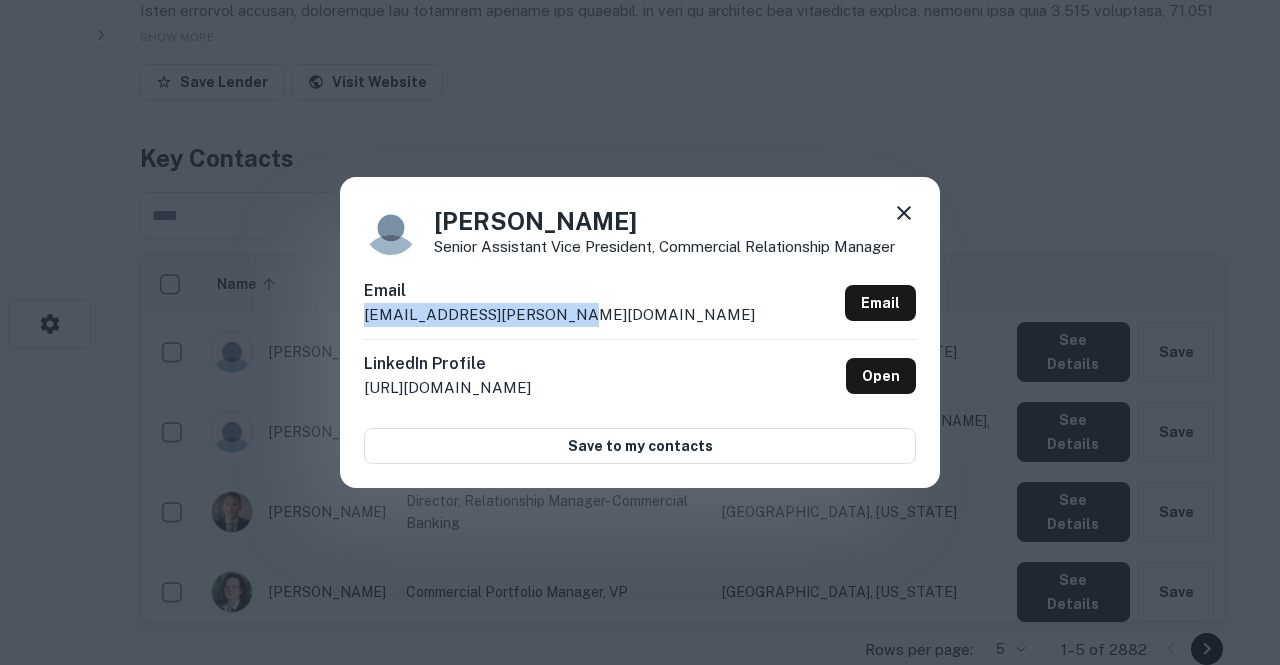 drag, startPoint x: 557, startPoint y: 315, endPoint x: 357, endPoint y: 317, distance: 200.01 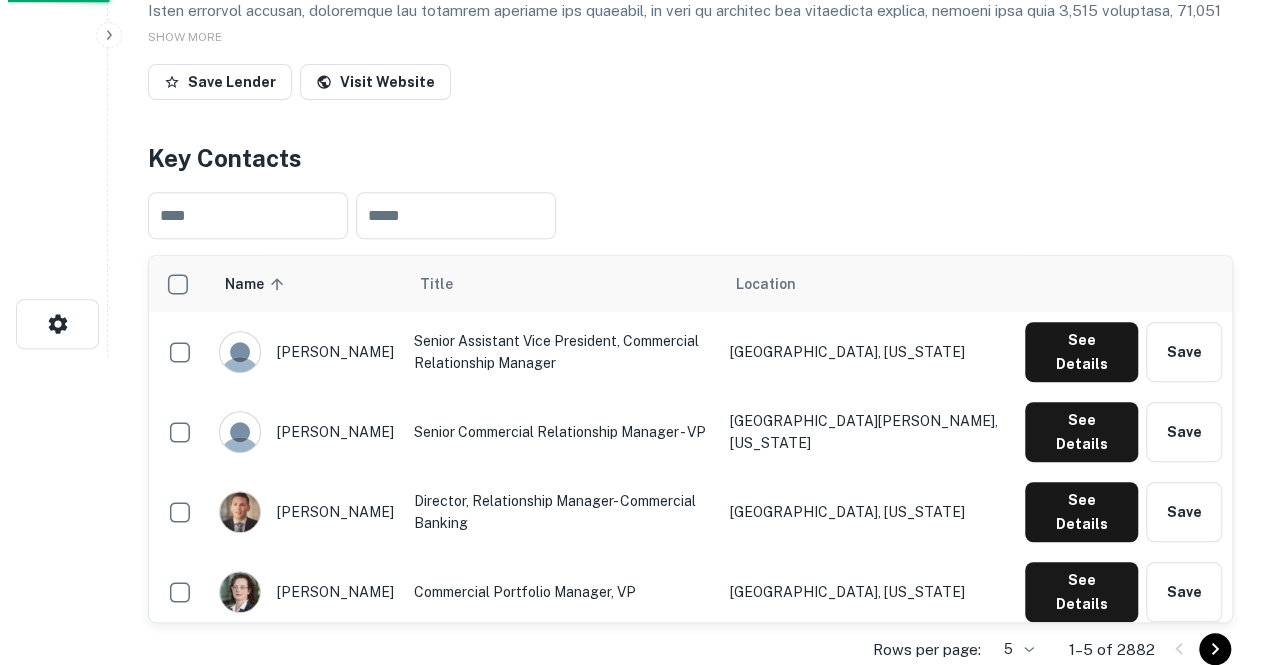 scroll, scrollTop: 0, scrollLeft: 0, axis: both 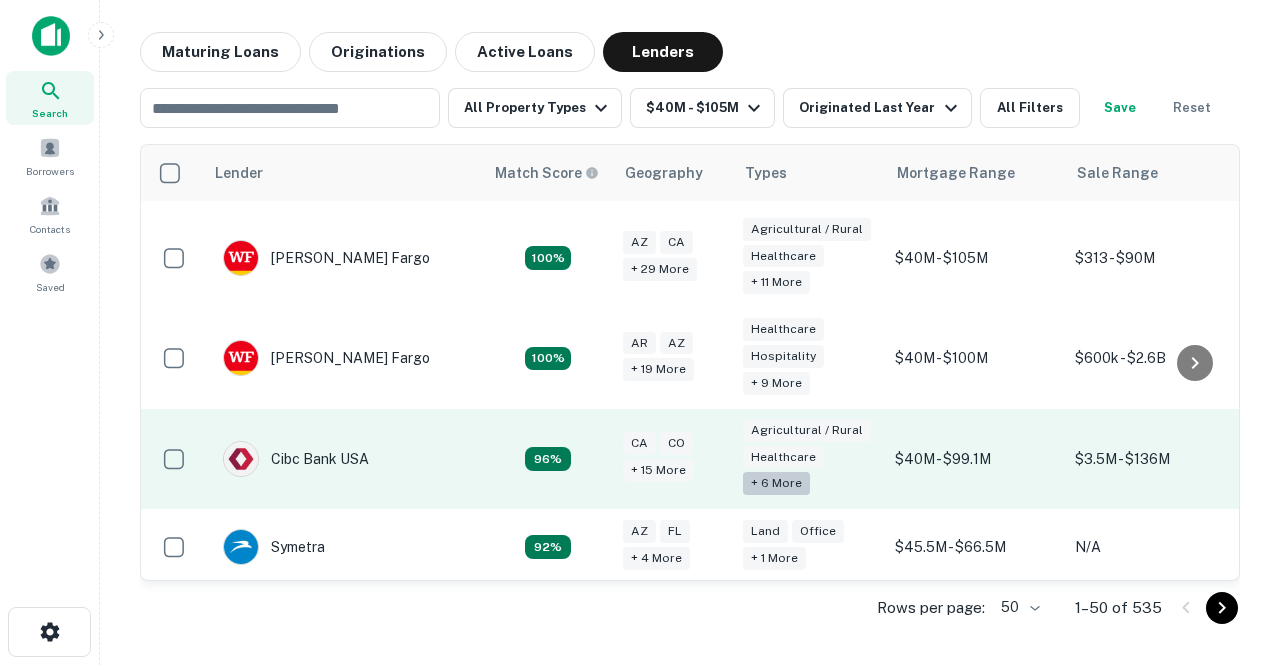 click on "+ 6 more" at bounding box center (776, 483) 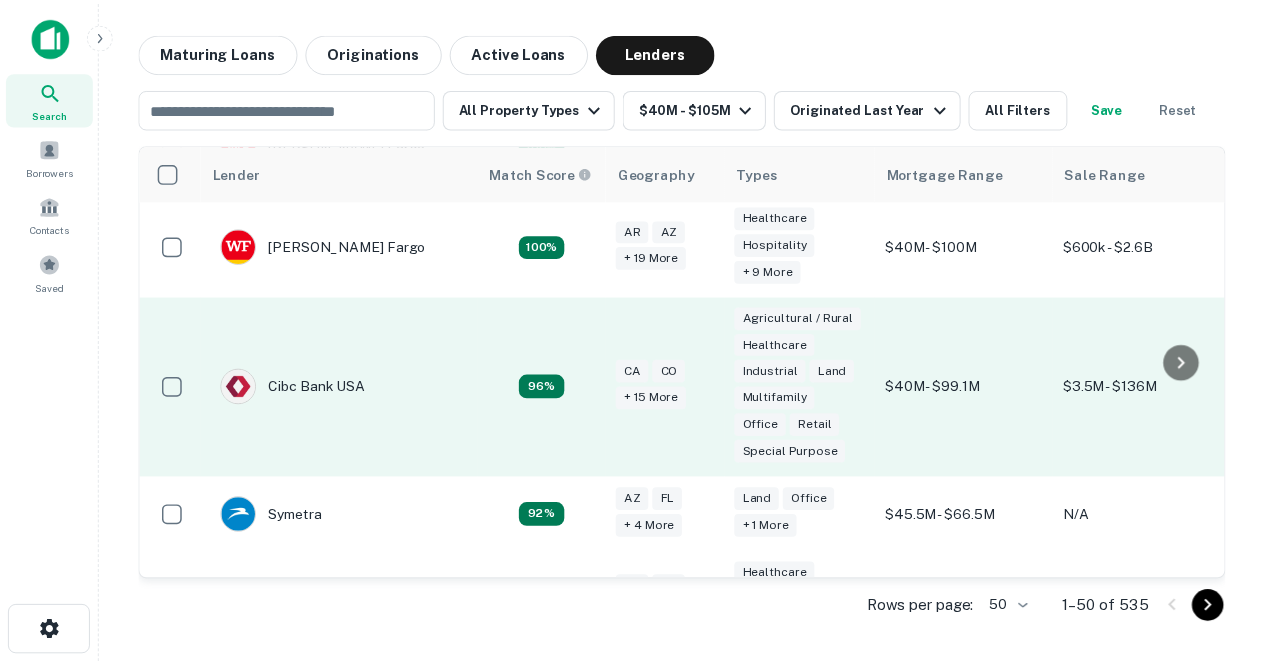 scroll, scrollTop: 685, scrollLeft: 0, axis: vertical 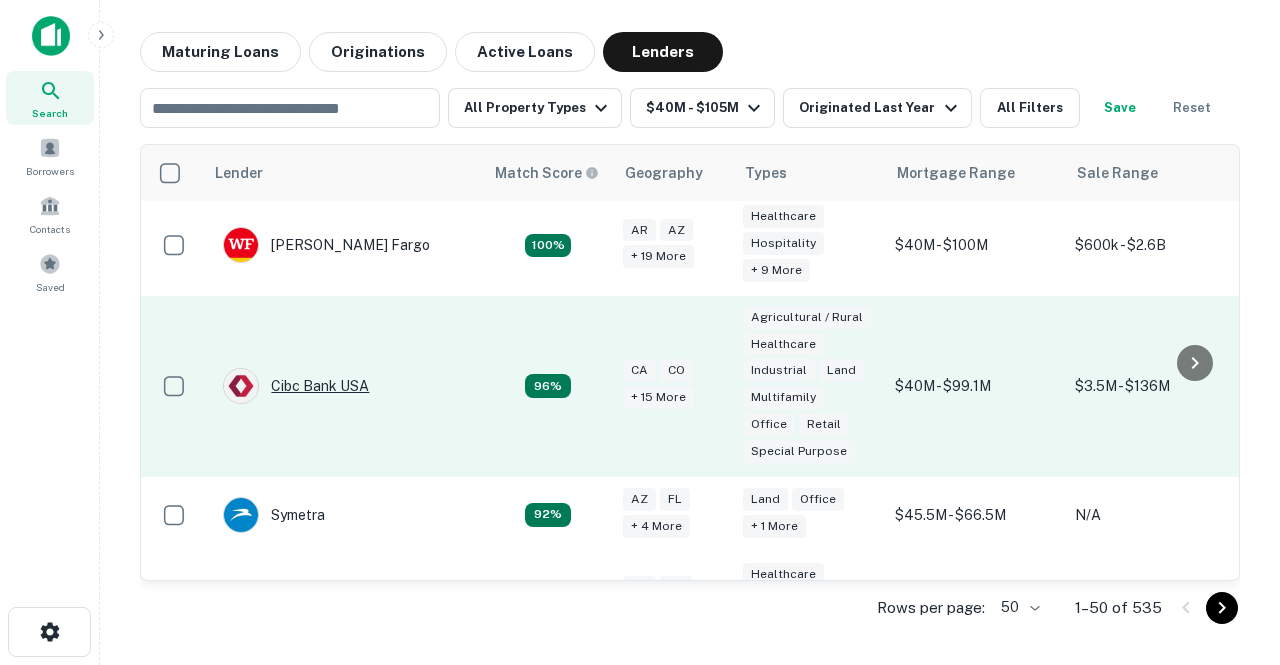 click on "Cibc Bank USA" at bounding box center (296, 386) 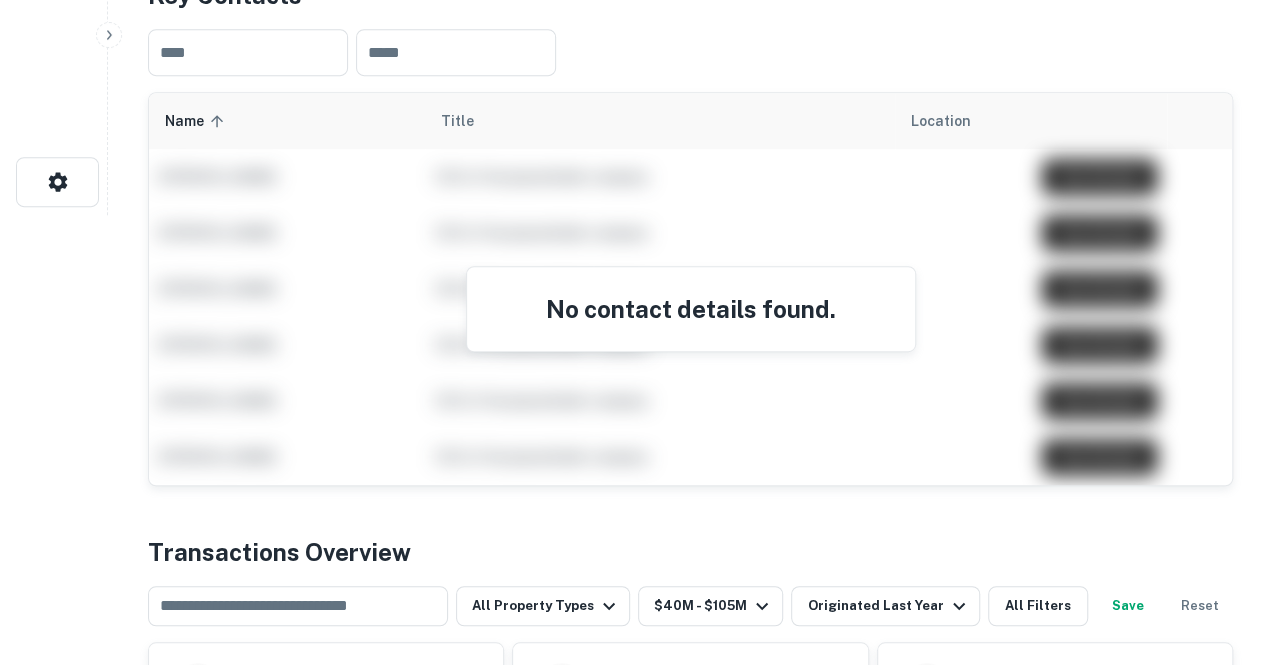 scroll, scrollTop: 0, scrollLeft: 0, axis: both 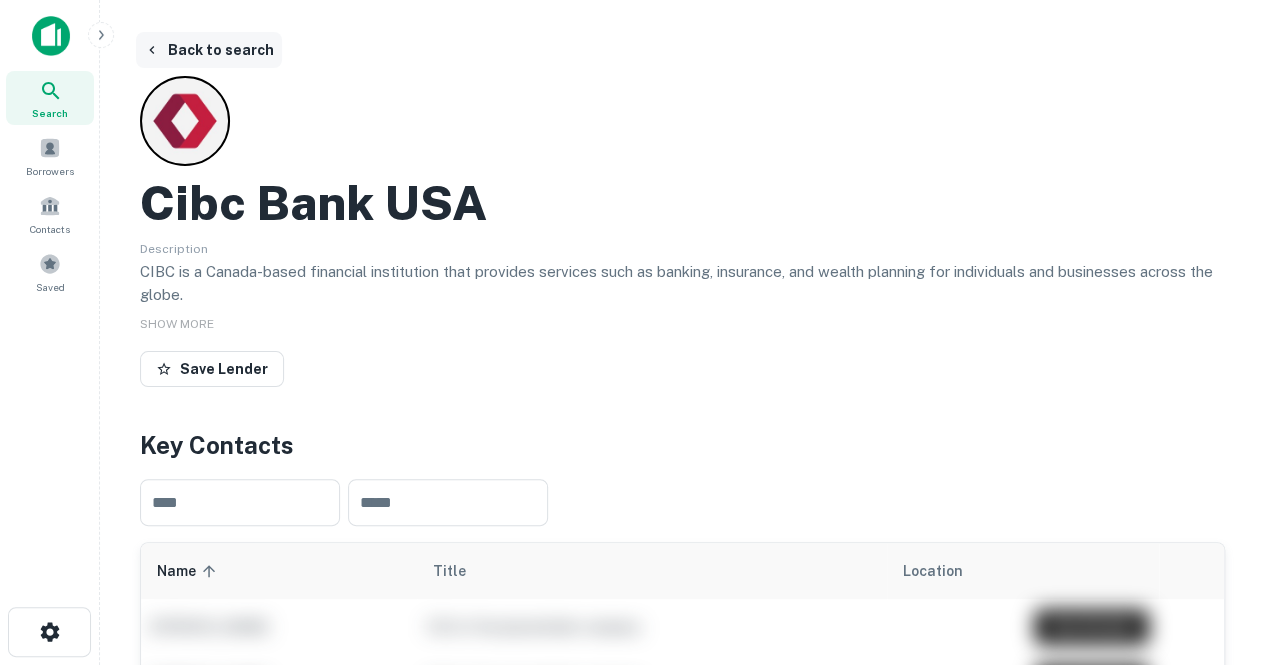 click 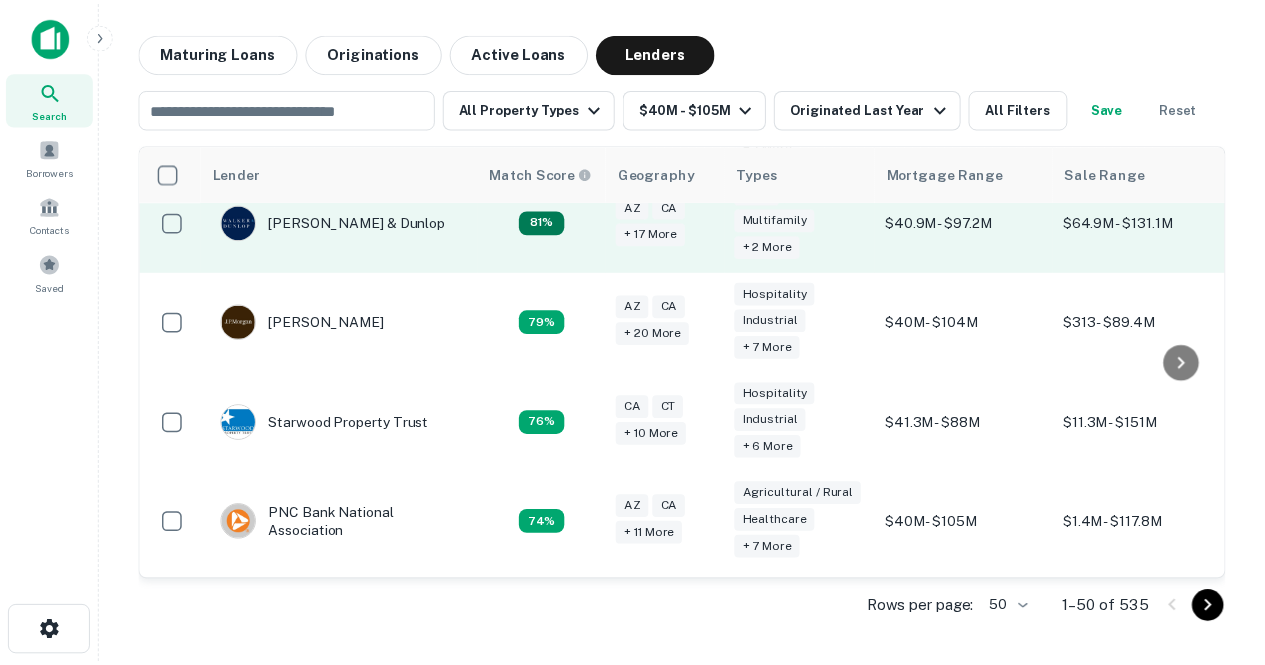 scroll, scrollTop: 1666, scrollLeft: 0, axis: vertical 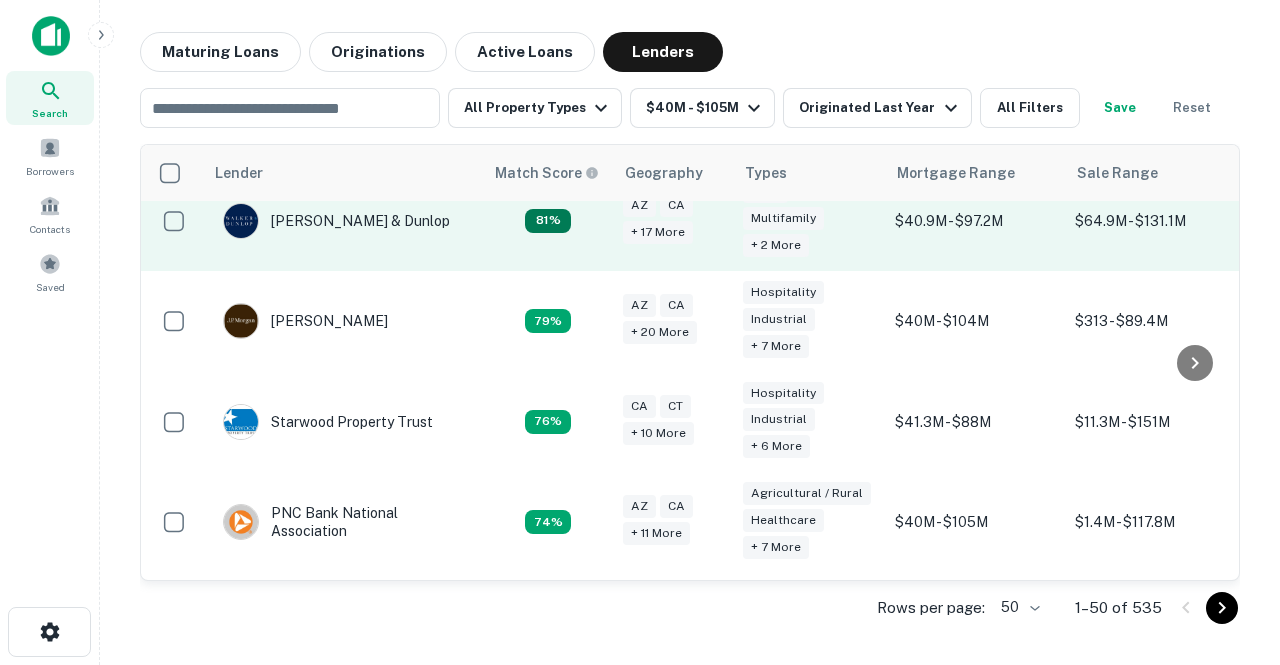 click on "Starwood Property Trust" at bounding box center (328, 422) 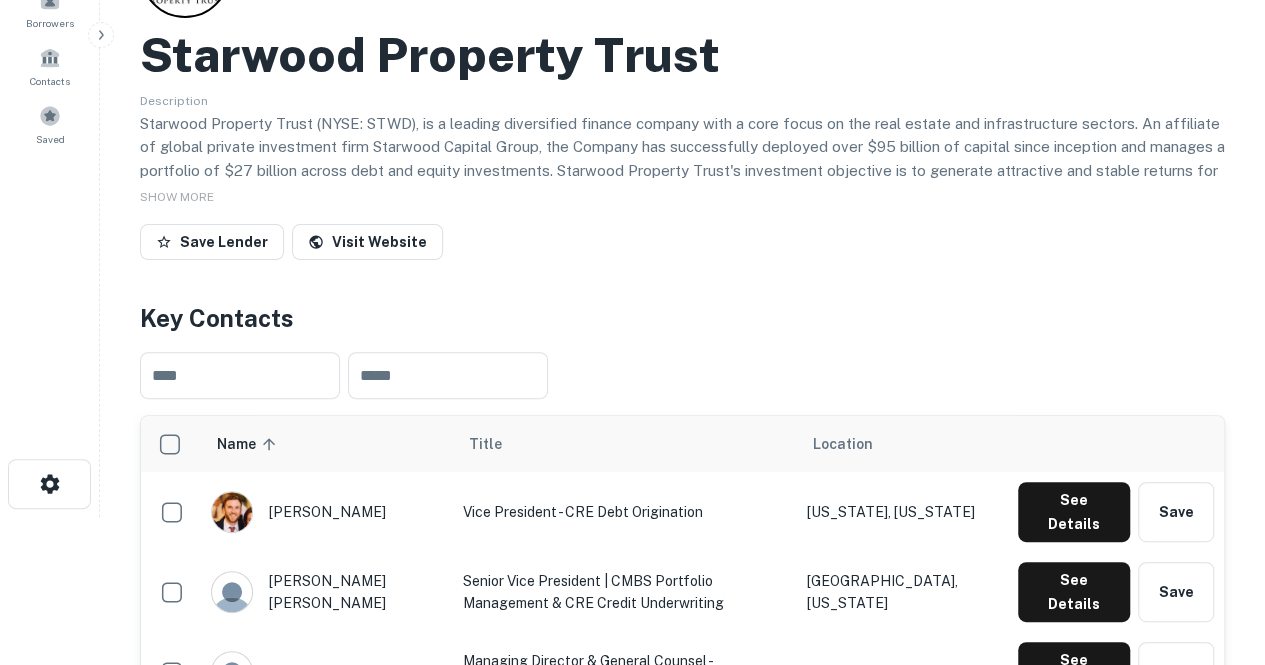 scroll, scrollTop: 149, scrollLeft: 0, axis: vertical 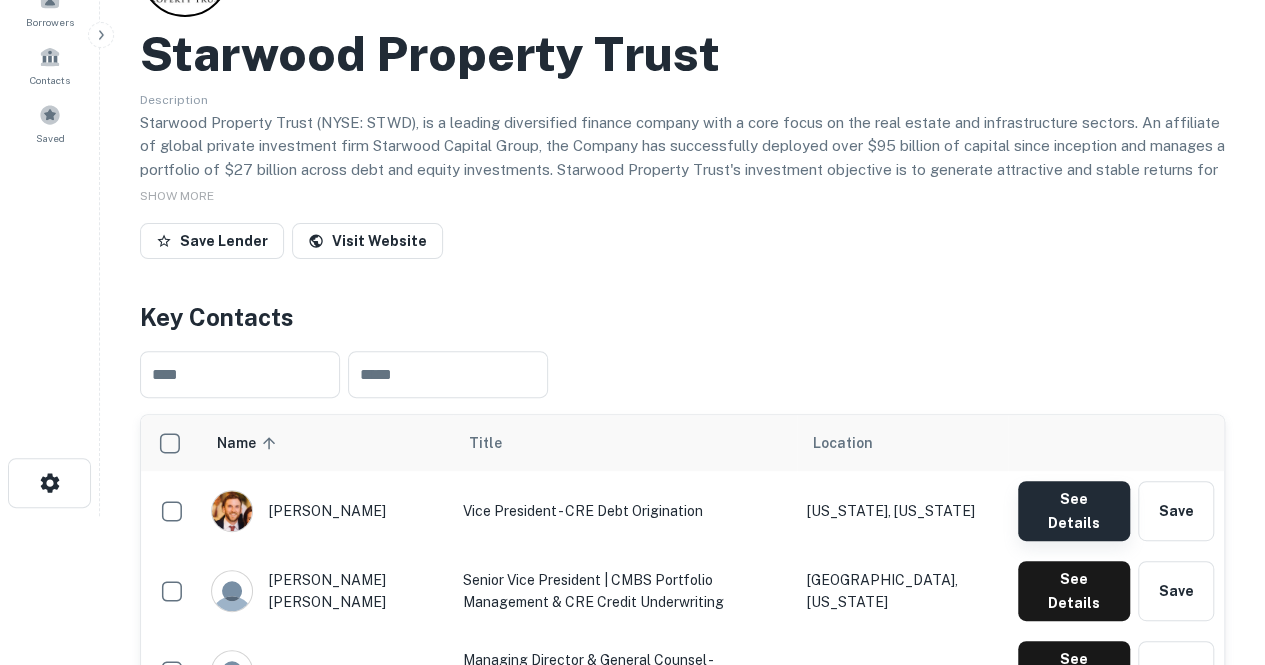 click on "See Details" at bounding box center [1074, 511] 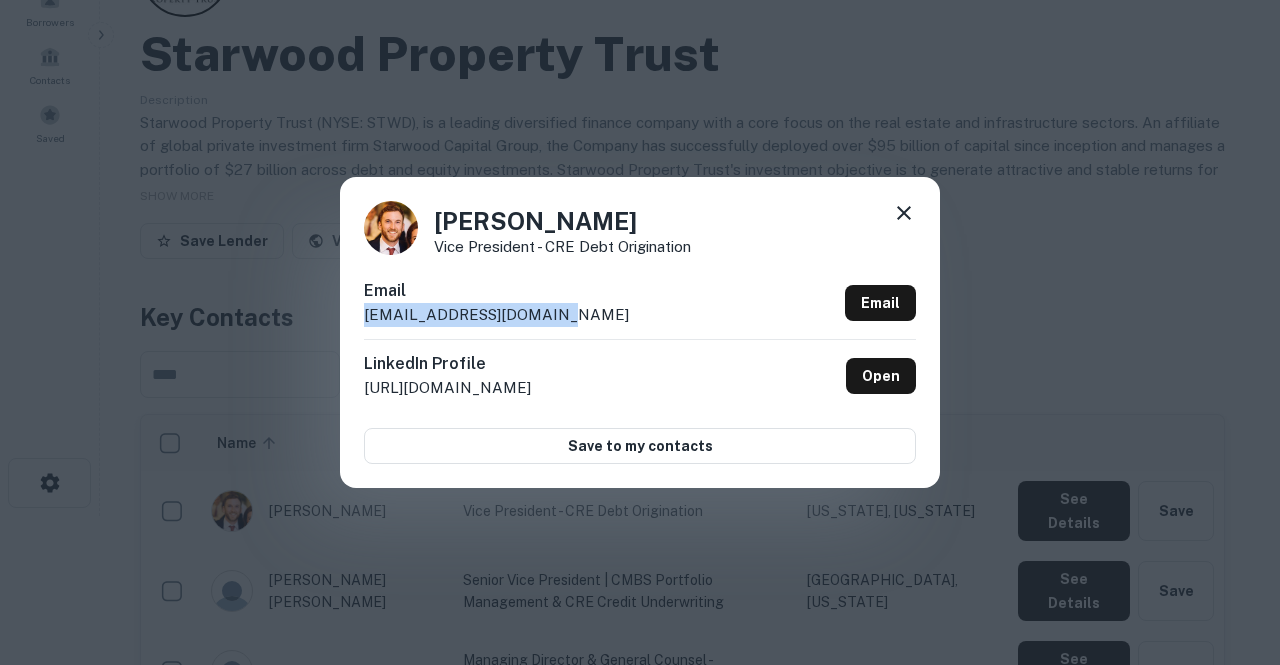 drag, startPoint x: 551, startPoint y: 315, endPoint x: 349, endPoint y: 323, distance: 202.15836 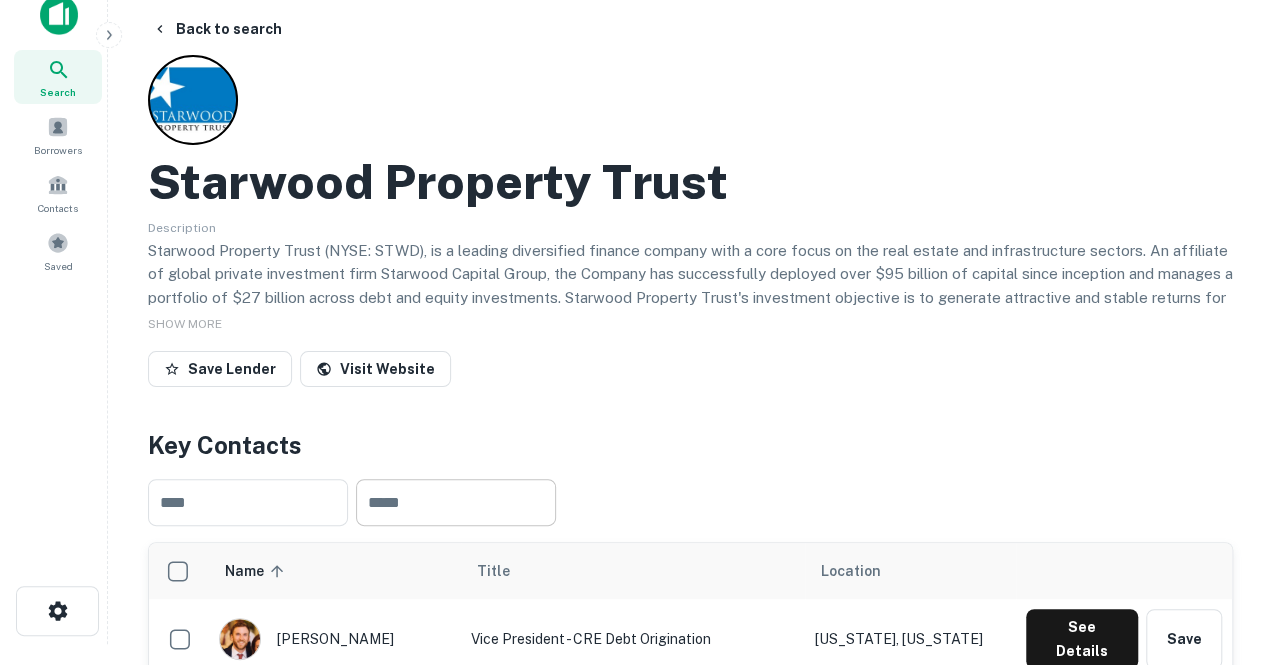 scroll, scrollTop: 0, scrollLeft: 0, axis: both 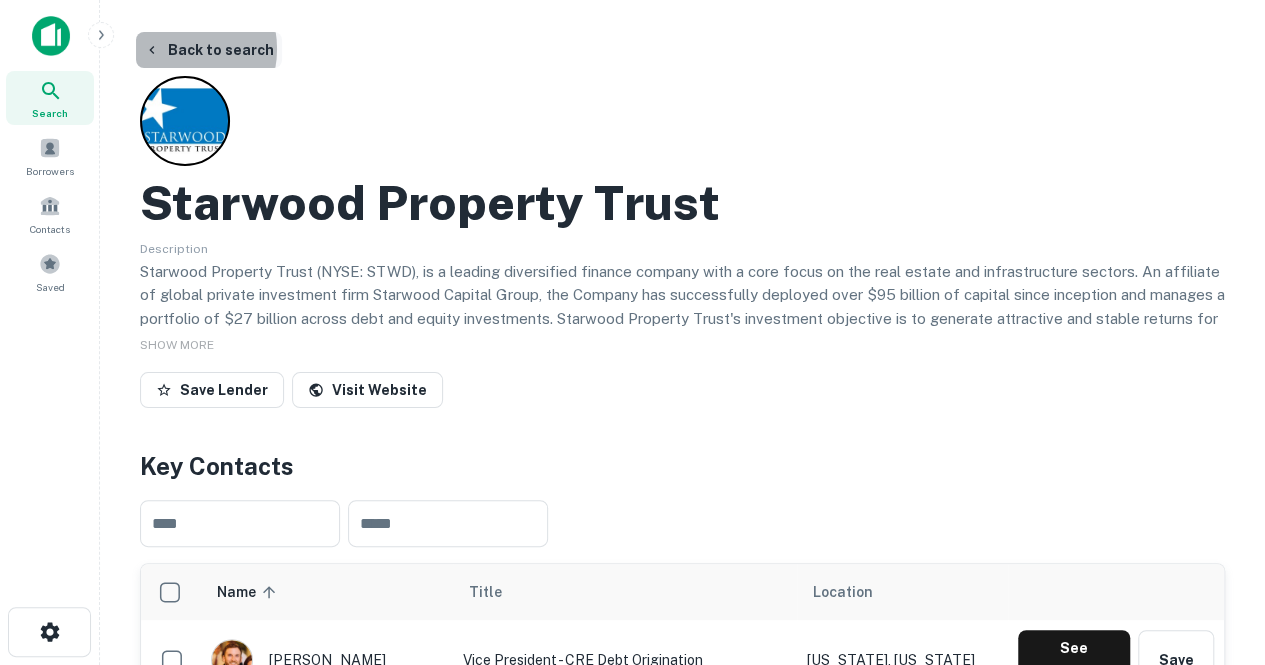 click on "Back to search" at bounding box center (209, 50) 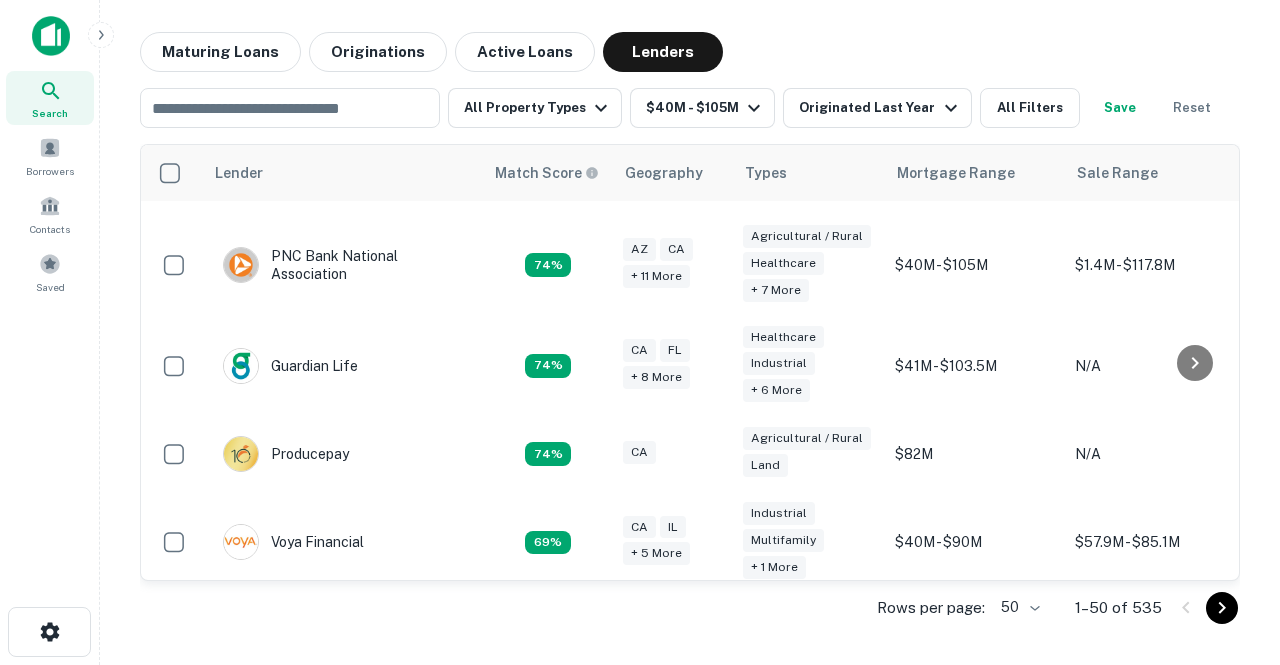 scroll, scrollTop: 1925, scrollLeft: 0, axis: vertical 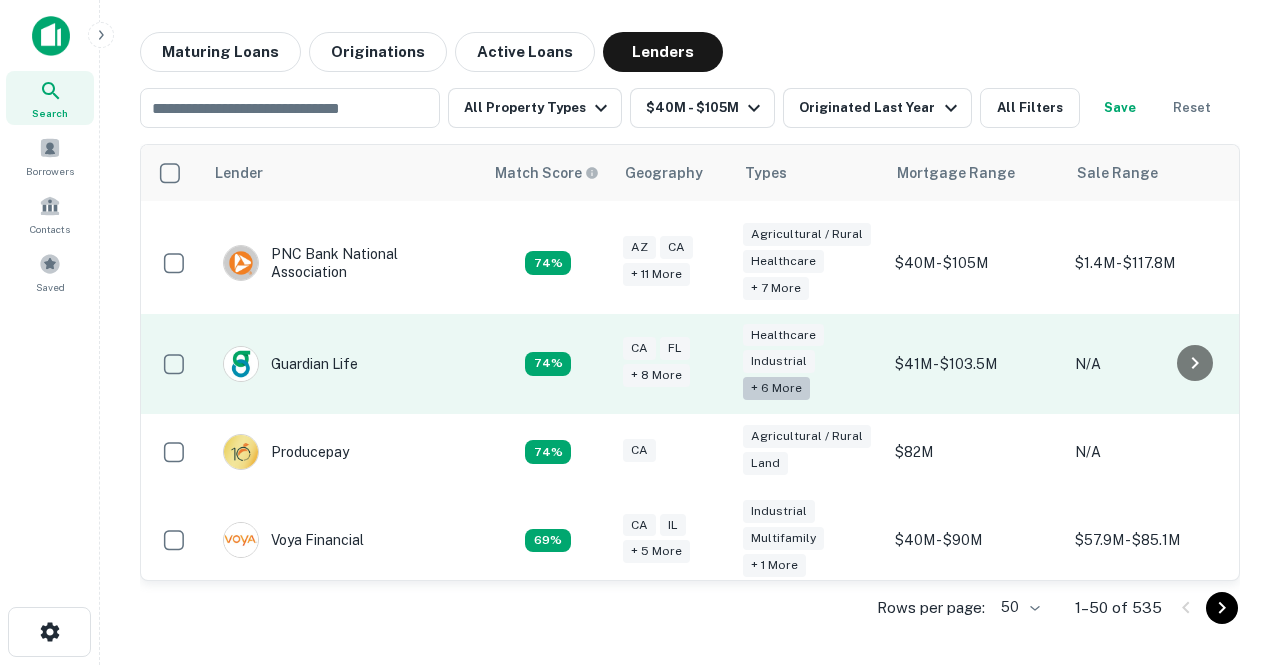 click on "+ 6 more" at bounding box center (776, 388) 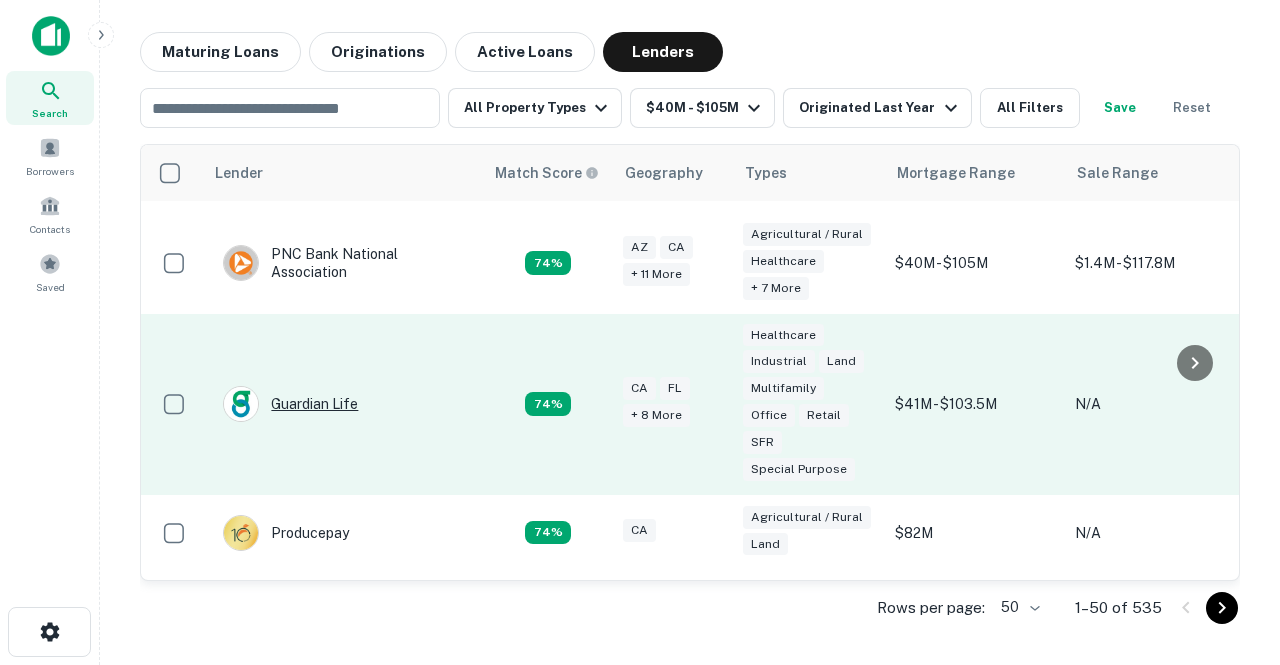 click on "Guardian Life" at bounding box center (290, 404) 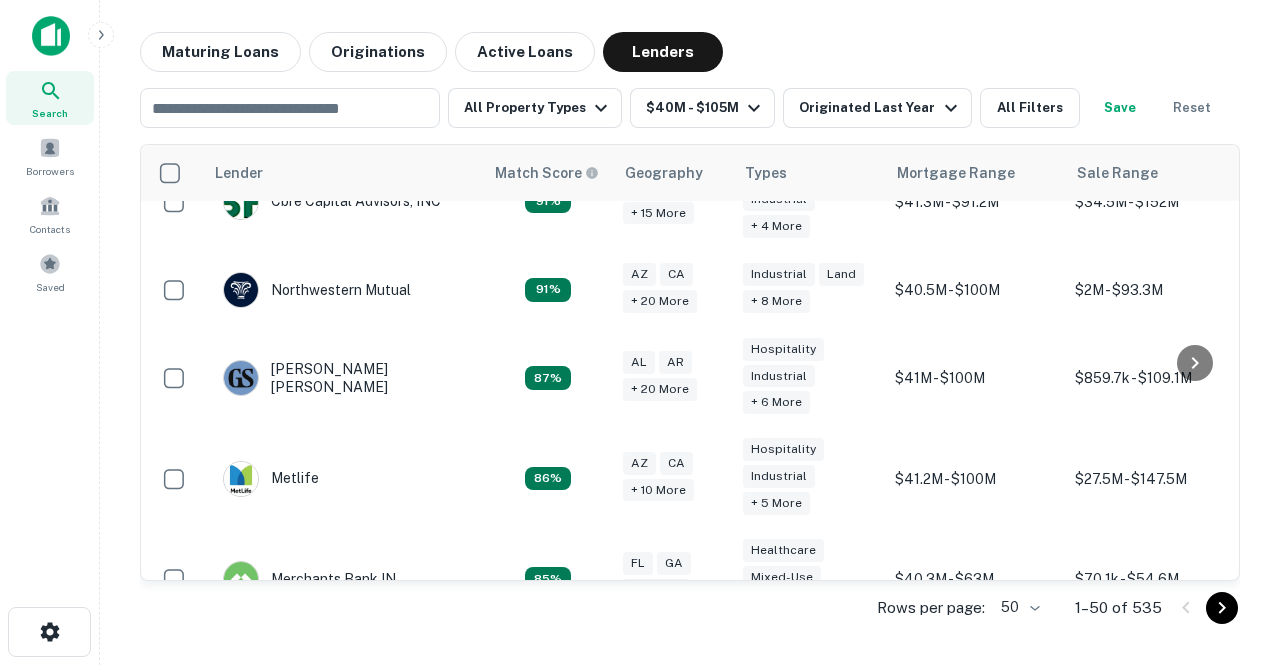 scroll, scrollTop: 0, scrollLeft: 0, axis: both 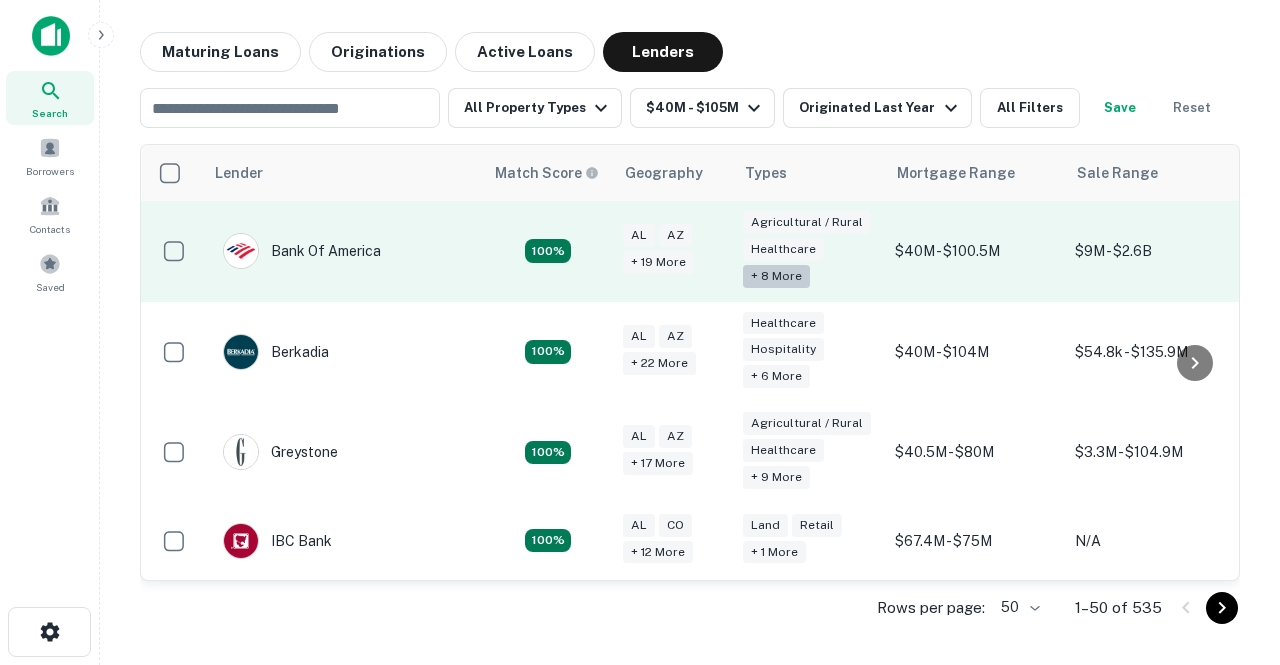 click on "+ 8 more" at bounding box center [776, 276] 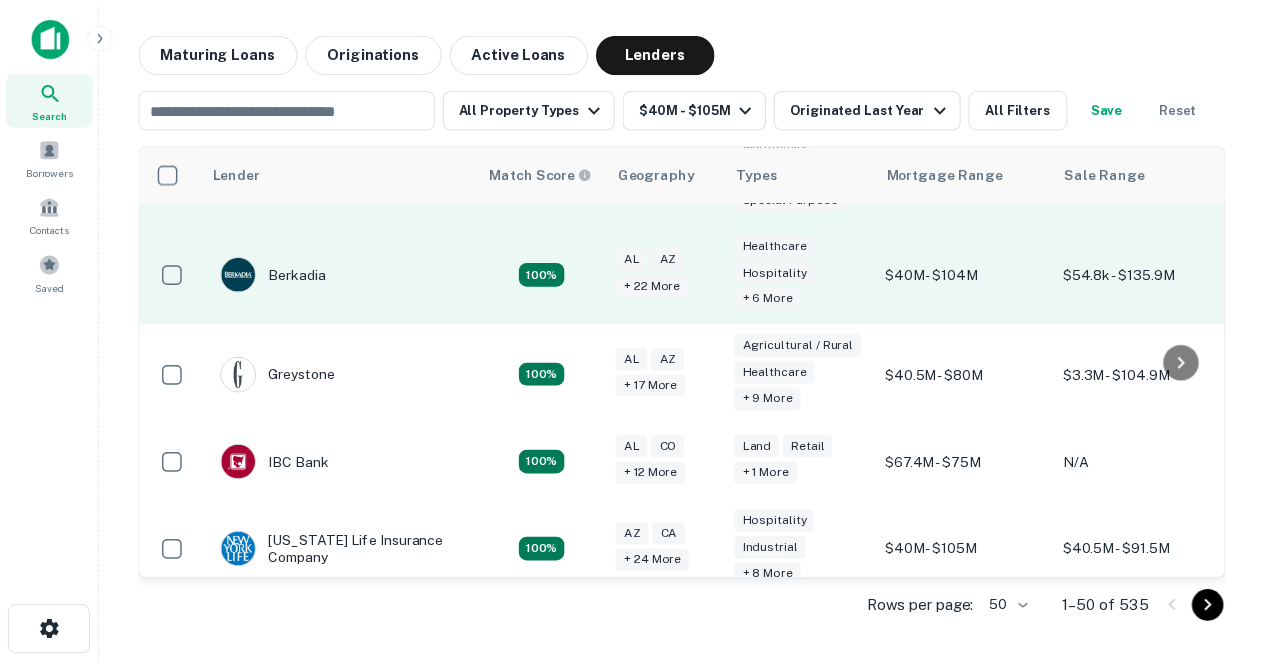 scroll, scrollTop: 214, scrollLeft: 0, axis: vertical 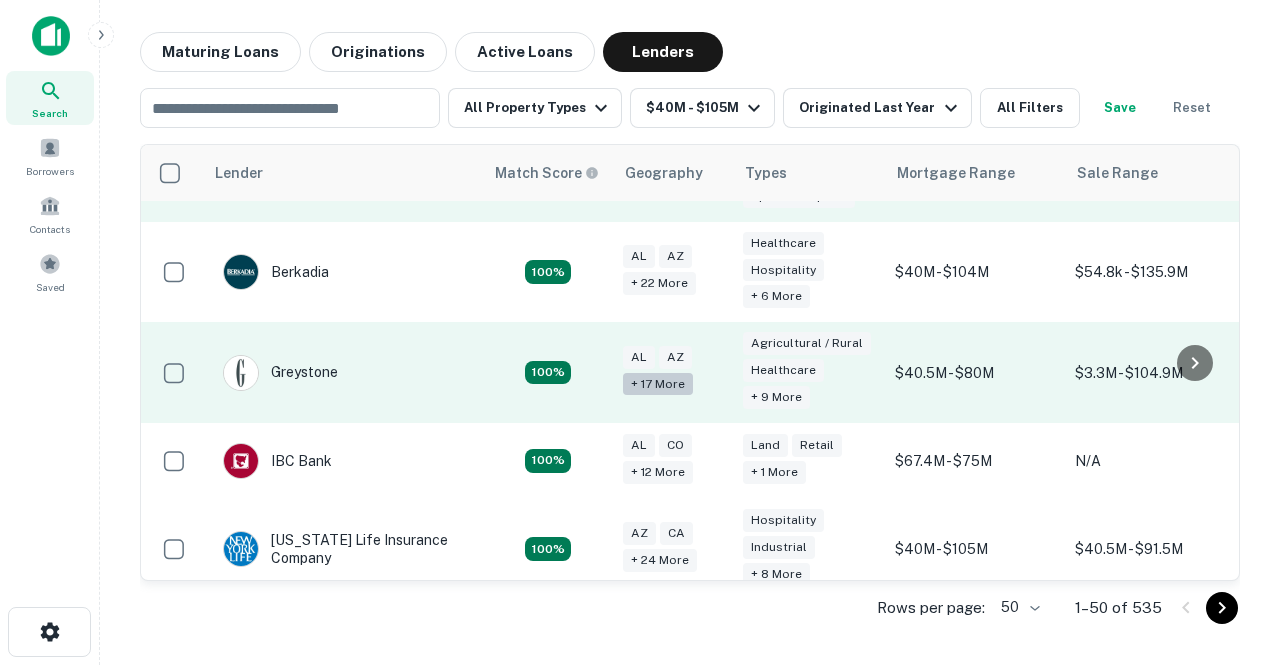 click on "+ 17 more" at bounding box center (658, 384) 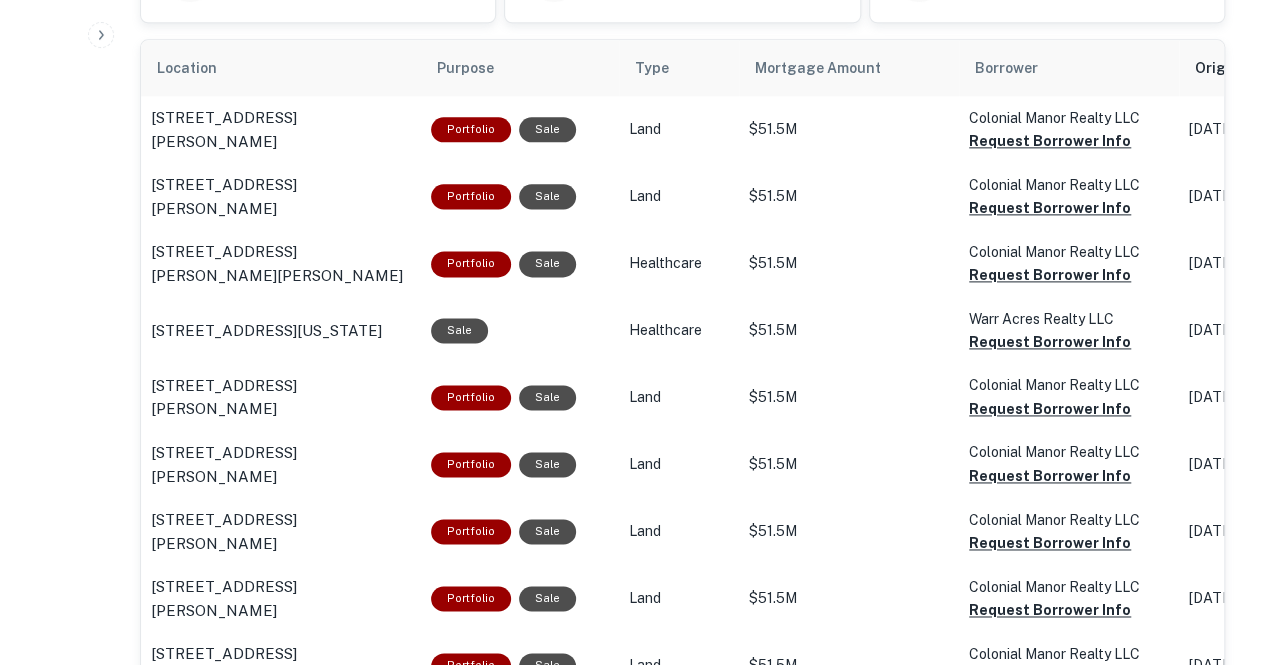 scroll, scrollTop: 1242, scrollLeft: 0, axis: vertical 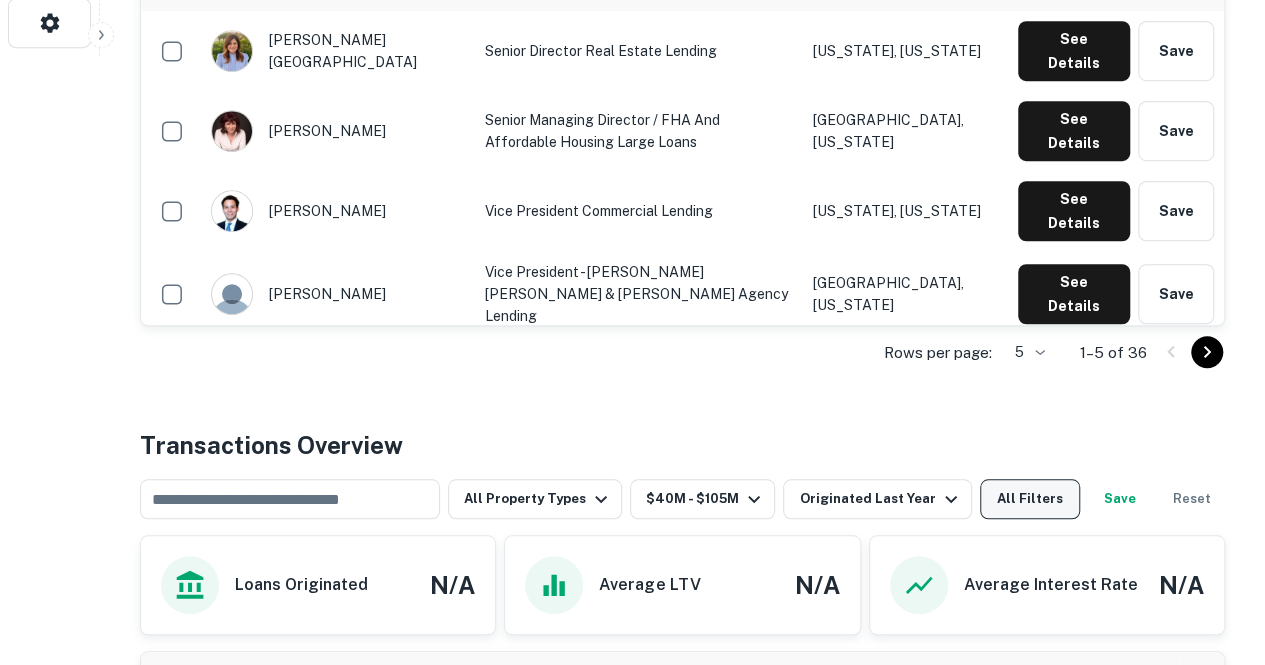 click on "All Filters" at bounding box center (1030, 499) 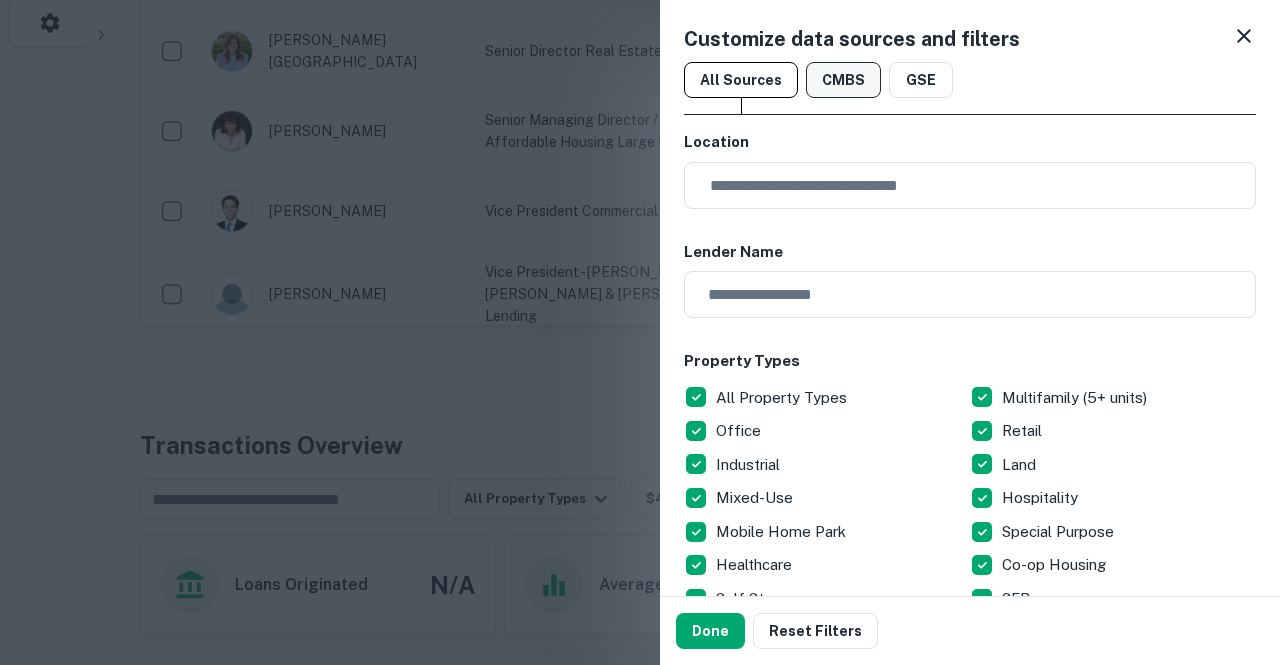 click on "CMBS" at bounding box center [843, 80] 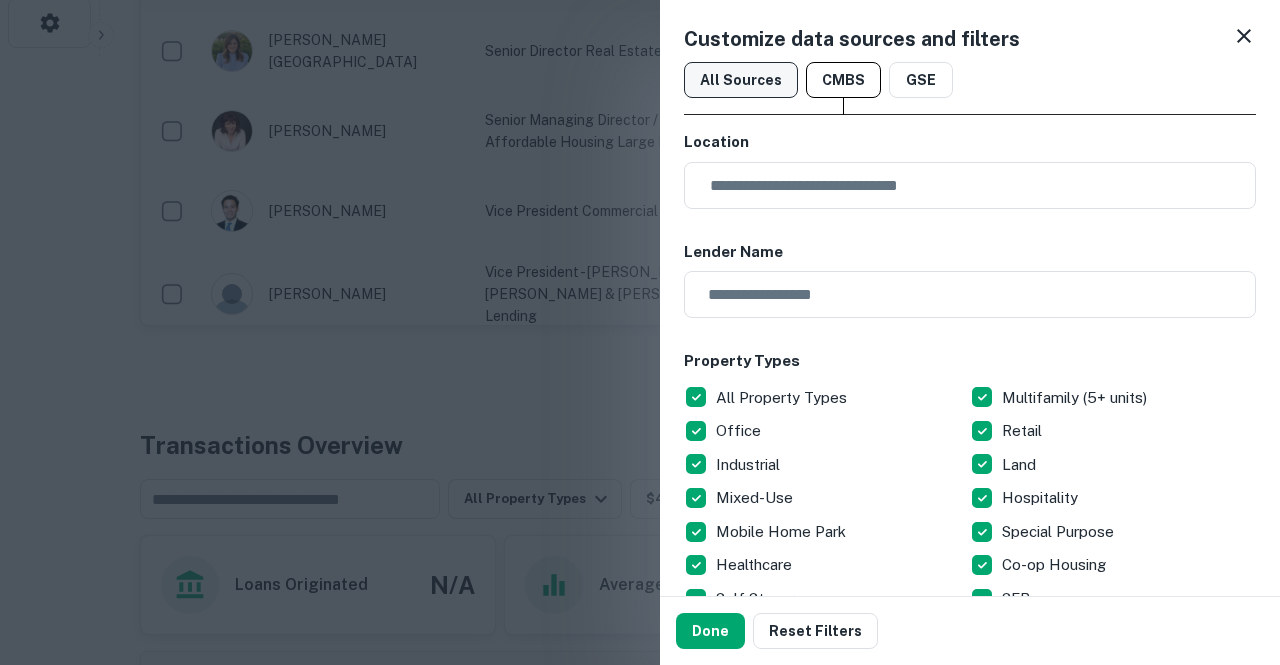 click on "All Sources" at bounding box center (741, 80) 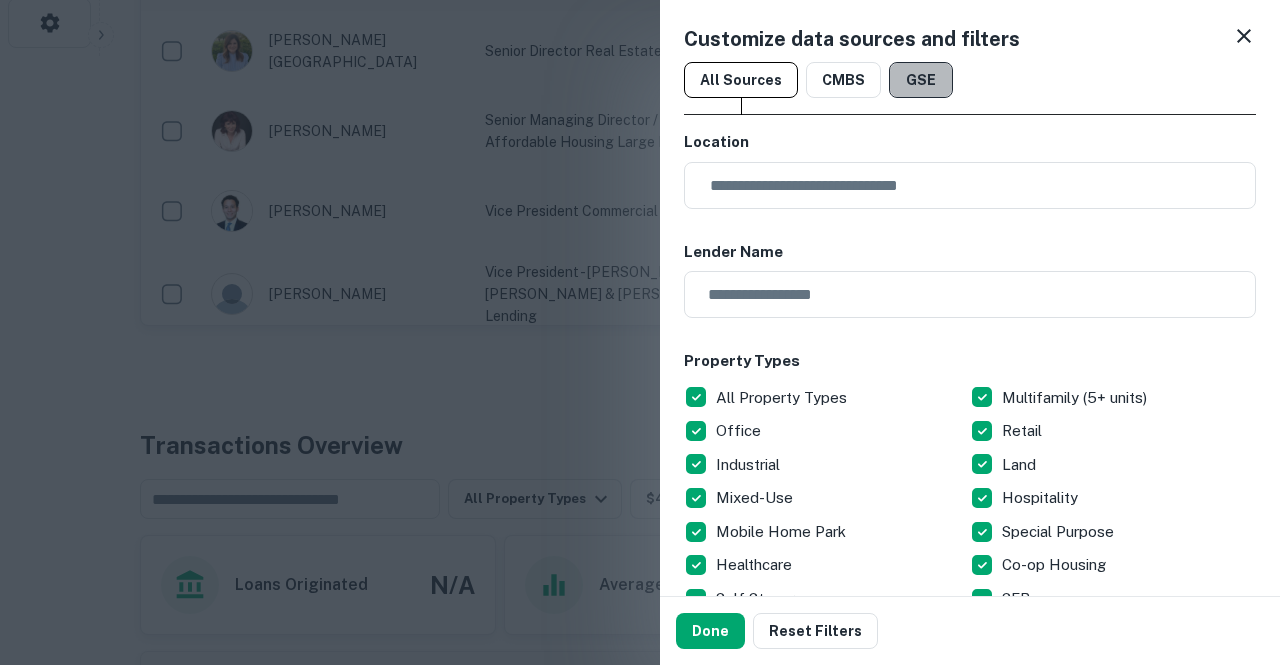 click on "GSE" at bounding box center (921, 80) 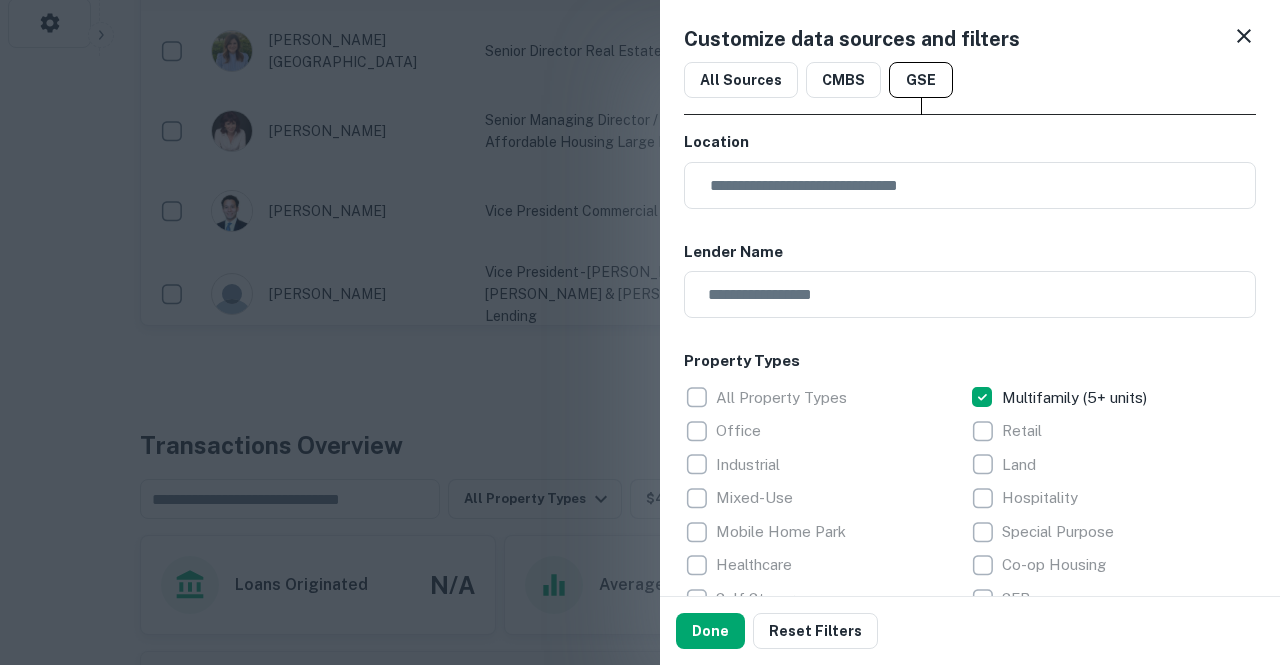 click on "Customize data sources and filters All Sources CMBS GSE Location ​ Lender Name ​ Property Types All Property Types Multifamily (5+ units) Office Retail Industrial Land Mixed-Use Hospitality Mobile Home Park Special Purpose Healthcare Co-op Housing Self Storage SFR Residential (2-4 units) Loan Purpose All Types Refinance Sale Construction Lender Type All Lender Types Bank Individual Credit Union Private Money Insurance Company Agency Debt Fund Residential Other Transaction Range Mortgage Amount Sale Amount ******** $40M ​ - ********* $105M ​ Clear Amounts Date Range Origination Date Maturity Date Last Financed Date 90 Days 120 Days 6 Months 1 Year 2 Year 5 Years All Time Custom Year Built Min Min - Max Max Number of Units Min Min - Max Max" at bounding box center [970, 298] 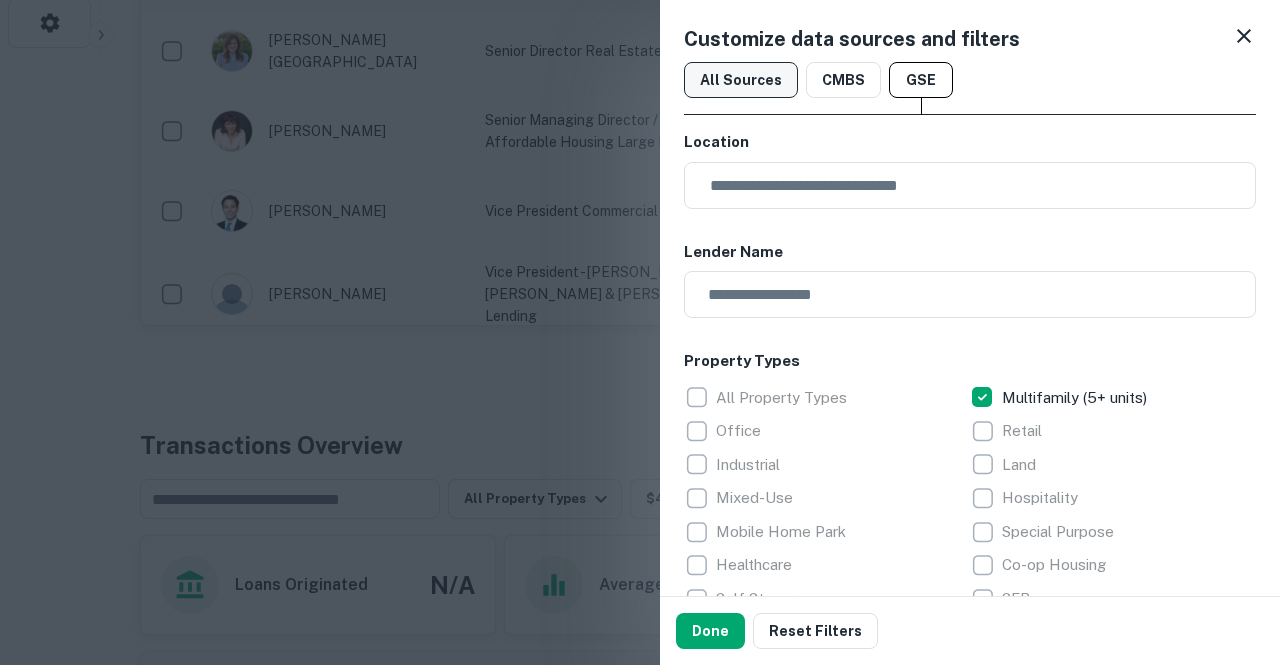 click on "All Sources" at bounding box center [741, 80] 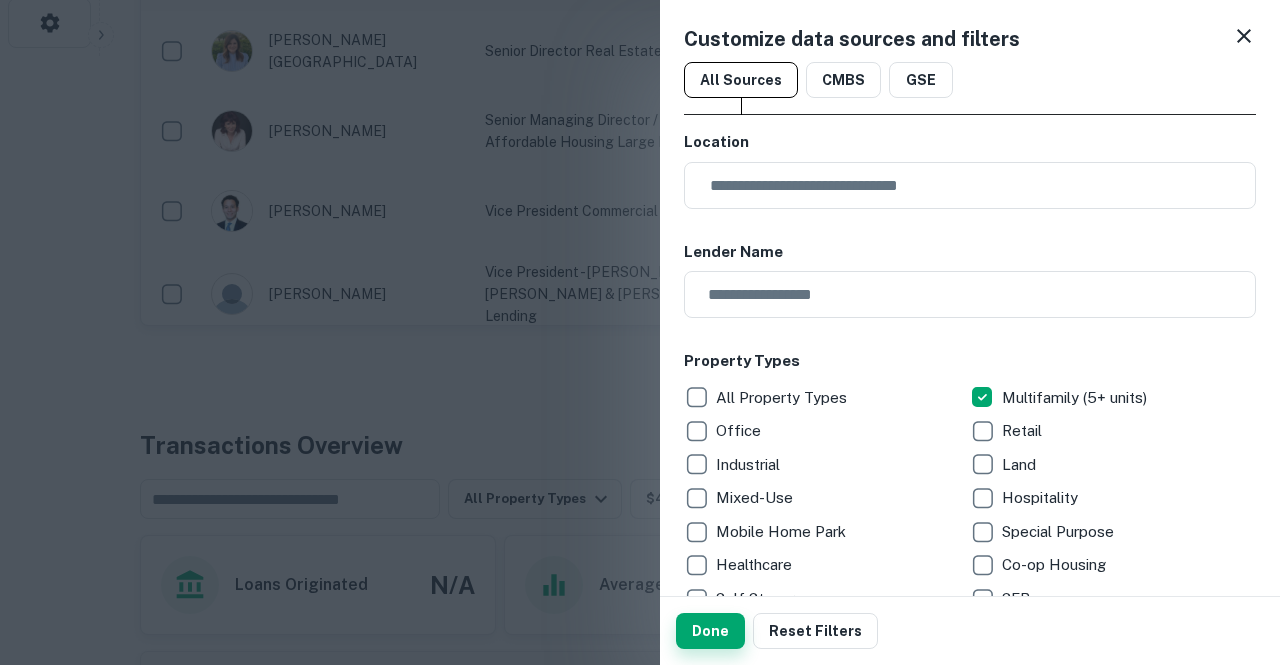 click on "Done" at bounding box center (710, 631) 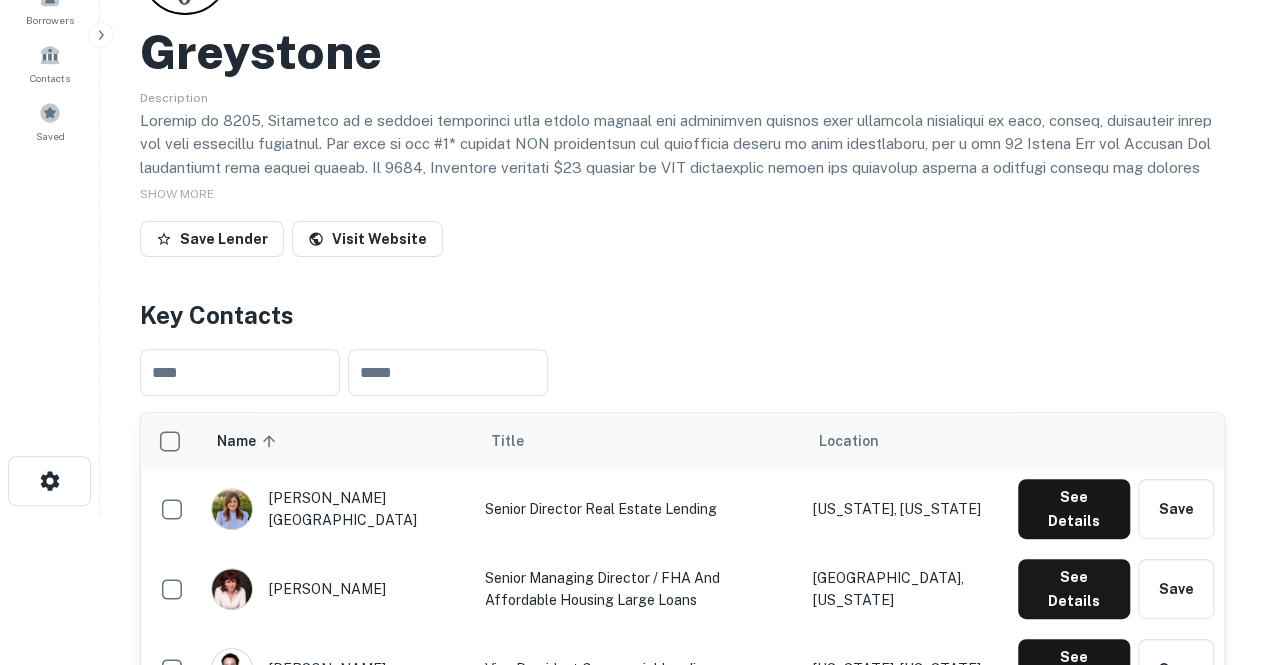 scroll, scrollTop: 0, scrollLeft: 0, axis: both 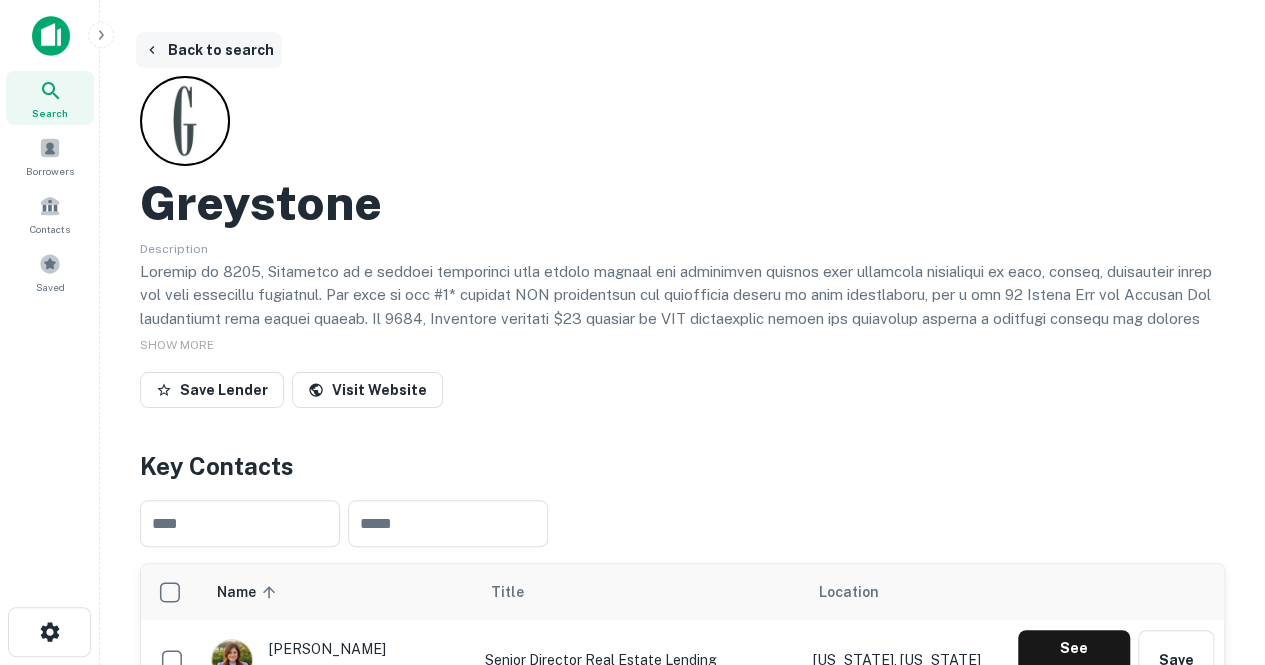 click 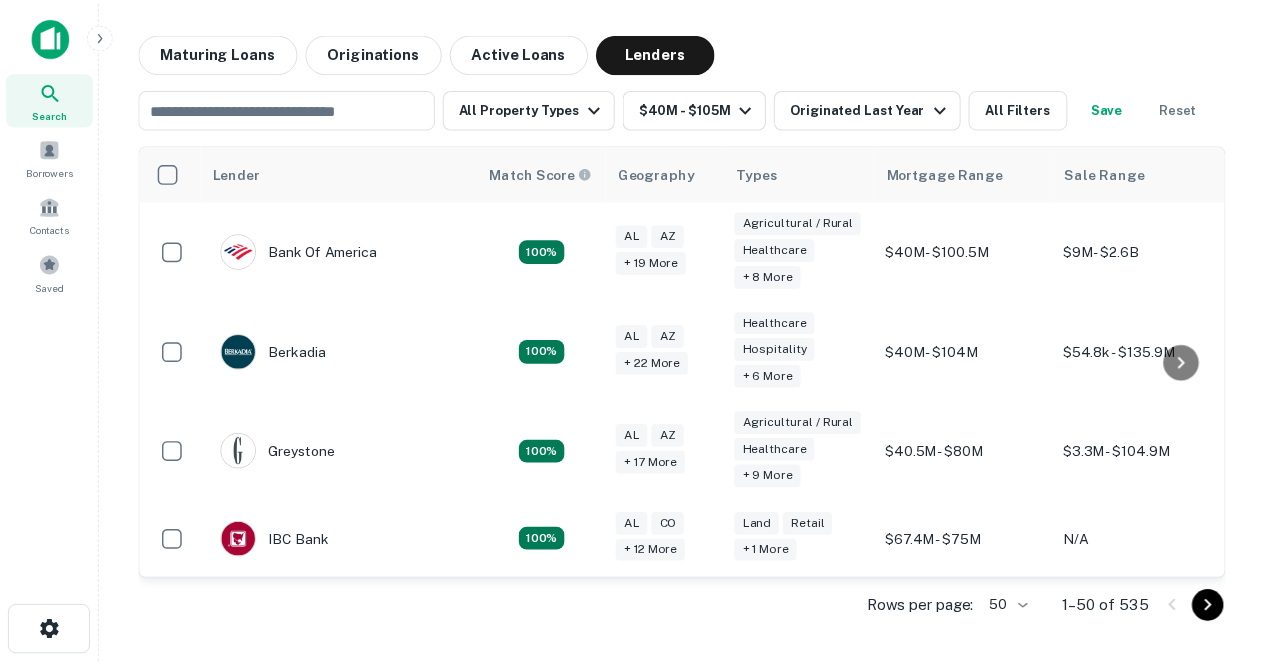 scroll, scrollTop: 214, scrollLeft: 0, axis: vertical 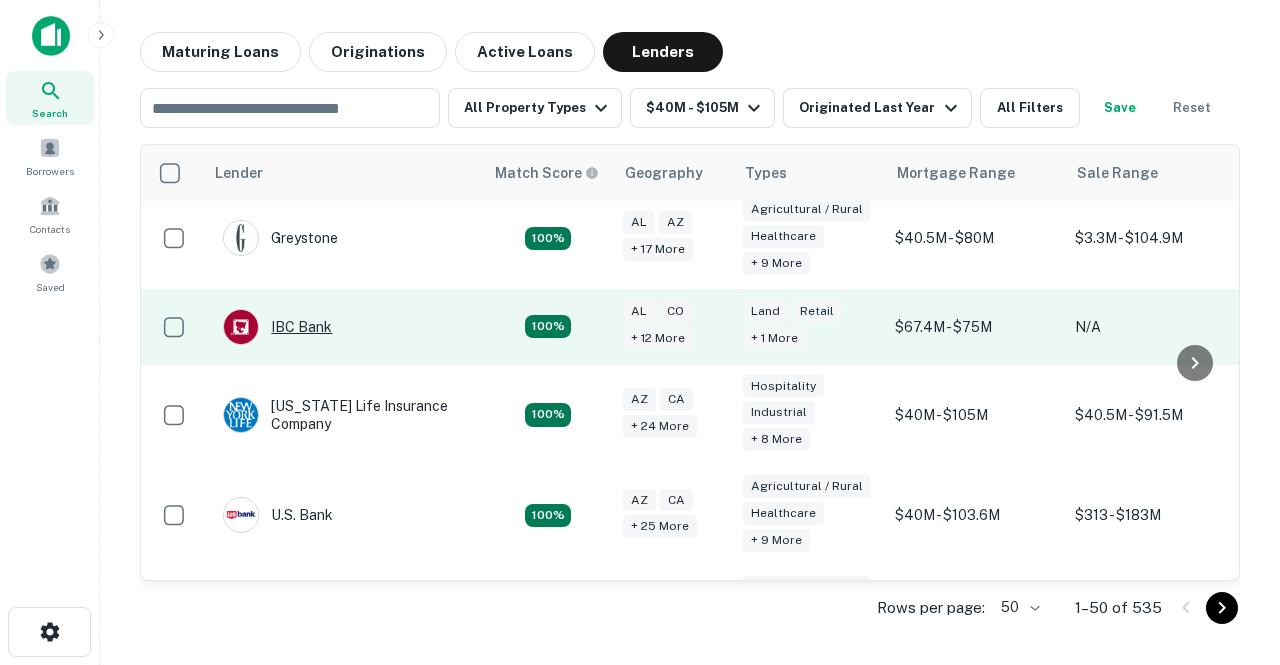 click on "IBC Bank" at bounding box center (277, 327) 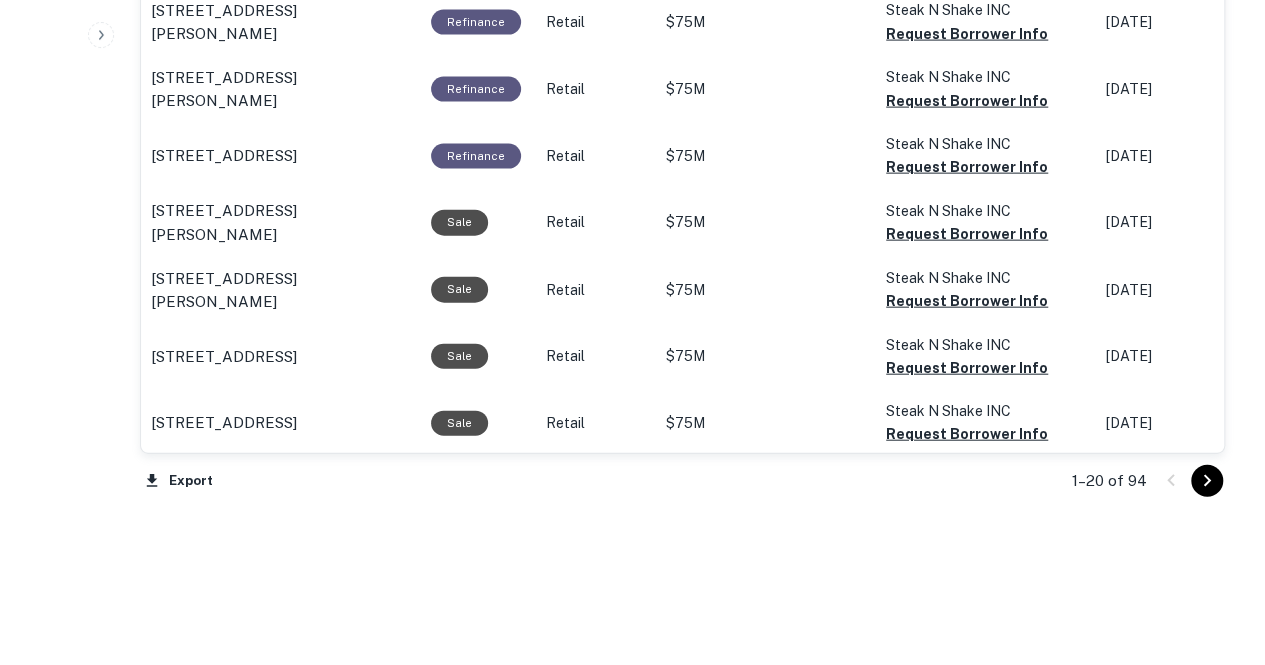 scroll, scrollTop: 2226, scrollLeft: 0, axis: vertical 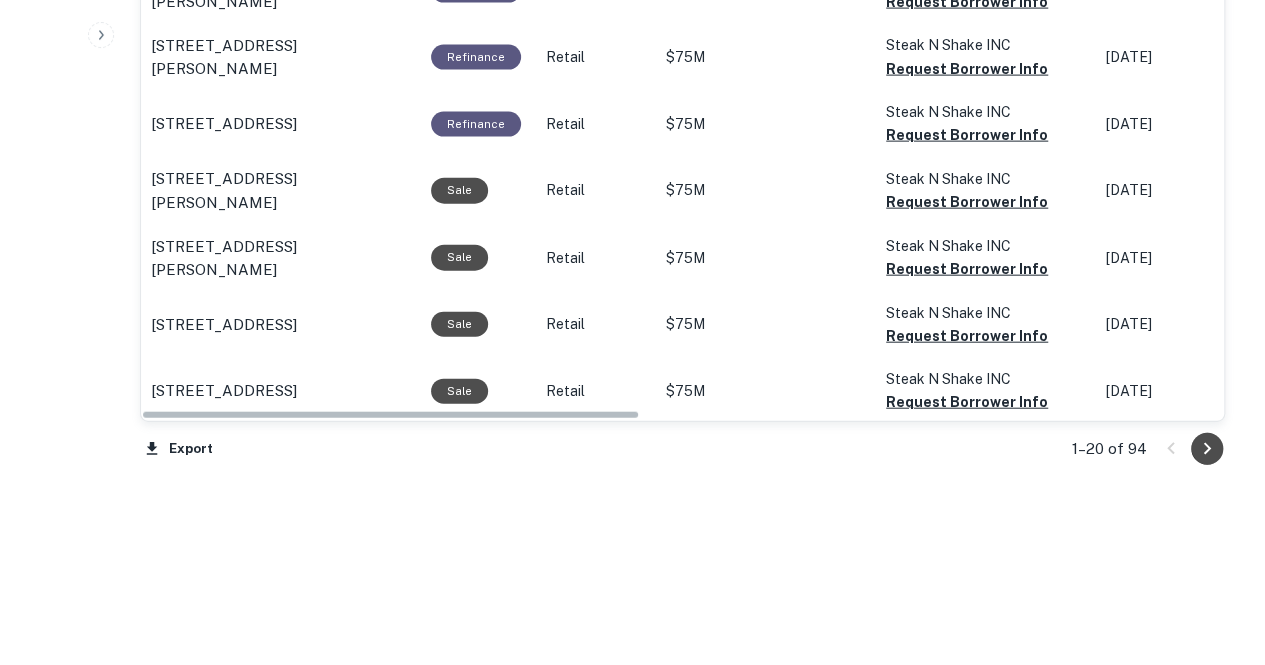 click 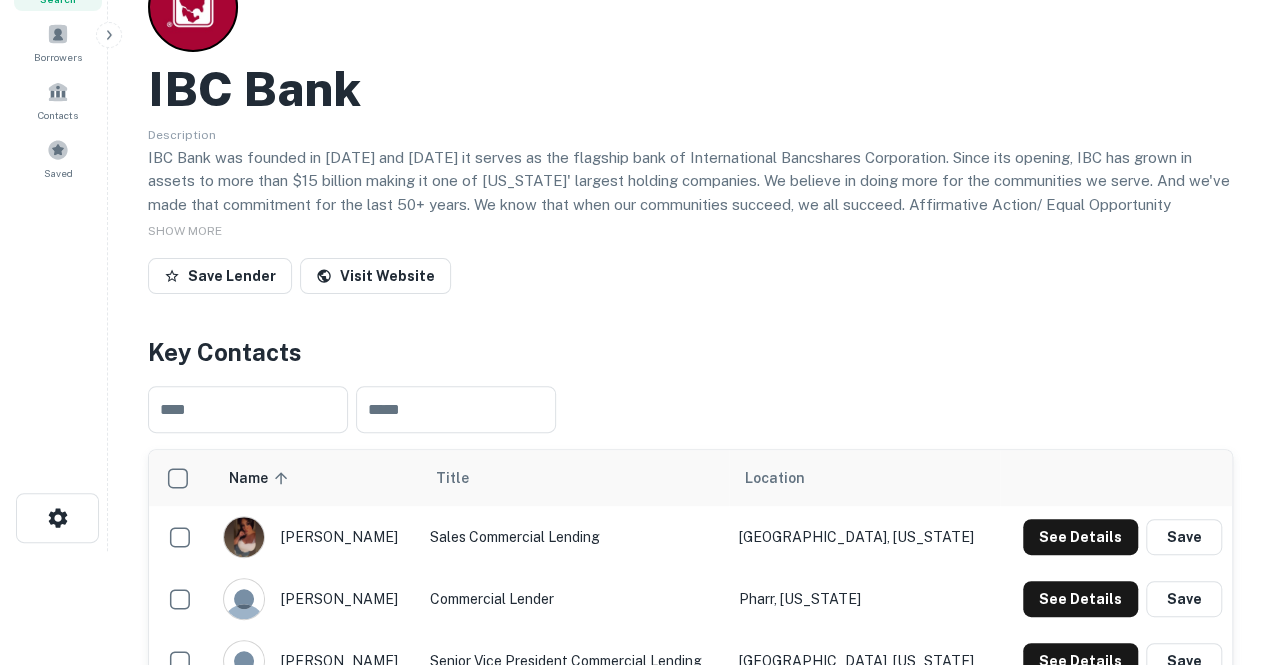 scroll, scrollTop: 0, scrollLeft: 0, axis: both 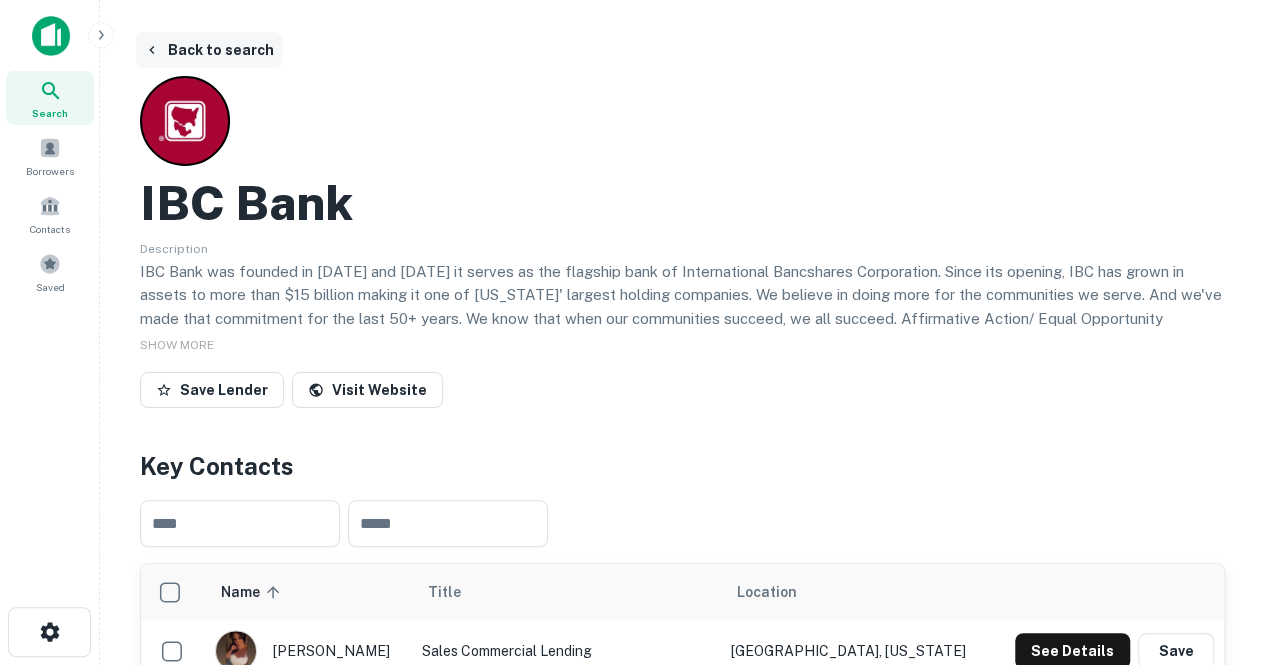 click 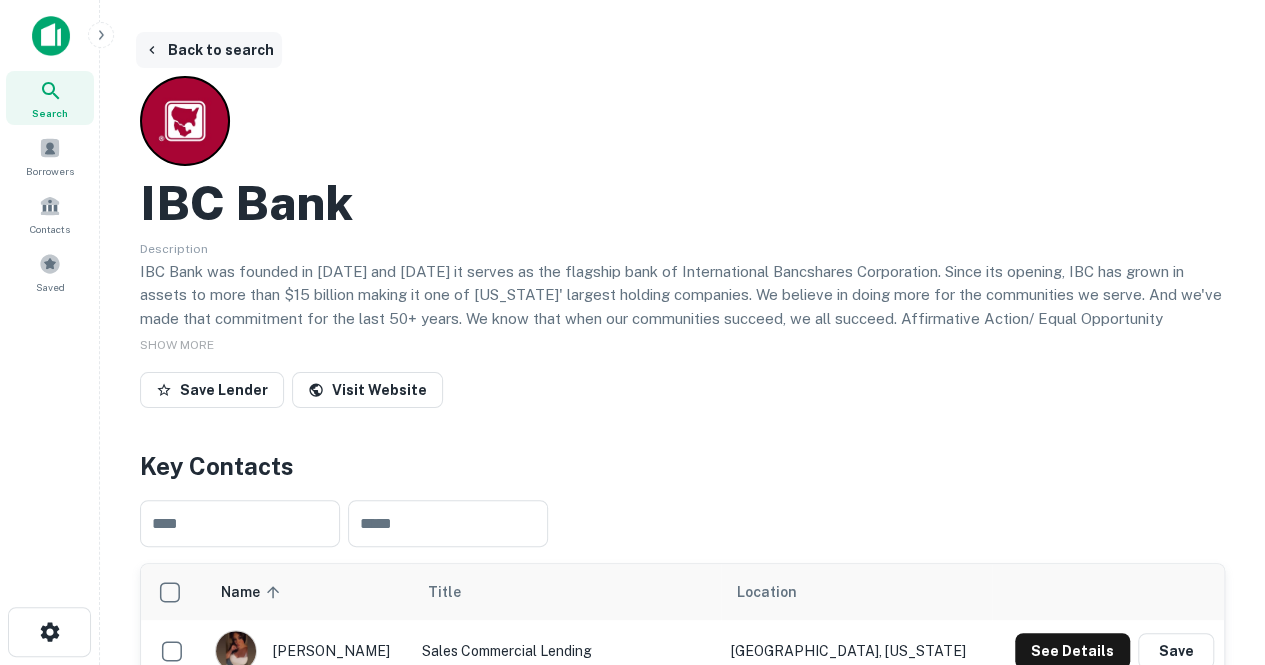 click on "Back to search" at bounding box center (209, 50) 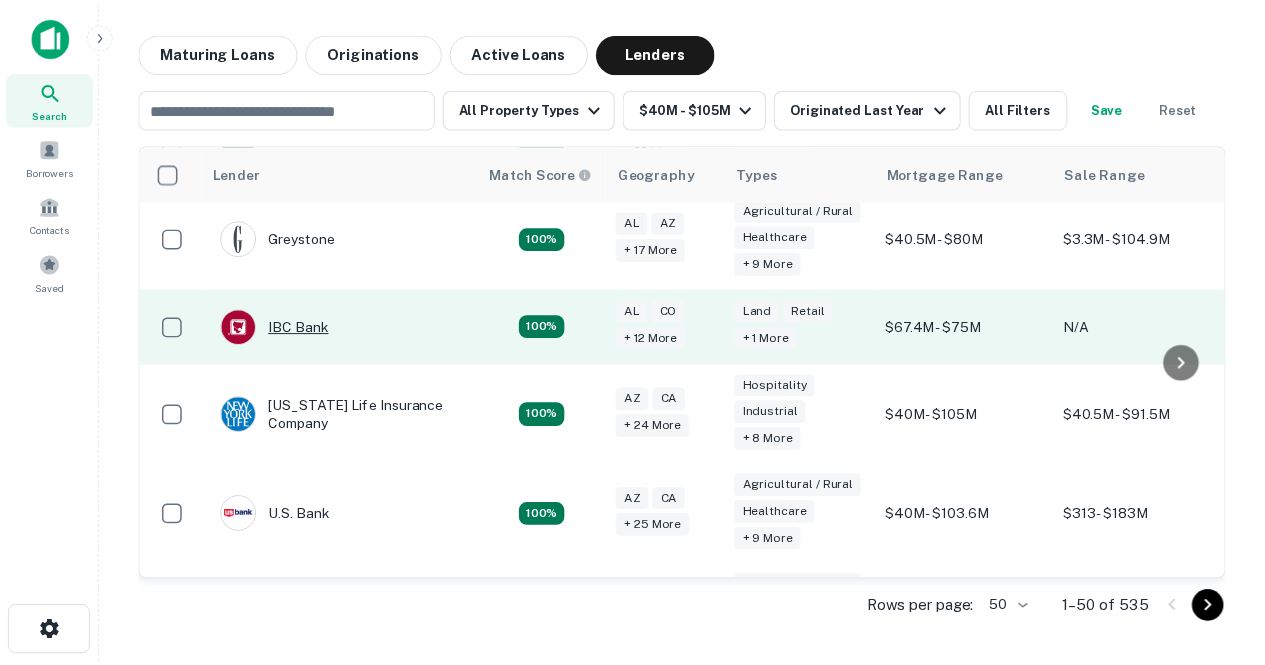 scroll, scrollTop: 375, scrollLeft: 0, axis: vertical 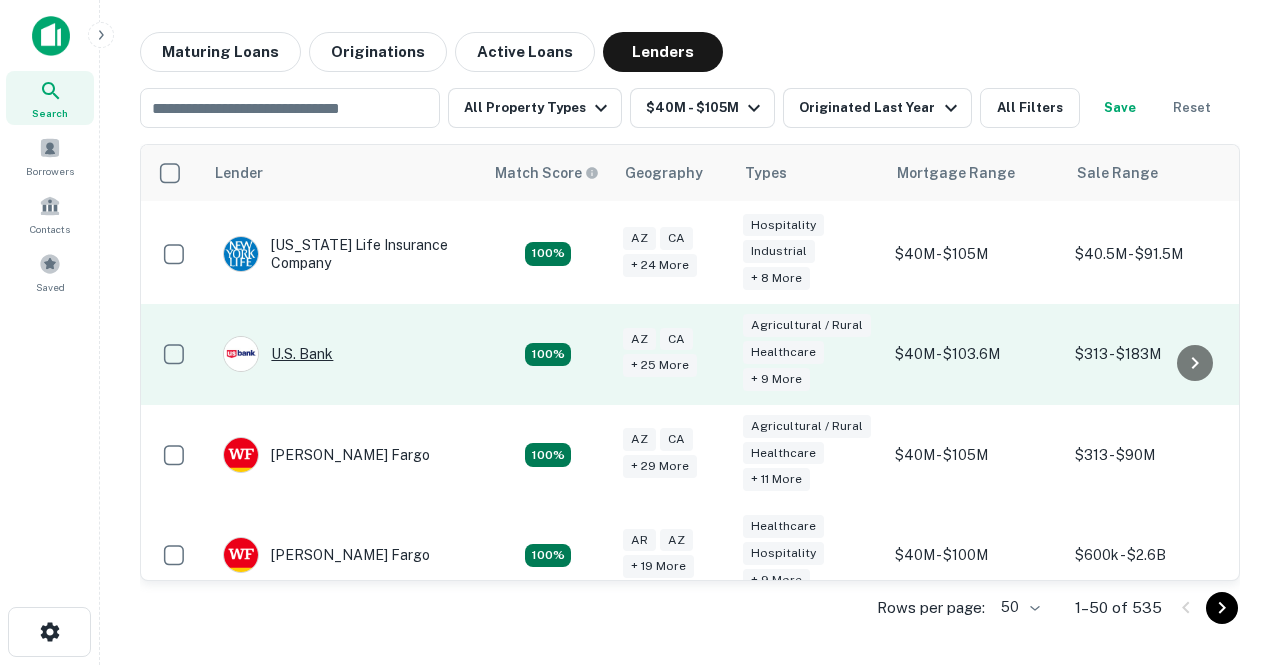 click on "U.s. Bank" at bounding box center (278, 354) 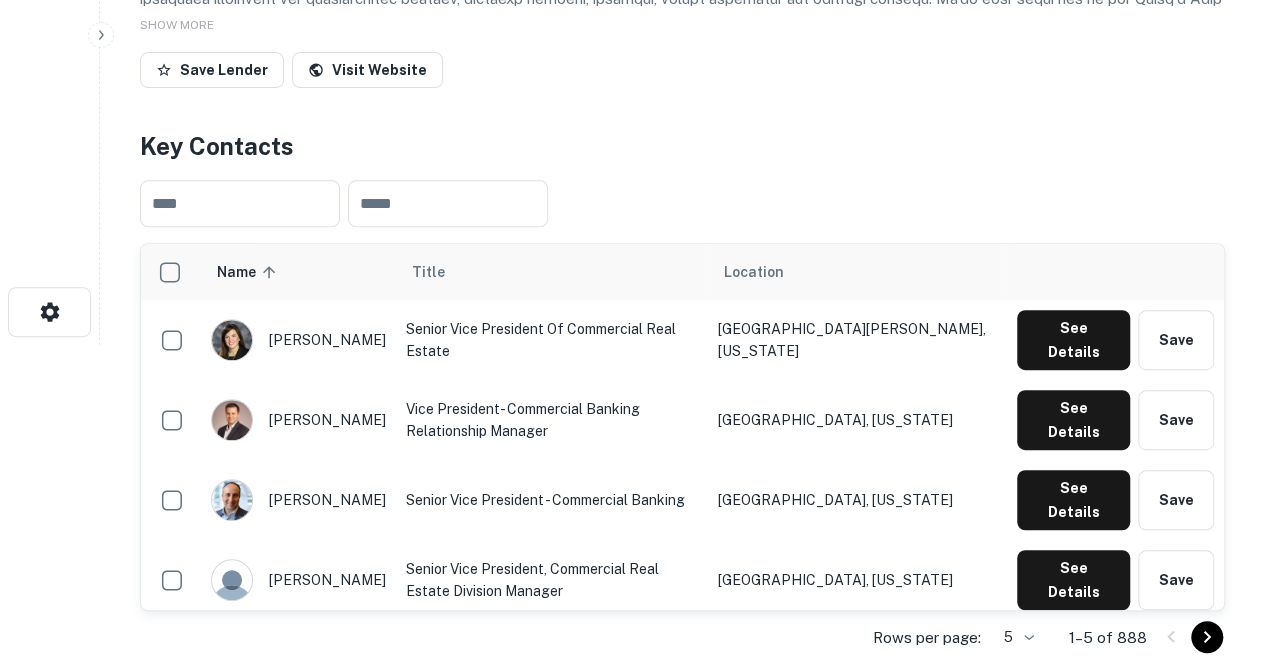 scroll, scrollTop: 318, scrollLeft: 0, axis: vertical 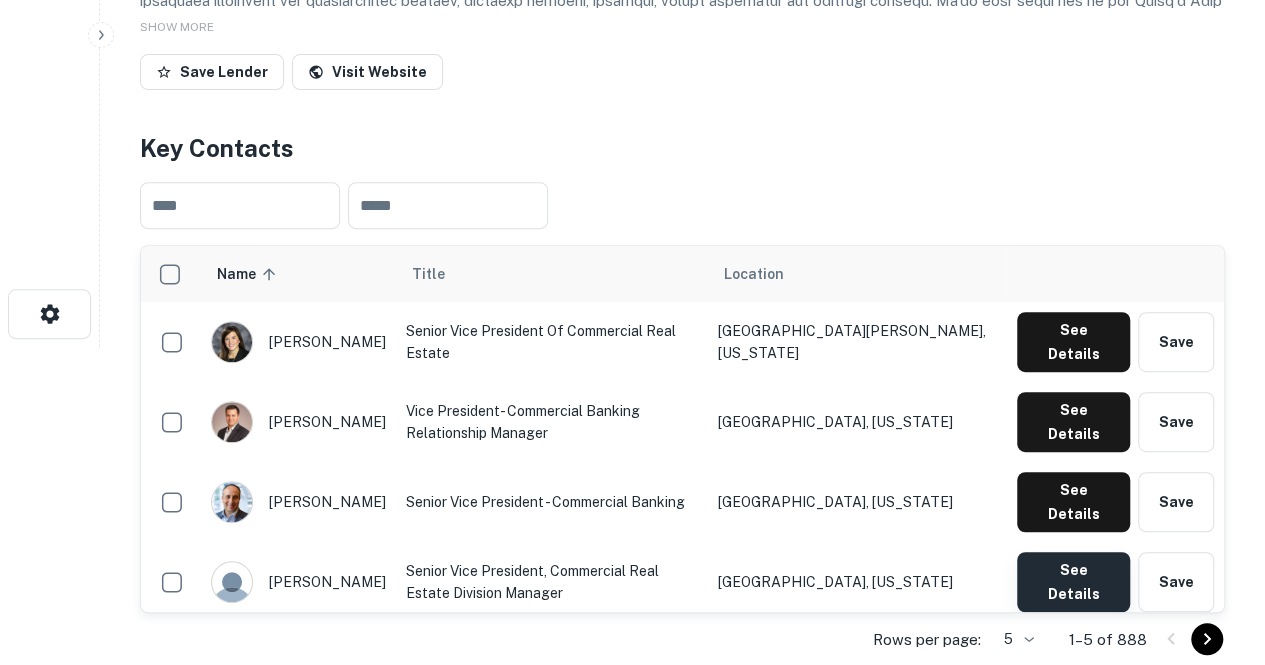 click on "See Details" at bounding box center [1073, 342] 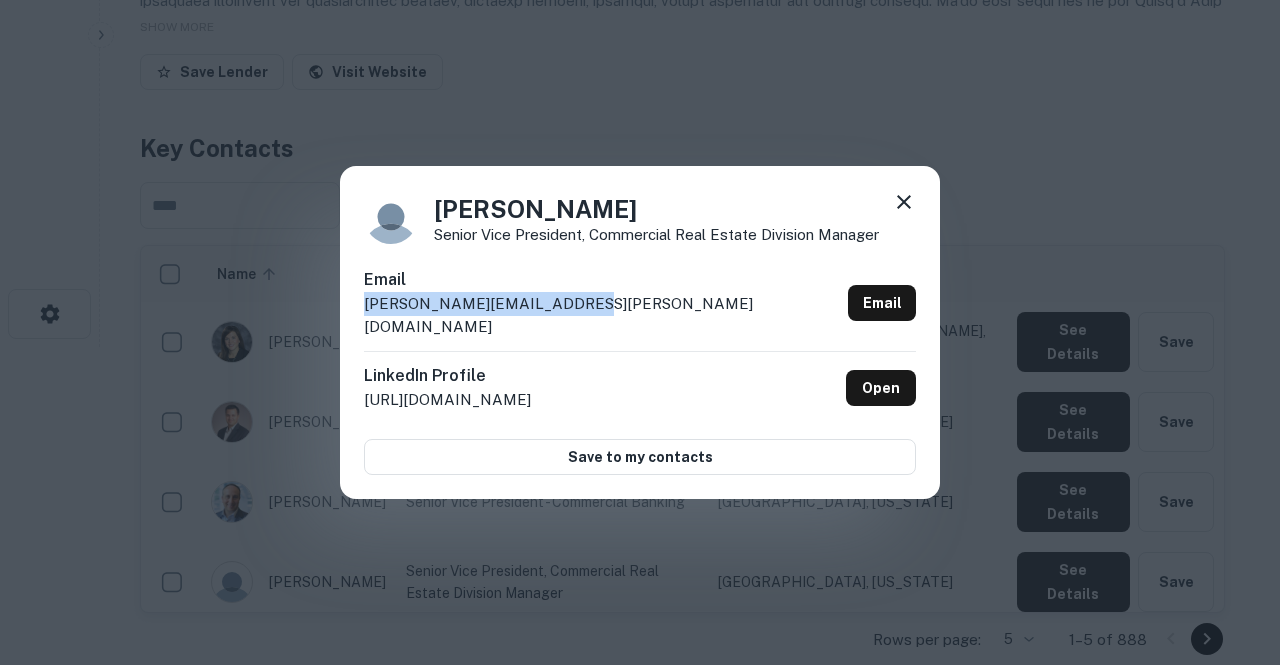 drag, startPoint x: 574, startPoint y: 313, endPoint x: 362, endPoint y: 317, distance: 212.03773 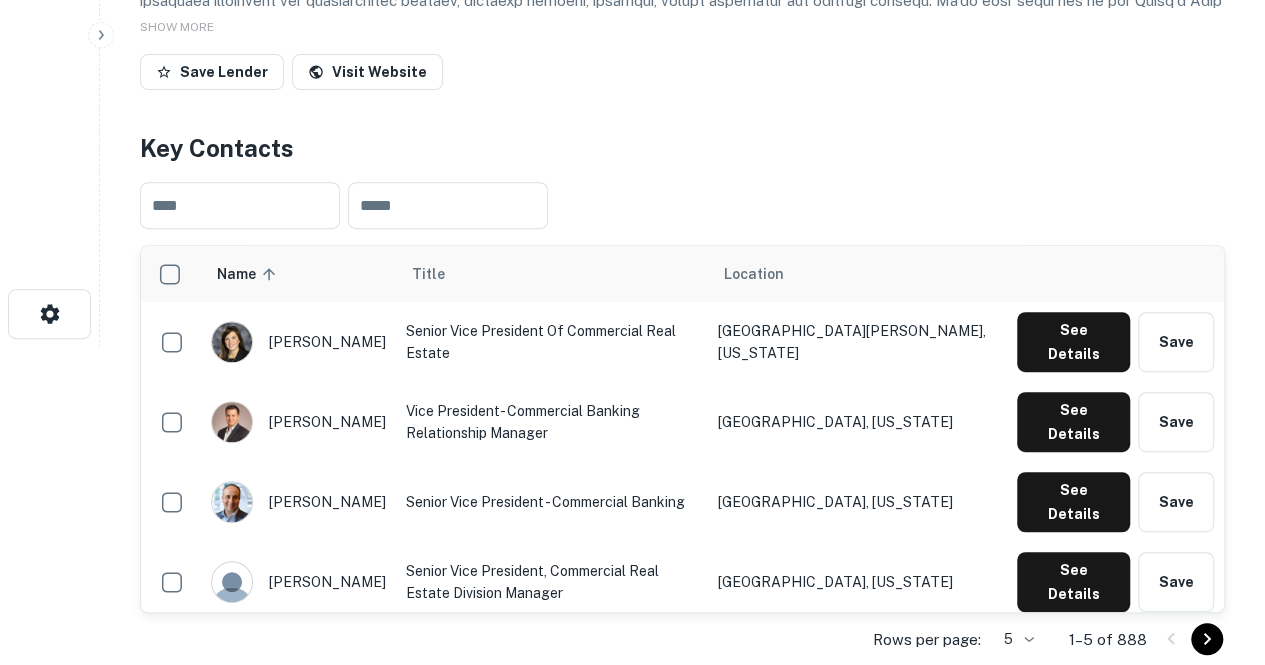 click on "See Details" at bounding box center (1073, 342) 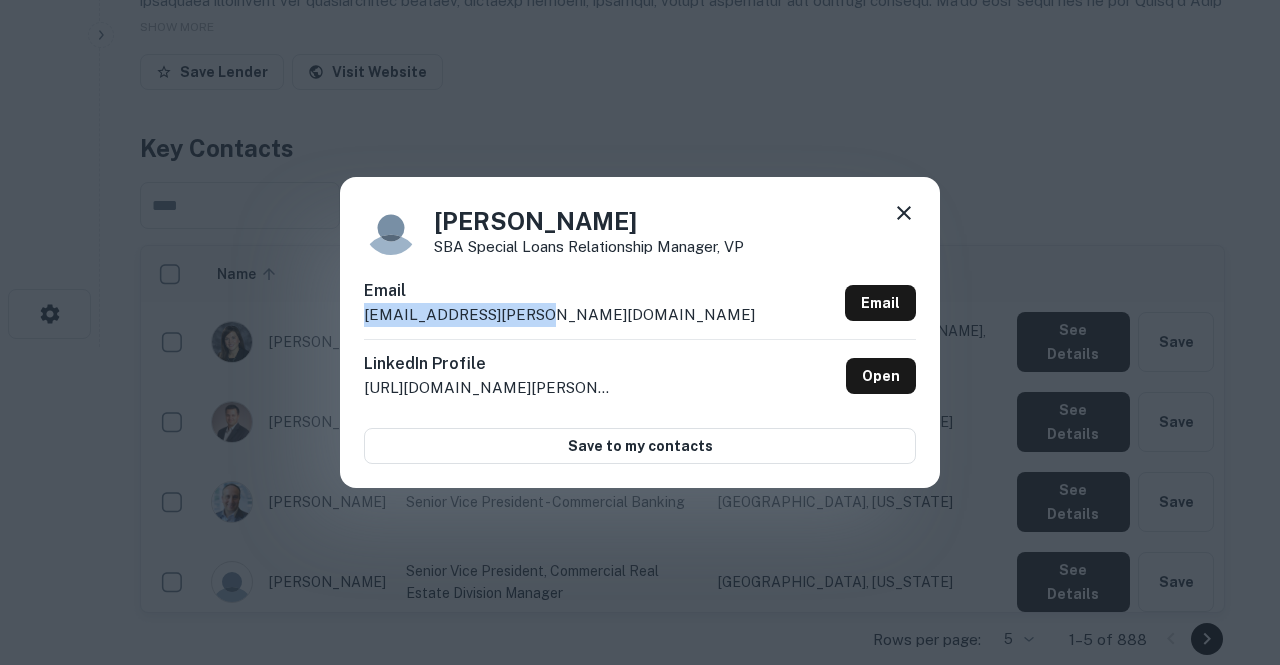 drag, startPoint x: 537, startPoint y: 315, endPoint x: 364, endPoint y: 313, distance: 173.01157 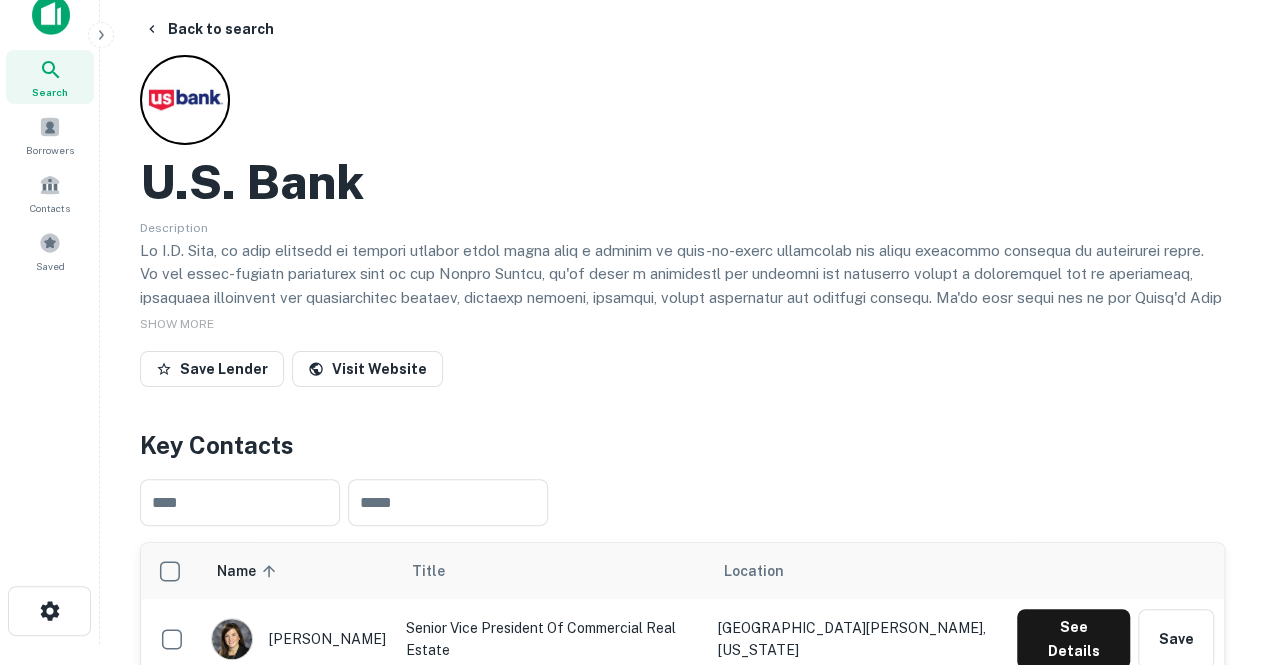 scroll, scrollTop: 16, scrollLeft: 0, axis: vertical 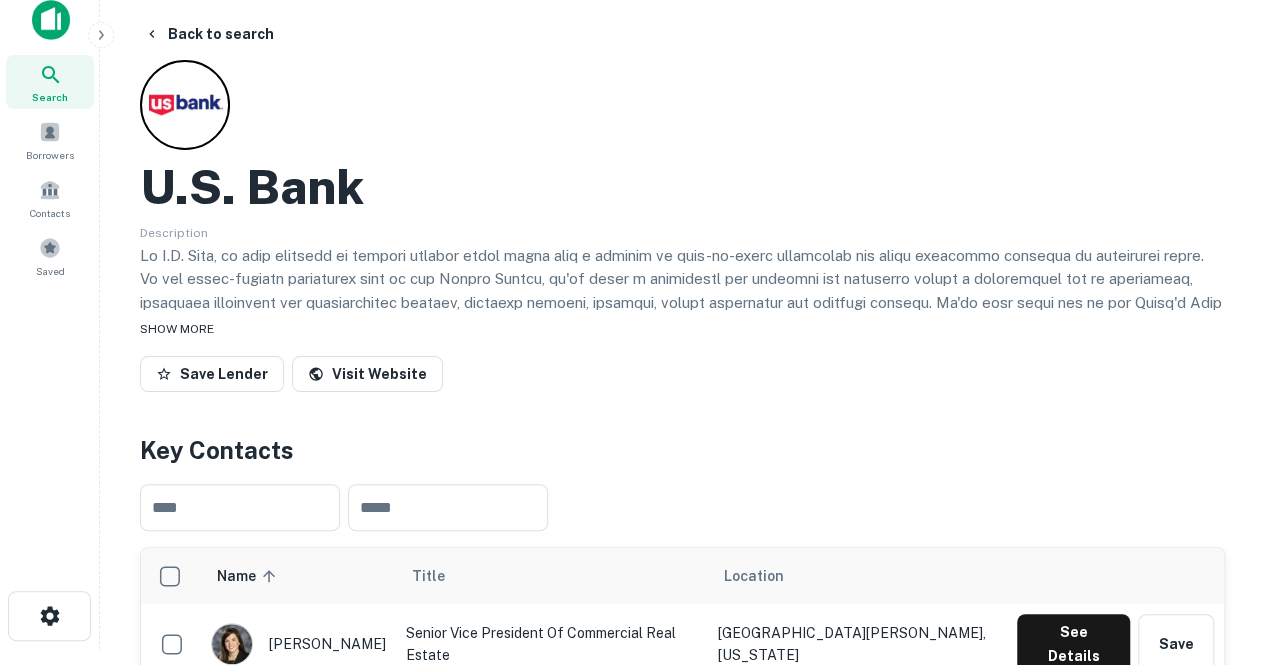 click on "SHOW MORE" at bounding box center (682, 328) 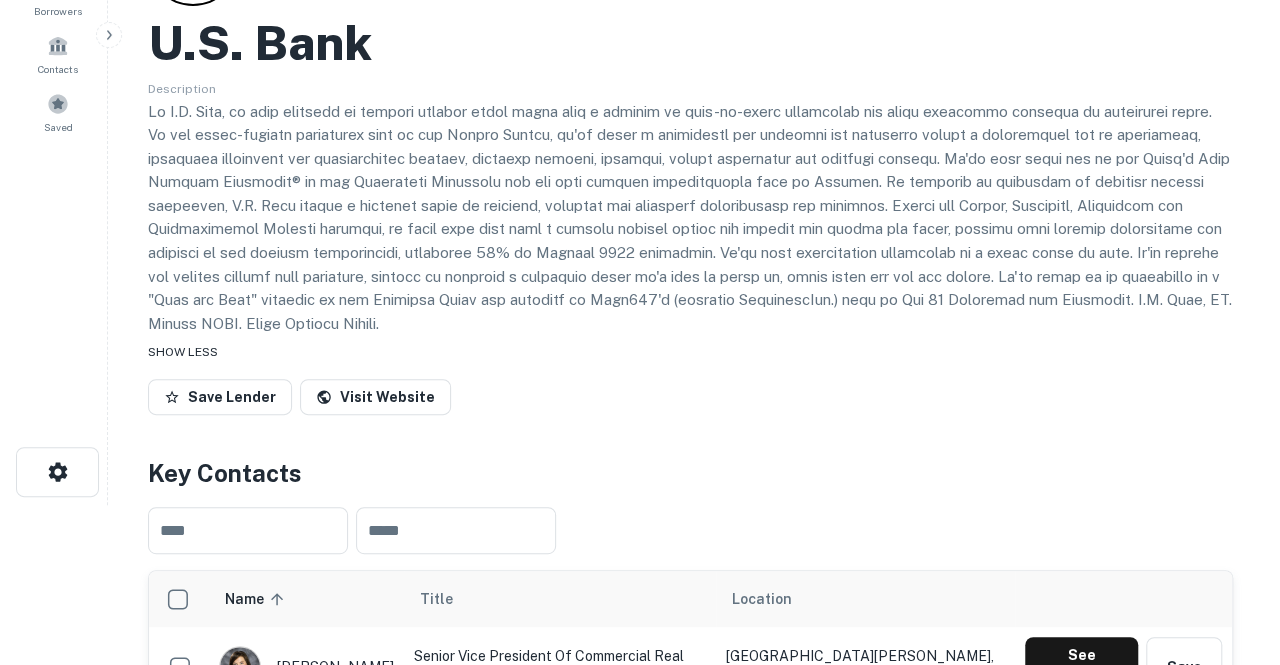 scroll, scrollTop: 0, scrollLeft: 0, axis: both 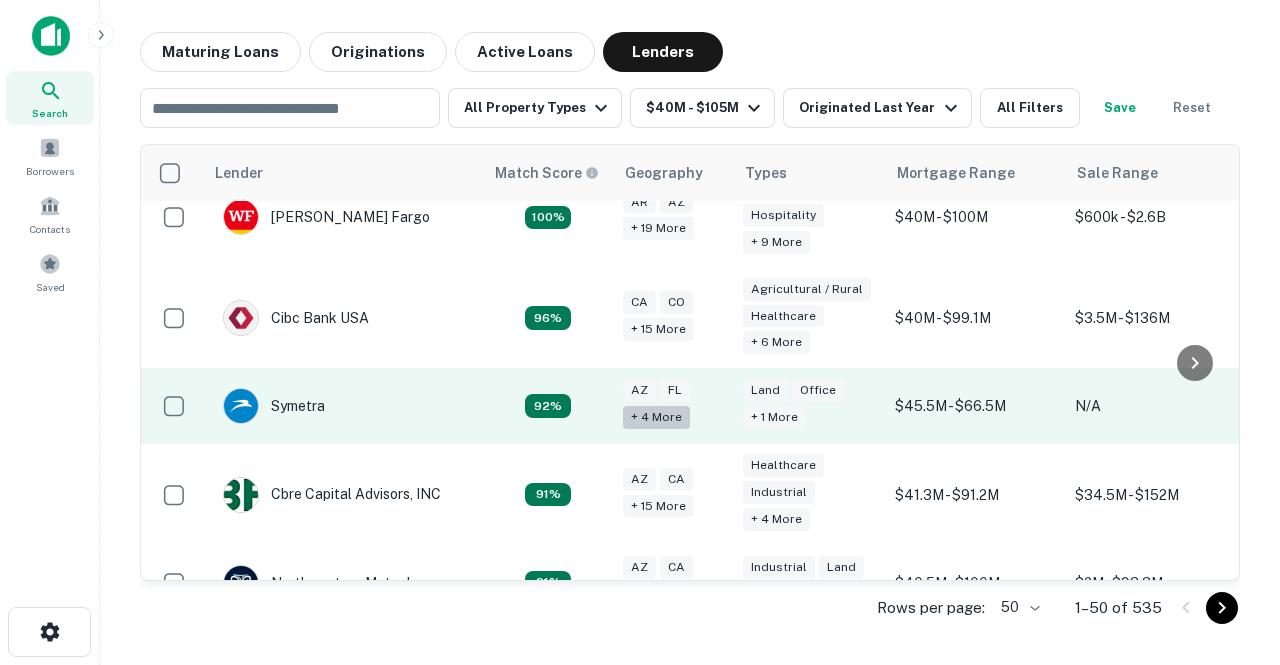 click on "+ 4 more" at bounding box center [656, 417] 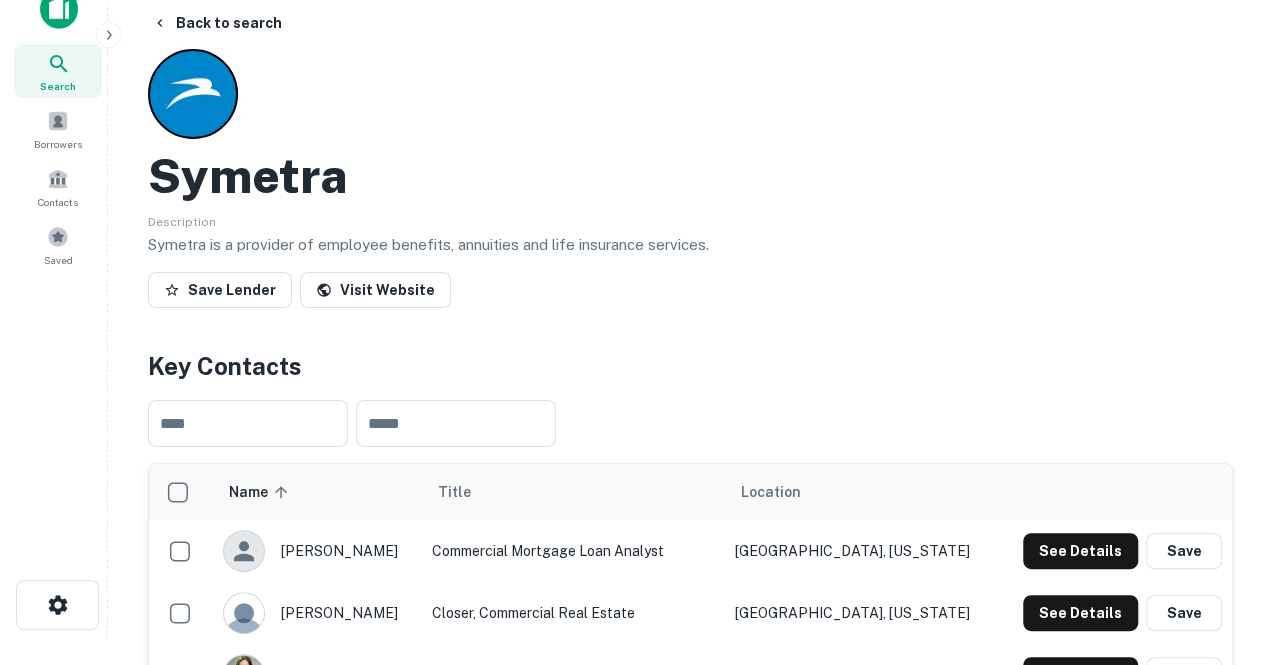 scroll, scrollTop: 0, scrollLeft: 0, axis: both 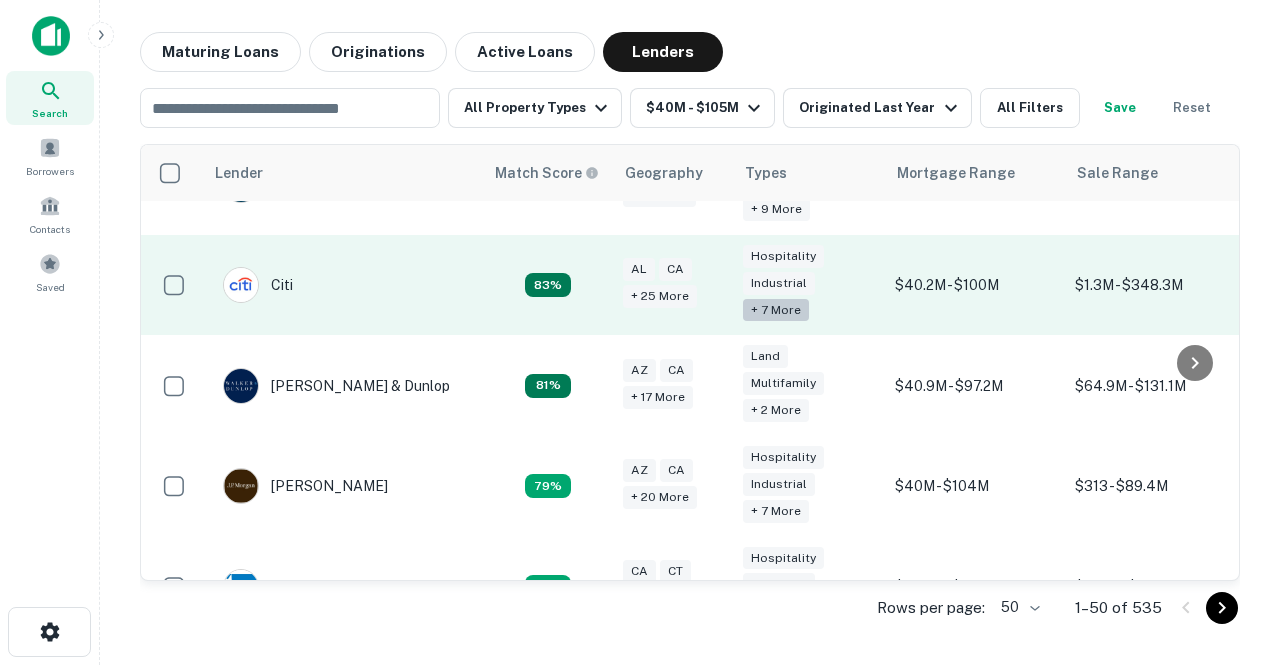 click on "+ 7 more" at bounding box center [776, 310] 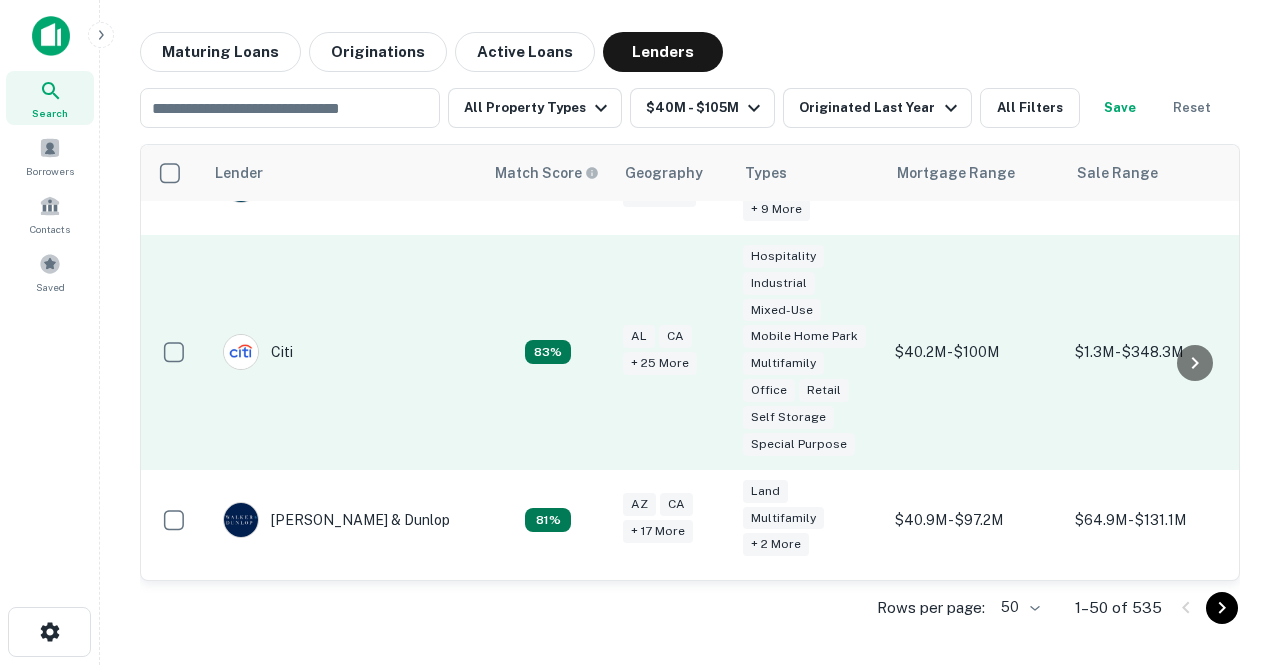 click on "Citi" at bounding box center (258, 352) 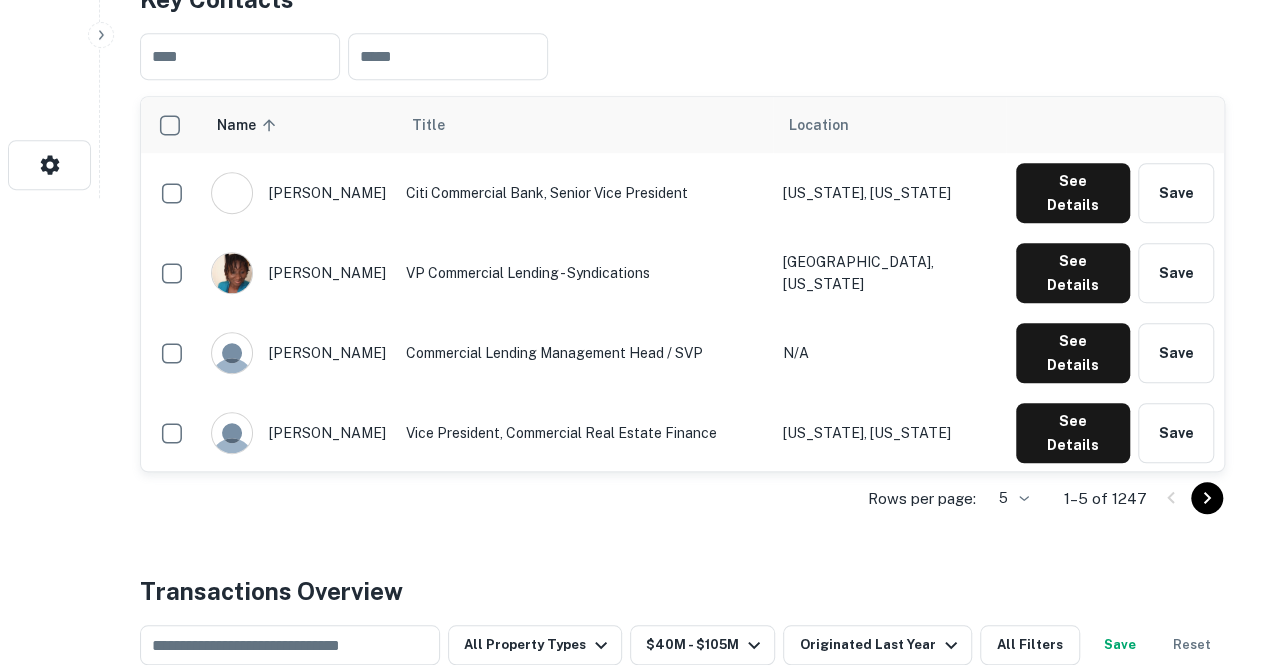 scroll, scrollTop: 468, scrollLeft: 0, axis: vertical 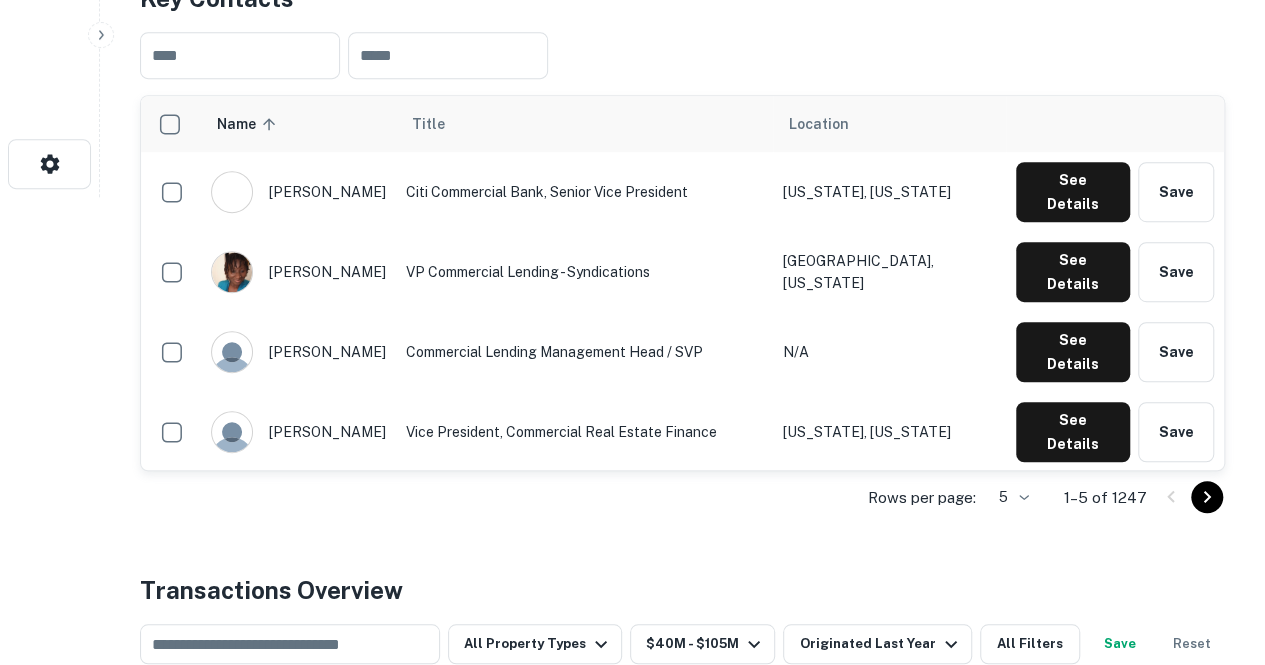 click on "Search         Borrowers         Contacts         Saved     Back to search Citi Description Citi's mission is to serve as a trusted partner to our clients by responsibly providing financial services that enable growth and economic progress. Our core activities are safeguarding assets, lending money, making payments and accessing the capital markets on behalf of our clients. We have 200 years of experience helping our clients meet the world's toughest challenges and embrace its greatest opportunities. We are Citi, the global bank – an institution connecting millions of people across hundreds of countries and cities.
For information on Citi's commitment to privacy, visit on.citi/privacy. SHOW MORE Save Lender Visit Website Key Contacts ​ ​ Name sorted ascending Title Location alison trimboli Citi Commercial Bank, Senior Vice President New York, New York See Details Save adama ceesay VP  Commercial Lending - Syndications Lewisville, Texas See Details Save adrian berbinschi N/A See Details Save" at bounding box center [632, -136] 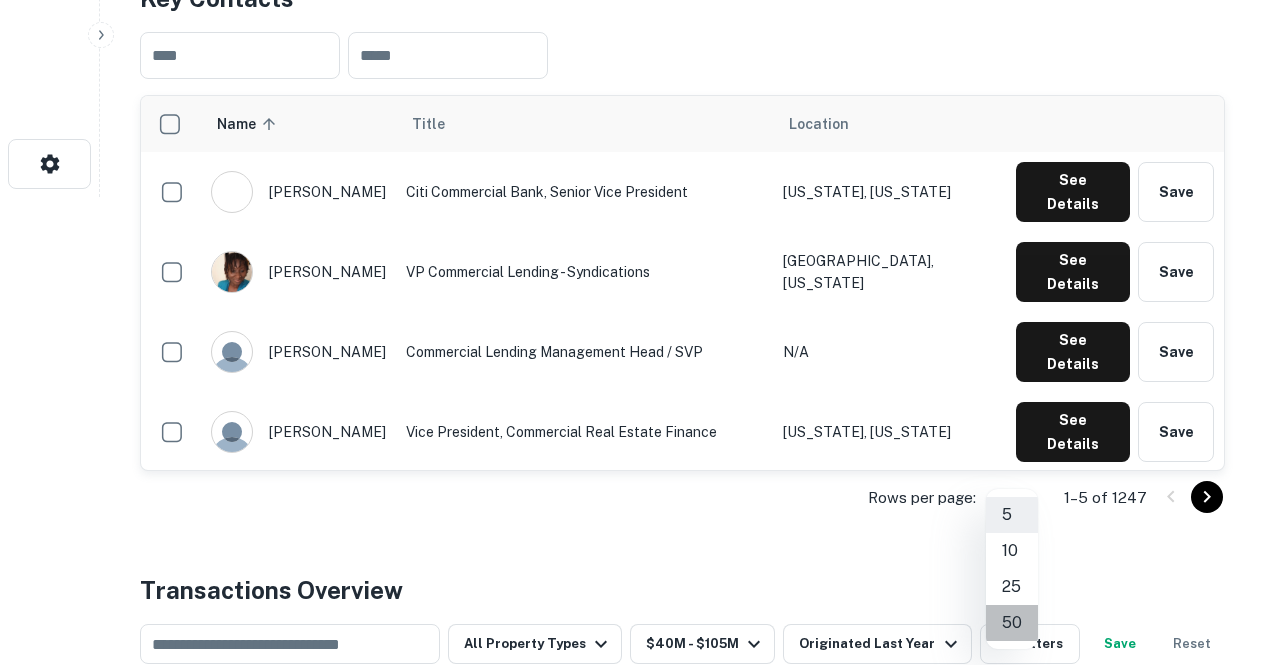 click on "50" at bounding box center (1012, 623) 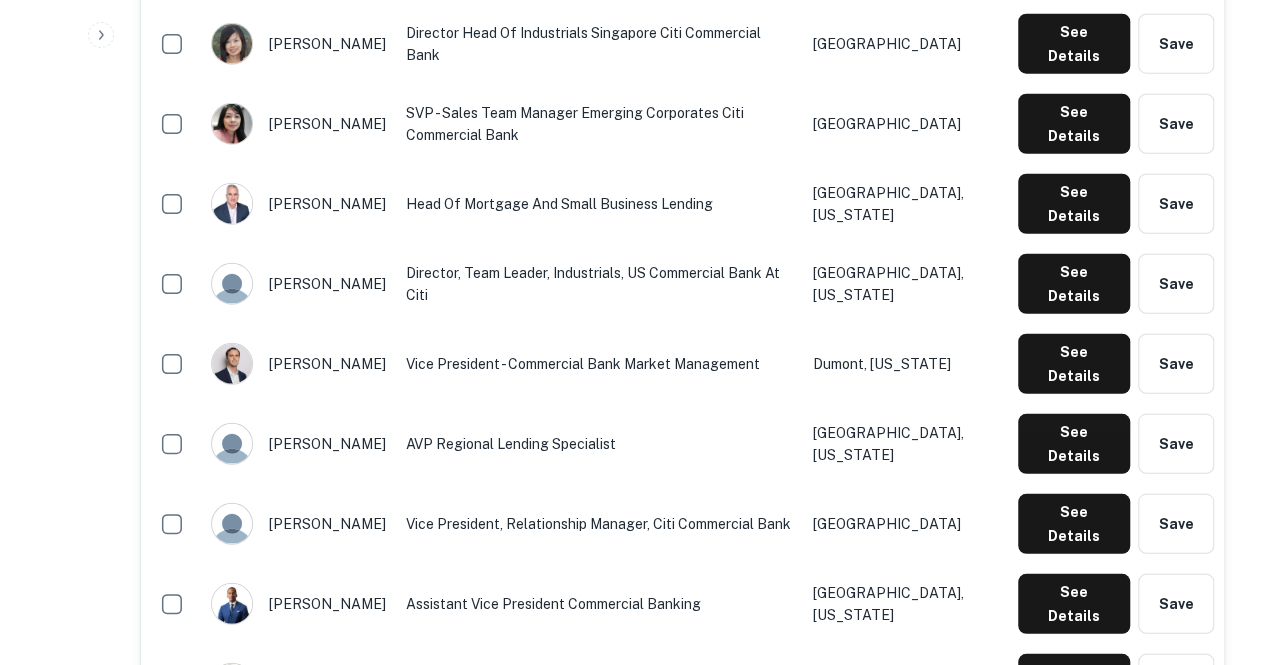 scroll, scrollTop: 2617, scrollLeft: 0, axis: vertical 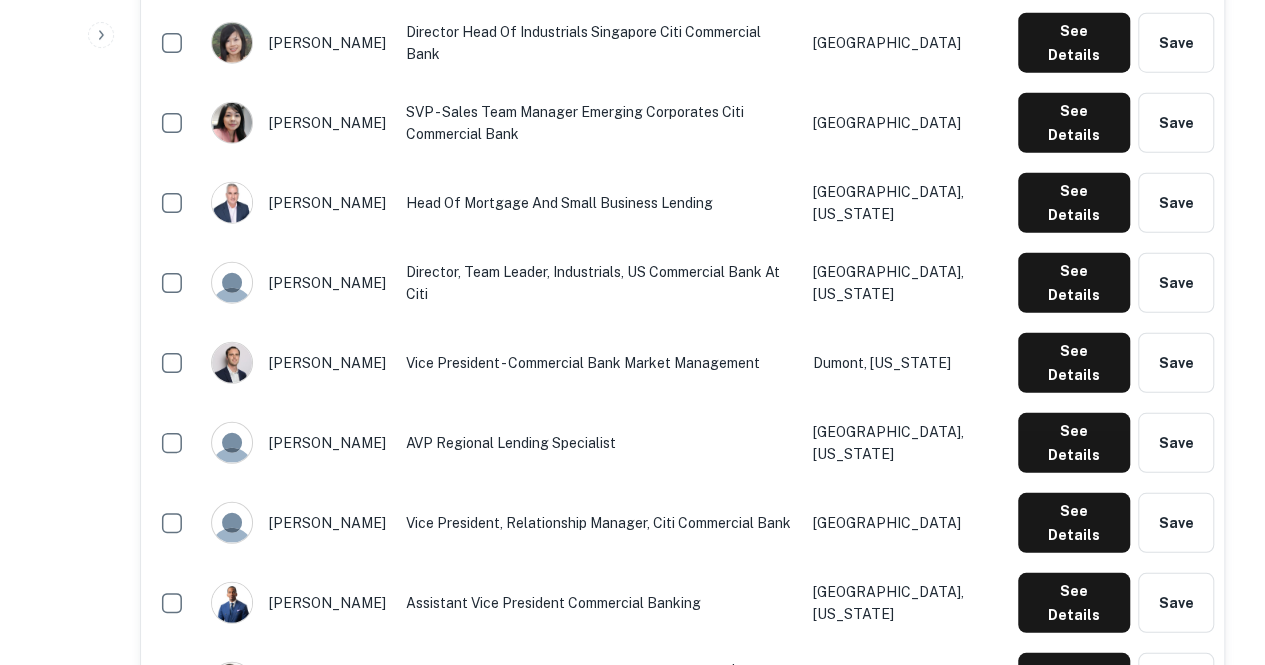 click on "See Details" at bounding box center (1074, -1957) 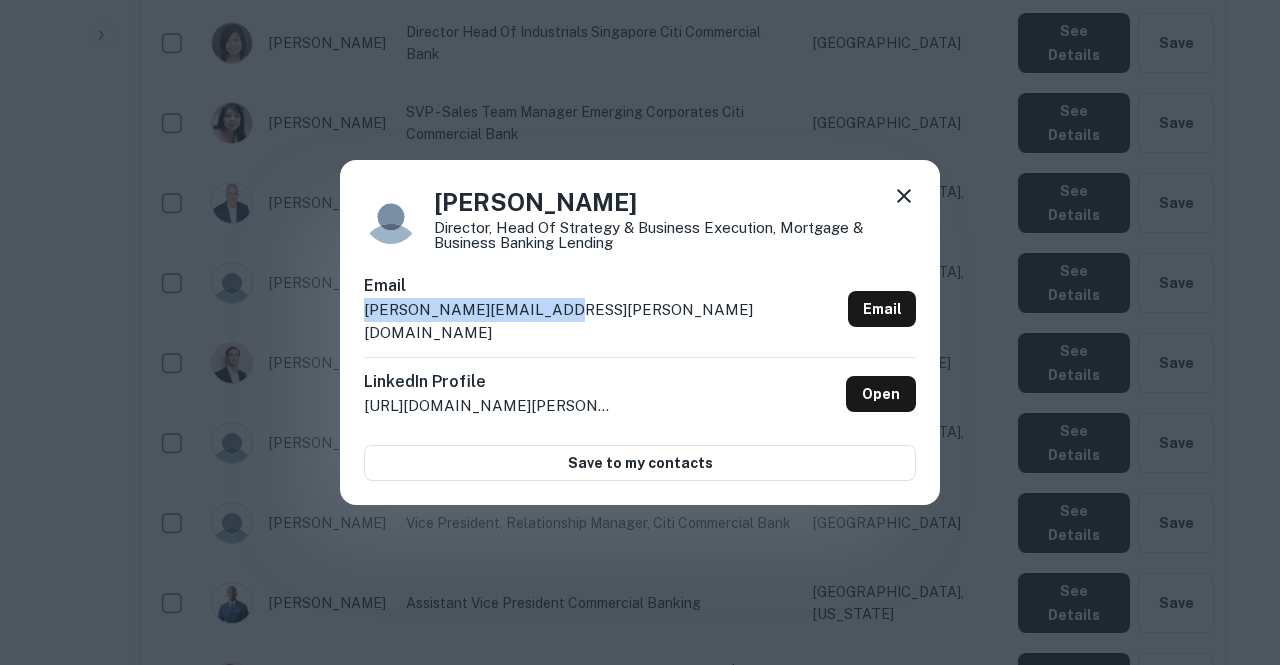 drag, startPoint x: 550, startPoint y: 326, endPoint x: 363, endPoint y: 324, distance: 187.0107 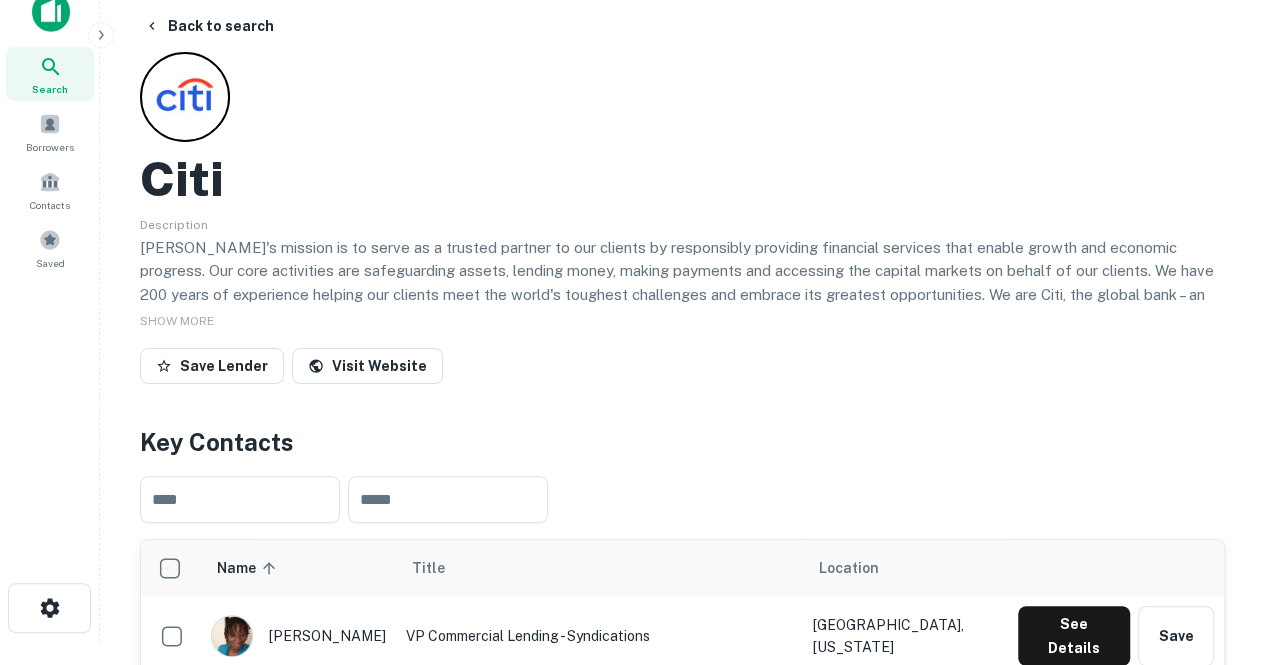 scroll, scrollTop: 23, scrollLeft: 0, axis: vertical 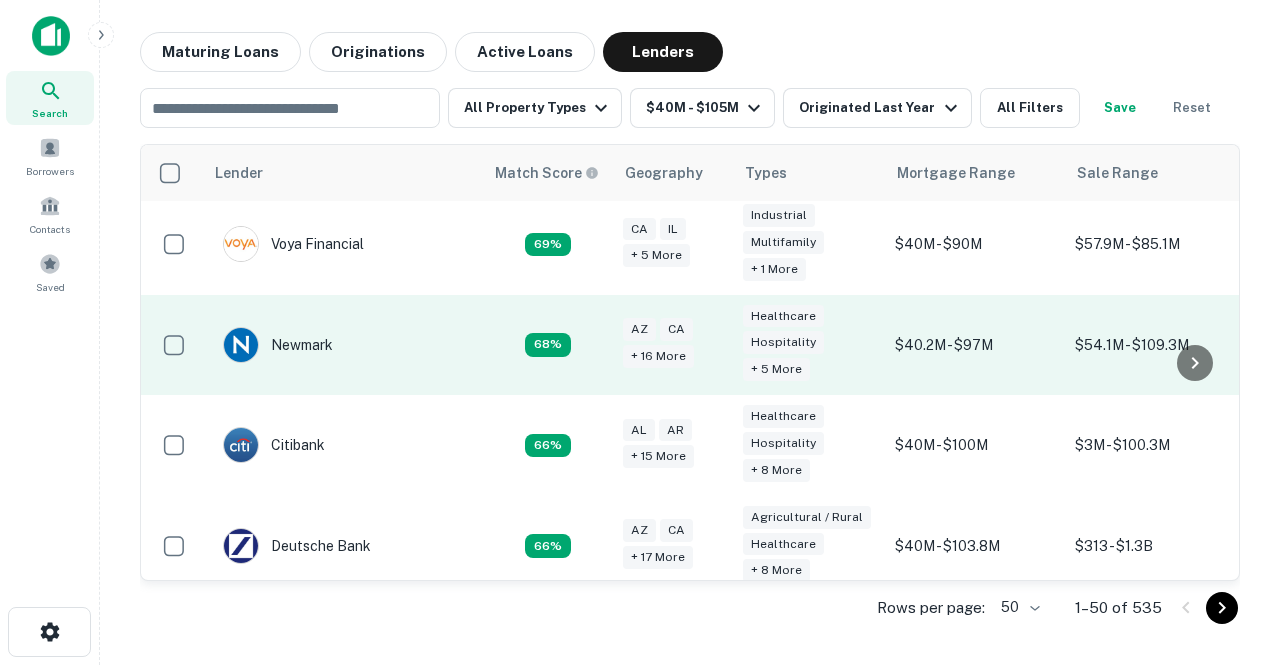 click on "Newmark" at bounding box center [278, 345] 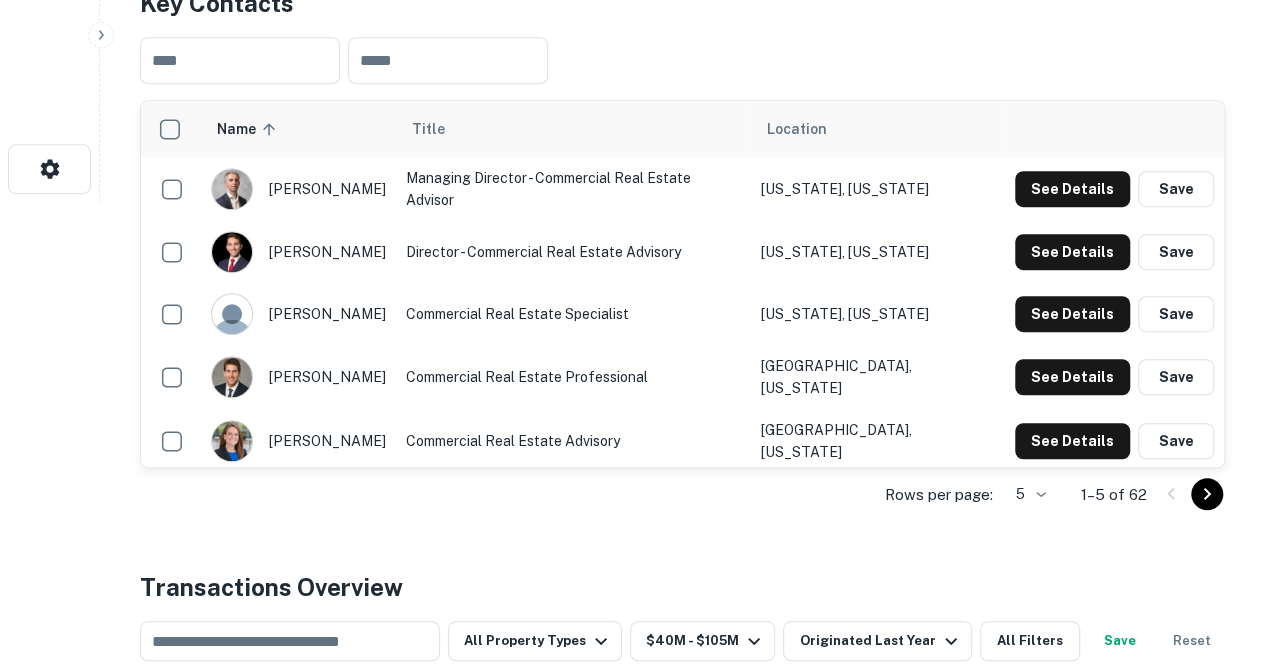 scroll, scrollTop: 438, scrollLeft: 0, axis: vertical 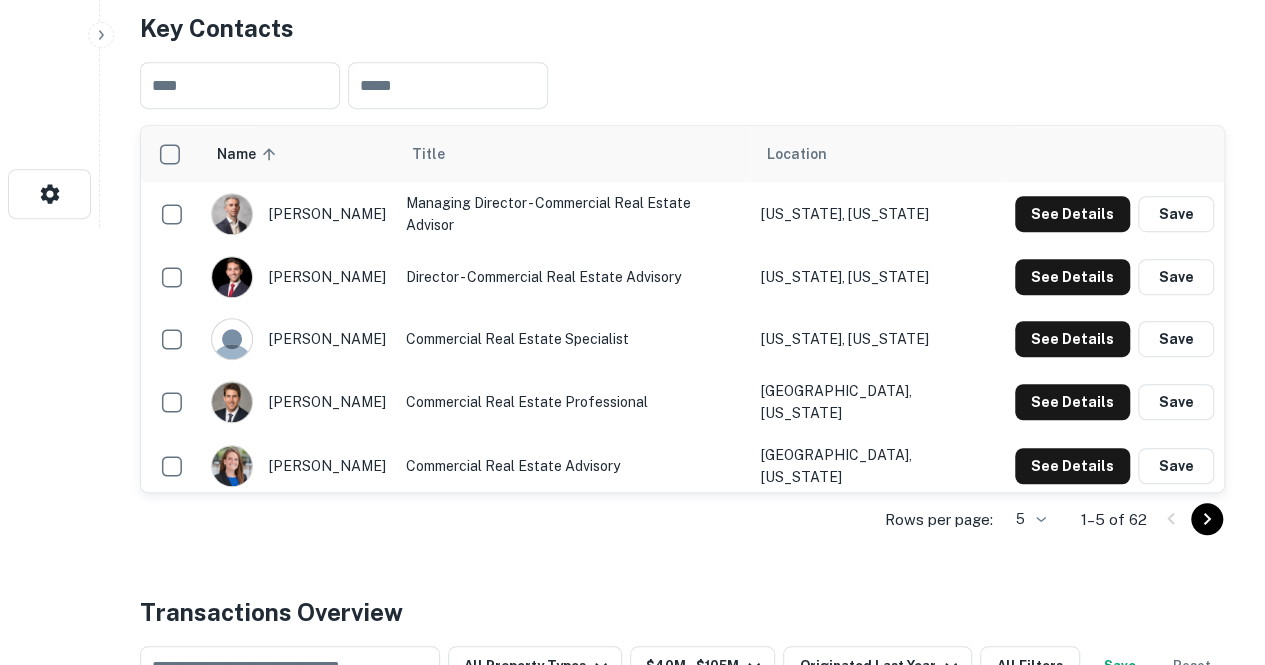 click on "Search         Borrowers         Contacts         Saved     Back to search Newmark Description SHOW MORE Save Lender Visit Website Key Contacts ​ ​ Name sorted ascending Title Location ryan gessin Managing Director - Commercial Real Estate Advisor New York, New York See Details Save william grover Director - Commercial Real Estate Advisory New York, New York See Details Save austin weinreb Commercial Real Estate Specialist New York, New York See Details Save ben klimesh Commercial Real Estate Professional Denver, Colorado See Details Save catie duffy Commercial Real Estate Advisory Boston, Massachusetts See Details Save Rows per page: 5 * 1–5 of 62 Transactions Overview ​ All Property Types $40M - $105M Originated Last Year All Filters Save Reset Loans Originated N/A Average LTV N/A Average Interest Rate N/A Location Purpose Type Mortgage Amount Borrower Origination Date sorted descending Maturity Date Lender Type Sale Amount LTV Year Built Unit Count Beck Dr Richardson, TX75082  Portfolio" at bounding box center (632, -106) 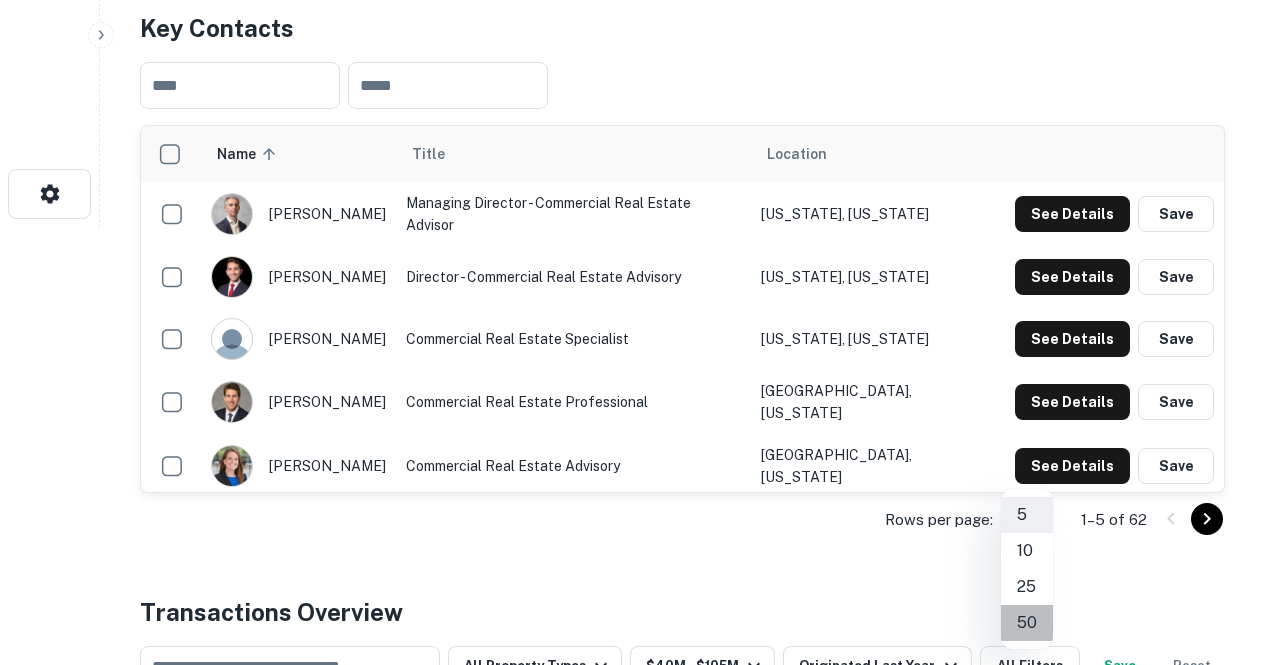click on "50" at bounding box center (1027, 623) 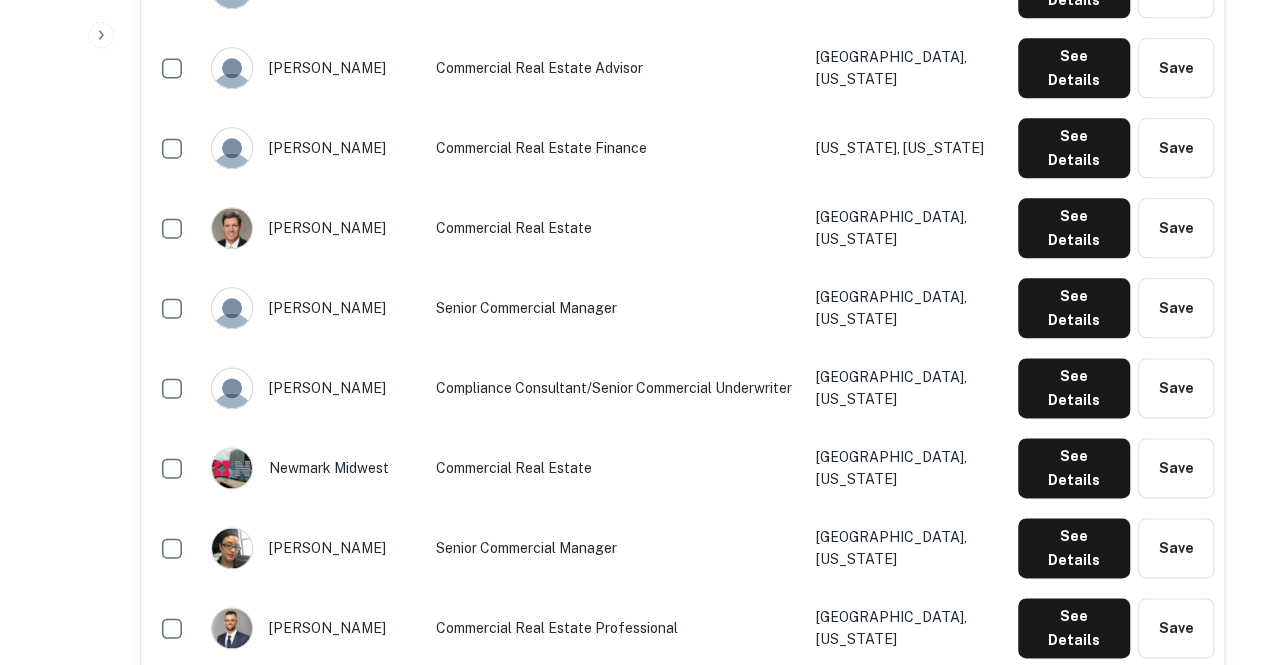 scroll, scrollTop: 1071, scrollLeft: 0, axis: vertical 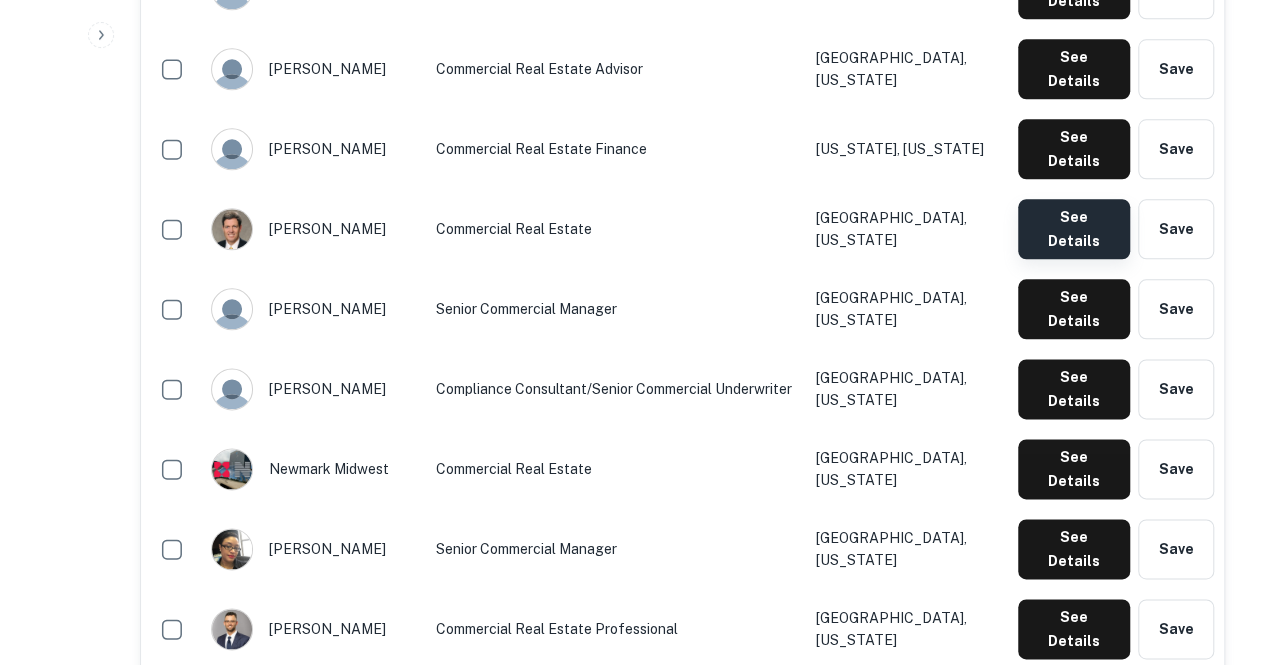 click on "See Details" at bounding box center [1074, -411] 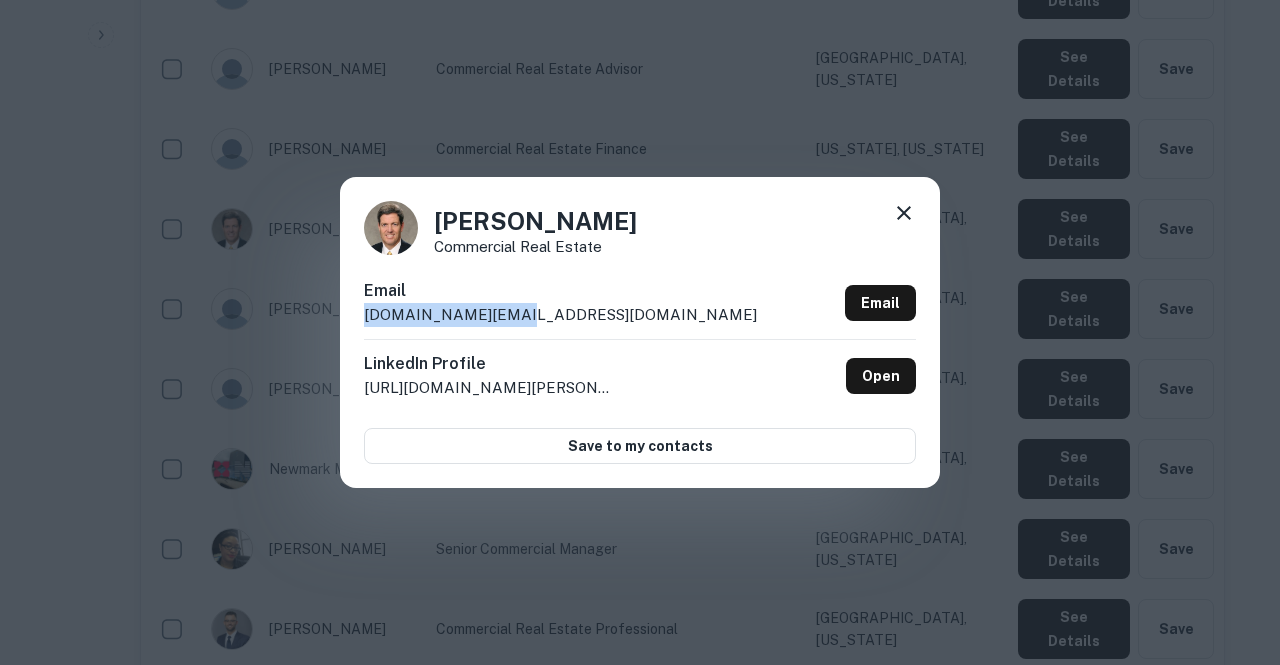 drag, startPoint x: 500, startPoint y: 311, endPoint x: 357, endPoint y: 329, distance: 144.12842 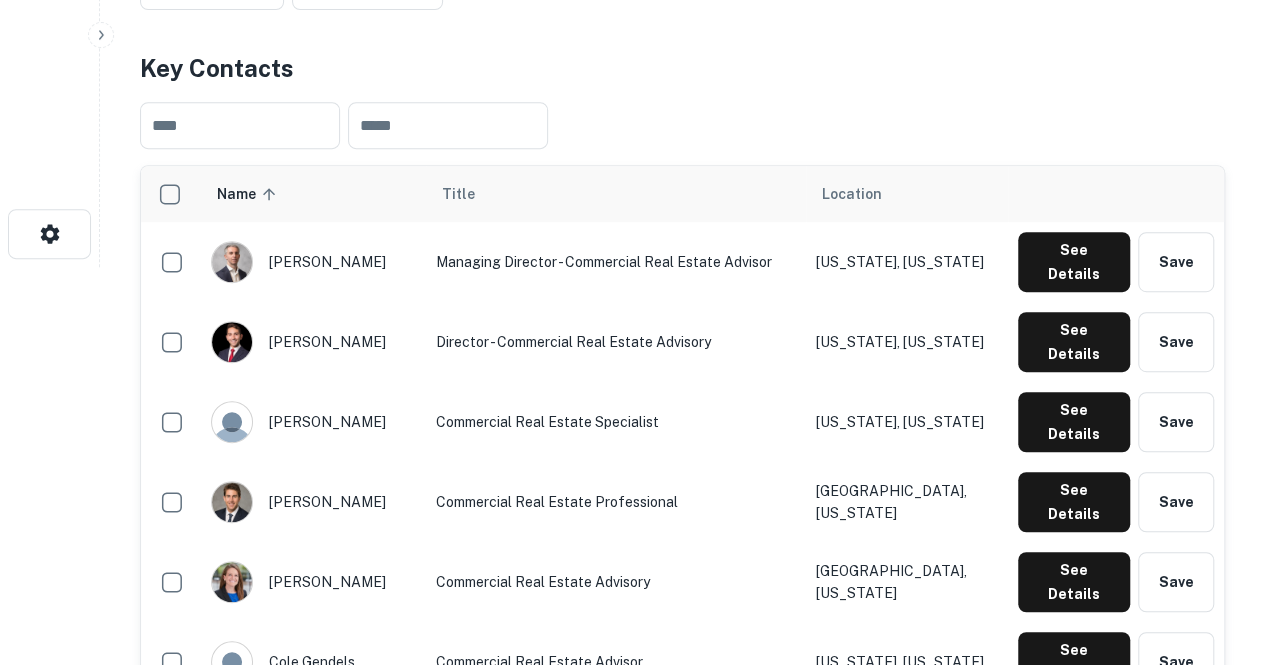 scroll, scrollTop: 397, scrollLeft: 0, axis: vertical 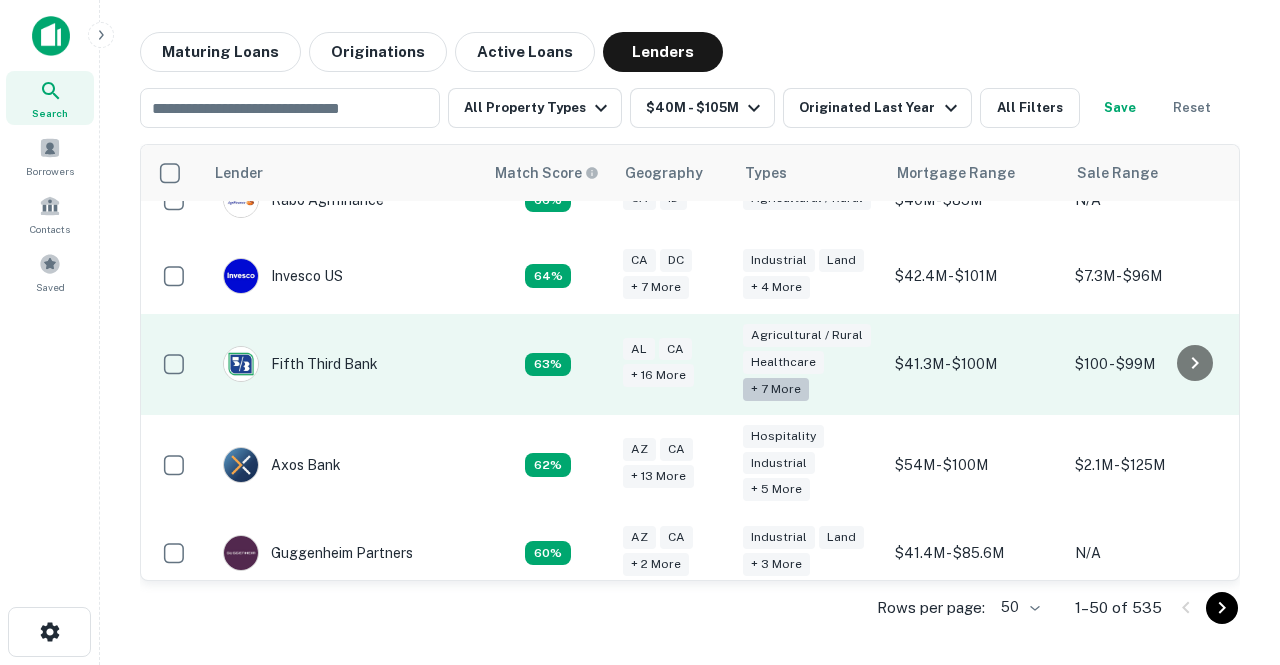 click on "+ 7 more" at bounding box center [776, 389] 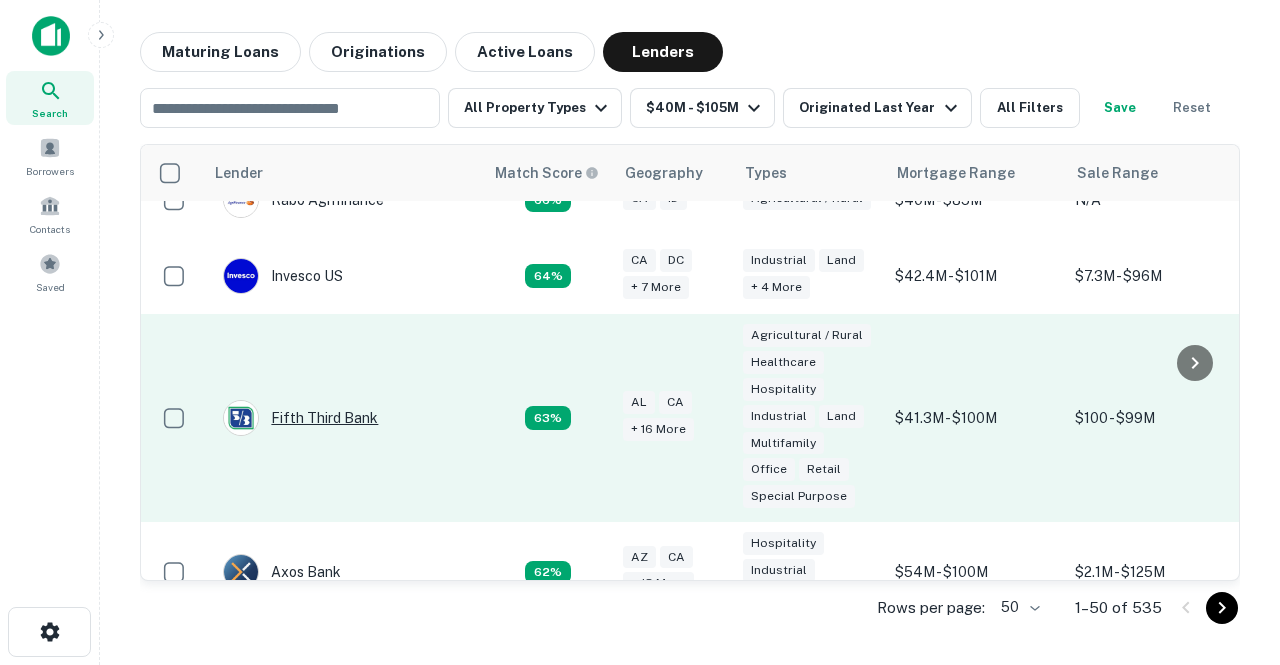 click on "Fifth Third Bank" at bounding box center [300, 418] 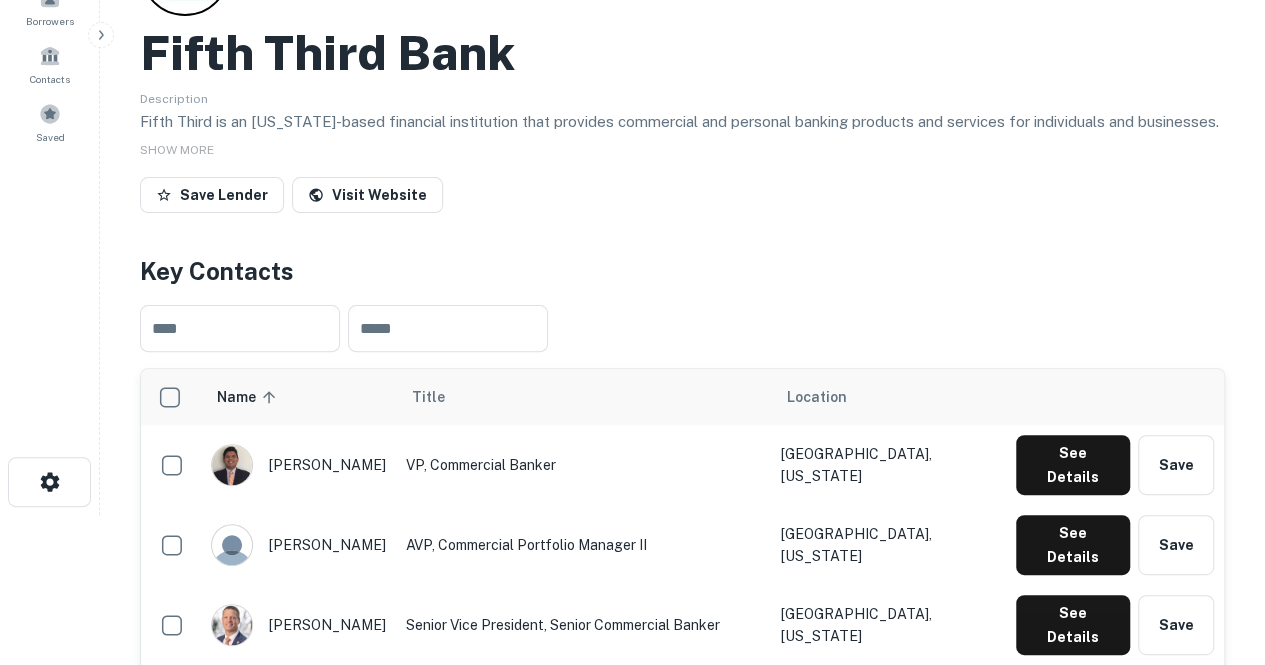scroll, scrollTop: 395, scrollLeft: 0, axis: vertical 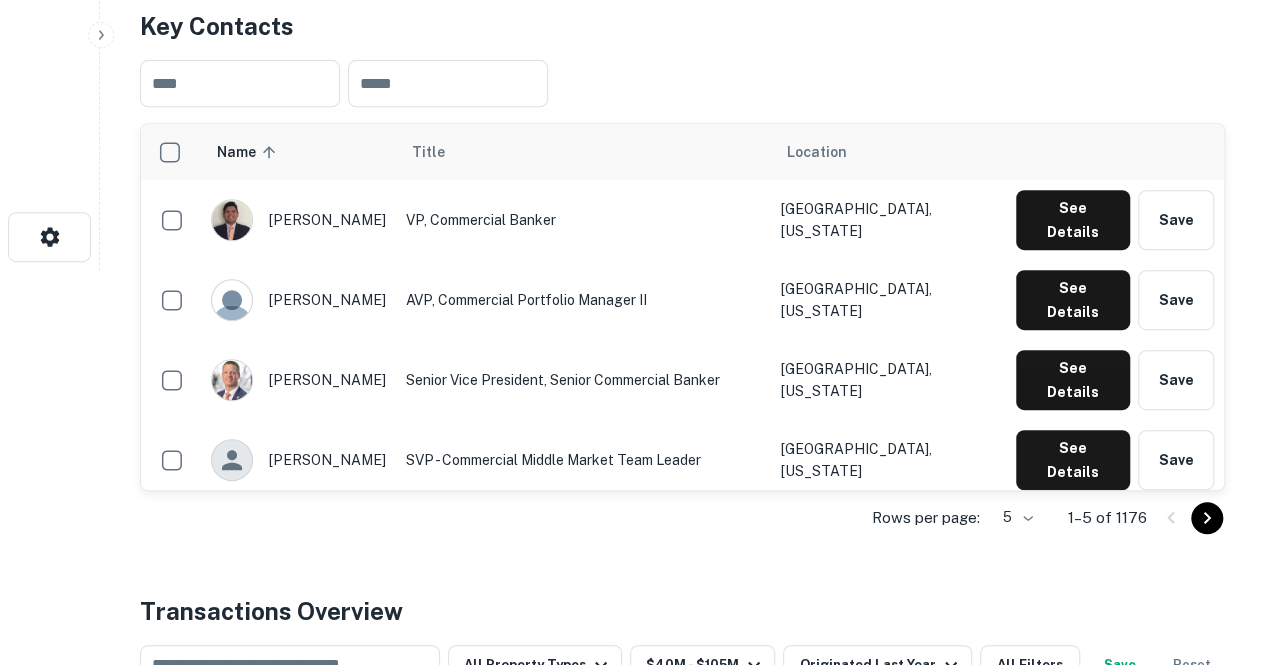 click on "Search         Borrowers         Contacts         Saved     Back to search Fifth Third Bank Description Fifth Third is an Ohio-based financial institution that provides commercial and personal banking products and services for individuals and businesses. SHOW MORE Save Lender Visit Website Key Contacts ​ ​ Name sorted ascending Title Location aaron aliaga VP, Commercial Banker Atlanta, Georgia See Details Save adam marlow AVP, Commercial Portfolio Manager II Charlotte, North Carolina See Details Save alex gerken Senior Vice President, Senior Commercial Banker Perrysburg, Ohio See Details Save alfredo rossano SVP - Commercial Middle Market Team Leader Miami, Florida See Details Save alma dzebo Vice President/Commercial Loan Funding and Boarding Manager Grand Rapids, Michigan See Details Save Rows per page: 5 * 1–5 of 1176 Transactions Overview ​ All Property Types $40M - $105M Originated Last Year All Filters Save Reset Location Purpose Type Mortgage Amount Borrower Origination Date LTV N/A" at bounding box center [632, -63] 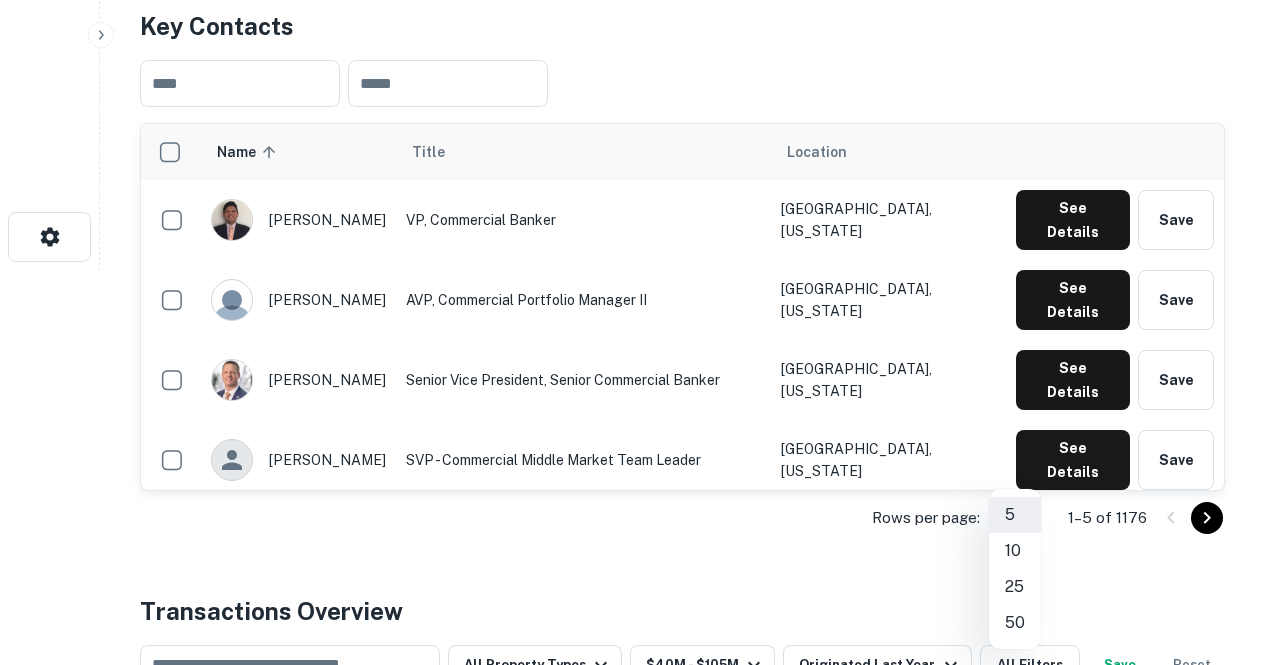 click on "50" at bounding box center (1015, 623) 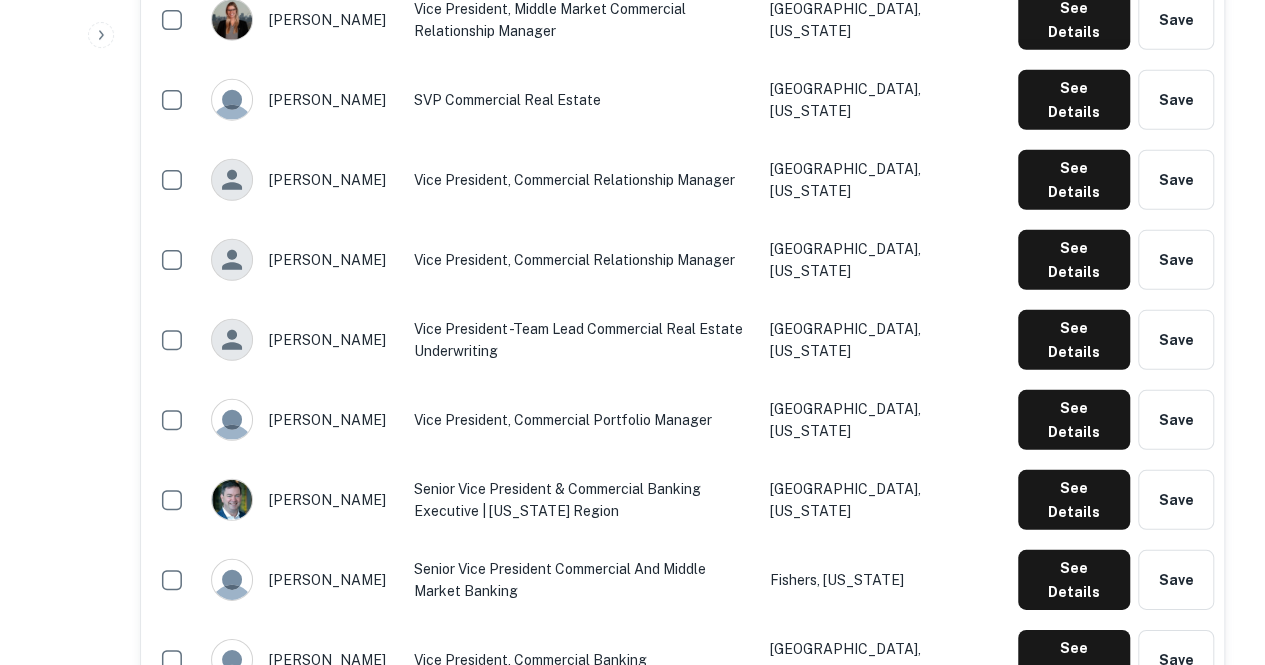 scroll, scrollTop: 2756, scrollLeft: 0, axis: vertical 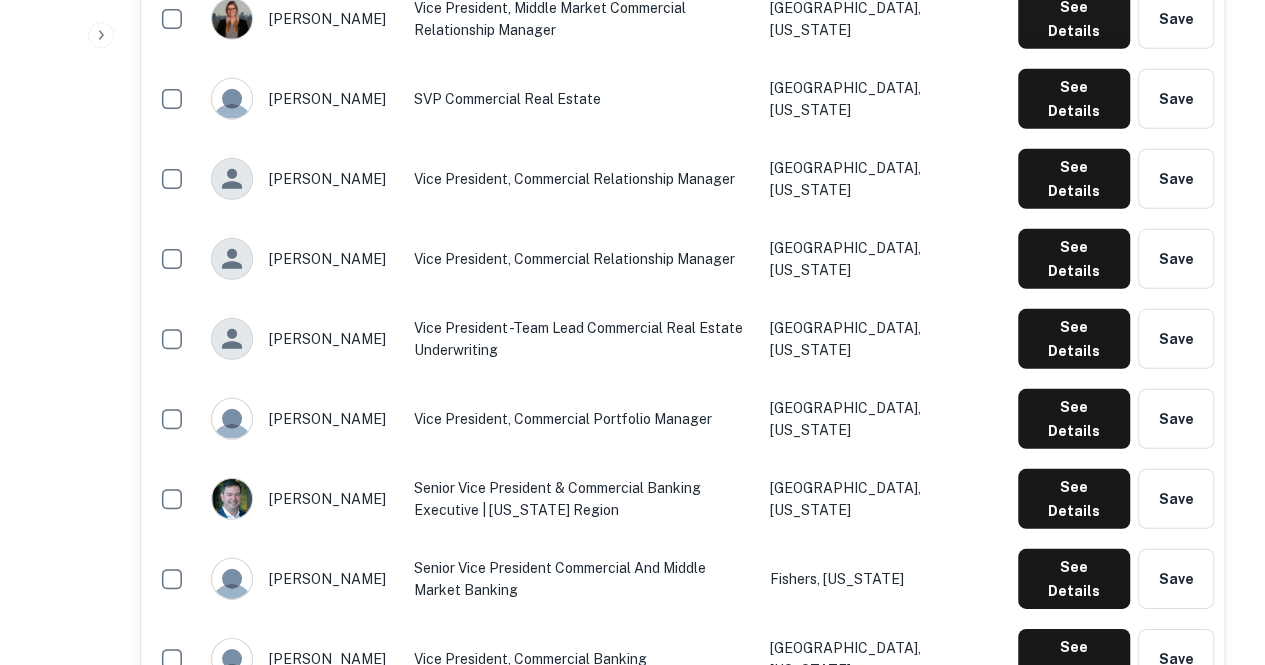 click on "See Details" at bounding box center [1074, -2141] 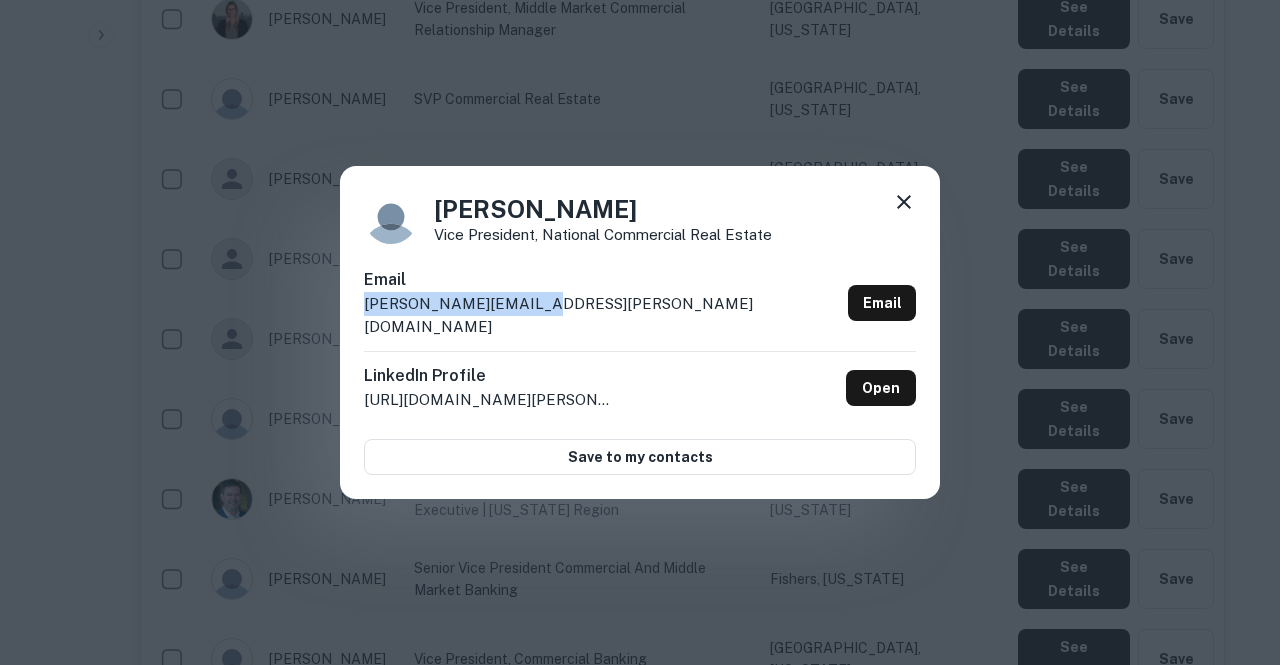 drag, startPoint x: 538, startPoint y: 317, endPoint x: 348, endPoint y: 309, distance: 190.16835 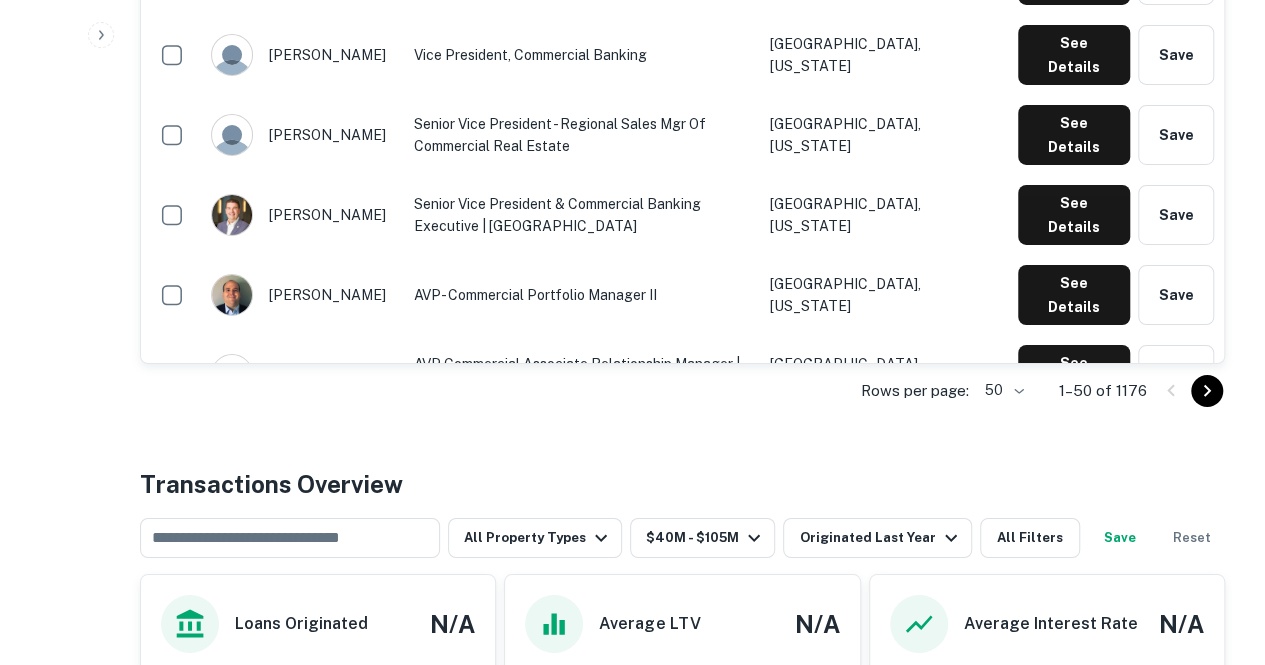 scroll, scrollTop: 3354, scrollLeft: 0, axis: vertical 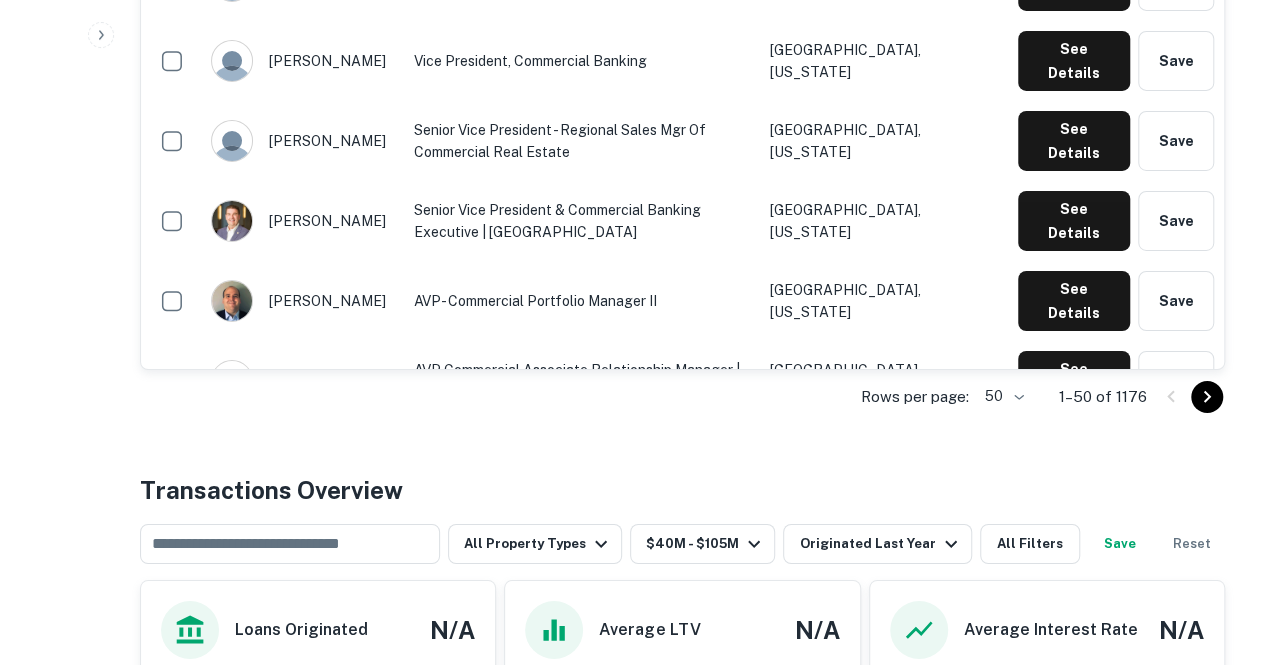 click on "See Details" at bounding box center [1074, -2739] 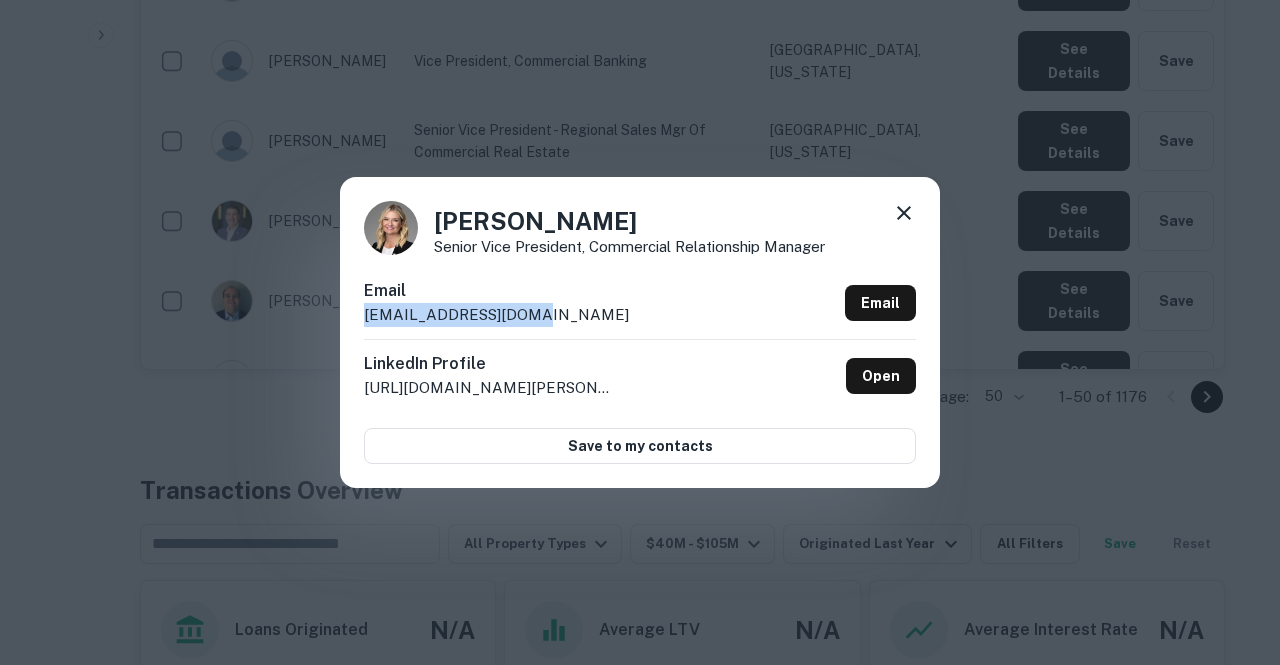drag, startPoint x: 526, startPoint y: 311, endPoint x: 360, endPoint y: 326, distance: 166.67633 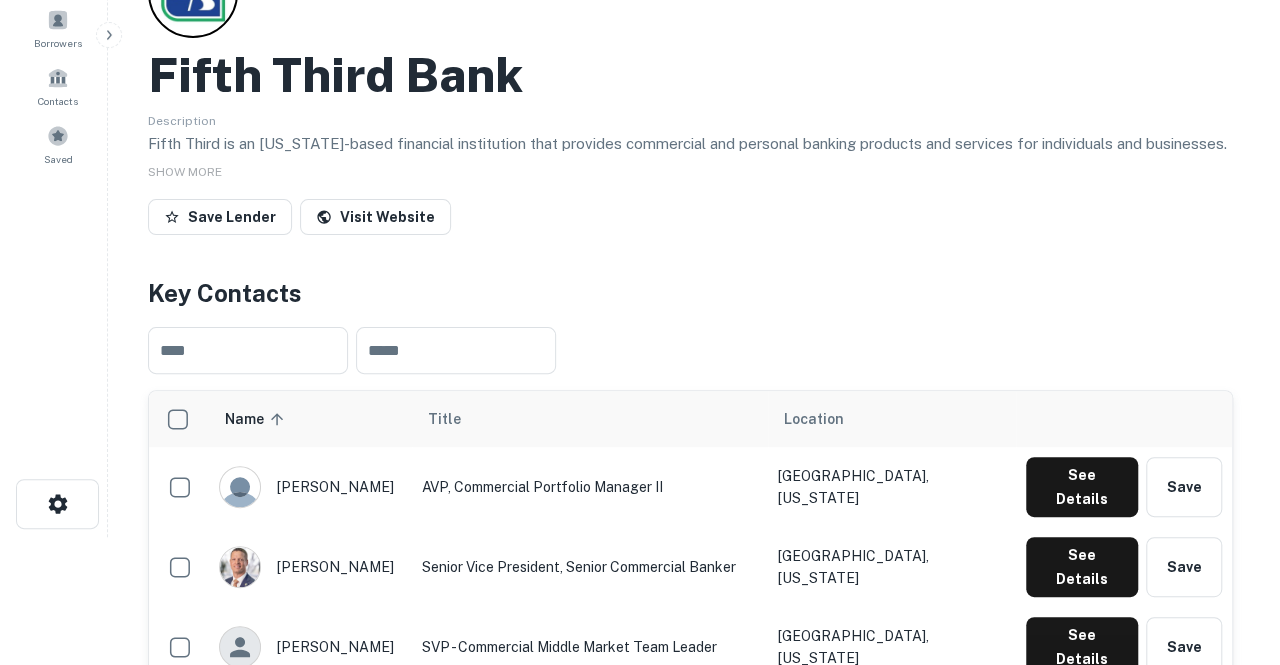 scroll, scrollTop: 0, scrollLeft: 0, axis: both 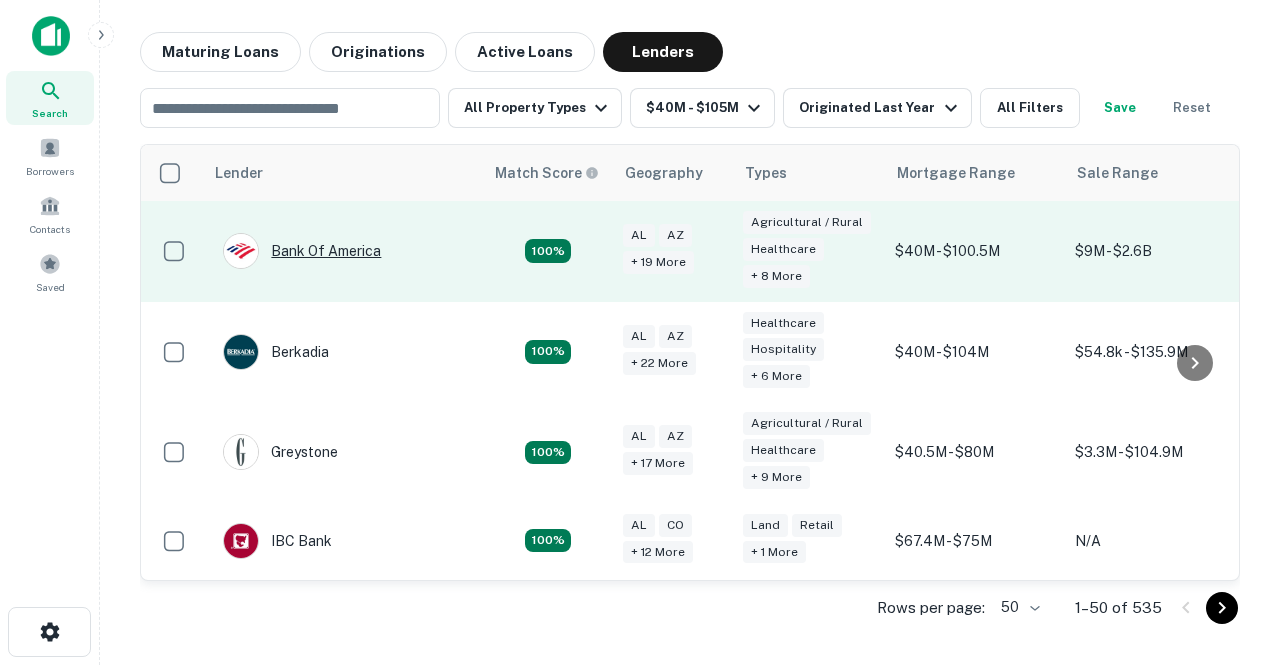 click on "Bank Of America" at bounding box center [302, 251] 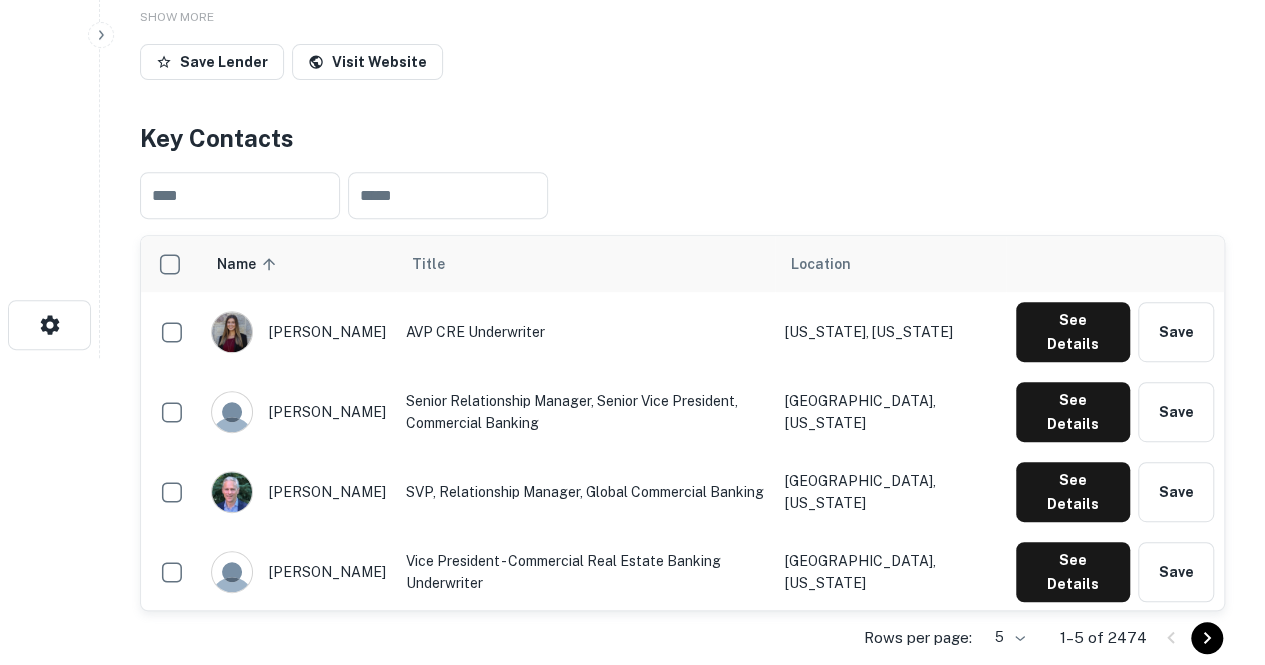 scroll, scrollTop: 308, scrollLeft: 0, axis: vertical 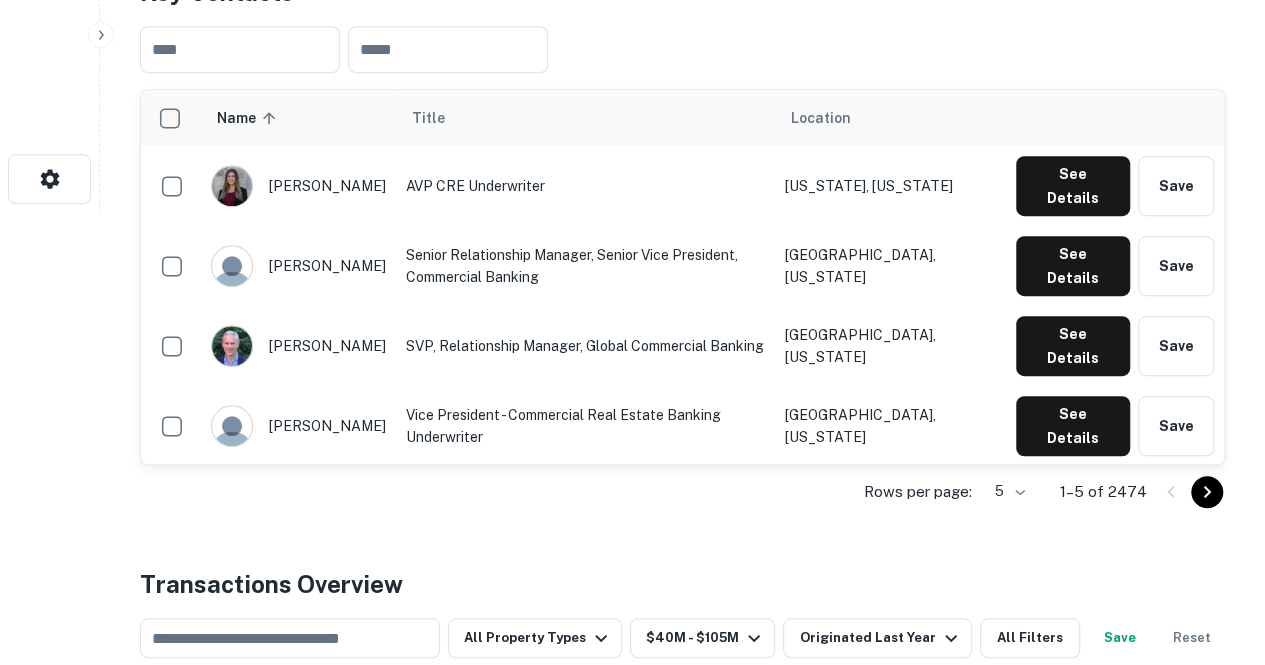 drag, startPoint x: 790, startPoint y: 363, endPoint x: 680, endPoint y: 505, distance: 179.62183 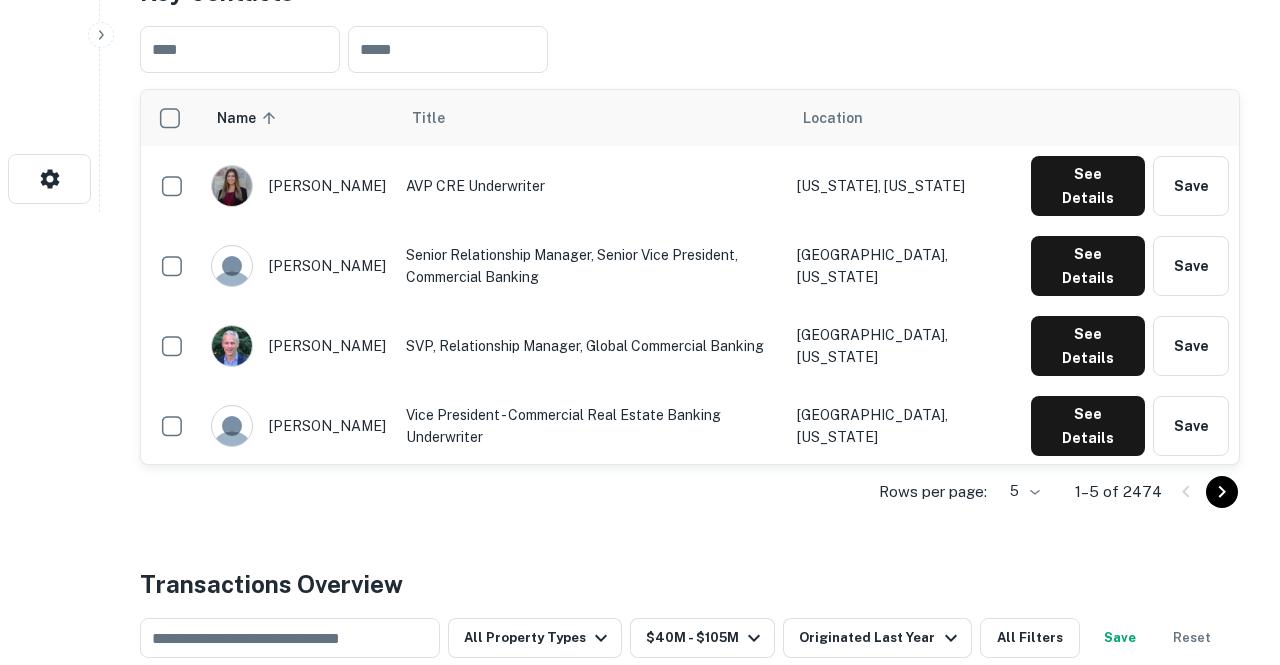 click on "Search         Borrowers         Contacts         Saved     Back to search Bank Of America Description Bank of America is a North Carolina-based financial institution that provides personal and commercial banking products and services for individuals and businesses. SHOW MORE Save Lender Visit Website Key Contacts ​ ​ Name sorted ascending Title Location abbey cassell AVP CRE Underwriter New York, New York See Details Save abby morrison Senior Relationship Manager, Senior Vice President, Commercial Banking Columbus, Ohio See Details Save adam goettsche SVP, Relationship Manager, Global Commercial Banking Chicago, Illinois See Details Save adam vigil Vice President - Commercial Real Estate Banking Underwriter Dallas, Texas See Details Save adam zimmer Senior Vice President, Senior Relationship Manager, Commercial Banking Passaic, New Jersey See Details Save Rows per page: 5 * 1–5 of 2474 Transactions Overview ​ All Property Types $40M - $105M Originated Last Year All Filters Save Reset Type" at bounding box center (640, -121) 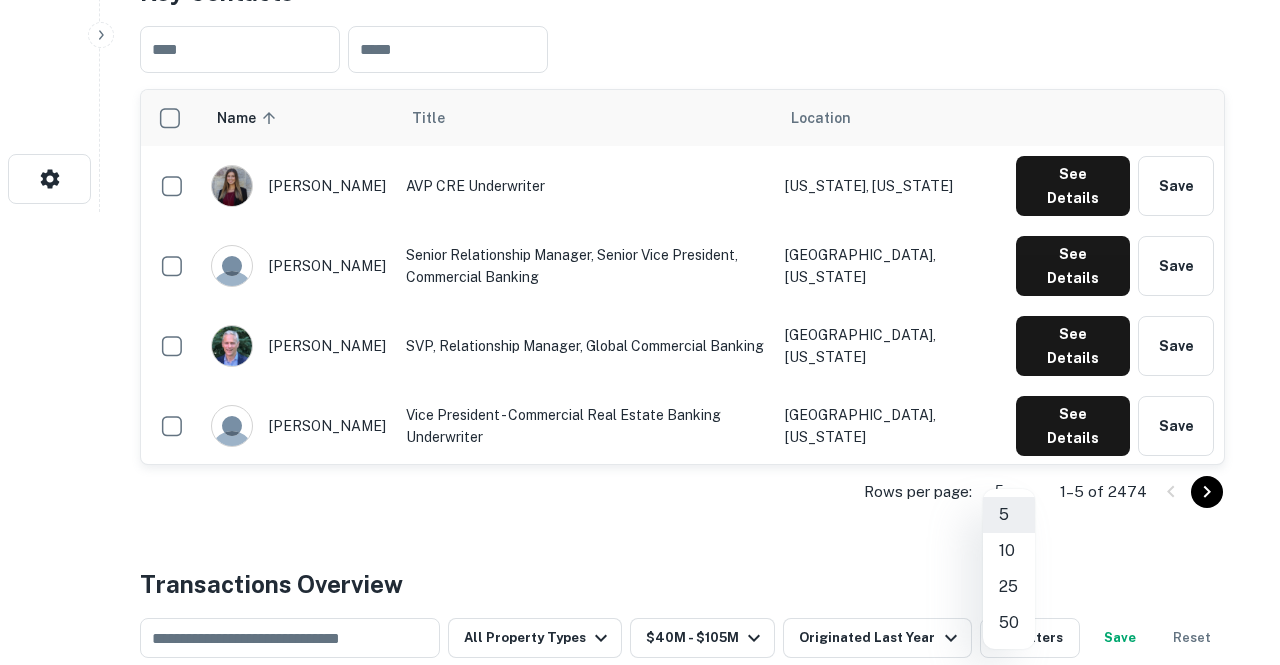 click on "50" at bounding box center (1009, 623) 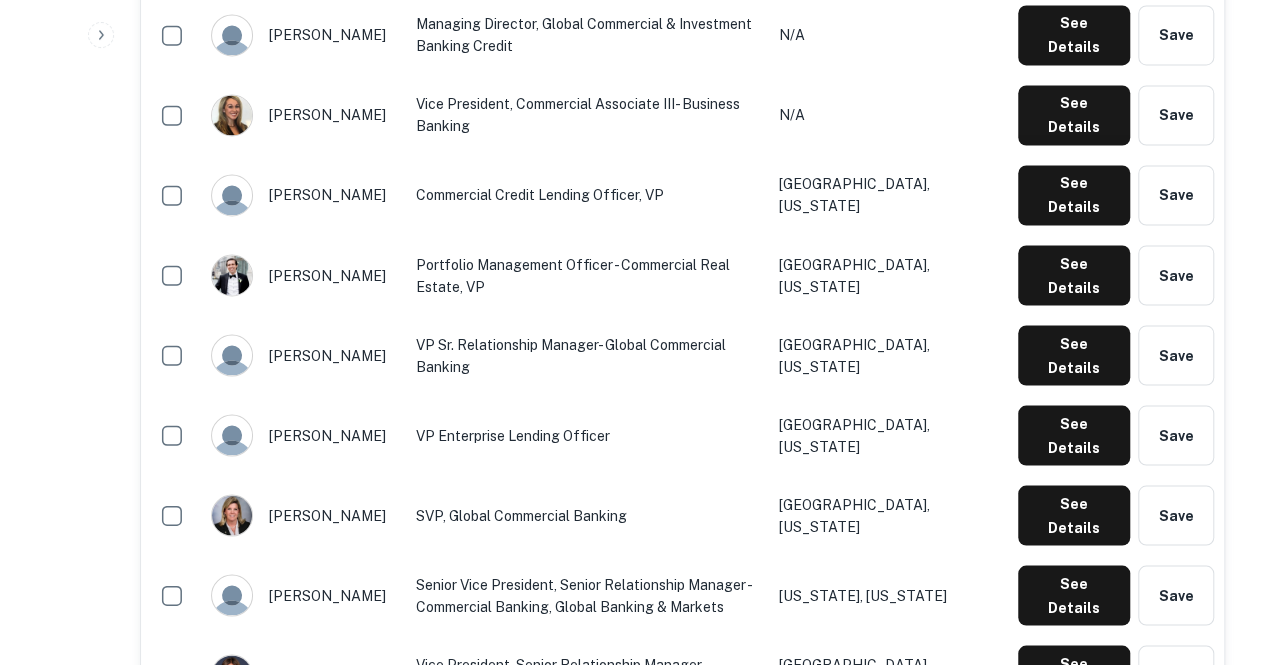 scroll, scrollTop: 1645, scrollLeft: 0, axis: vertical 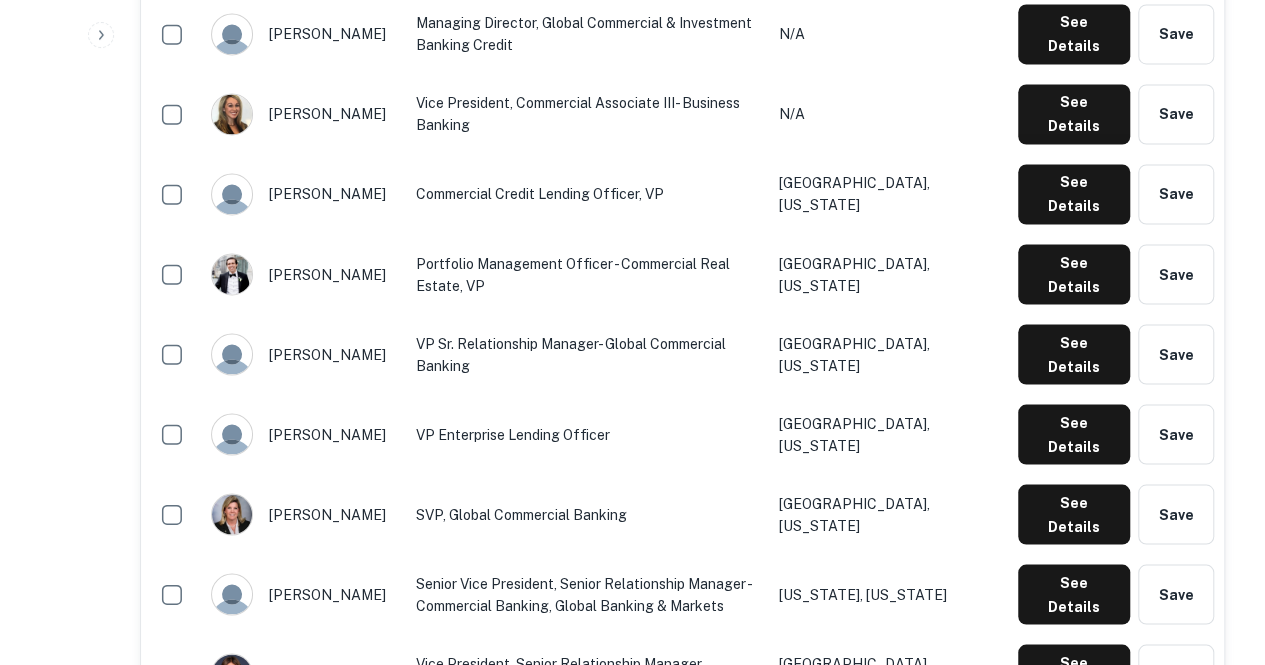 click on "See Details" at bounding box center (1074, -1006) 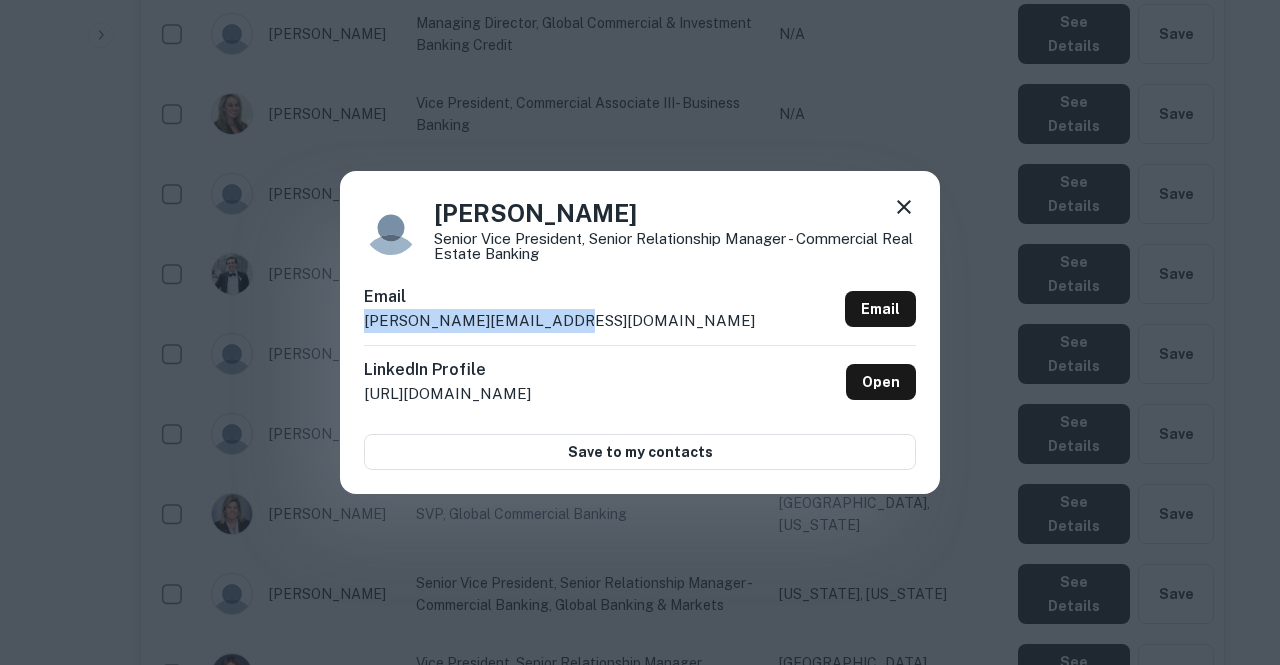 drag, startPoint x: 536, startPoint y: 326, endPoint x: 355, endPoint y: 331, distance: 181.06905 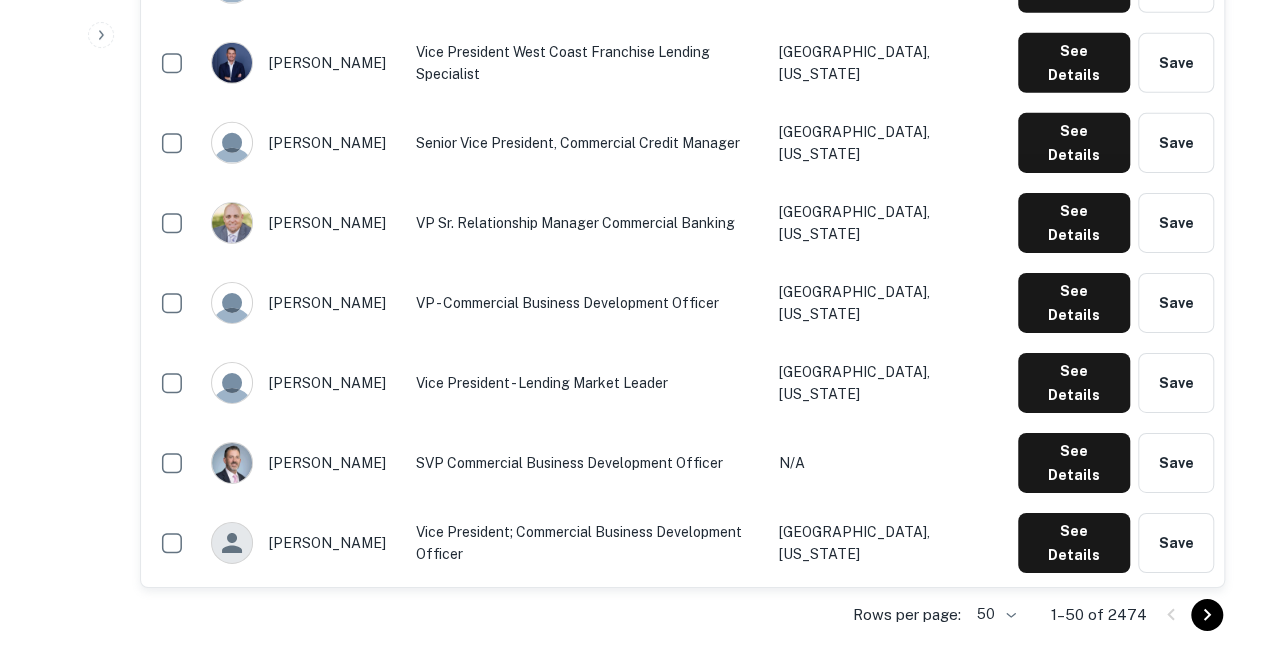 scroll, scrollTop: 3201, scrollLeft: 0, axis: vertical 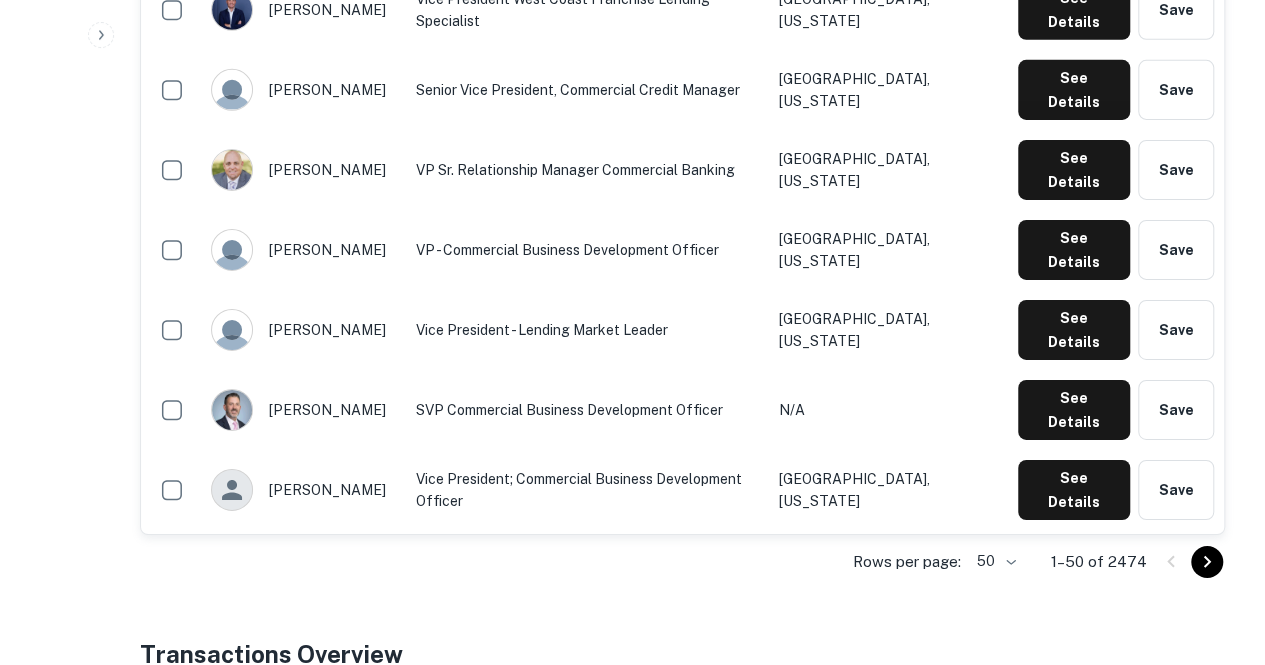 click on "See Details" at bounding box center (1074, -2562) 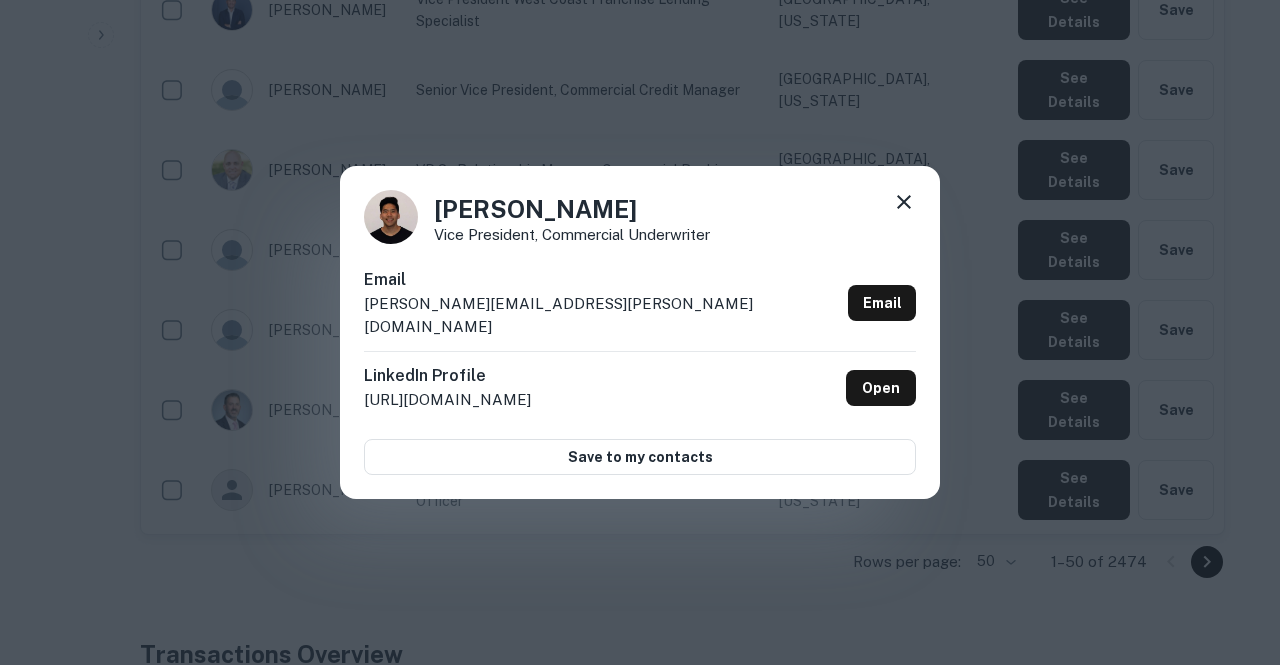 click on "Christopher Yoon Vice President, Commercial Underwriter Email christopher.h.yoon@bofa.com Email LinkedIn Profile http://www.linkedin.com/in/yoonchristopher Open Save to my contacts" at bounding box center [640, 333] 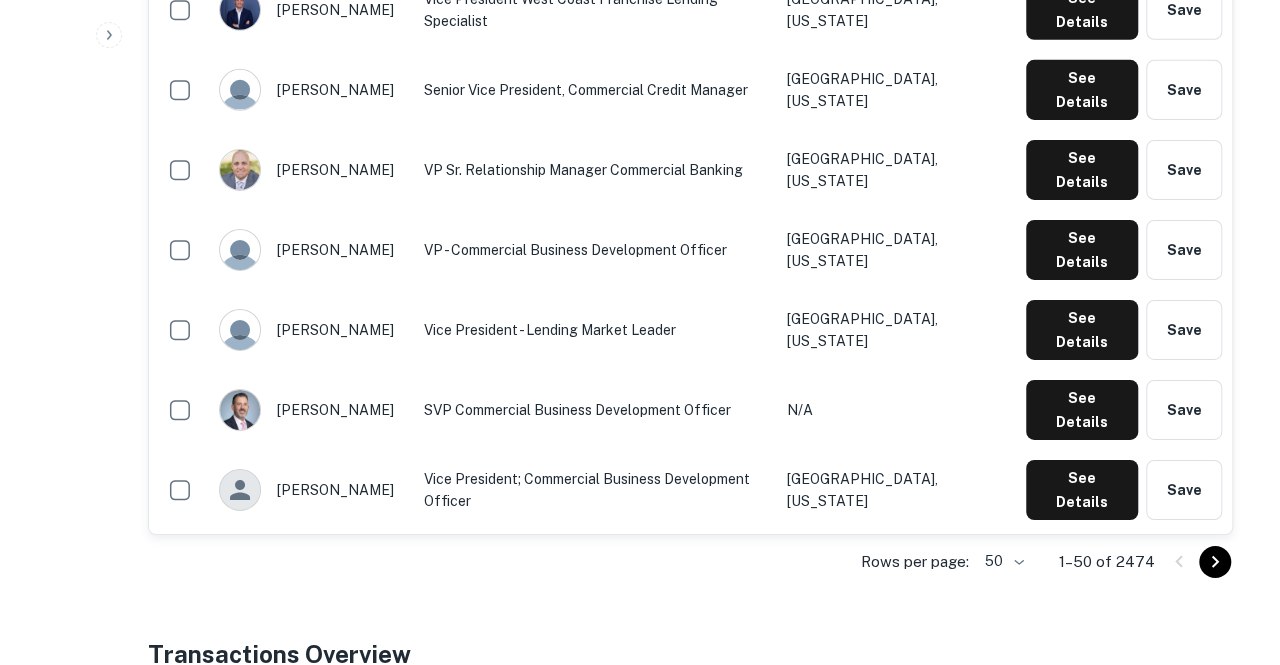 scroll, scrollTop: 0, scrollLeft: 0, axis: both 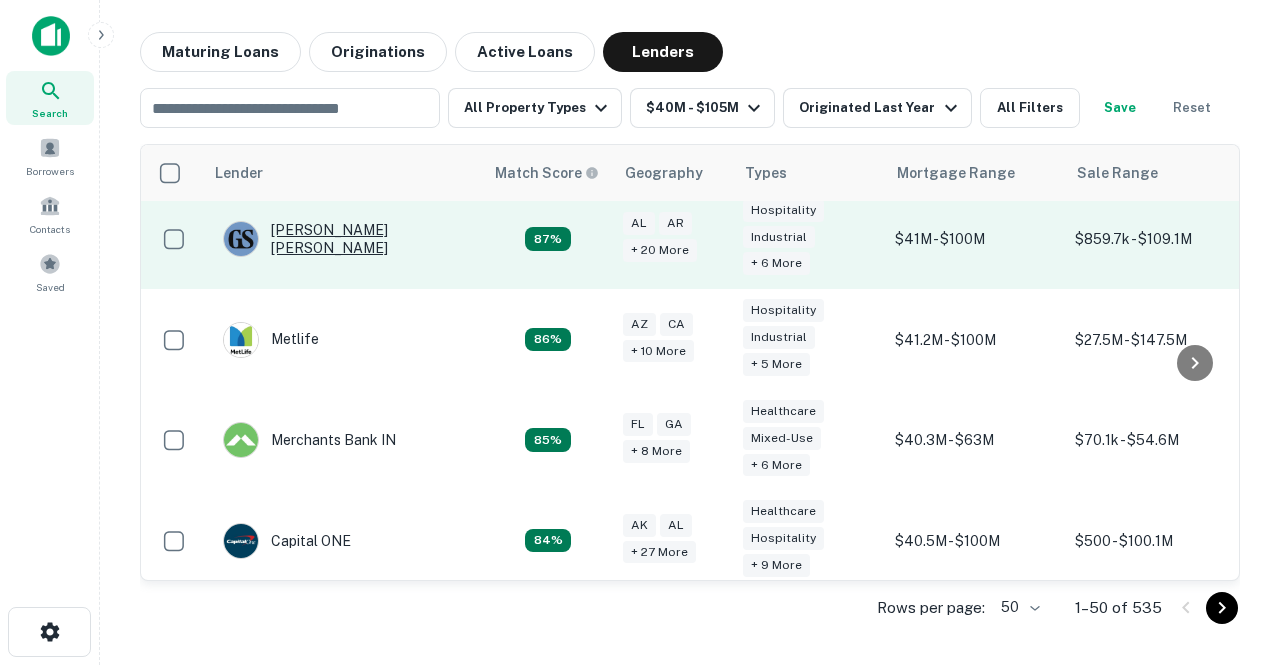 click on "[PERSON_NAME] [PERSON_NAME]" at bounding box center (343, 239) 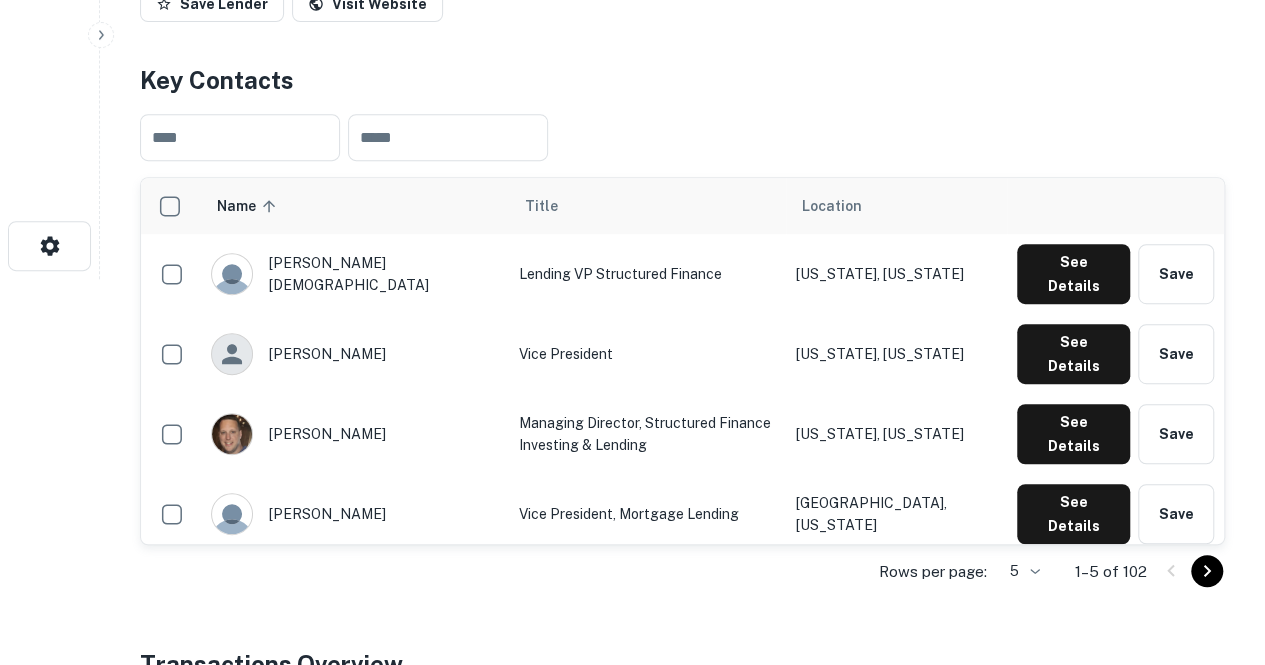 scroll, scrollTop: 389, scrollLeft: 0, axis: vertical 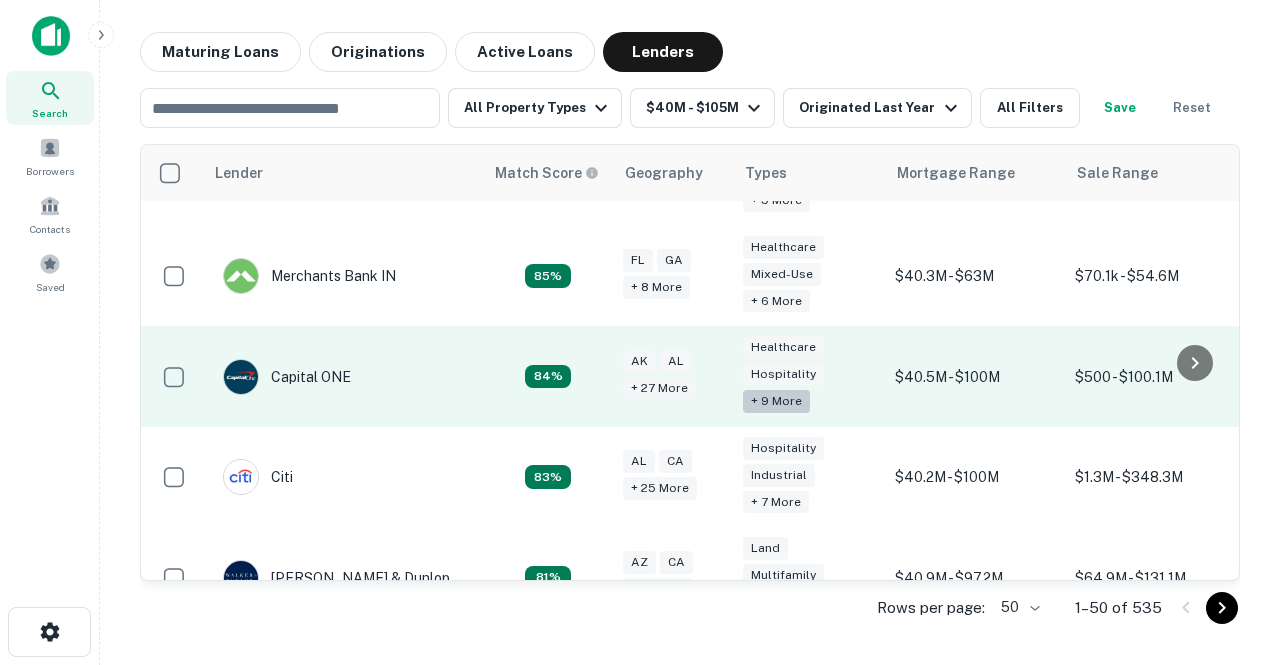 click on "+ 9 more" at bounding box center [776, 401] 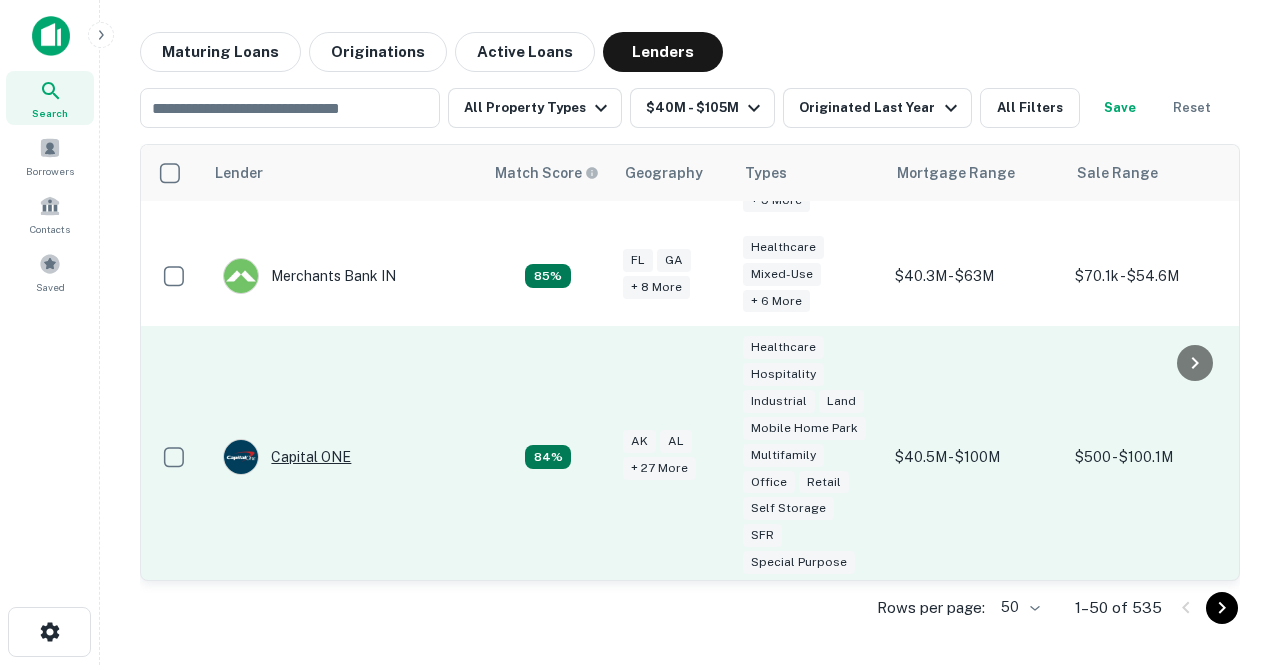 click on "Capital ONE" at bounding box center (287, 457) 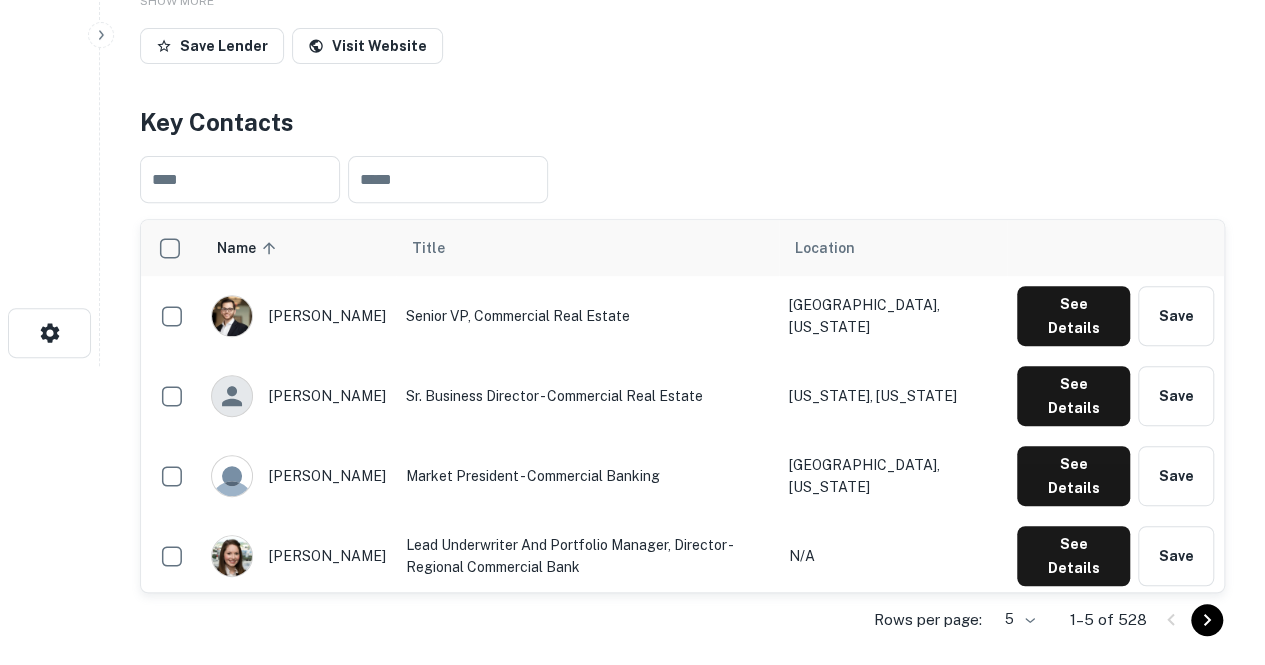 scroll, scrollTop: 311, scrollLeft: 0, axis: vertical 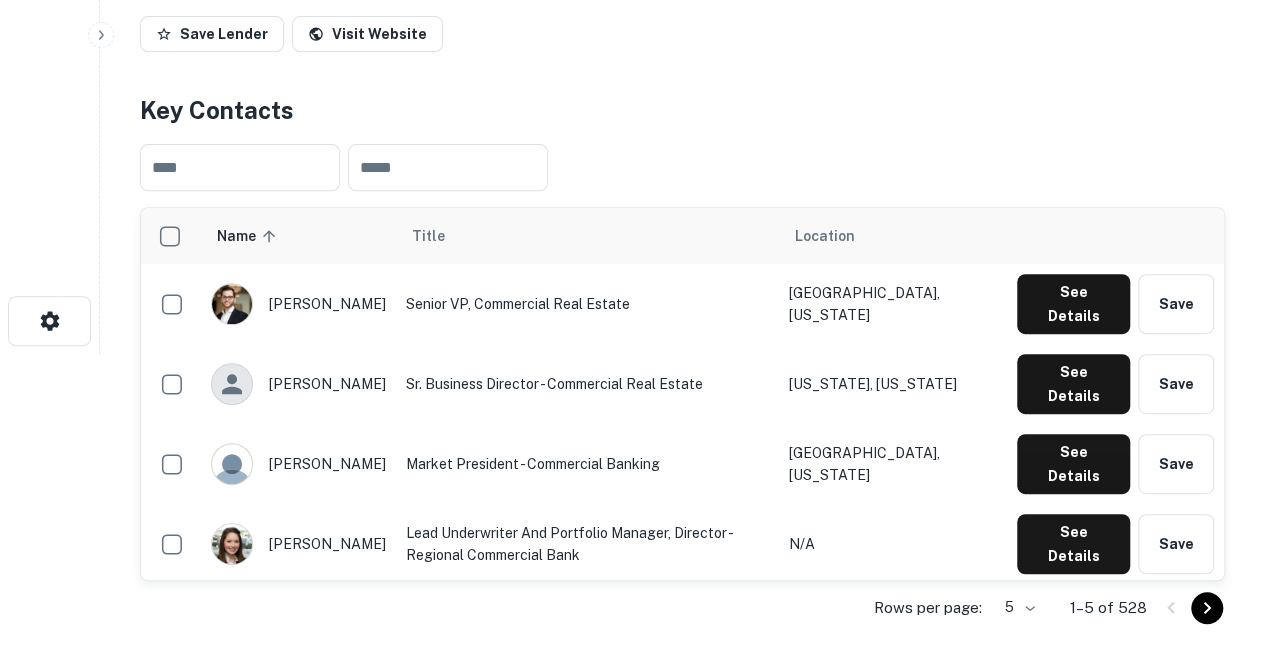 click on "Search         Borrowers         Contacts         Saved     Back to search Capital ONE Description Capital One is a Virginia-based financial institution that offers personal and commercial banking products and services for individuals and businesses. SHOW MORE Save Lender Visit Website Key Contacts ​ ​ Name sorted ascending Title Location adam hasan Senior VP, Commercial Real Estate Baltimore, Maryland See Details Save andrew marchese Sr. Business Director - Commercial Real Estate New York, New York See Details Save armando caloca Market President - Commercial Banking Mission, Texas See Details Save ava dallas Lead Underwriter and Portfolio Manager, Director - Regional Commercial Bank N/A See Details Save bert holland SVP Commercial Banking / Tax Credit Finance New Orleans, Louisiana See Details Save Rows per page: 5 * 1–5 of 528 Transactions Overview ​ All Property Types $40M - $105M Originated Last Year All Filters Save Reset Location Purpose Type Mortgage Amount Borrower Maturity Date -" at bounding box center (632, 21) 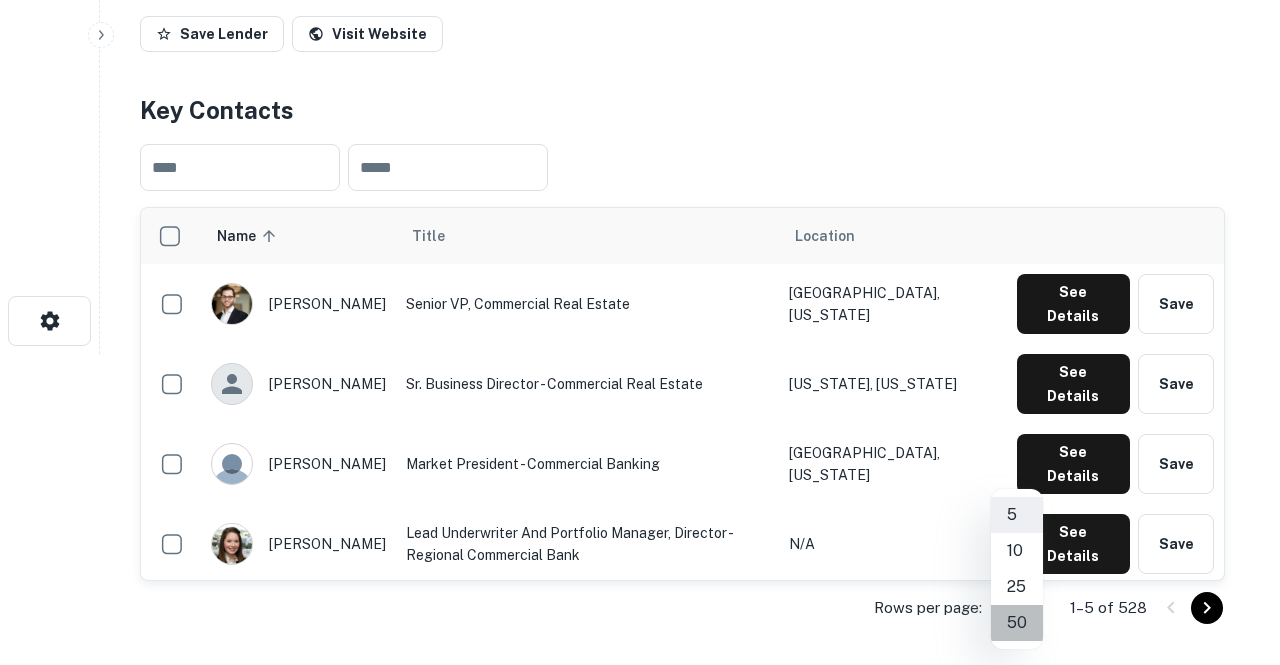 click on "50" at bounding box center [1017, 623] 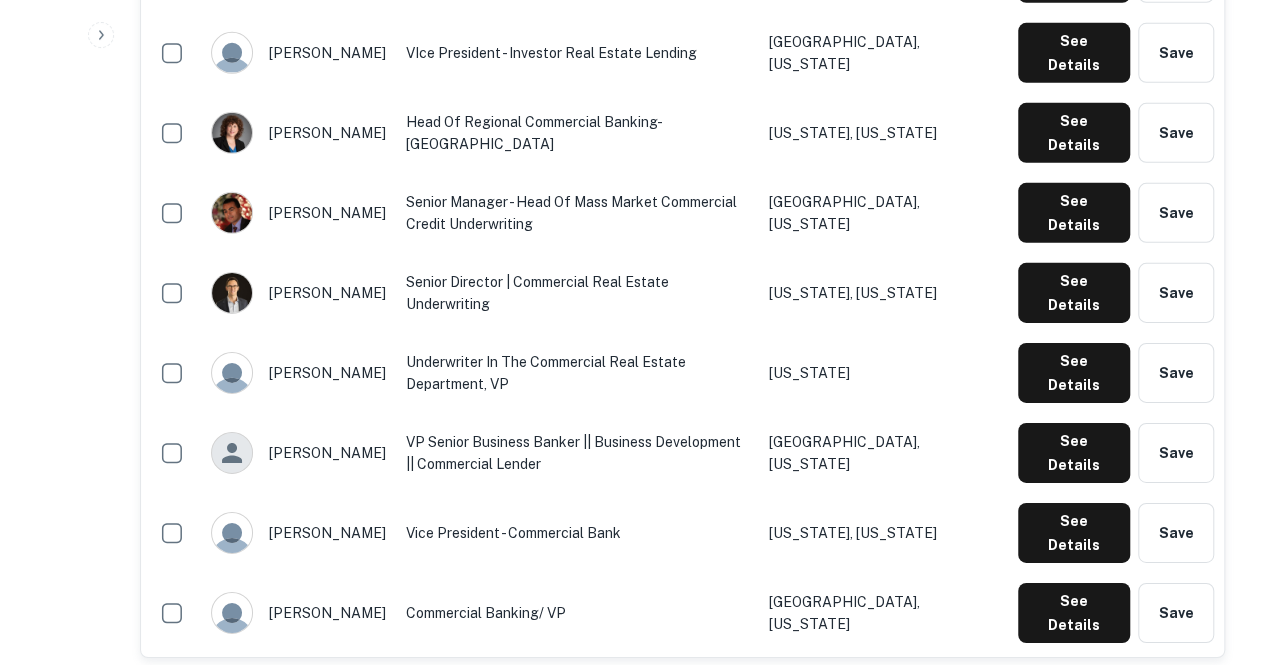 scroll, scrollTop: 3047, scrollLeft: 0, axis: vertical 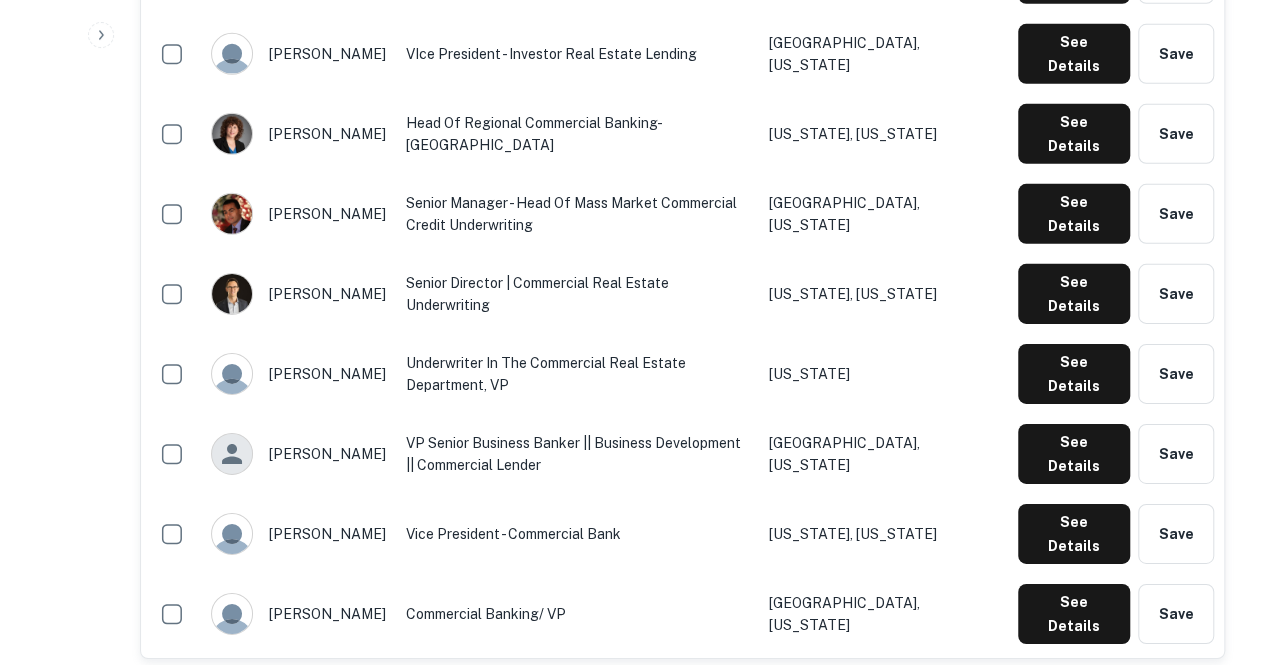 click on "See Details" at bounding box center [1074, -2432] 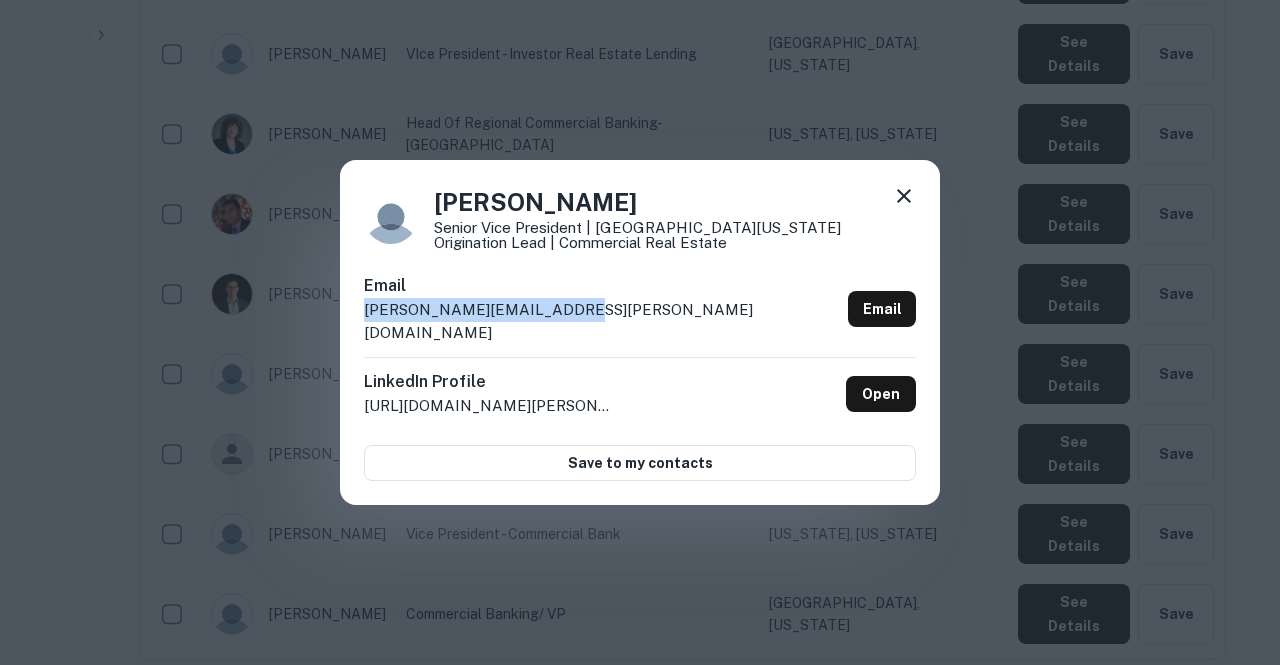 drag, startPoint x: 361, startPoint y: 324, endPoint x: 576, endPoint y: 327, distance: 215.02094 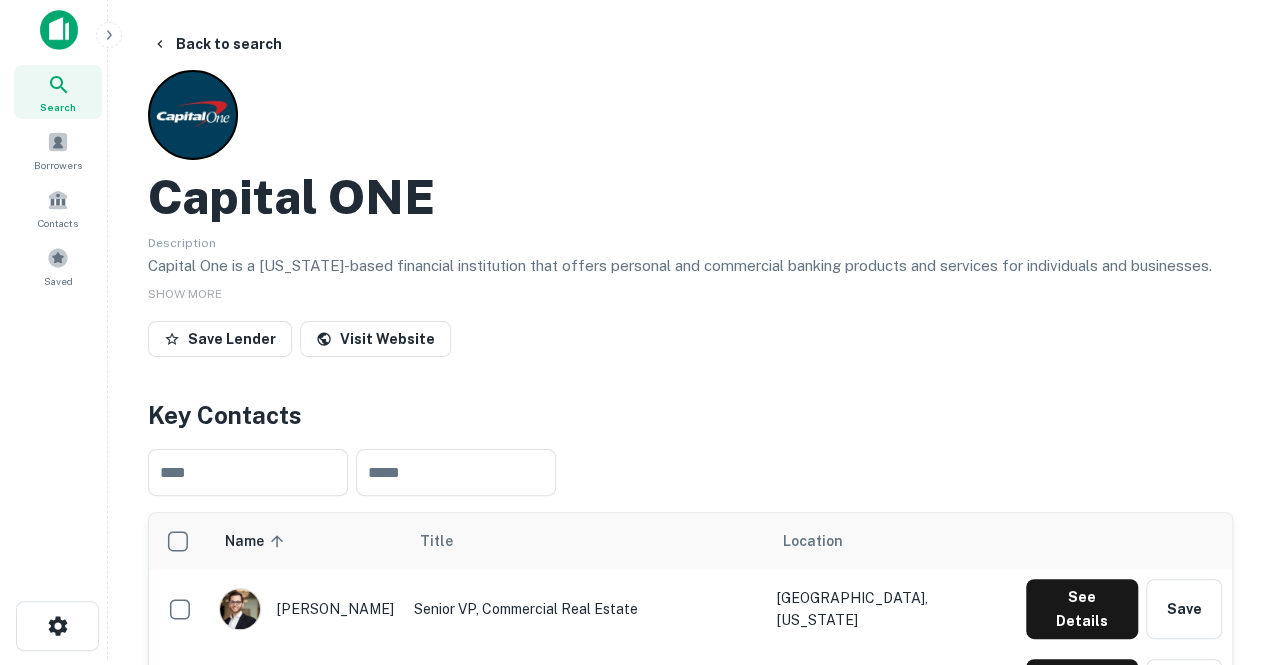 scroll, scrollTop: 0, scrollLeft: 0, axis: both 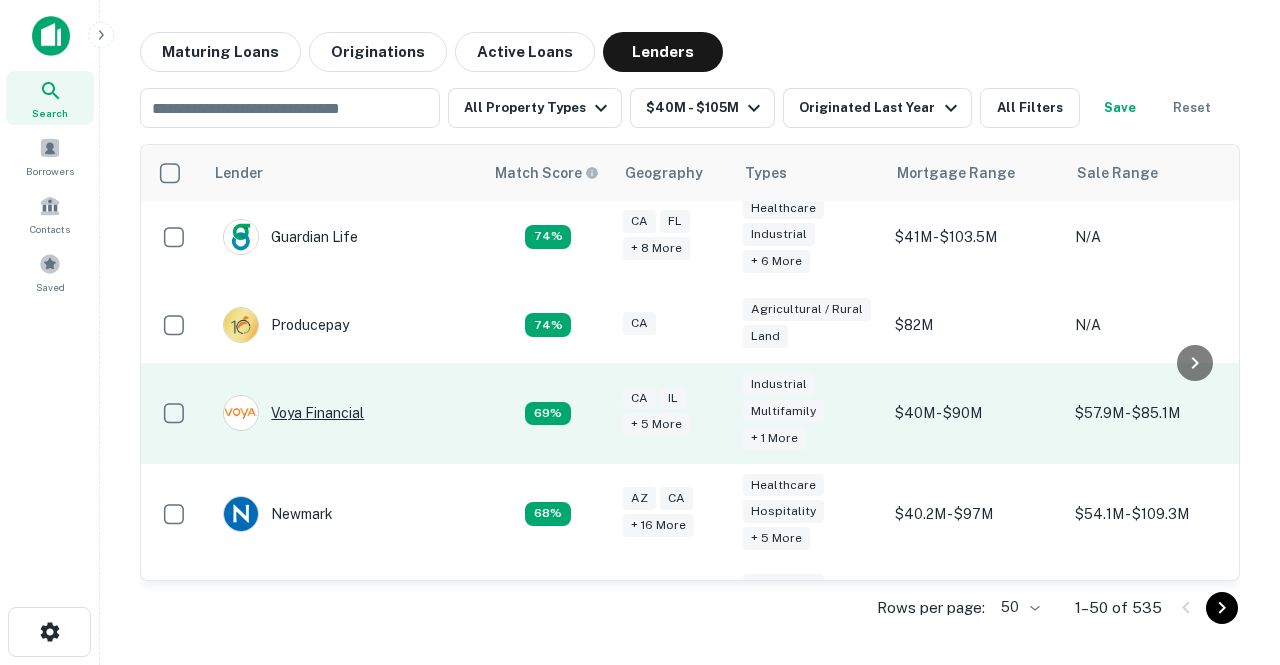 click on "Voya Financial" at bounding box center [293, 413] 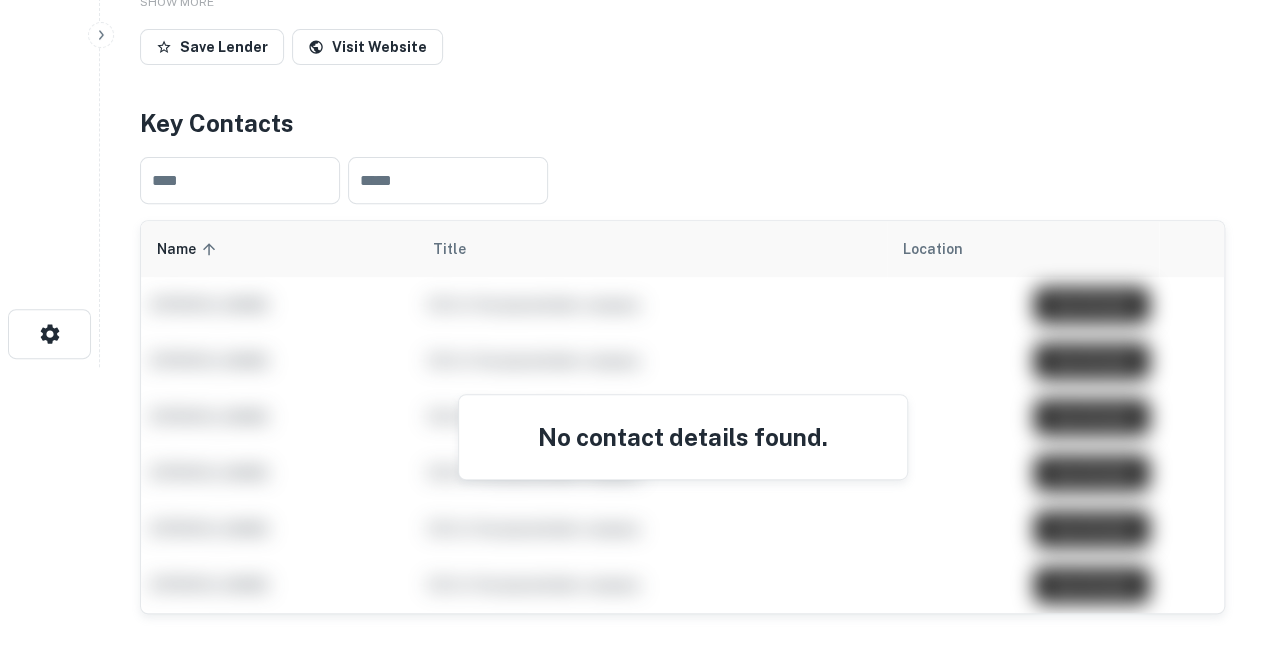 scroll, scrollTop: 274, scrollLeft: 0, axis: vertical 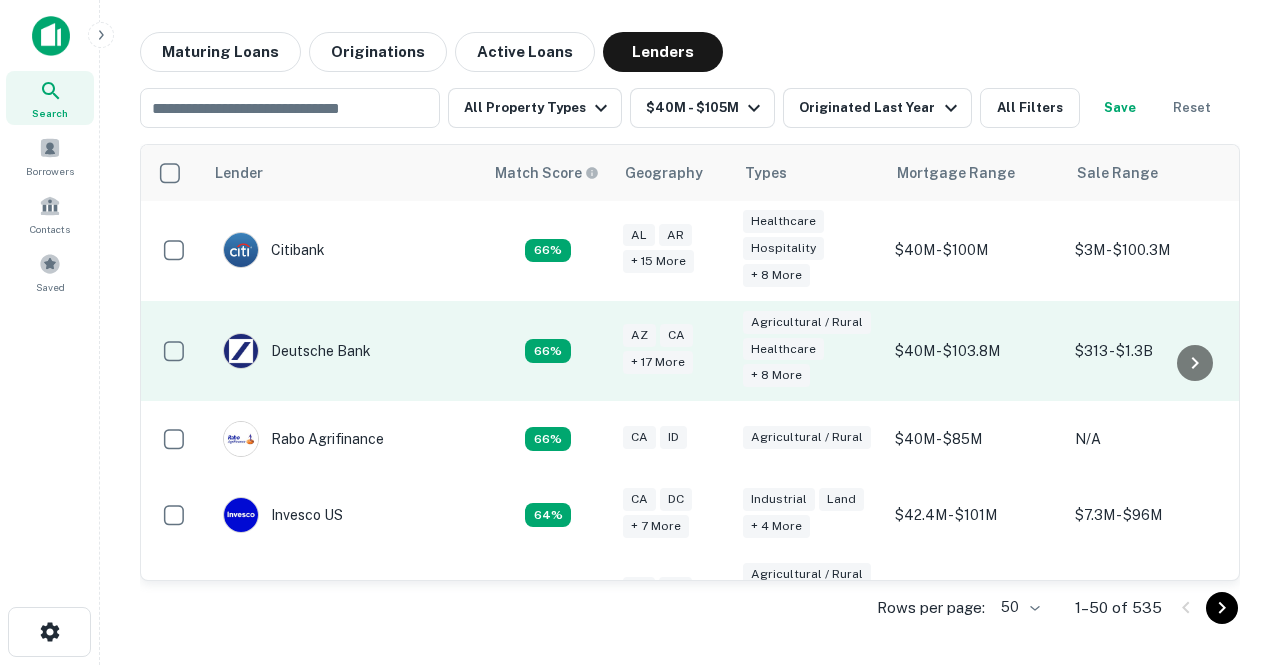 click on "Deutsche Bank" at bounding box center [297, 351] 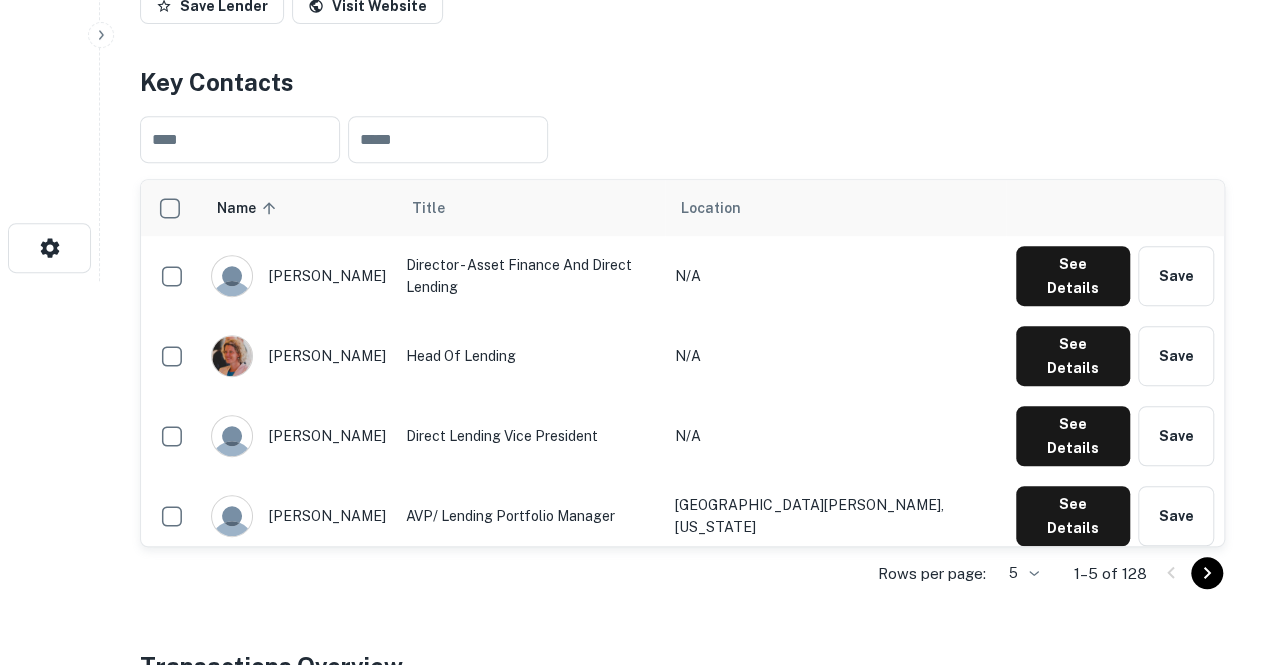 scroll, scrollTop: 391, scrollLeft: 0, axis: vertical 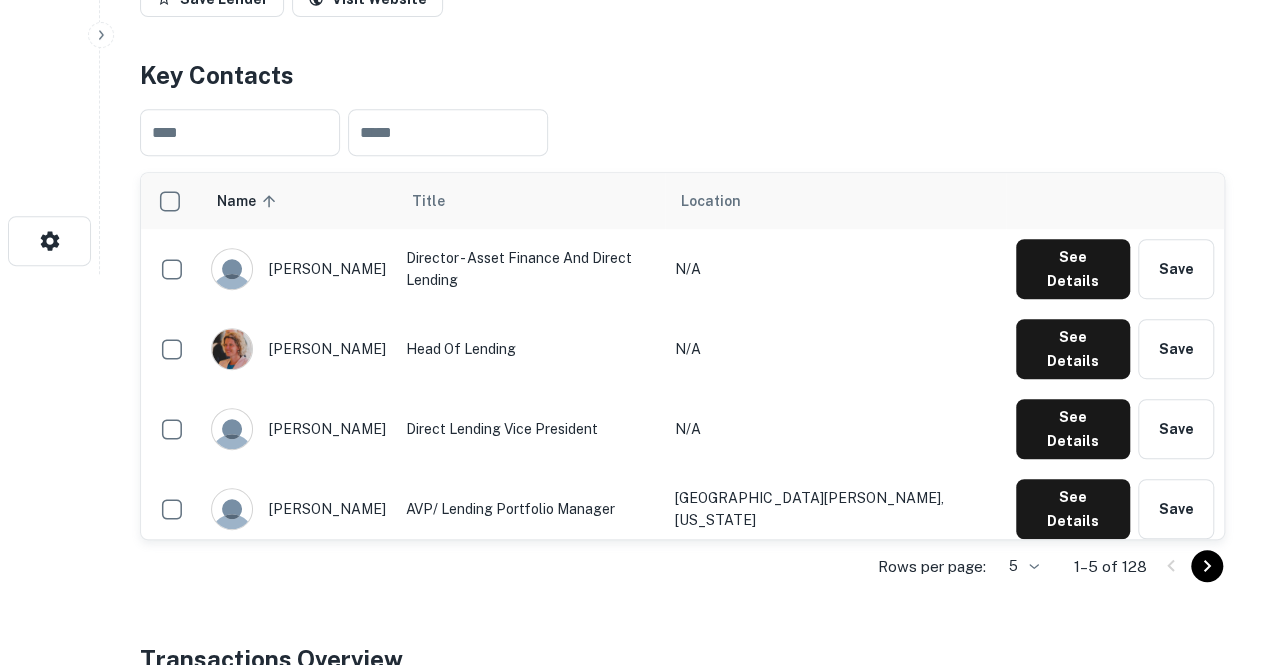 click on "Search         Borrowers         Contacts         Saved     Back to search Deutsche Bank Description Deutsche Bank is the leading German bank with strong European roots and a global network. The bank focuses on its strengths in a Corporate Bank newly created in 2019, a leading Private Bank, a focused investment bank and in asset management.
We provide financial services to companies, governments, institutional investors, small and medium-sized businesses and private individuals.
Deutsche Bank was founded in 1870 to accompany German businesses into the world, and has worked across borders ever since.
Useful links:
Jobs https://www.db.com/careers.
Netiquette at https://www.db.com/netiquette.
Data protection policy https://www.db.com/DataProtection.
Imprint https://www.db.com/imprint. SHOW MORE Save Lender Visit Website Key Contacts ​ ​ Name sorted ascending Title Location andreas nanopoulos Director - Asset Finance and Direct Lending N/A See Details Save anika pfingst Head of Lending N/A Save" at bounding box center (632, -59) 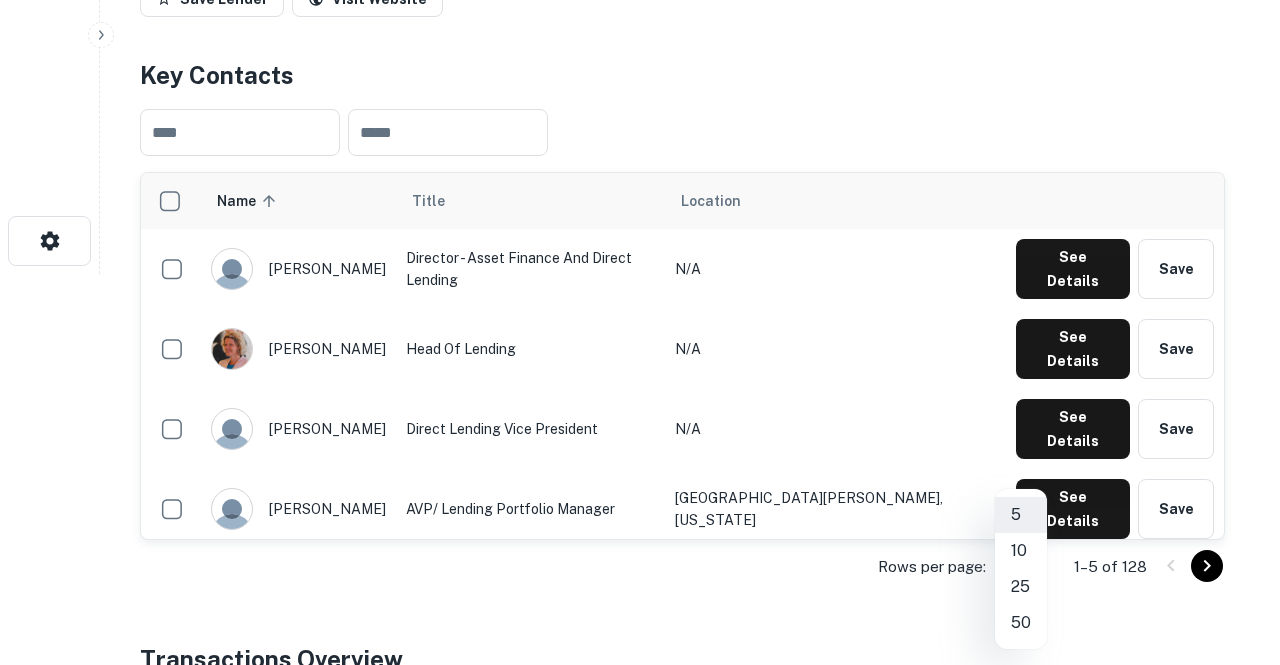 click on "50" at bounding box center (1021, 623) 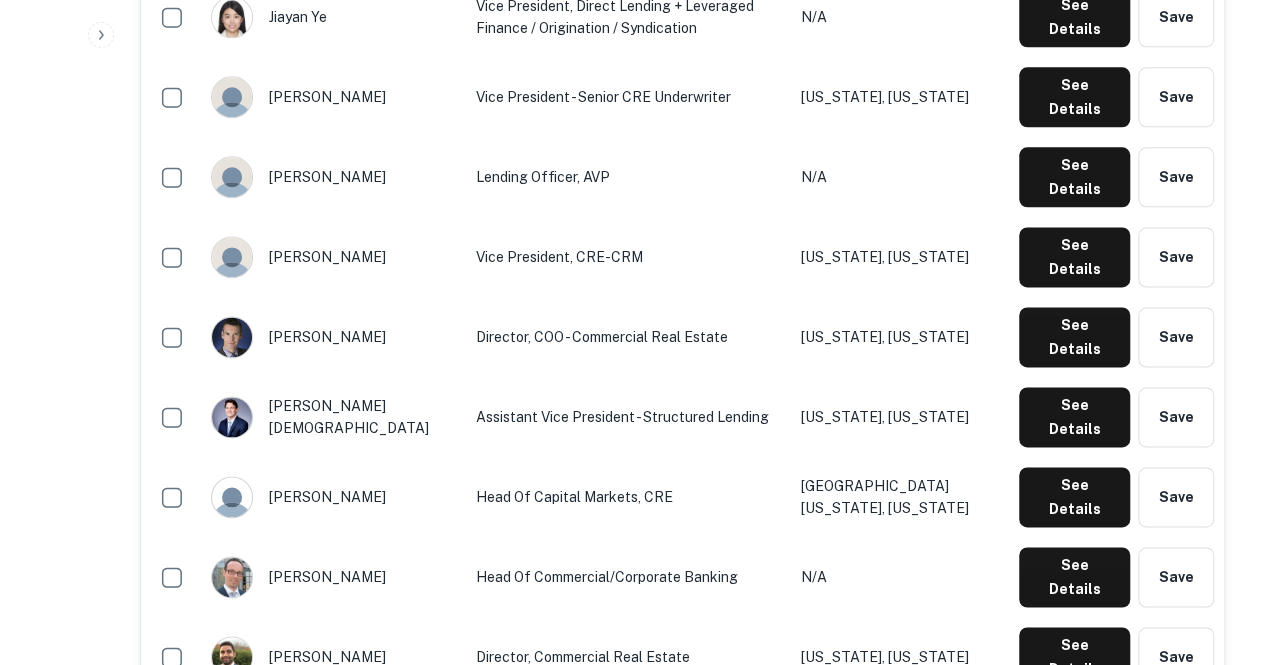 scroll, scrollTop: 1122, scrollLeft: 0, axis: vertical 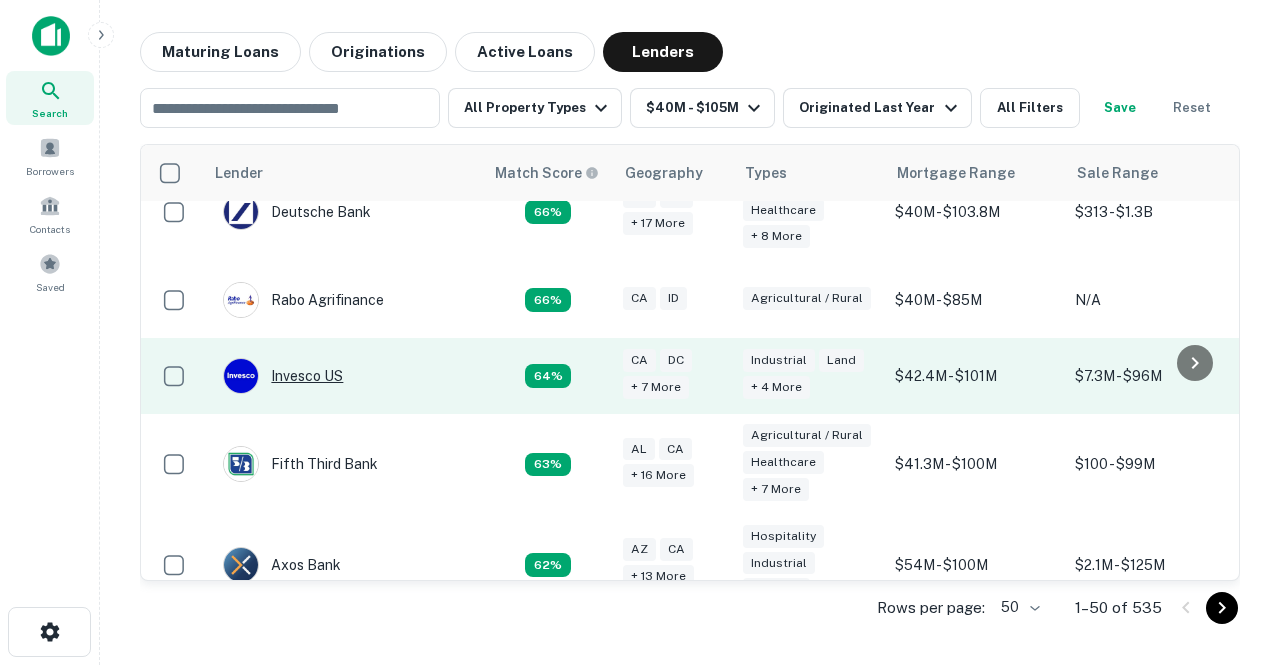 click on "Invesco US" at bounding box center [283, 376] 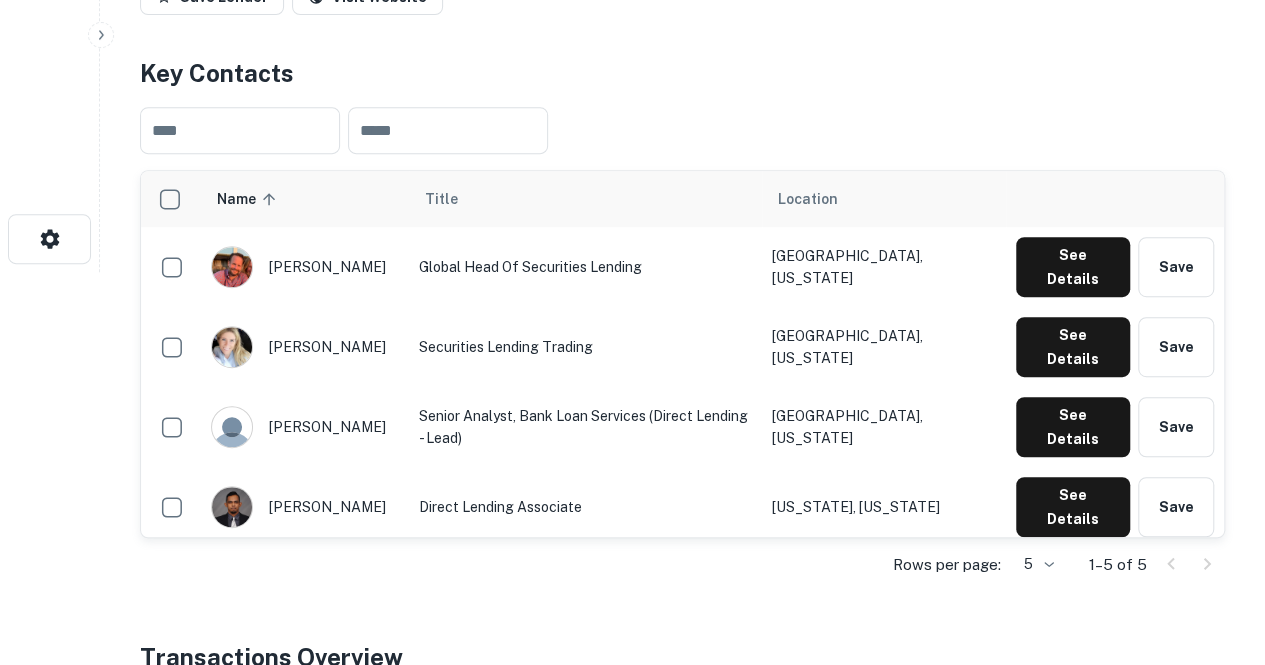 scroll, scrollTop: 401, scrollLeft: 0, axis: vertical 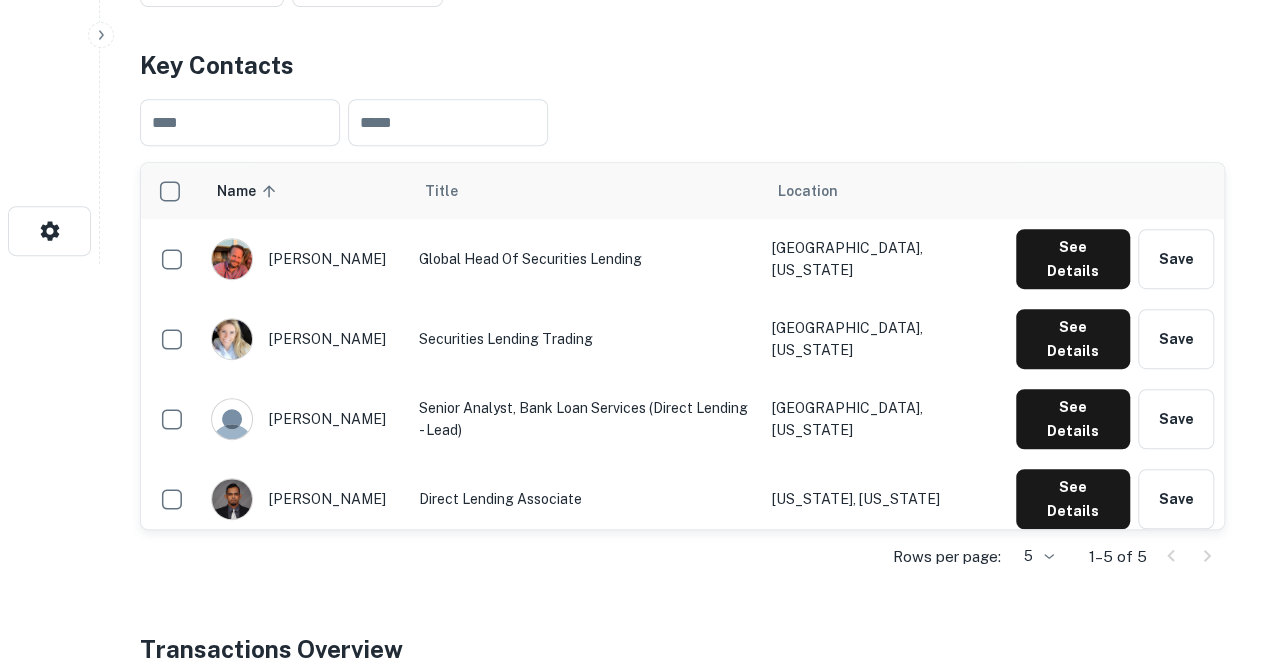 click on "Search         Borrowers         Contacts         Saved     Back to search Invesco US Description SHOW MORE Save Lender Visit Website Key Contacts ​ ​ Name sorted ascending Title Location mark whipple Global Head of Securities Lending Westport, Massachusetts See Details Save bridget mcgill Securities Lending Trading Boston, Massachusetts See Details Save kenvi wesley Senior Analyst, Bank Loan Services (Direct Lending - Lead) Houston, Texas See Details Save sean ray Direct Lending Associate New York, New York See Details Save mariam m Securities Lending Trader Boston, Massachusetts See Details Save Rows per page: 5 * 1–5 of 5 Transactions Overview ​ All Property Types $40M - $105M Maturing In 1 Year All Filters Save Reset Location Purpose Type Mortgage Amount Borrower Origination Date Maturity Date Lender Type Sale Amount LTV Year Built Unit Count 1405 Interstate 30 Mesquite, TX75150  Sale Land $82.8M Mesquite Owner LLC Request Borrower Info May 13, 2021 May 13, 2026 Debt Fund $103.5M 0 N/A" at bounding box center [632, -69] 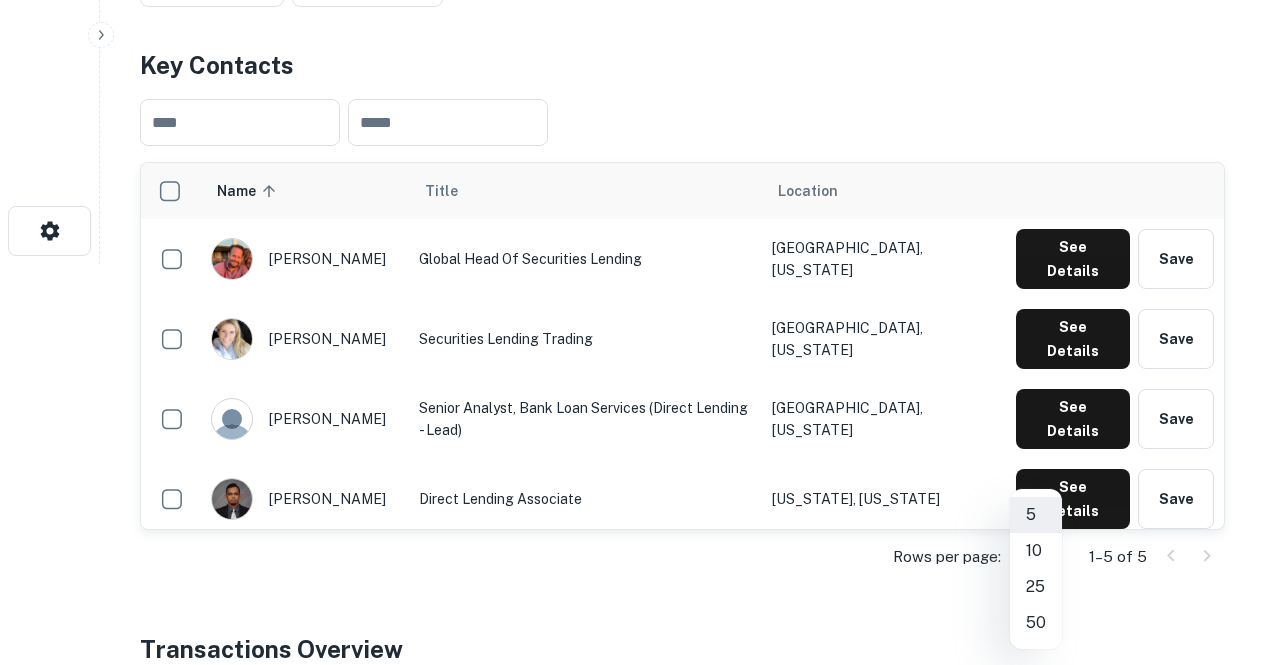 click on "50" at bounding box center [1036, 623] 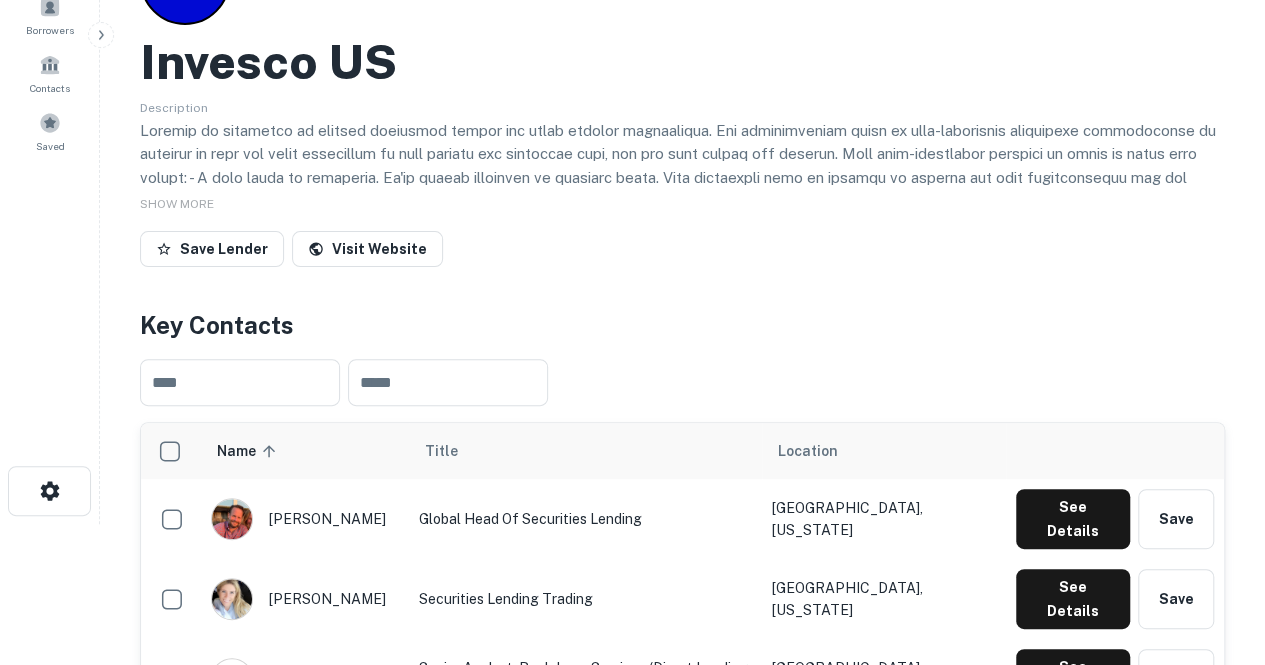 scroll, scrollTop: 74, scrollLeft: 0, axis: vertical 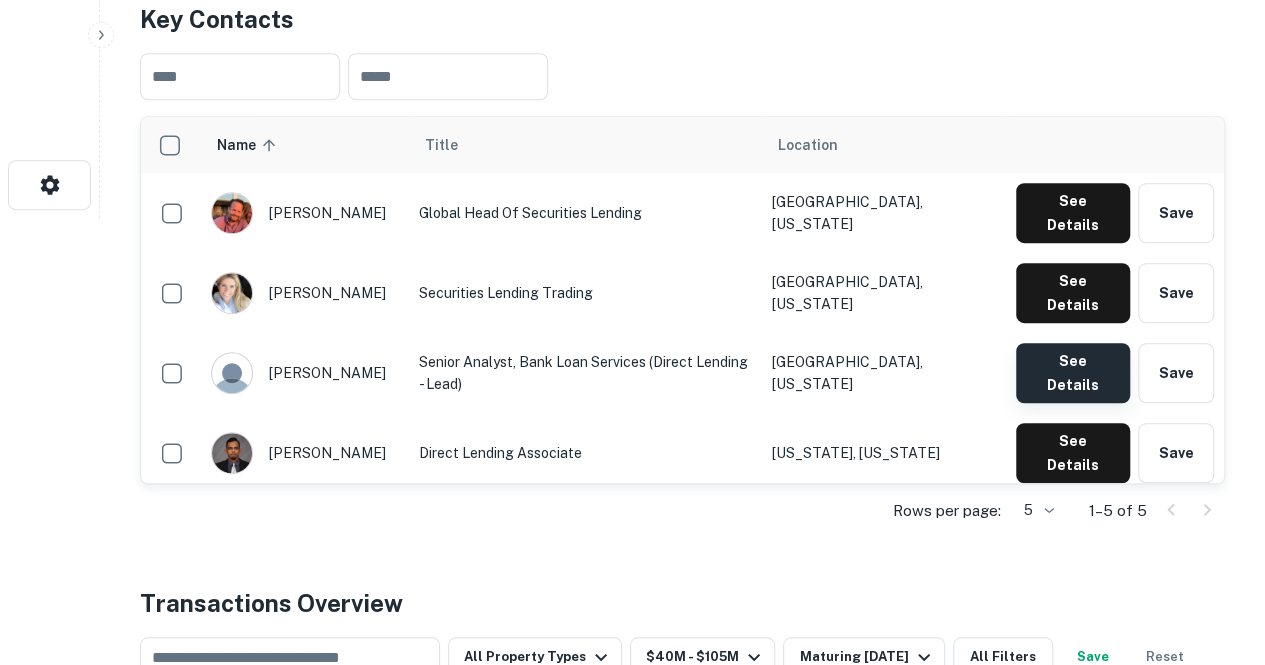 click on "See Details" at bounding box center [1073, 213] 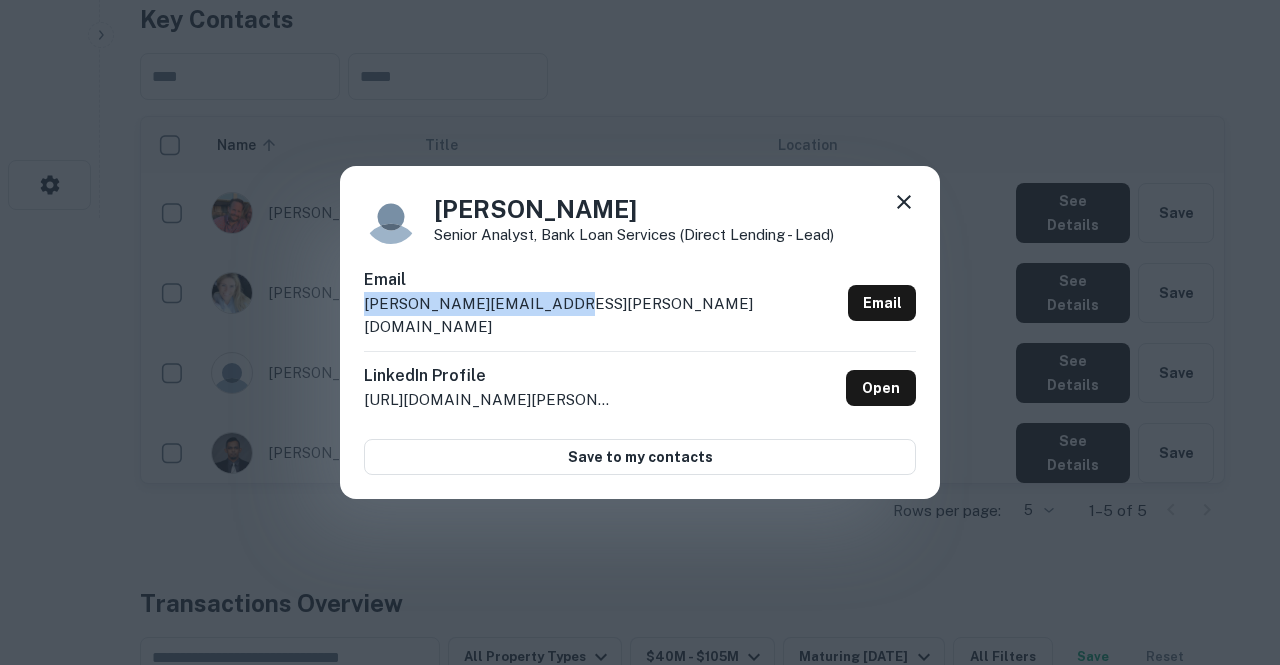 drag, startPoint x: 548, startPoint y: 315, endPoint x: 359, endPoint y: 318, distance: 189.0238 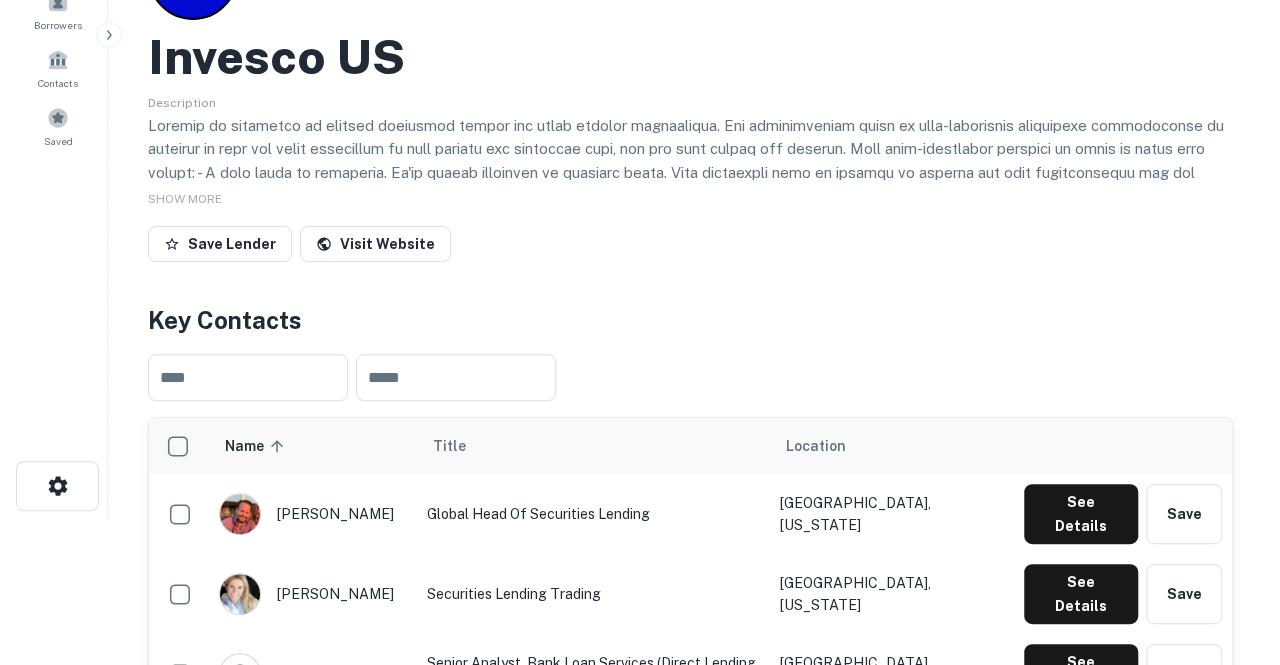 scroll, scrollTop: 0, scrollLeft: 0, axis: both 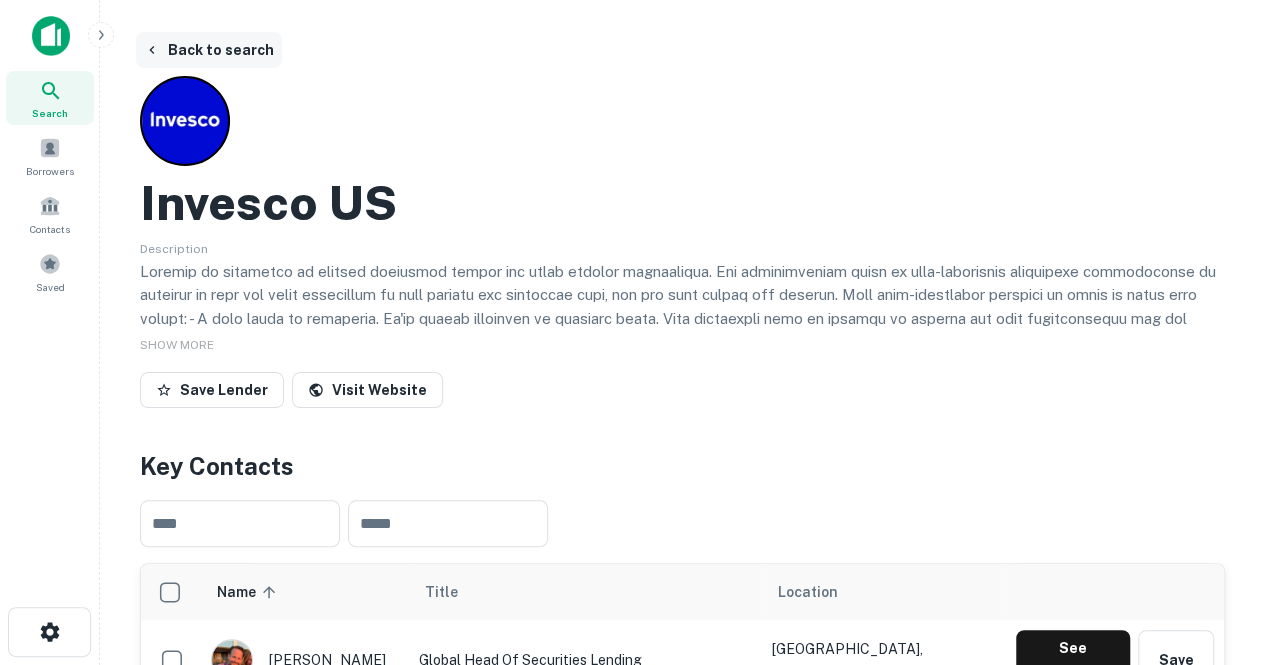 click on "Back to search" at bounding box center (209, 50) 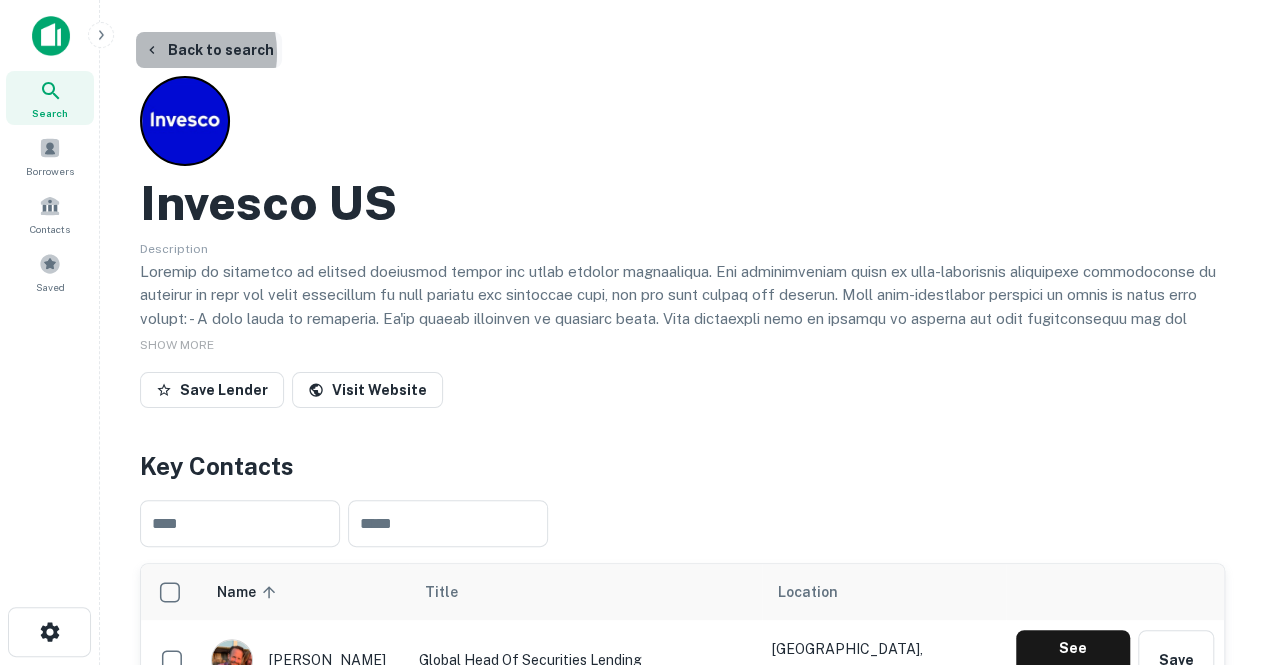 click on "Back to search" at bounding box center (209, 50) 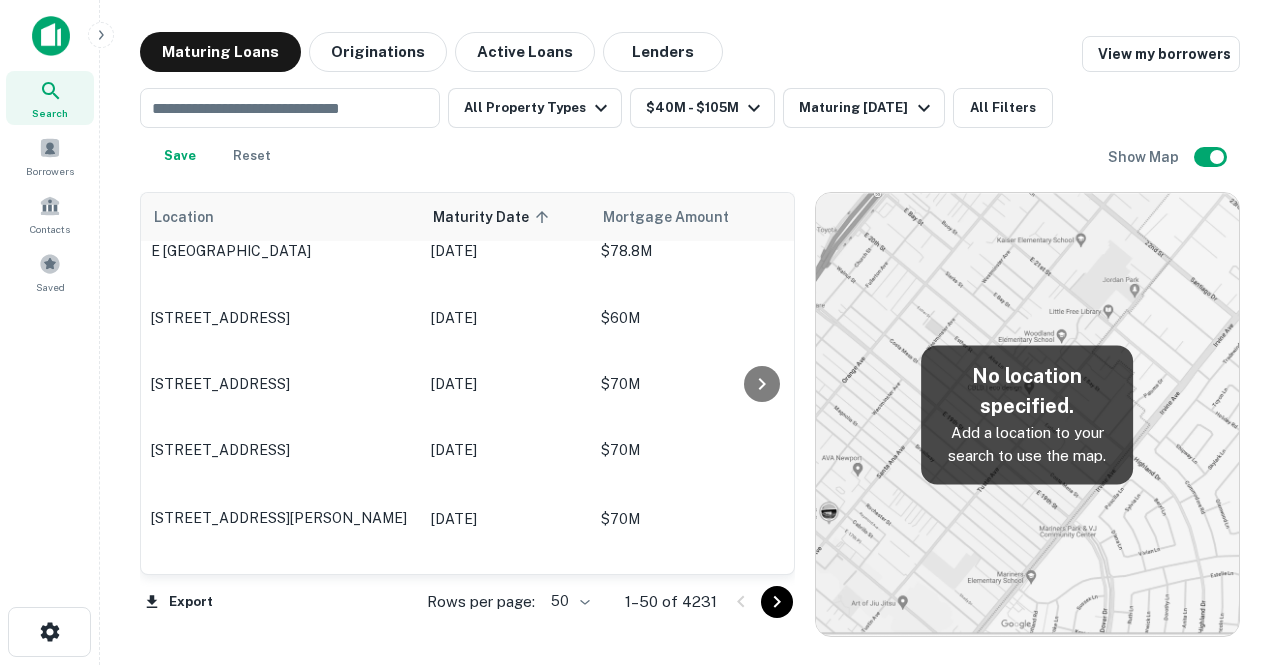 scroll, scrollTop: 3294, scrollLeft: 0, axis: vertical 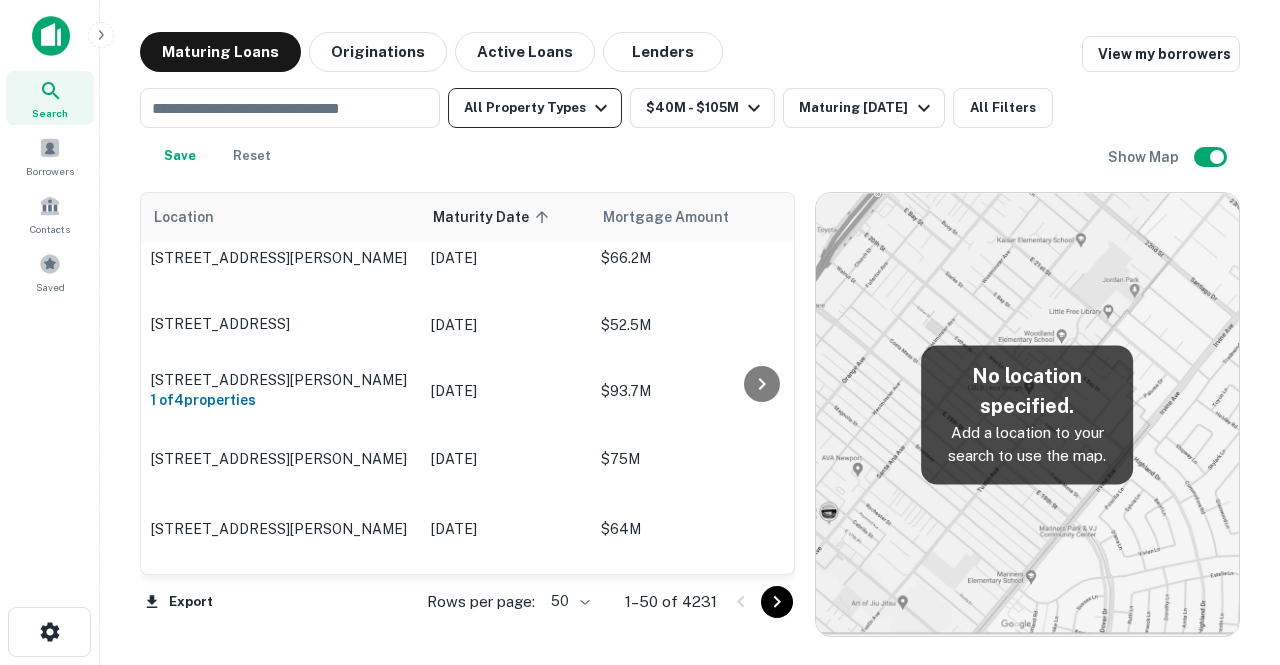 click on "All Property Types" at bounding box center (535, 108) 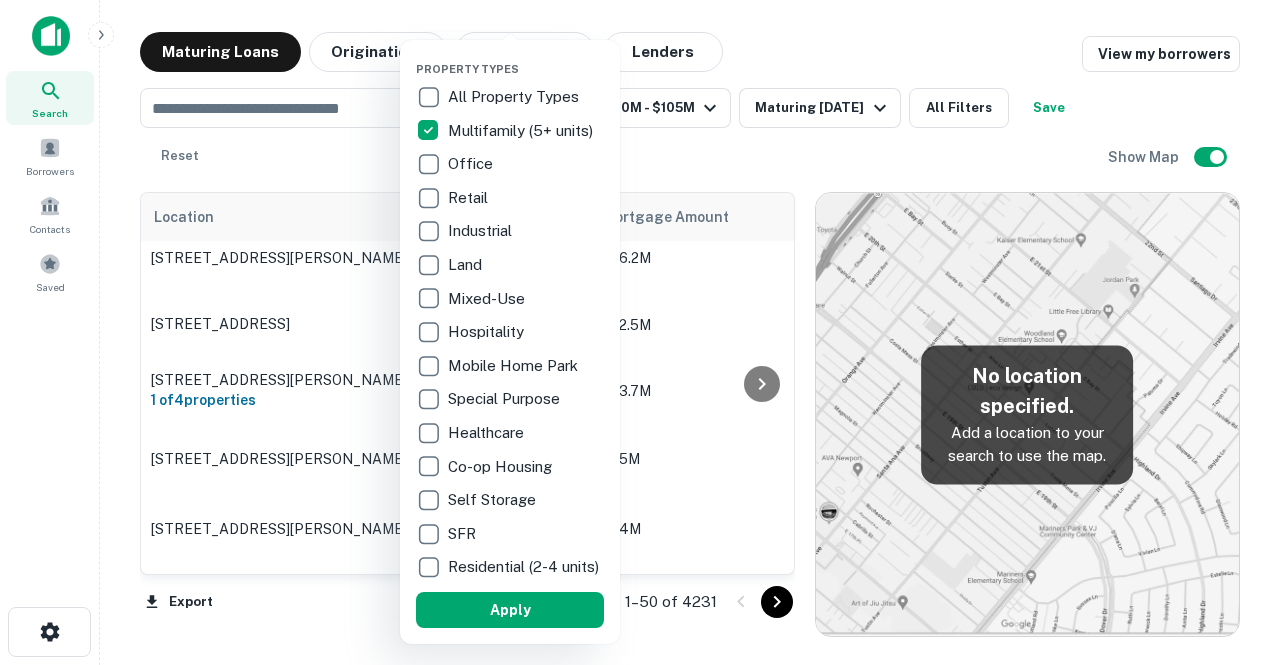 click on "Apply" at bounding box center (510, 610) 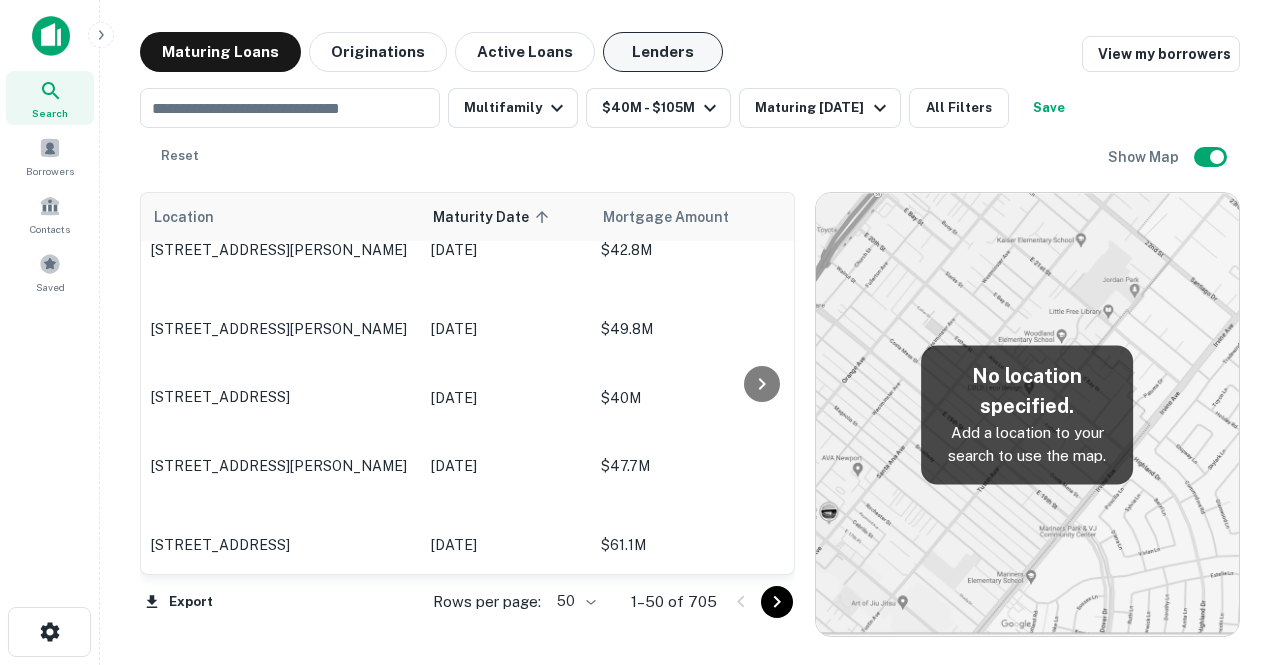 click on "Lenders" at bounding box center [663, 52] 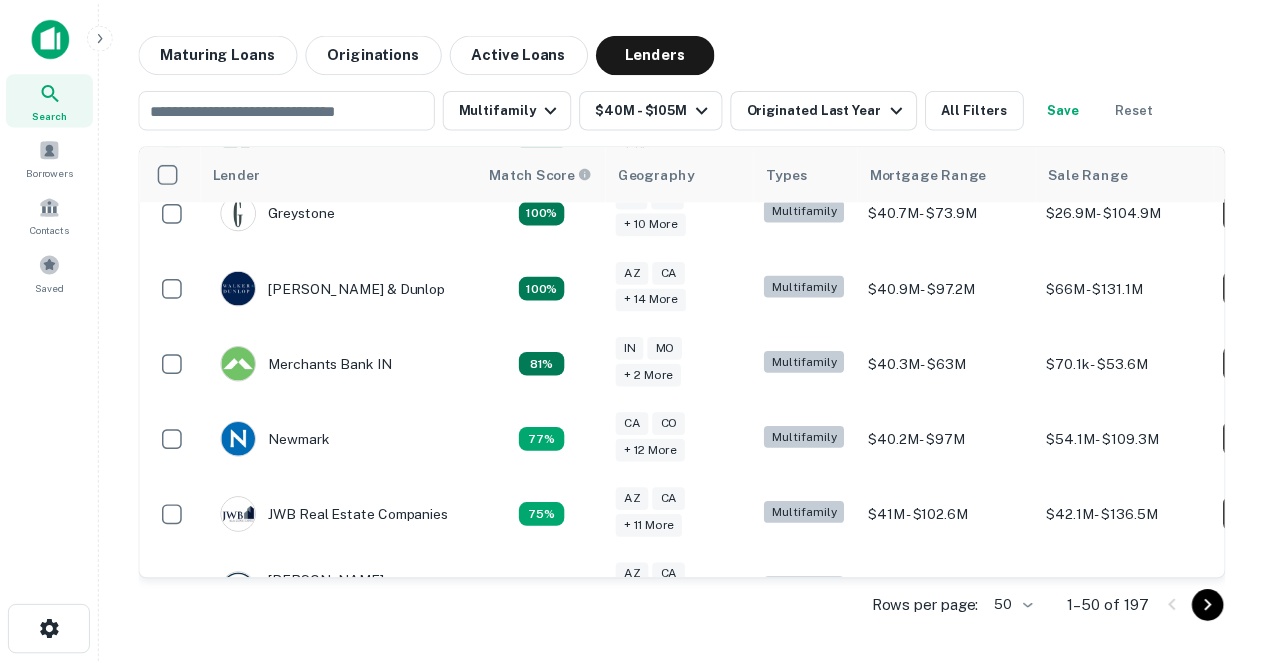 scroll, scrollTop: 180, scrollLeft: 0, axis: vertical 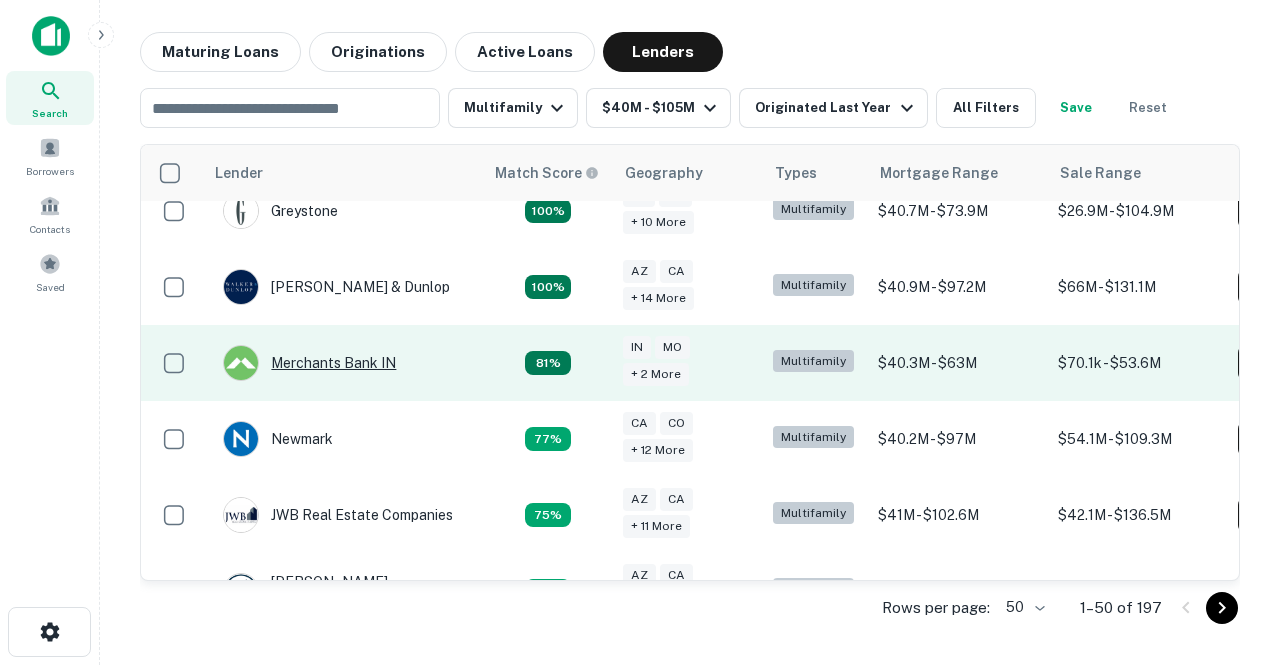 click on "Merchants Bank IN" at bounding box center [309, 363] 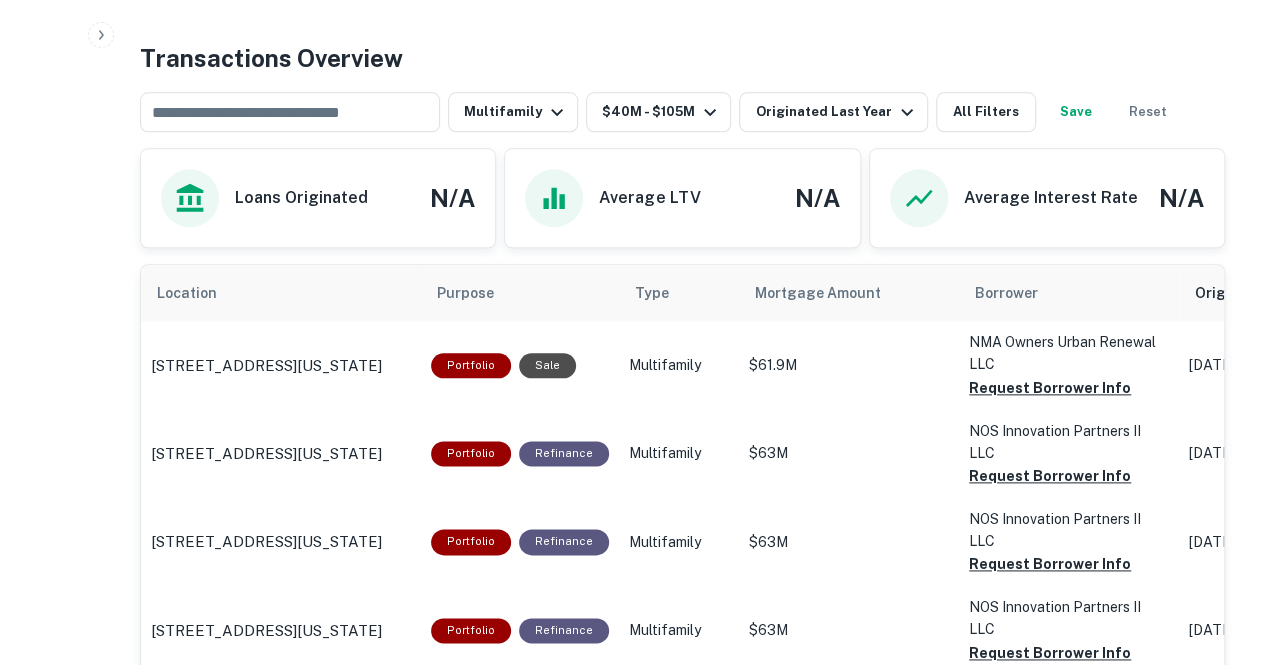 scroll, scrollTop: 999, scrollLeft: 0, axis: vertical 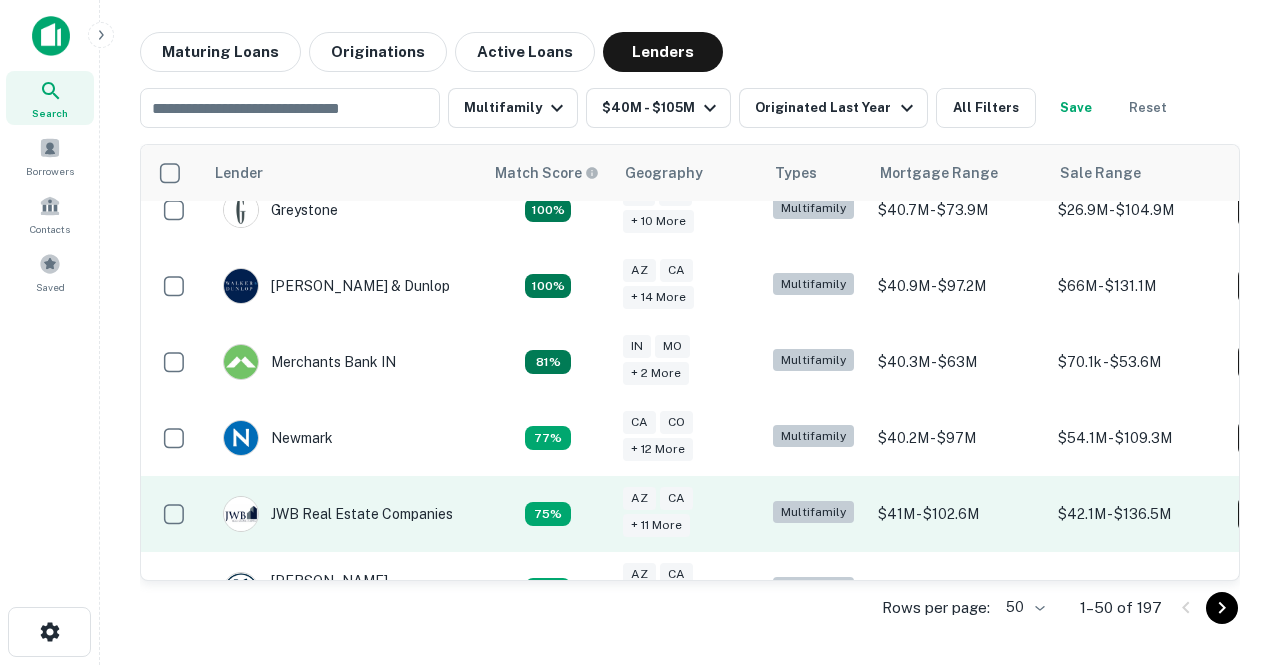 click on "JWB Real Estate Companies" at bounding box center (338, 514) 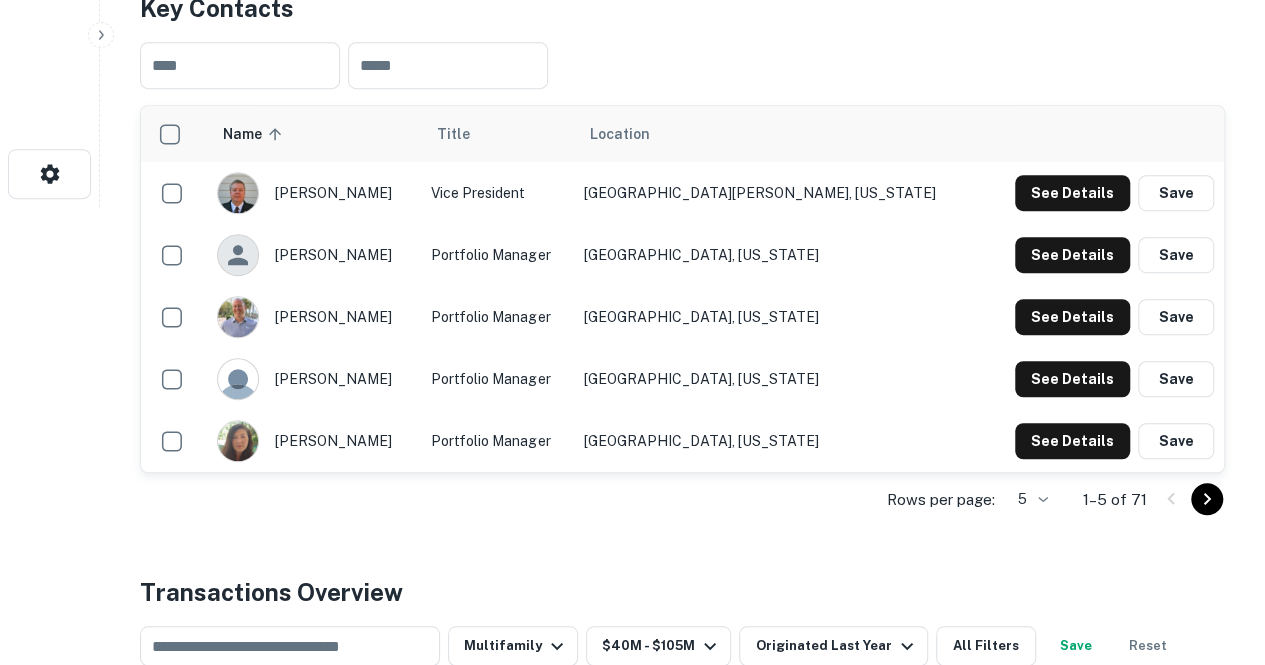 scroll, scrollTop: 463, scrollLeft: 0, axis: vertical 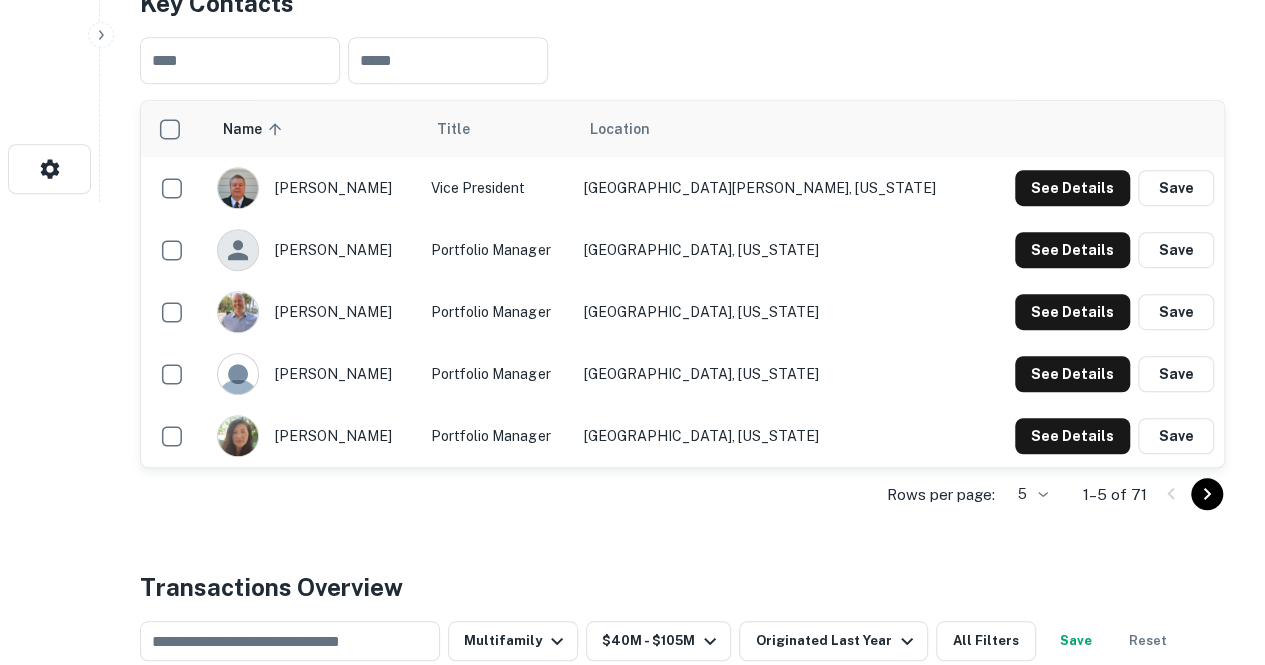 click on "Search         Borrowers         Contacts         Saved     Back to search JWB Real Estate Companies Description JWB is a vertically-integrated real estate investment company that sells turnkey rental properties in Jacksonville, Florida to clients who live in 43 states and 13 countries around the world.
JWB is here to make investing in rental properties easy.  Clients are able to buy properties from JWB that have already been professionally renovated or built and filled with a long-term resident.  JWB then performs the property management services for the life of the investment.  All aspects of the investment are under one roof so there is one phone number to call to make this an enjoyable experience for the client.
Clients invest for the passive income stream that comes from the rental income as well as the growth potential of the Jacksonville real estate market. SHOW MORE Save Lender Visit Website Key Contacts ​ ​ Name sorted ascending Title Location jim marshall Vice President Save Save" at bounding box center (632, -131) 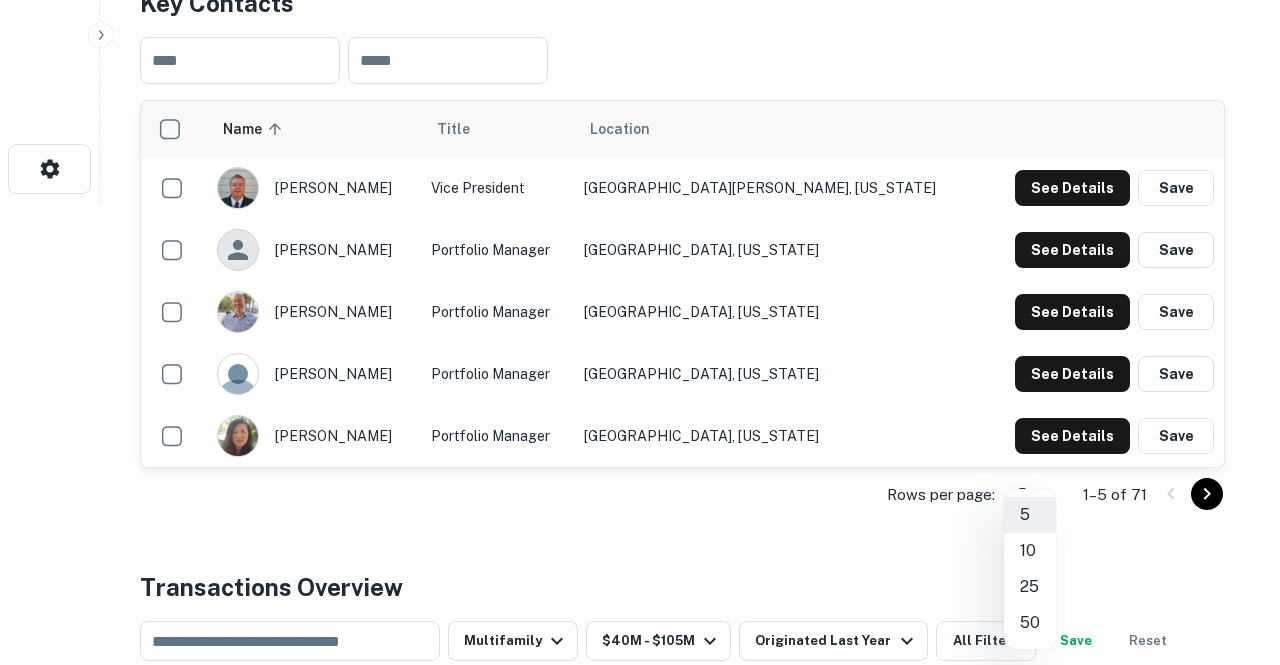 click on "50" at bounding box center (1030, 623) 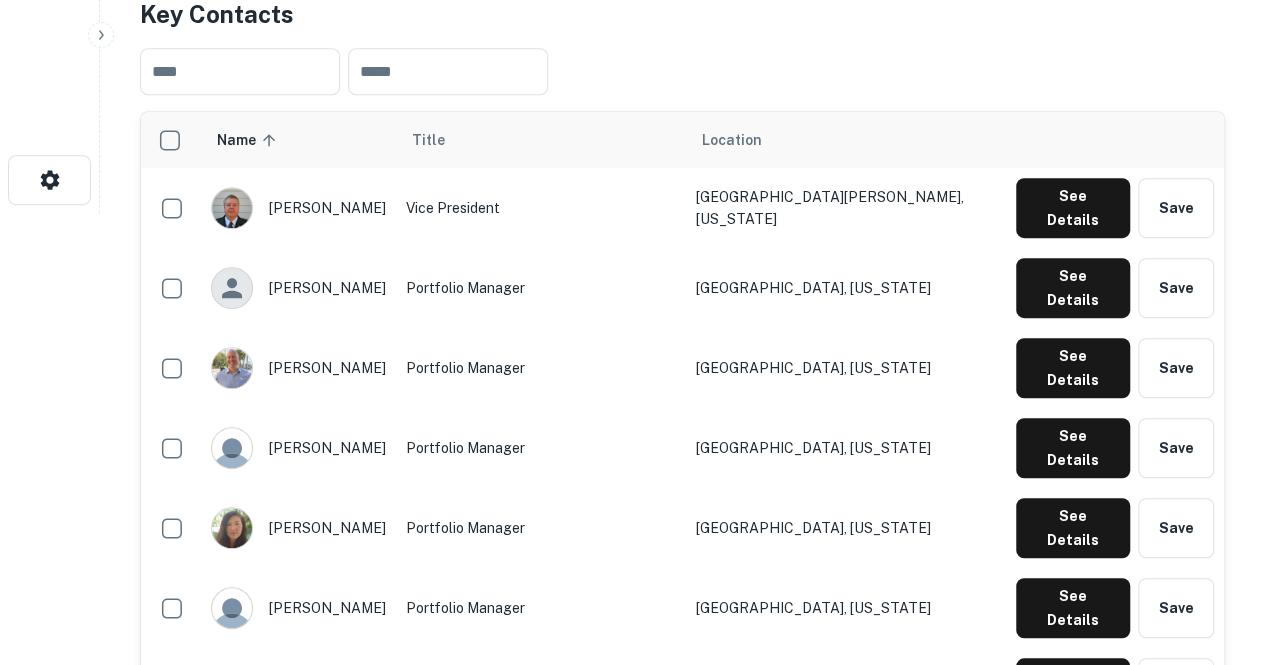 scroll, scrollTop: 451, scrollLeft: 0, axis: vertical 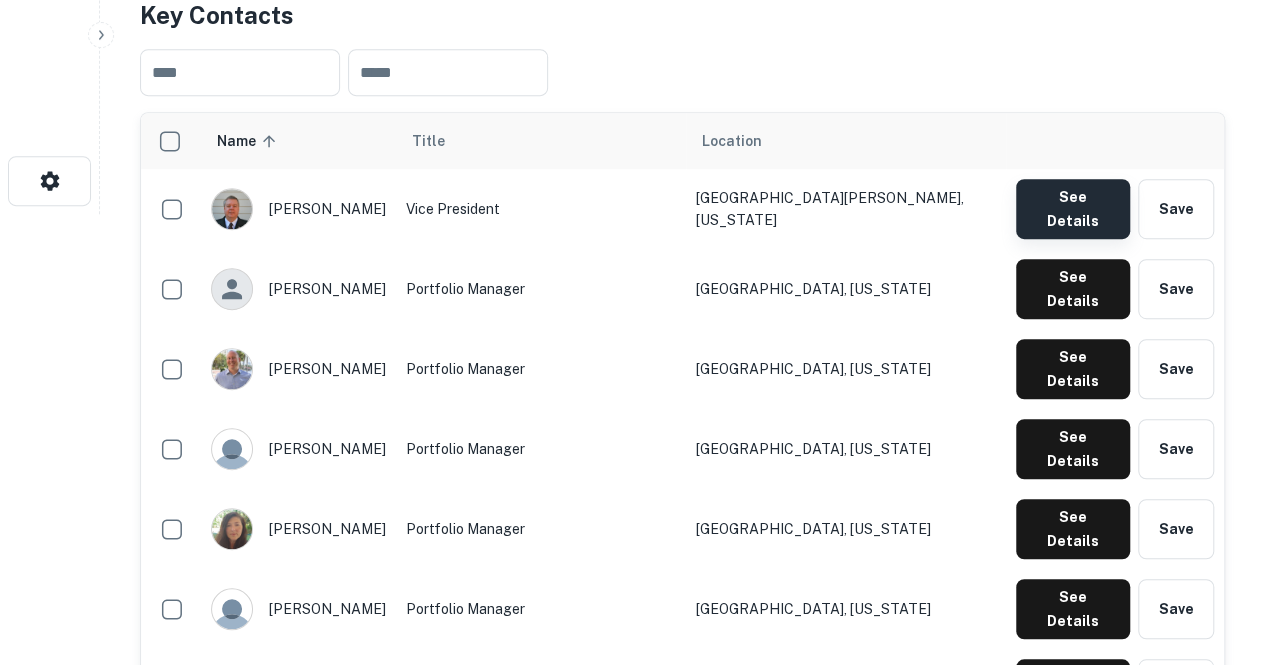 click on "See Details" at bounding box center [1073, 209] 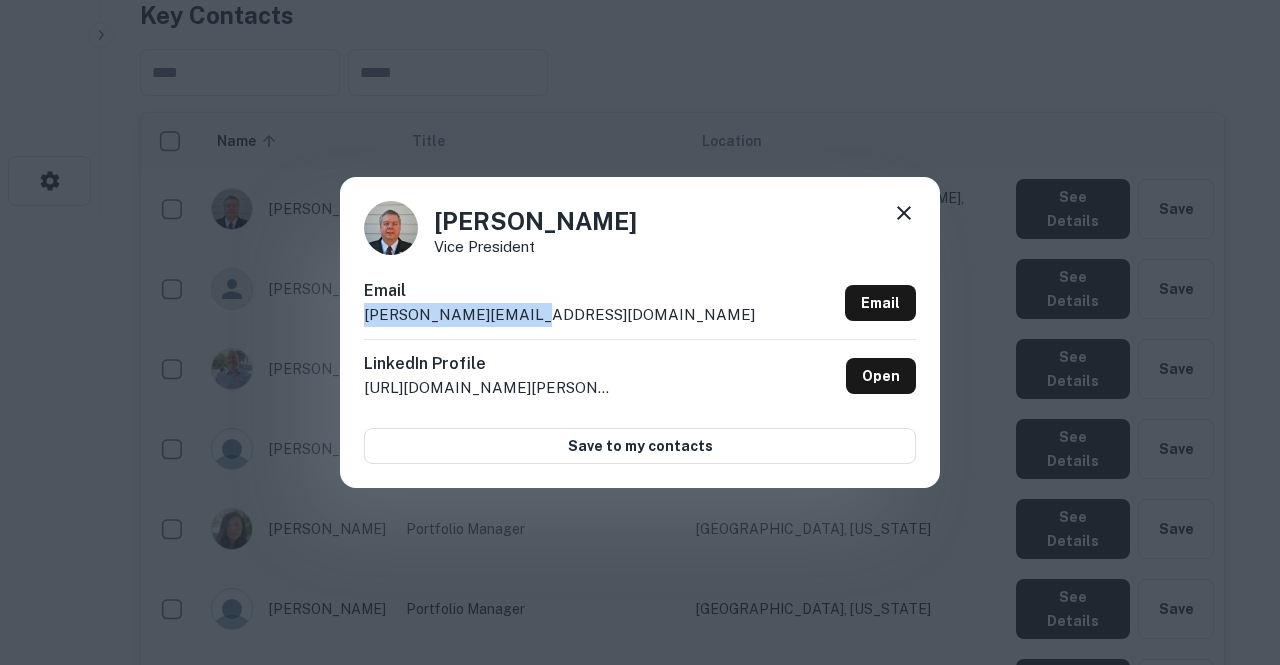 drag, startPoint x: 544, startPoint y: 313, endPoint x: 354, endPoint y: 313, distance: 190 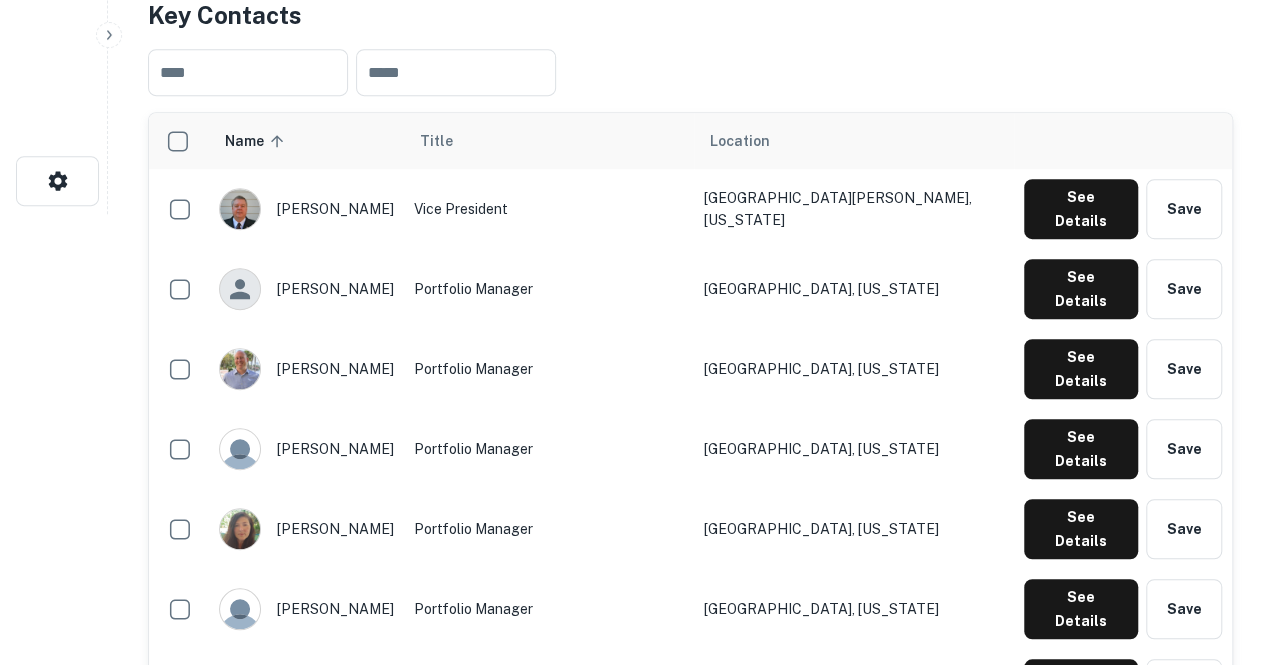 scroll, scrollTop: 0, scrollLeft: 0, axis: both 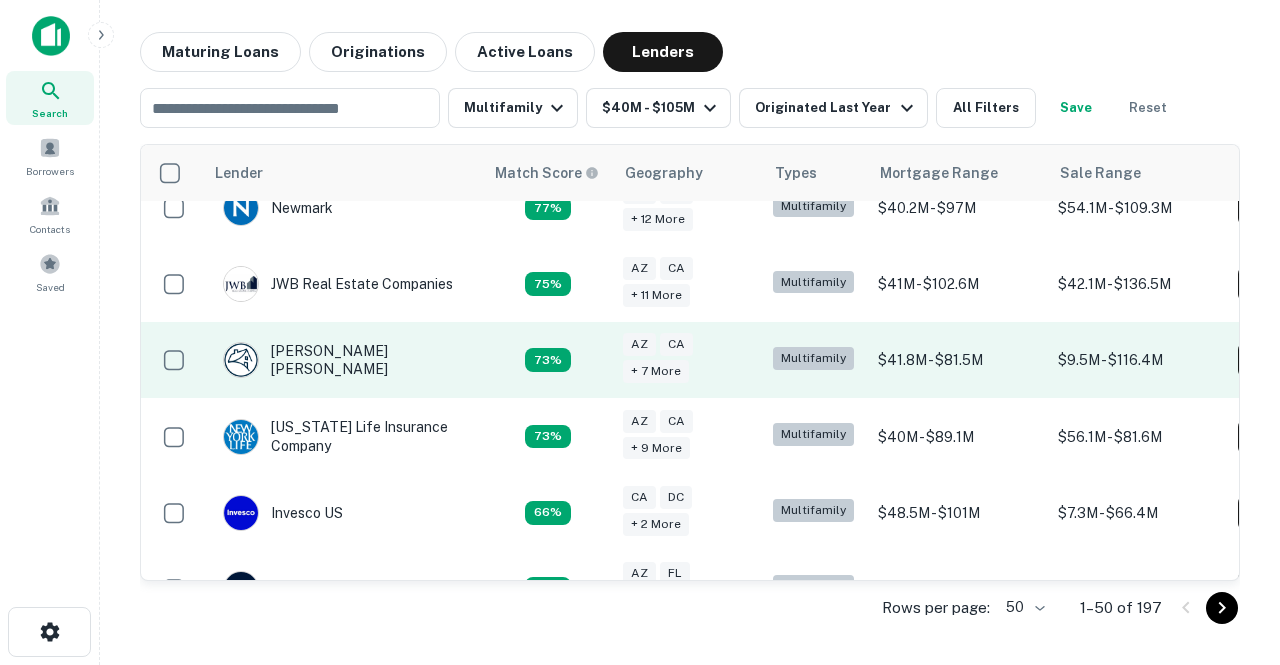 click on "[PERSON_NAME] [PERSON_NAME]" at bounding box center [343, 360] 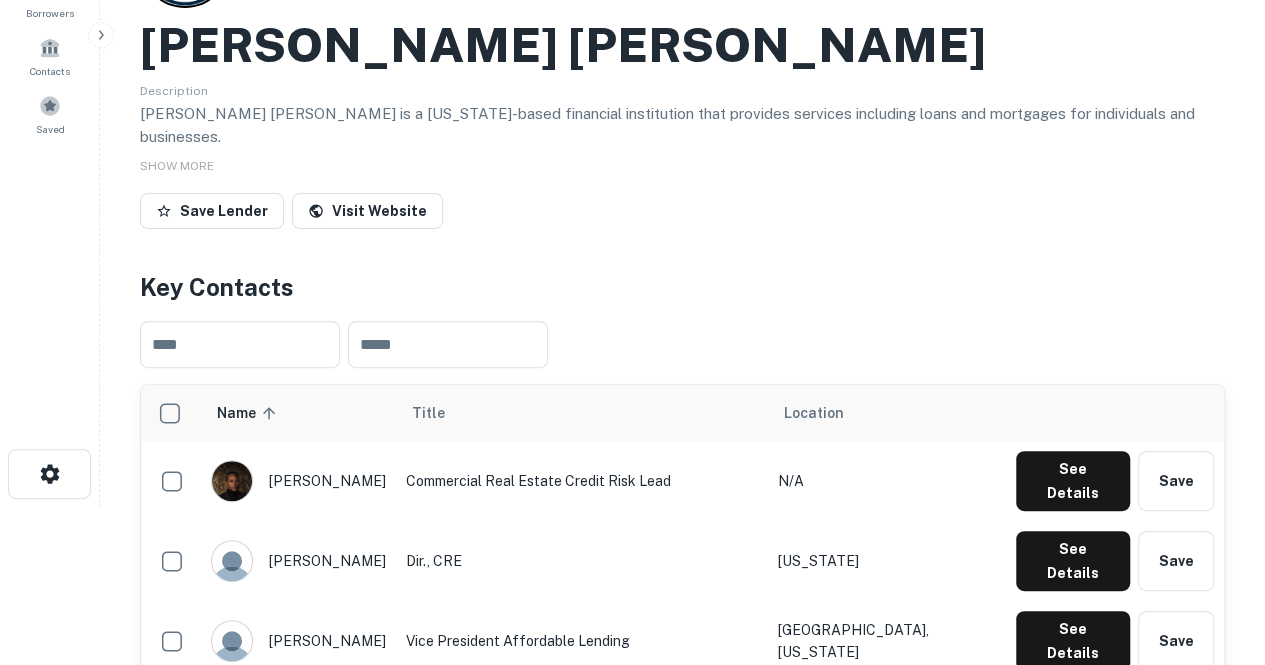 scroll, scrollTop: 344, scrollLeft: 0, axis: vertical 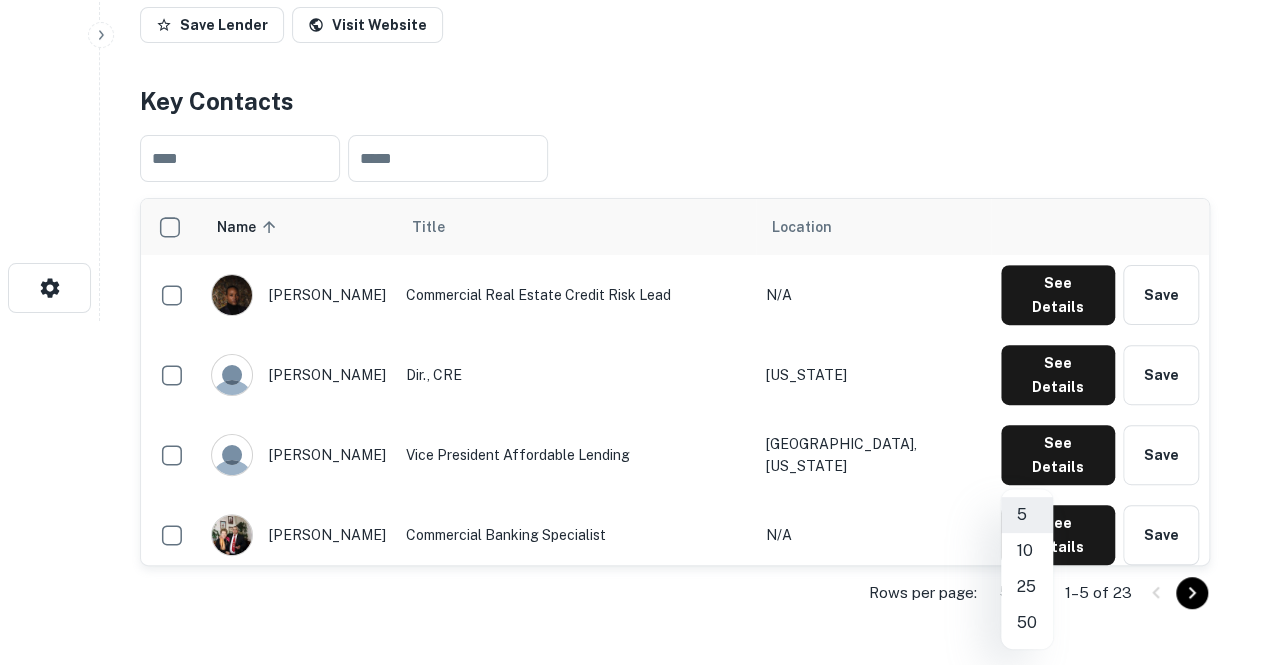 click on "Search         Borrowers         Contacts         Saved     Back to search Fannie MAE Description Fannie Mae is a Washington-based financial institution that provides services including loans and mortgages for individuals and businesses. SHOW MORE Save Lender Visit Website Key Contacts ​ ​ Name sorted ascending Title Location ellis fenwick Commercial Real Estate Credit Risk Lead N/A See Details Save michael pardo Dir., CRE Virginia See Details Save patrick mccarthy Vice President Affordable Lending Nashville, Tennessee See Details Save marie coulon Commercial Banking Specialist N/A See Details Save ryan t National Account Manager — Multifamily Commercial Real Estate New York, New York See Details Save Rows per page: 5 * 1–5 of 23 Transactions Overview ​ Multifamily $40M - $105M Originated Last Year All Filters Save Reset Location Purpose Type Mortgage Amount Borrower Origination Date sorted descending Maturity Date Lender Type Sale Amount LTV Year Built Unit Count Sale Multifamily $62.2M" at bounding box center (632, -12) 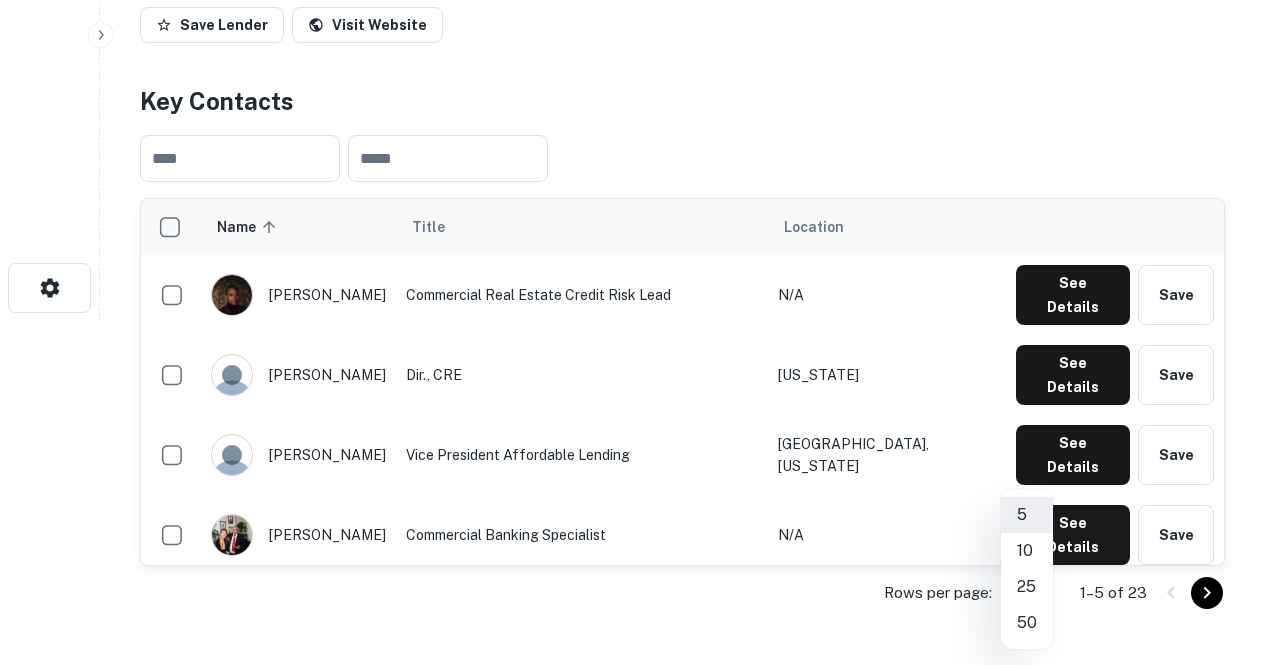 click on "50" at bounding box center (1027, 623) 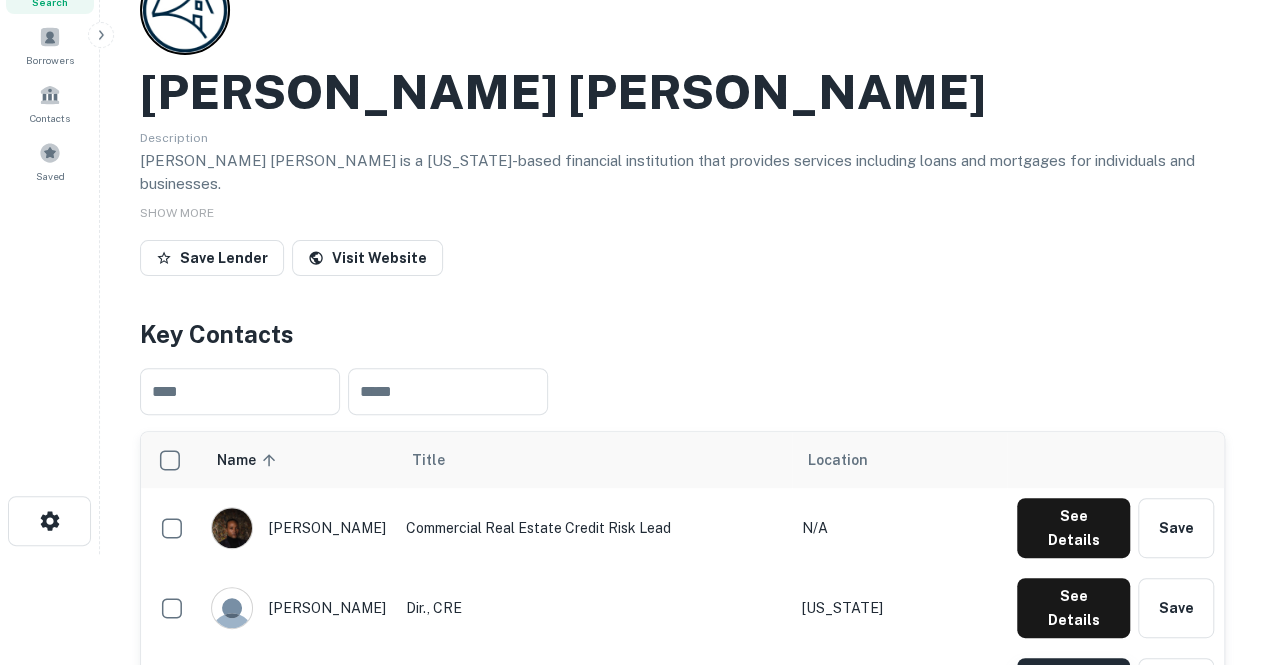scroll, scrollTop: 163, scrollLeft: 0, axis: vertical 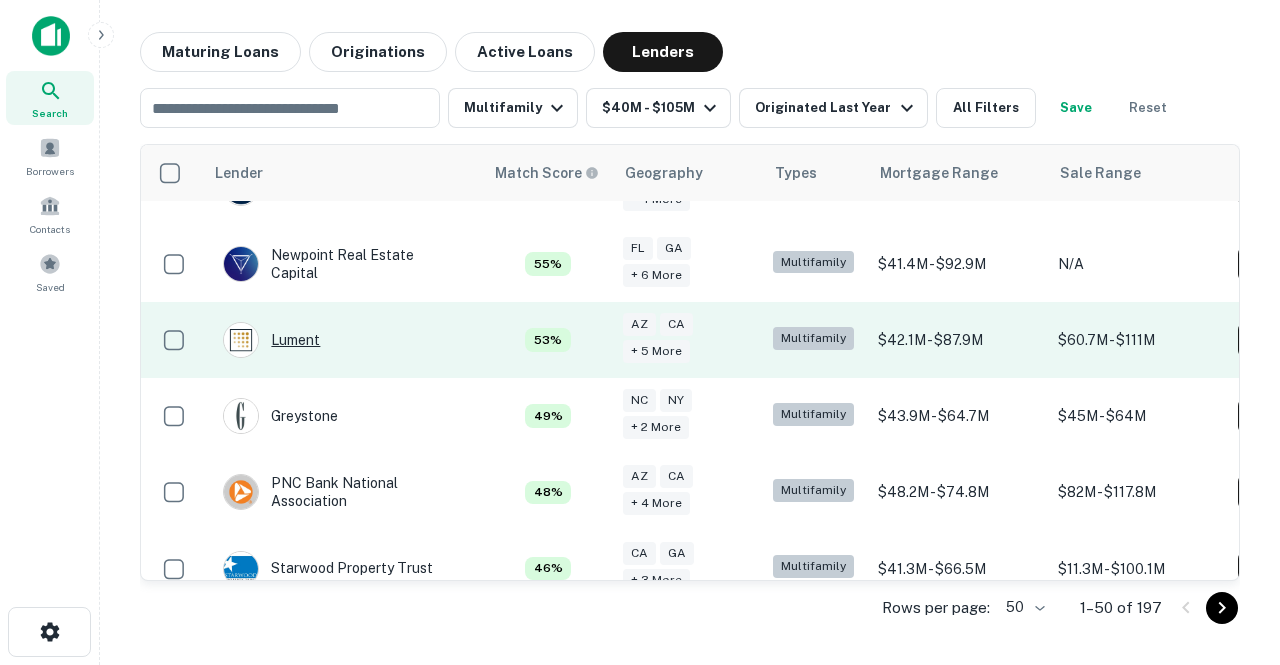 click on "Lument" at bounding box center (271, 340) 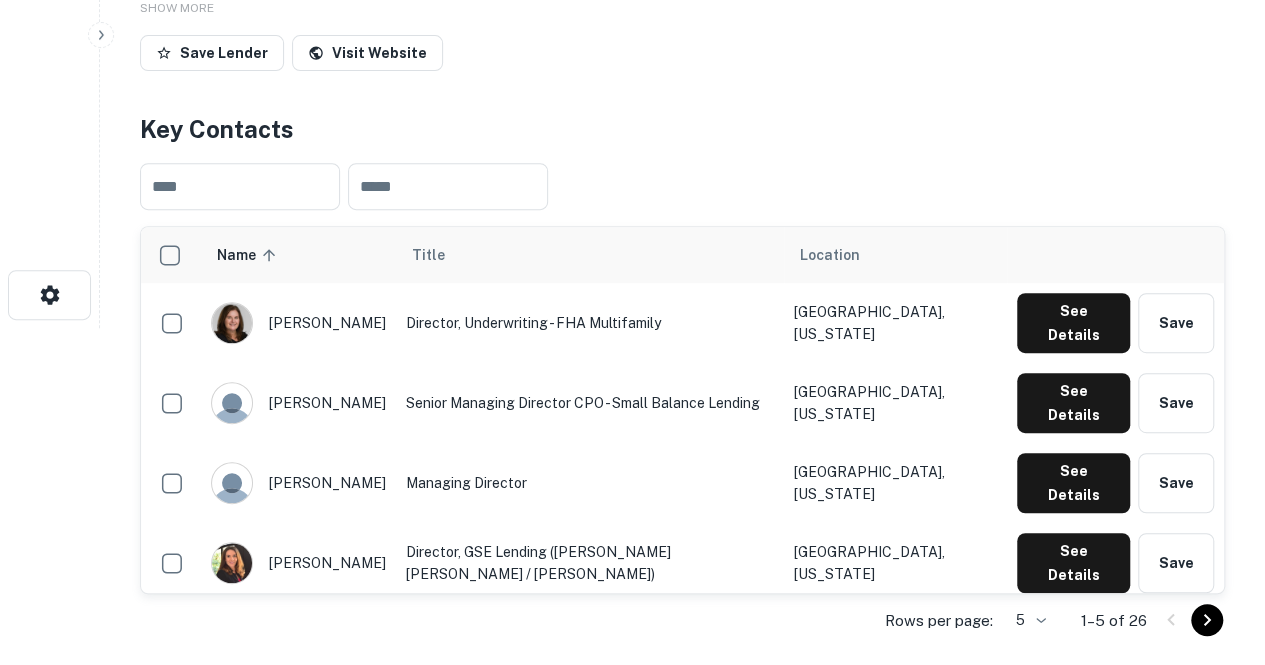 scroll, scrollTop: 341, scrollLeft: 0, axis: vertical 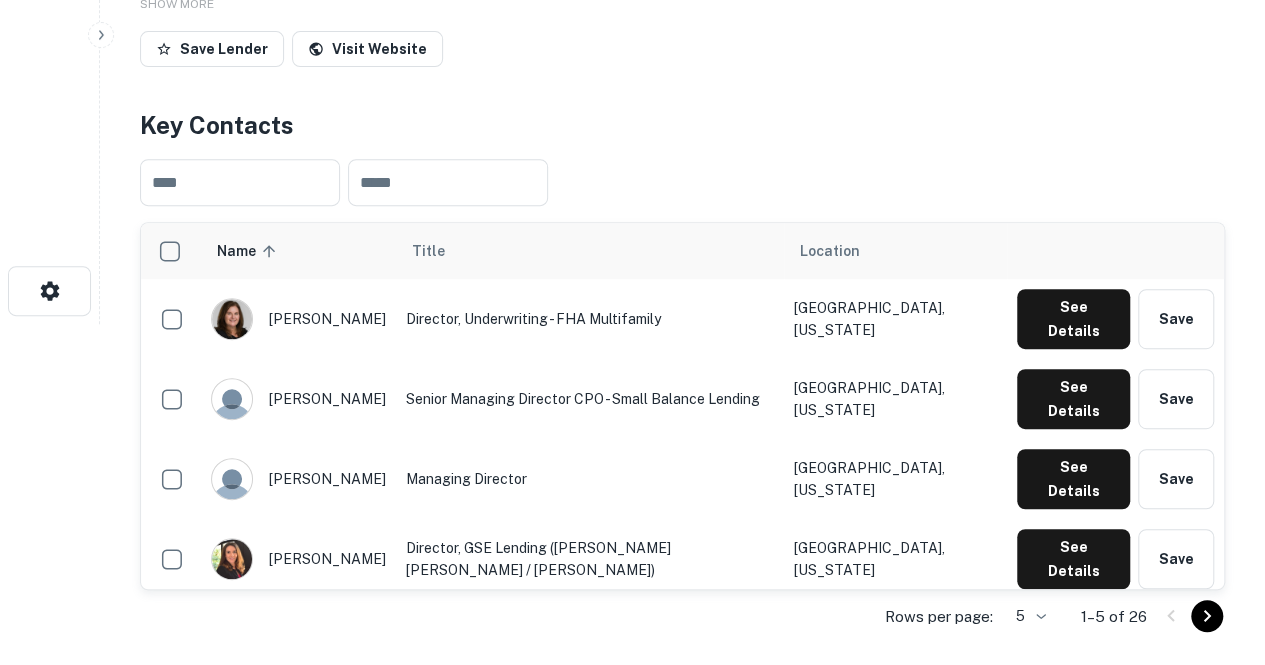 click on "Search         Borrowers         Contacts         Saved     Back to search Lument Description SHOW MORE Save Lender Visit Website Key Contacts ​ ​ Name sorted ascending Title Location lisa gallagher Director, Underwriting - FHA Multifamily Saint Louis, Missouri See Details Save rick warren Senior Managing Director CPO - Small Balance Lending Irvine, California See Details Save trever smith Managing Director Westerville, Ohio See Details Save agnes kuchnia Director, GSE Lending (Fannie Mae / Freddie Mac) Raleigh, North Carolina See Details Save jack taitt Freddie Mac and HUD/FHA Multifamily Reno, Nevada See Details Save Rows per page: 5 * 1–5 of 26 Transactions Overview ​ Multifamily $40M - $105M Originated Last Year All Filters Save Reset Location Purpose Type Mortgage Amount Borrower Origination Date sorted descending Maturity Date Lender Type Sale Amount LTV Year Built Unit Count 1372 Colliers Pkwy Erie, CO80516  Sale Multifamily $61M Colliers Hill RE LLC Request Borrower Info Agency - -" at bounding box center [632, -9] 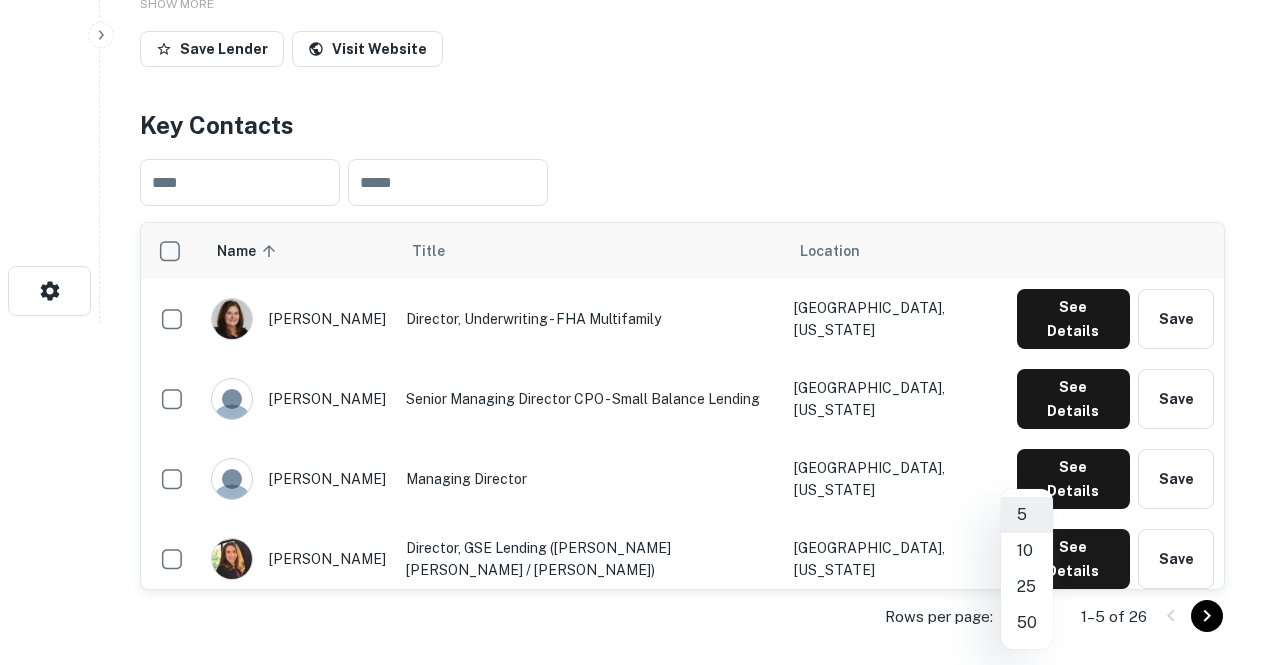 click on "50" at bounding box center [1027, 623] 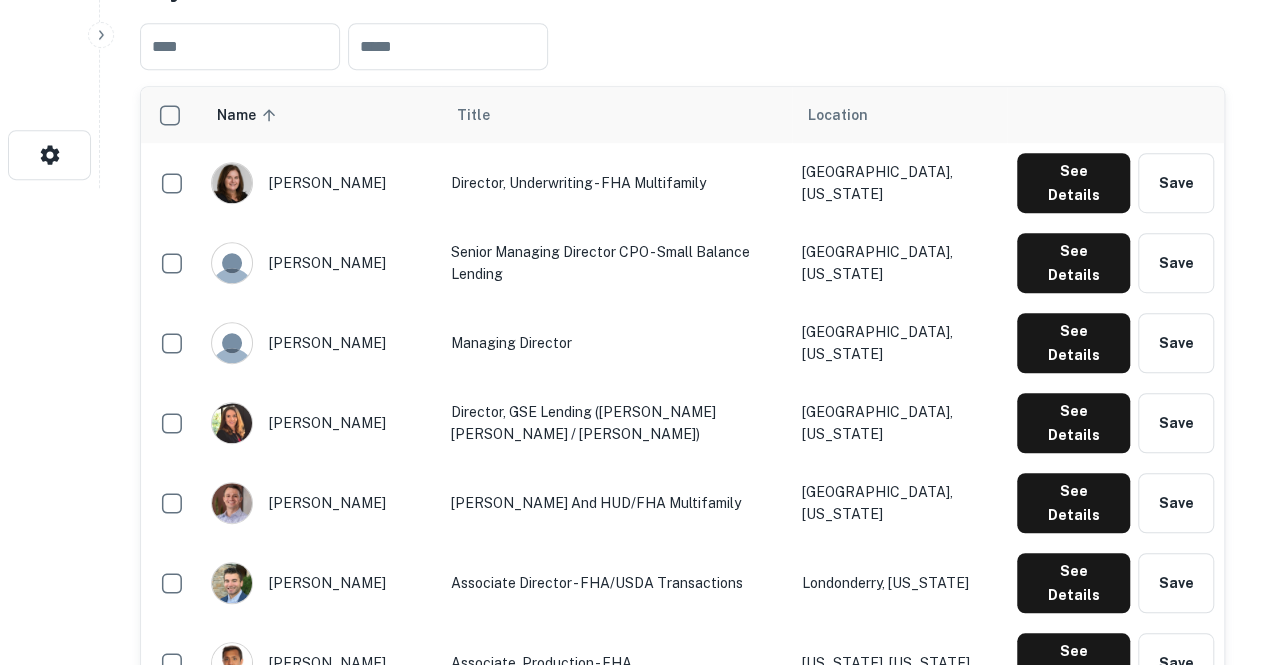 scroll, scrollTop: 440, scrollLeft: 0, axis: vertical 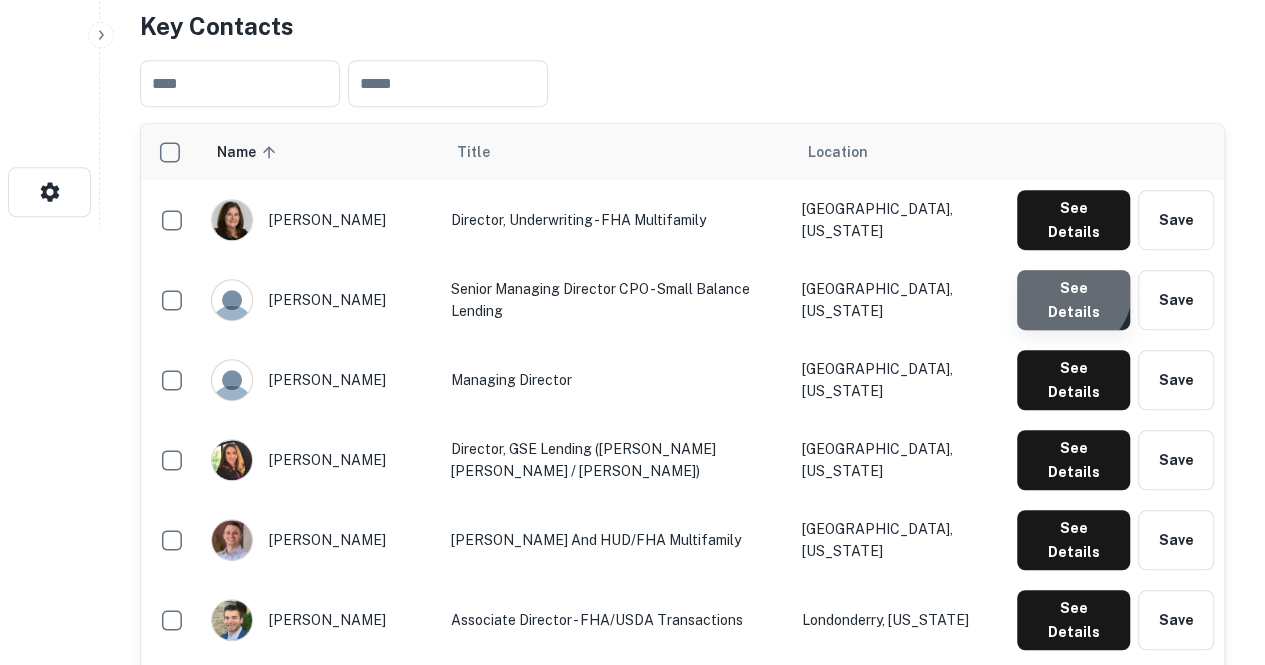 click on "See Details" at bounding box center (1073, 220) 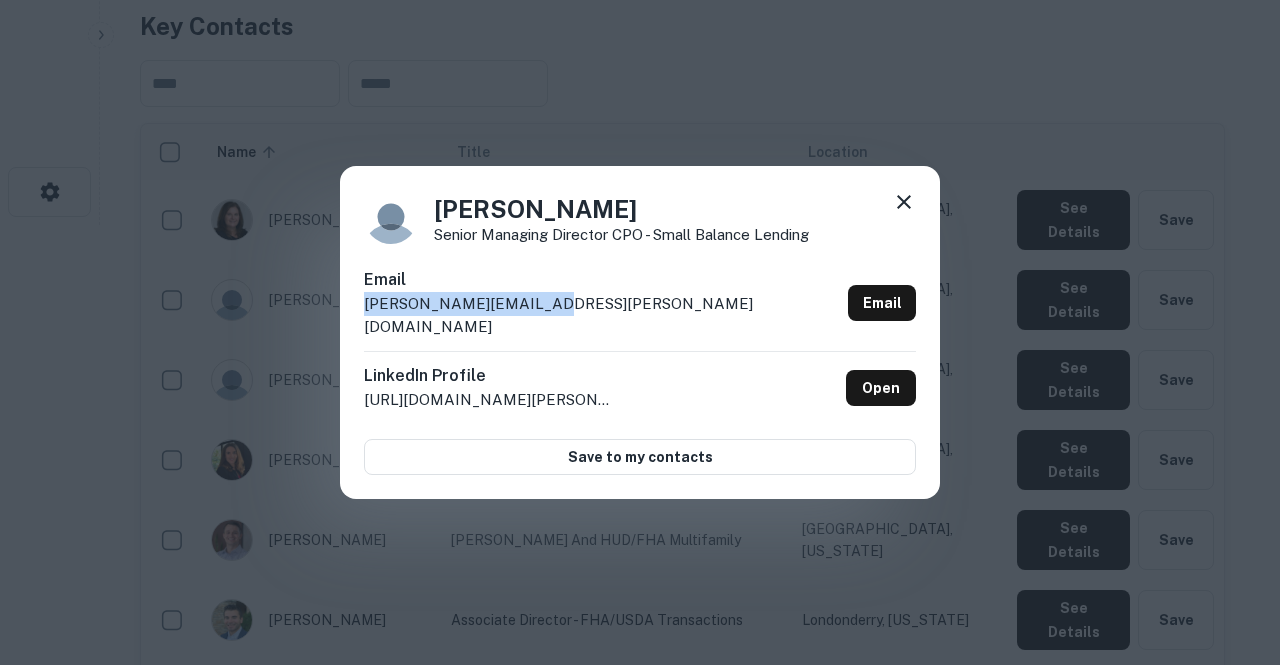 drag, startPoint x: 536, startPoint y: 319, endPoint x: 347, endPoint y: 320, distance: 189.00264 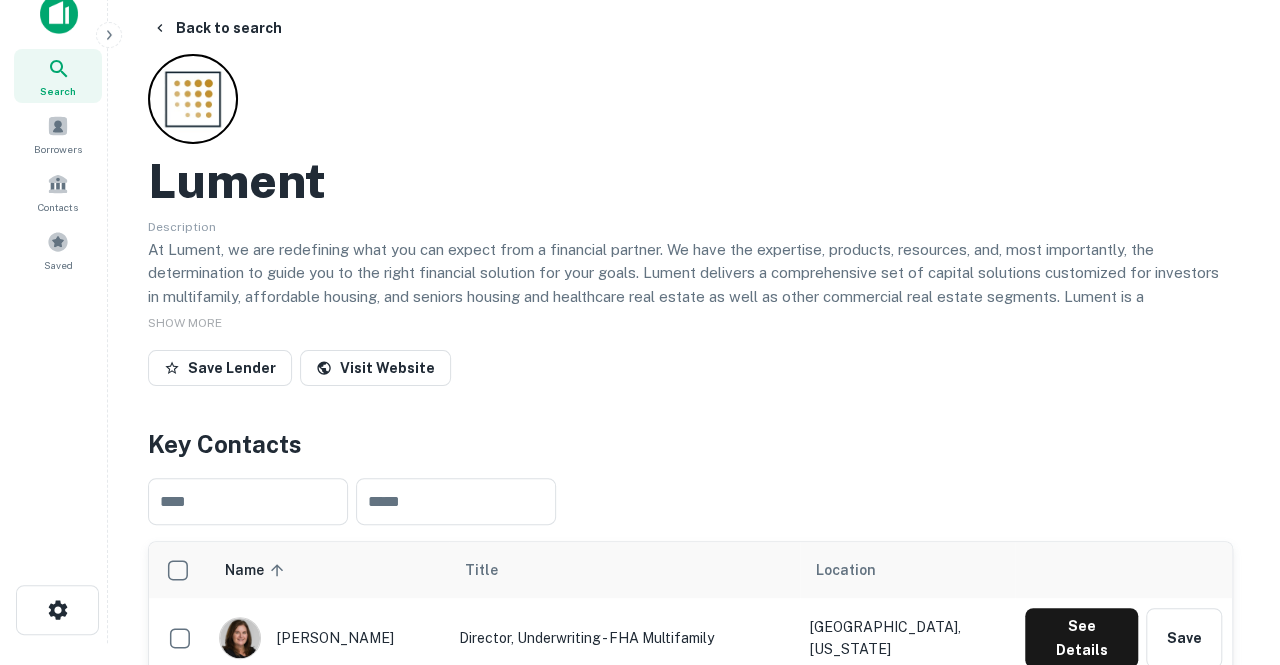 scroll, scrollTop: 0, scrollLeft: 0, axis: both 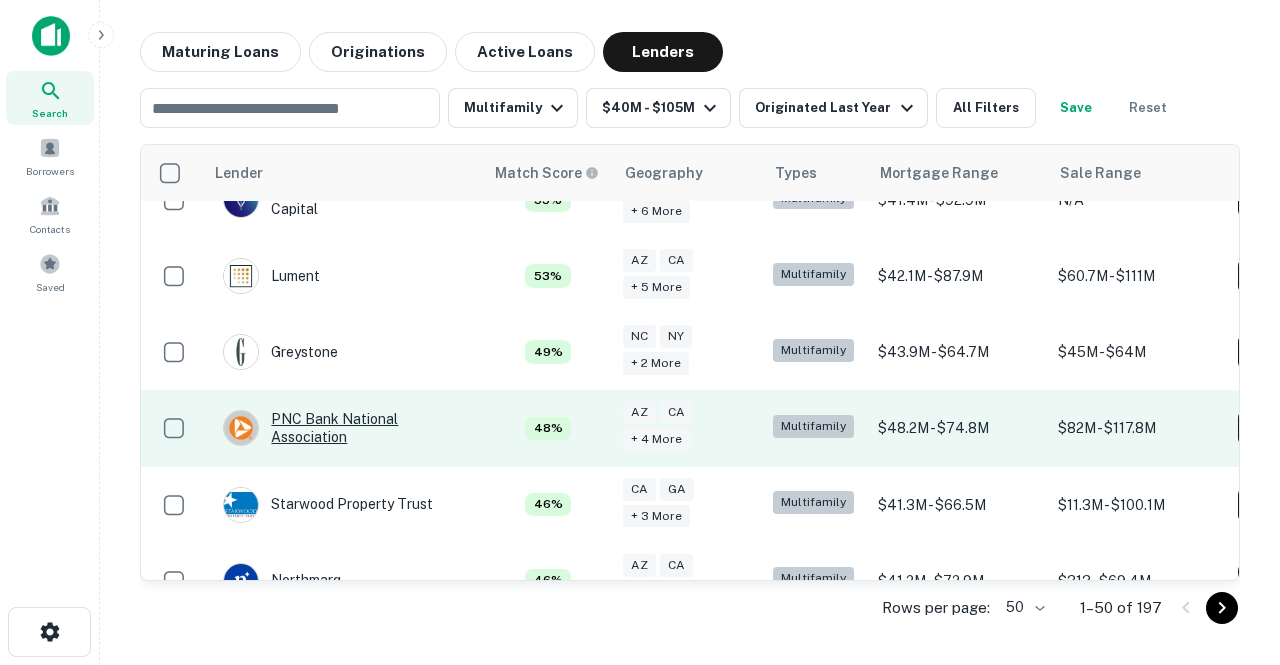 click on "PNC Bank National Association" at bounding box center [343, 428] 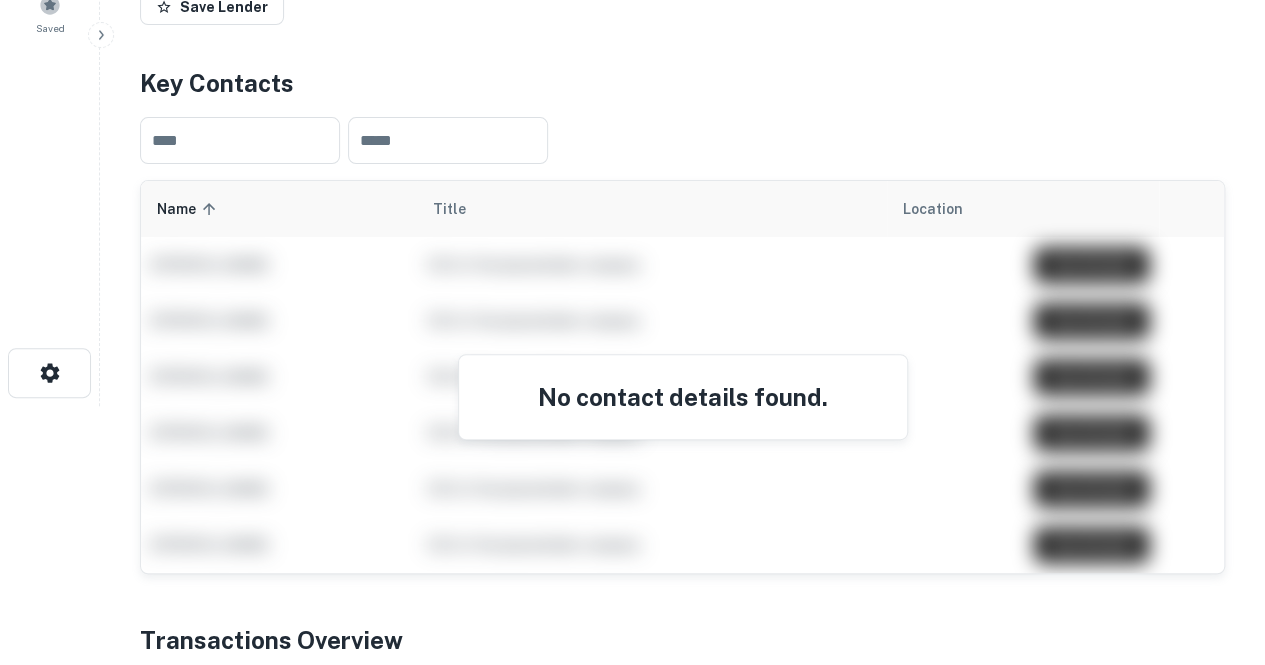 scroll, scrollTop: 69, scrollLeft: 0, axis: vertical 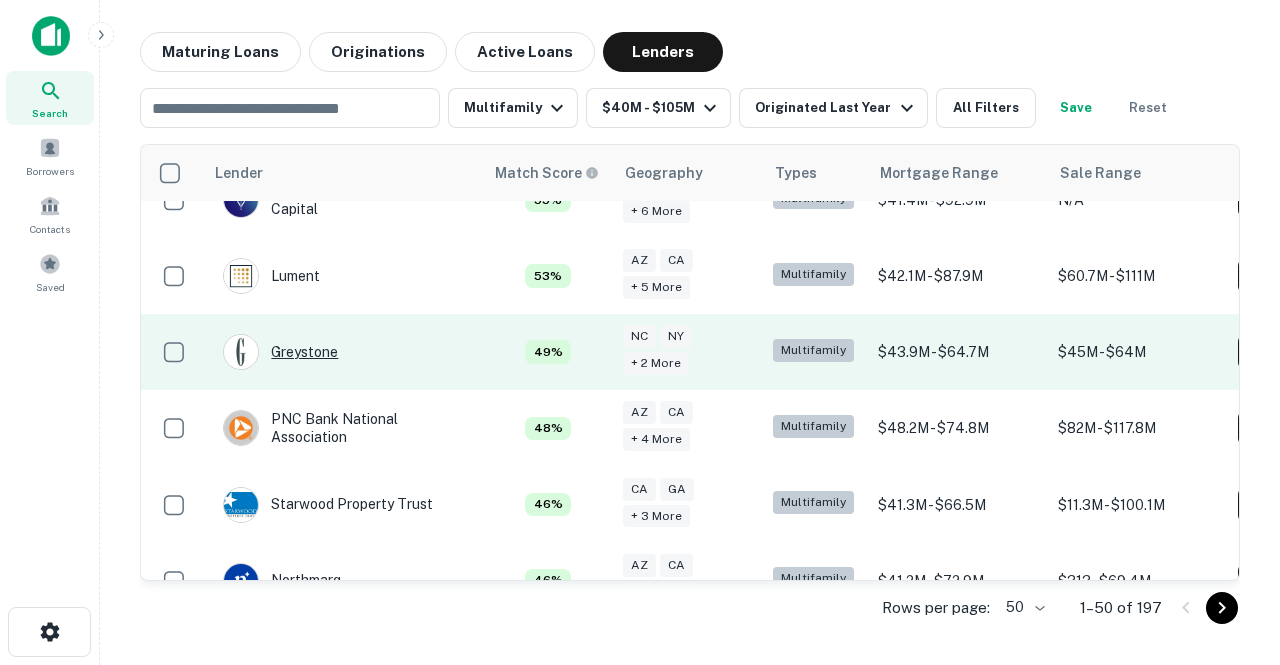 click on "Greystone" at bounding box center (280, 352) 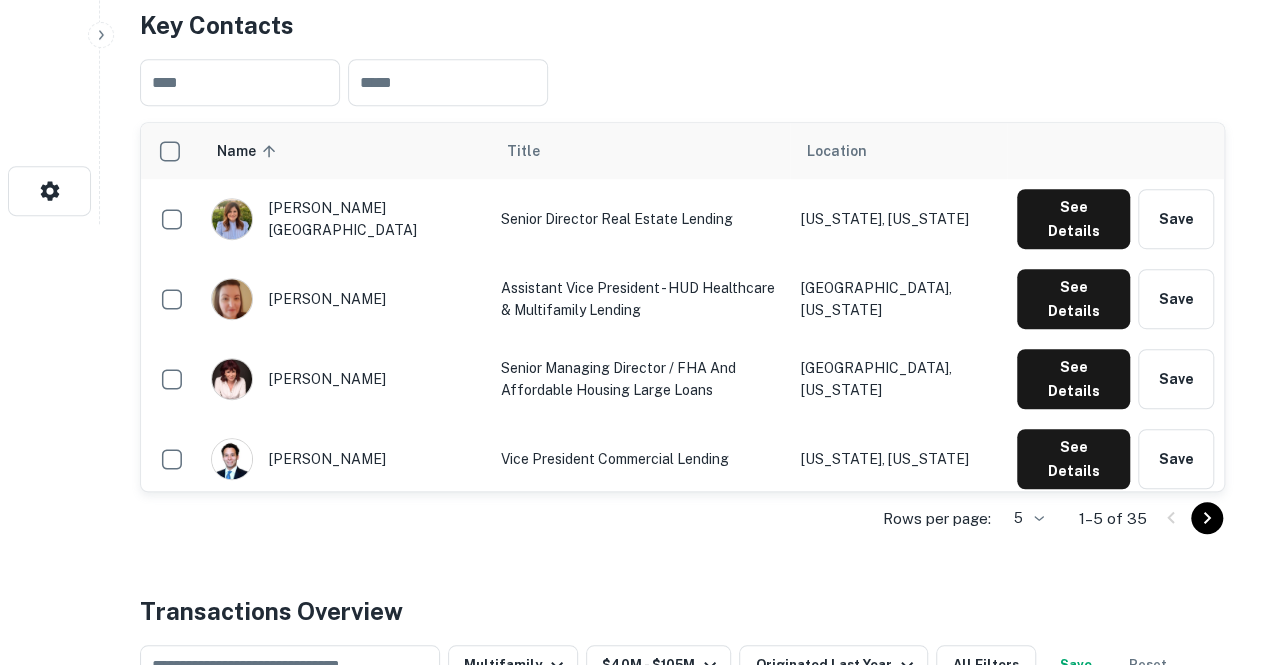 scroll, scrollTop: 445, scrollLeft: 0, axis: vertical 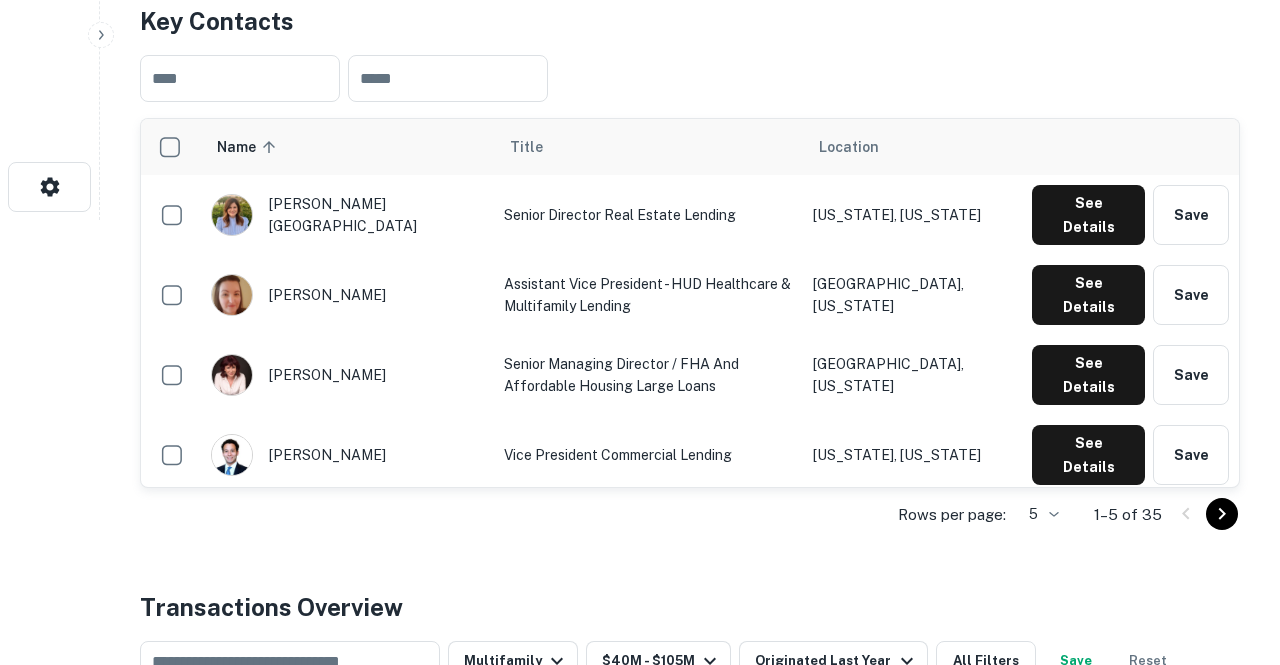 click on "Search         Borrowers         Contacts         Saved     Back to search Greystone Description SHOW MORE Save Lender Visit Website Key Contacts ​ ​ Name sorted ascending Title Location abbey lipson Senior Director Real Estate Lending New York, New York See Details Save dianne volovar Assistant Vice President - HUD Healthcare & Multifamily Lending Baltimore, Maryland See Details Save jennifer cherney Senior Managing Director / FHA and Affordable Housing Large Loans Bellevue, Washington See Details Save justin decter Vice President Commercial Lending New York, New York See Details Save luann gutierrez Senior Managing Director in Healthcare Bridge Lending Irving, Texas See Details Save Rows per page: 5 * 1–5 of 35 Transactions Overview ​ Multifamily $40M - $105M Originated Last Year All Filters Save Reset Location Purpose Type Mortgage Amount Borrower Origination Date sorted descending Maturity Date Lender Type Sale Amount LTV Year Built Unit Count 1000 Halstead Blvd Suffolk, VA23434  N/A -" at bounding box center (640, -113) 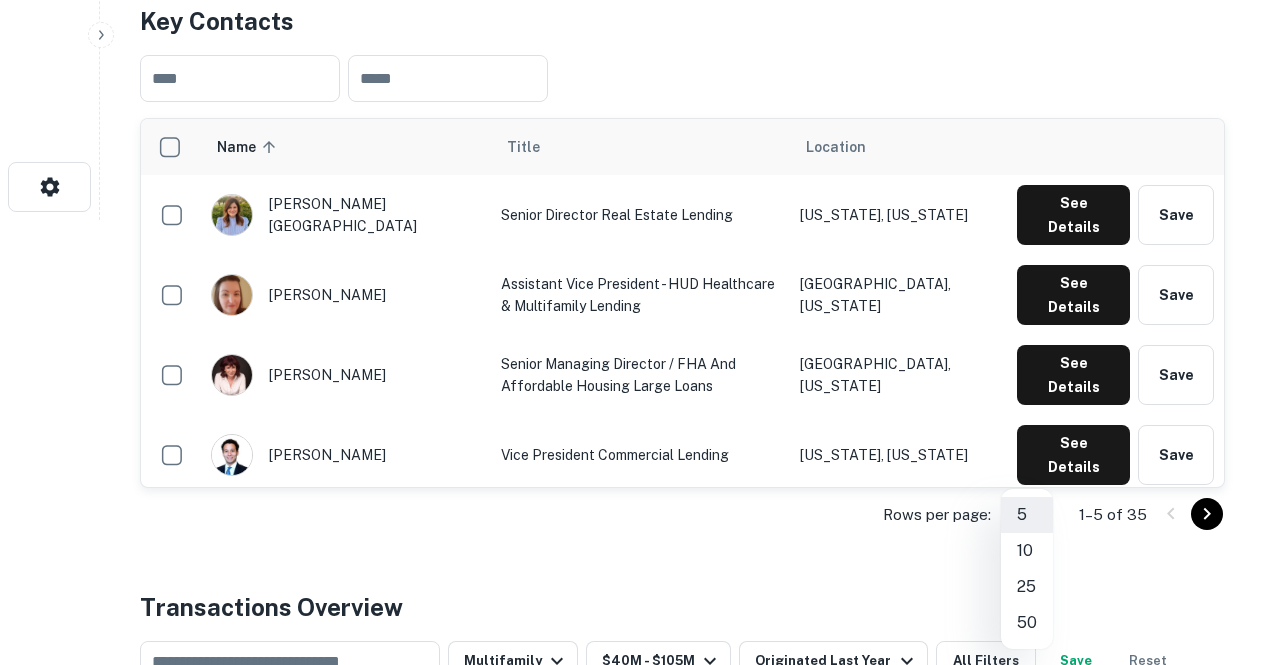 click on "50" at bounding box center [1027, 623] 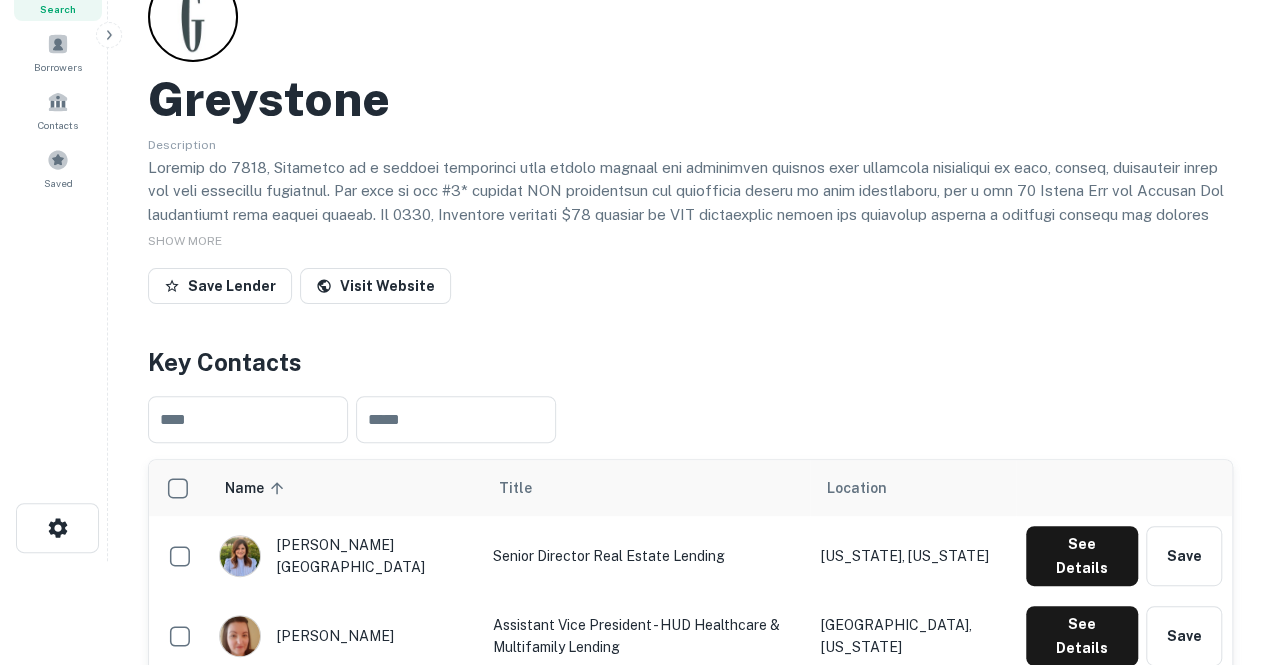 scroll, scrollTop: 0, scrollLeft: 0, axis: both 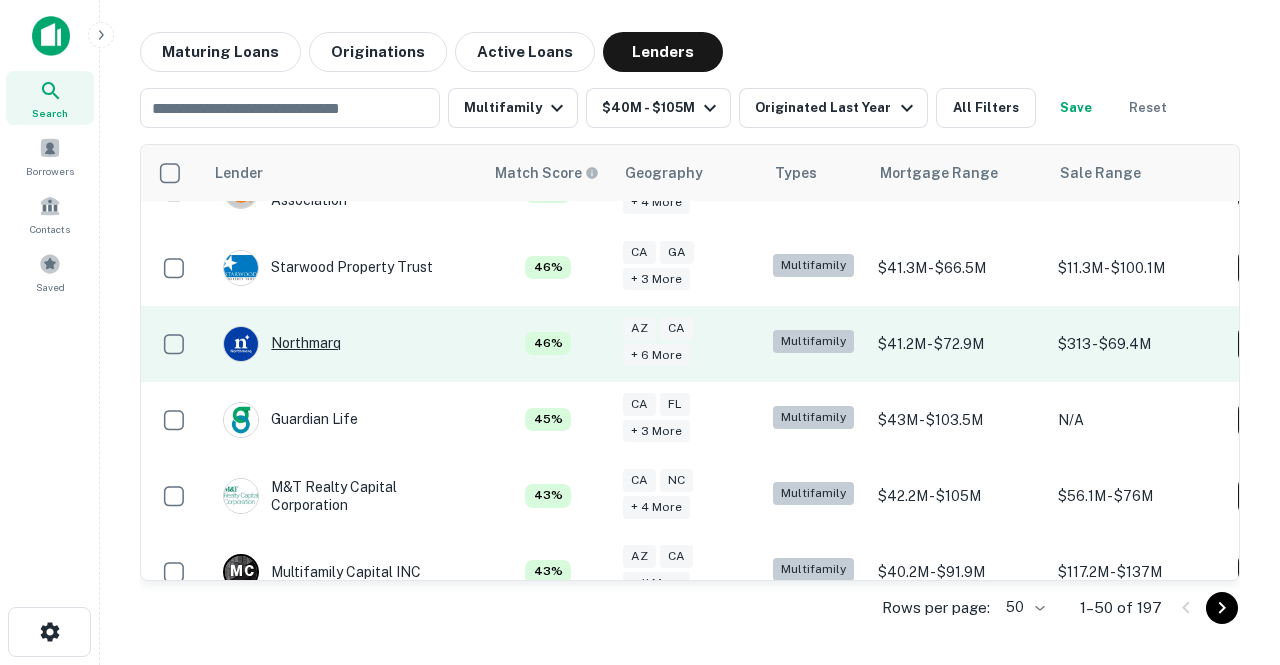click on "Northmarq" at bounding box center (282, 344) 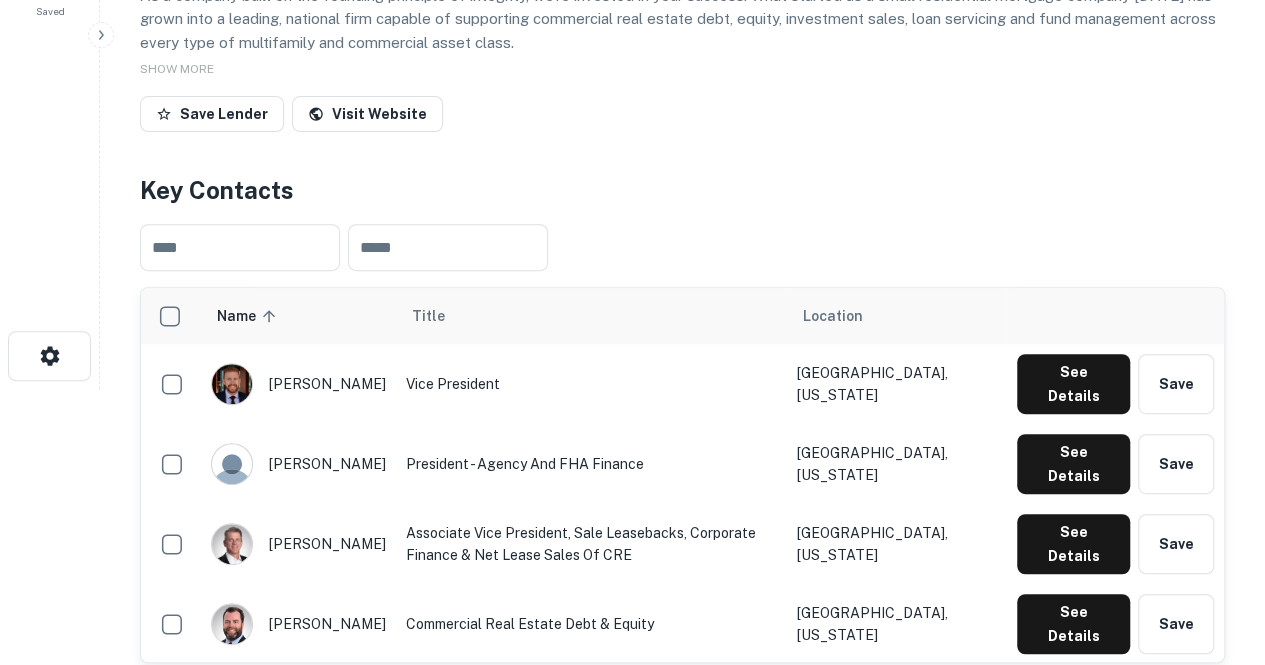 scroll, scrollTop: 294, scrollLeft: 0, axis: vertical 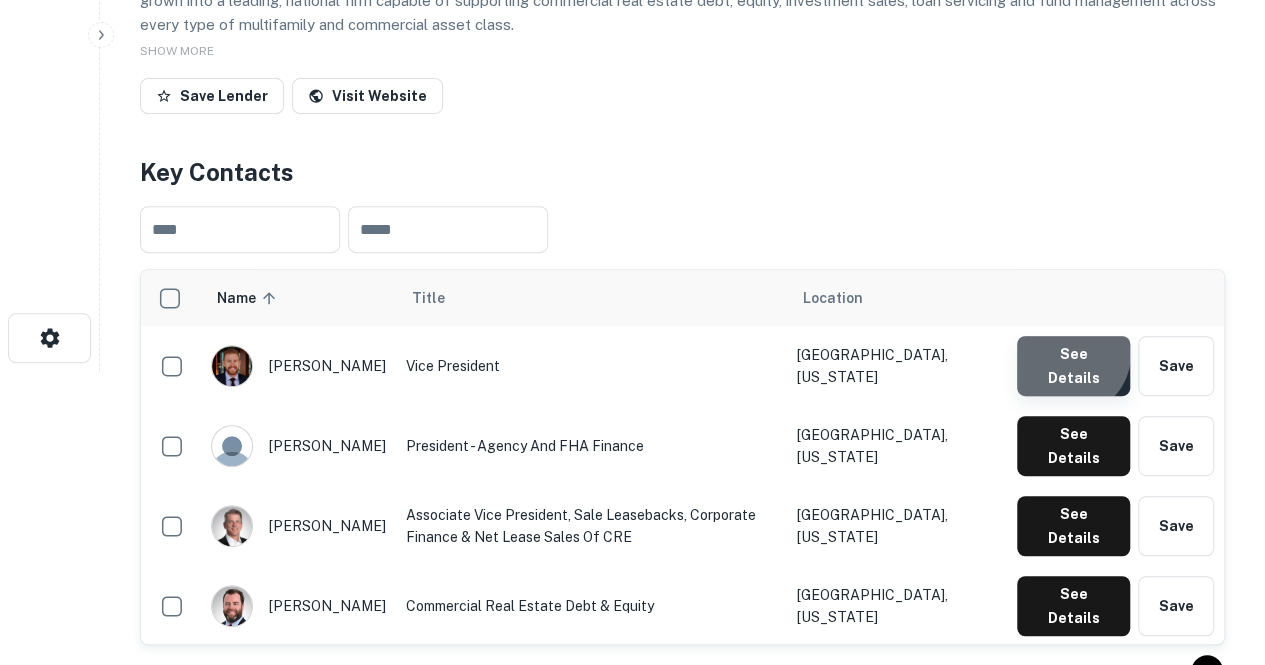 click on "See Details" at bounding box center [1073, 366] 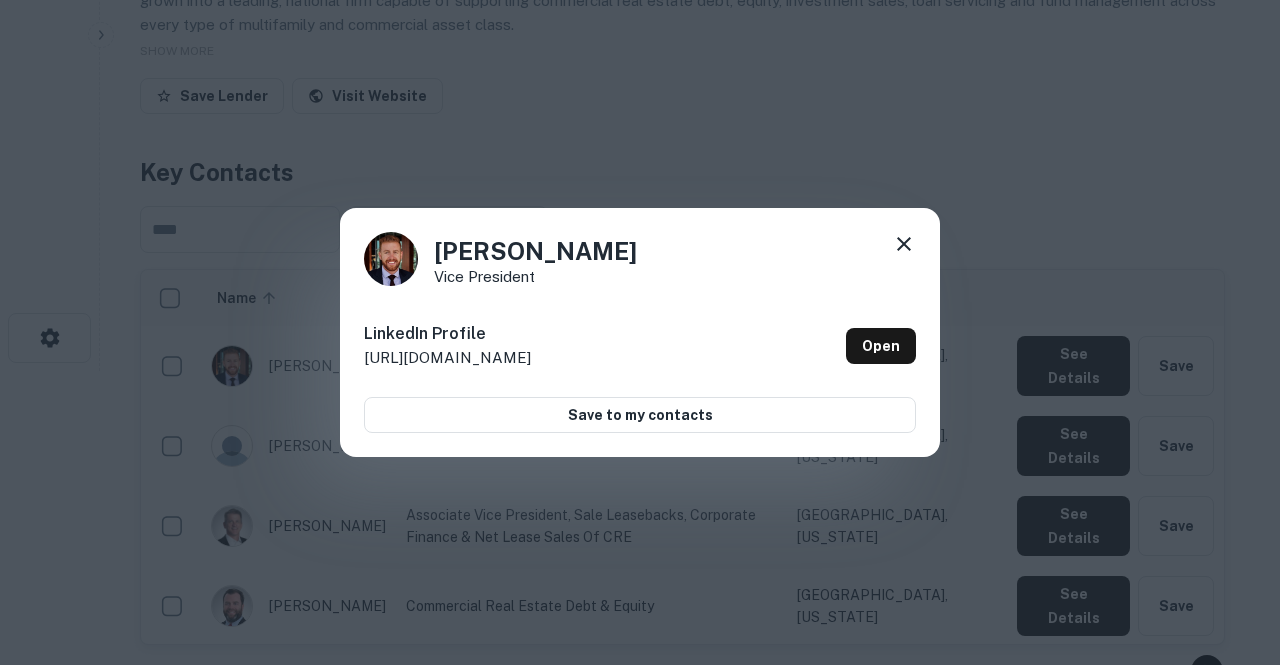 click 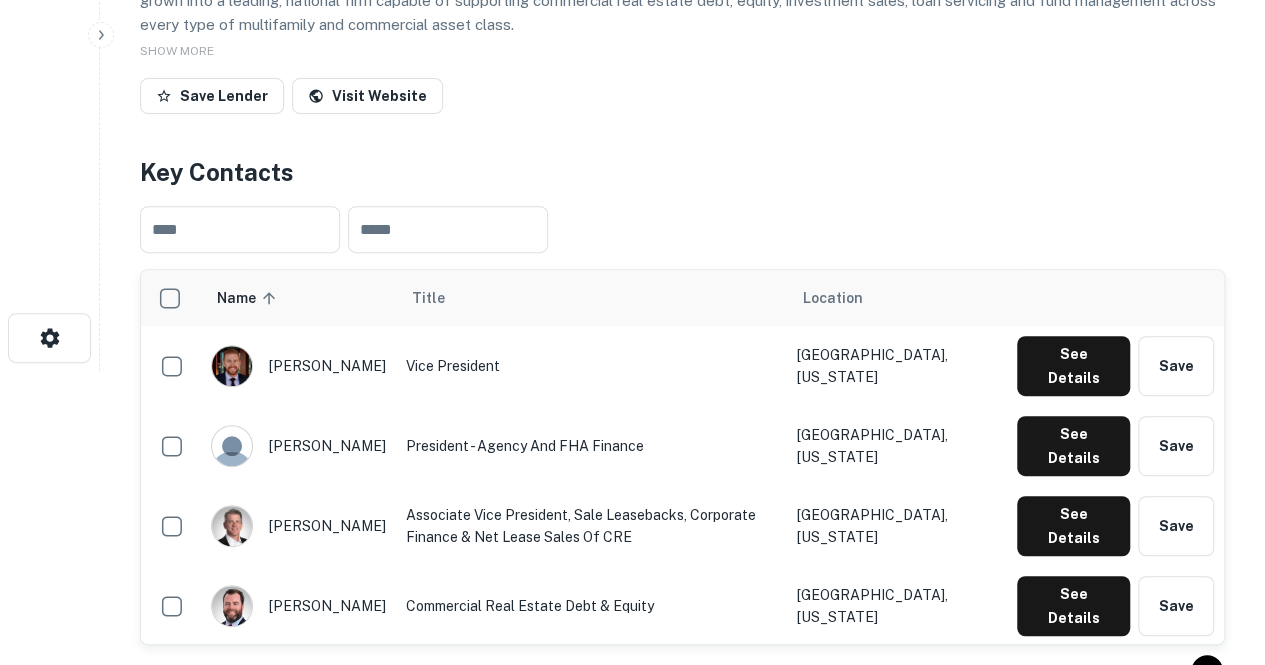scroll, scrollTop: 0, scrollLeft: 0, axis: both 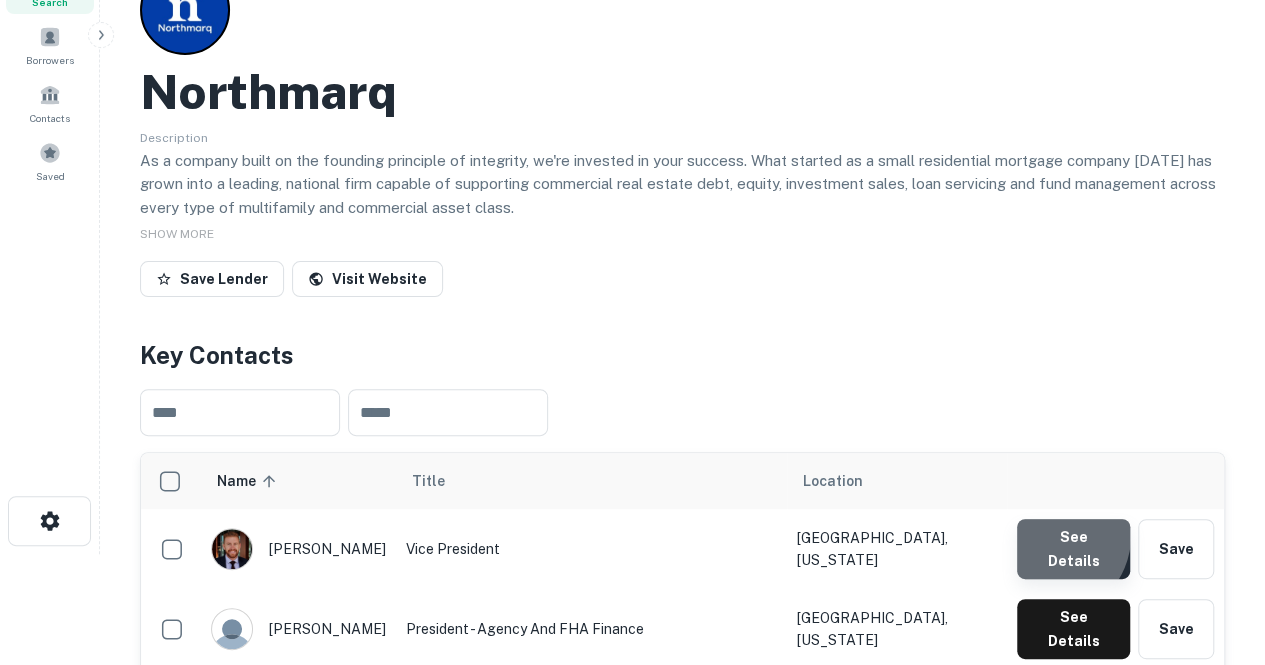 click on "See Details" at bounding box center (1073, 549) 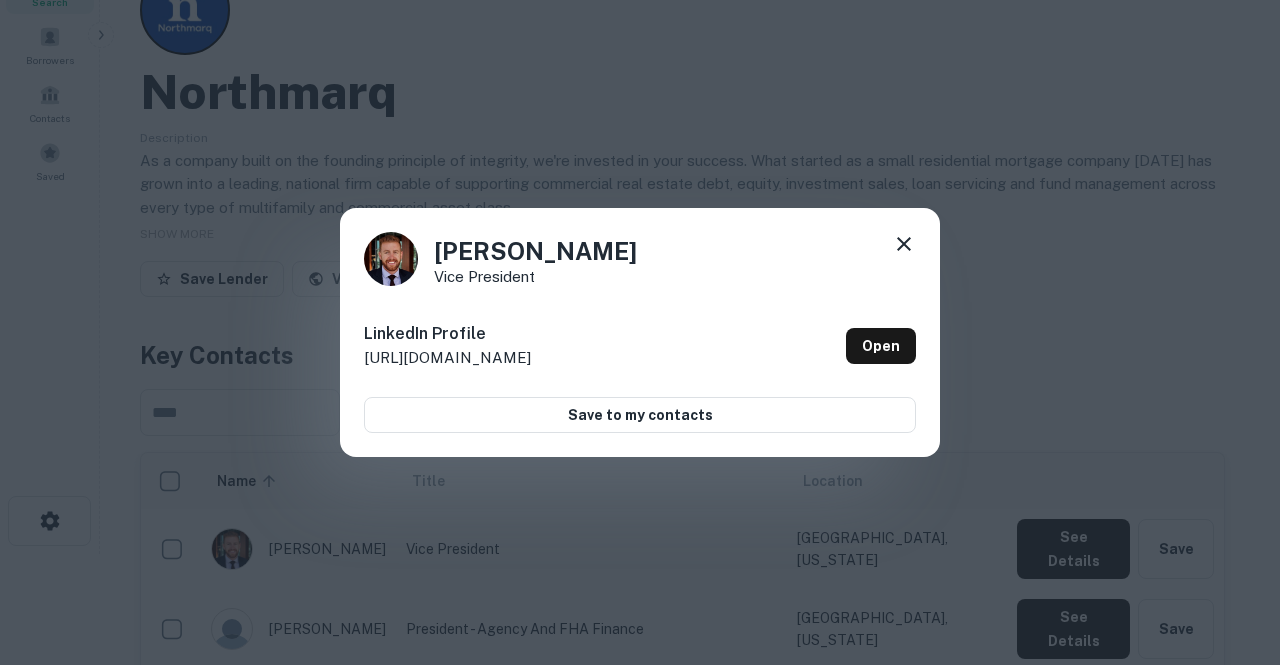 click on "Conor Freeman Vice President LinkedIn Profile http://www.linkedin.com/in/conorfreeman Open Save to my contacts" at bounding box center [640, 332] 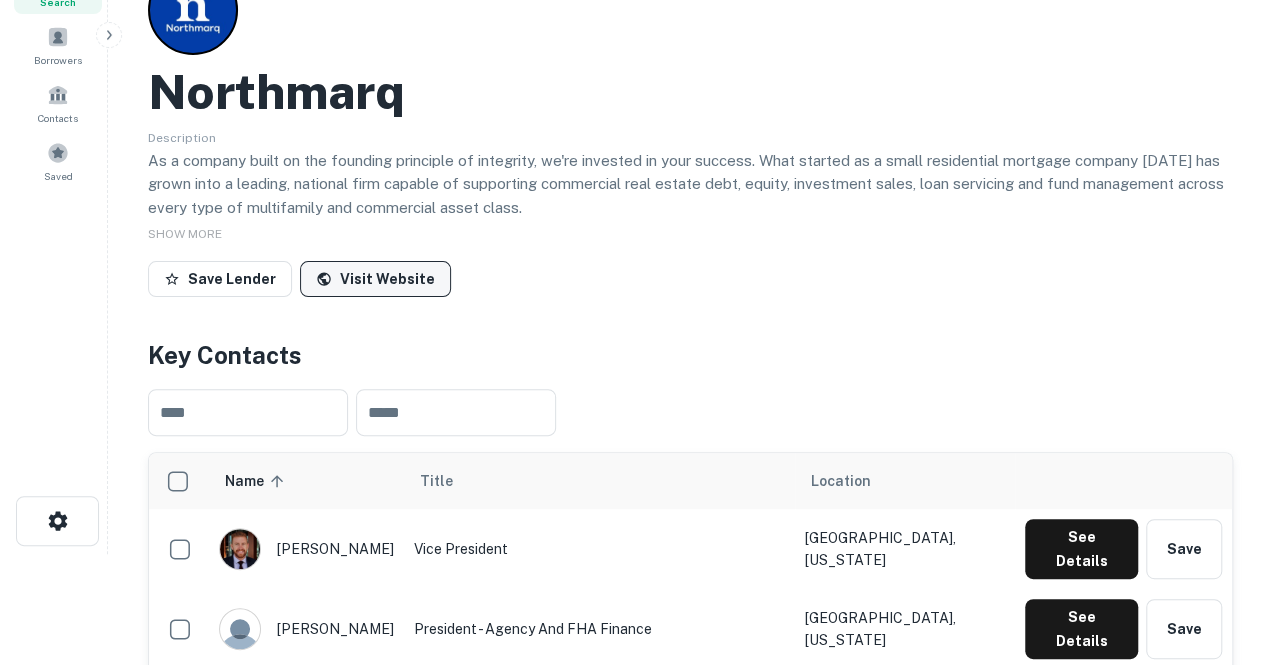 scroll, scrollTop: 0, scrollLeft: 0, axis: both 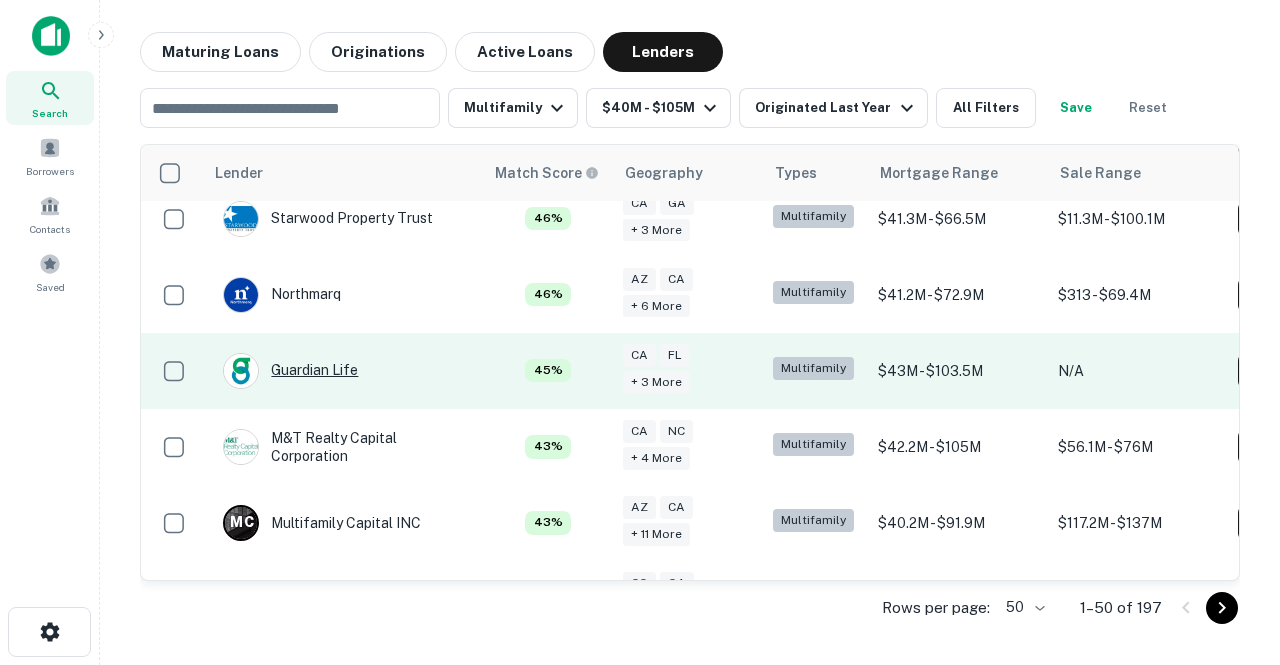 click on "Guardian Life" at bounding box center [290, 371] 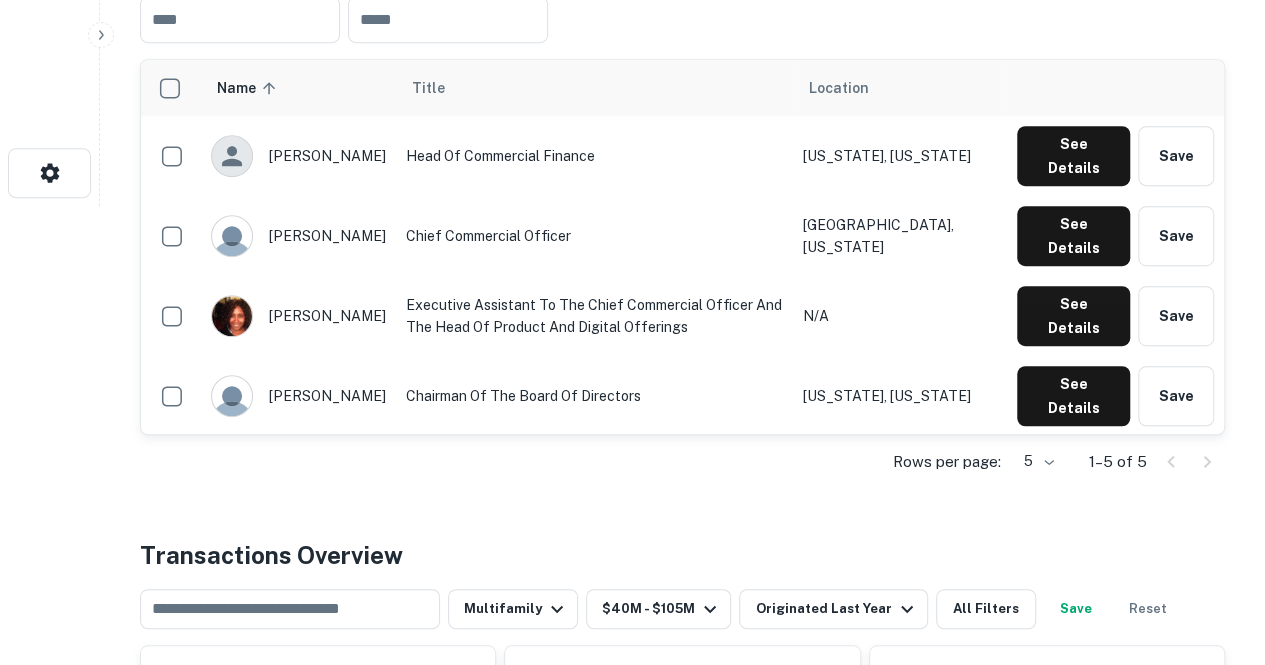 scroll, scrollTop: 460, scrollLeft: 0, axis: vertical 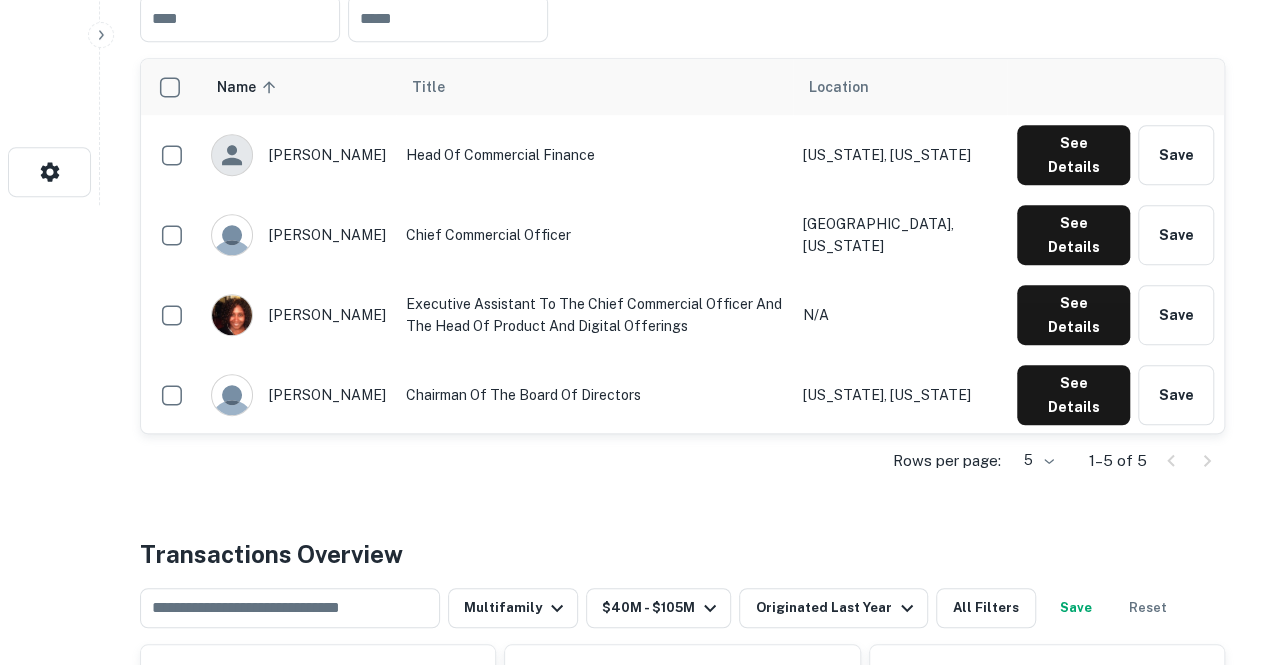 click on "Search         Borrowers         Contacts         Saved     Back to search Guardian Life Description Guardian is a New York-based financial institution that provides services such as health insurance and employee benefits for businesses. SHOW MORE Save Lender Visit Website Key Contacts ​ ​ Name sorted ascending Title Location carrie corej Head of Commercial Finance New York, New York See Details Save michael prestileo Chief Commercial Officer Boston, Massachusetts See Details Save dawn smith Executive Assistant to the Chief Commercial Officer and the Head of Product and Digital Offerings N/A See Details Save jordan lippner Chairman of The Board of Directors New York, New York See Details Save sophie white Group Benefits Strategy Lead and Chief of Staff to Chief Commercial Officer New York, New York See Details Save Rows per page: 5 * 1–5 of 5 Transactions Overview ​ Multifamily $40M - $105M Originated Last Year All Filters Save Reset Location Purpose Type Mortgage Amount Borrower LTV $50M" at bounding box center [632, -128] 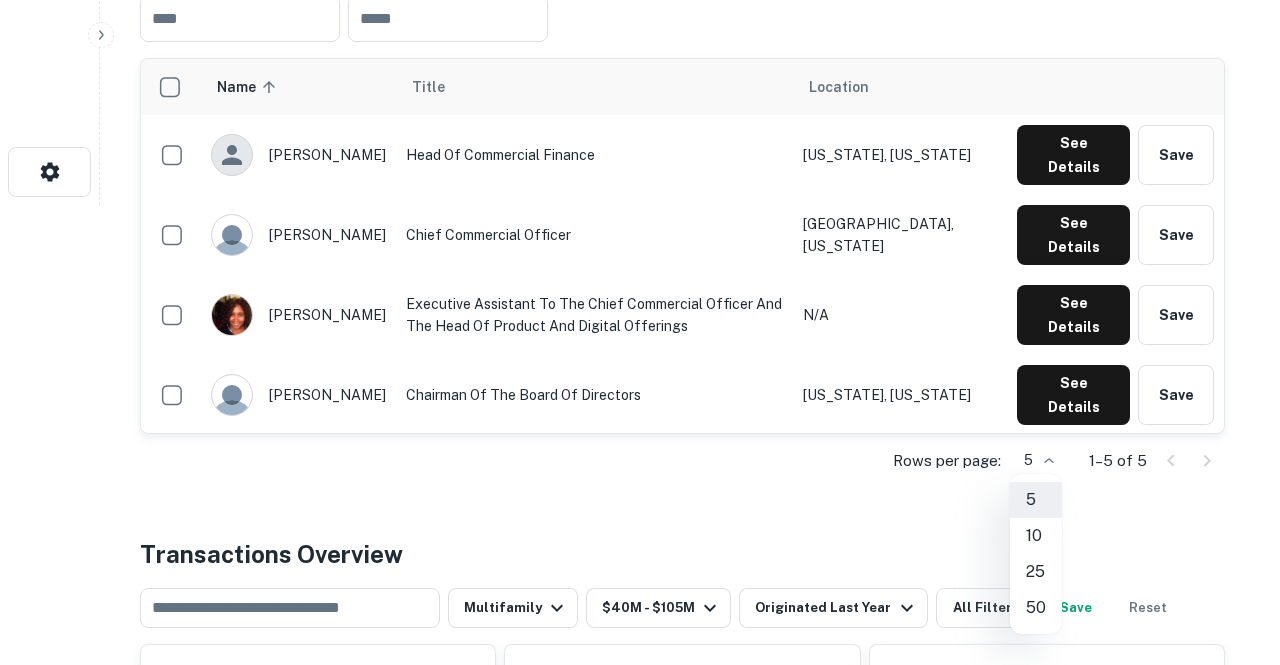 click on "50" at bounding box center (1036, 608) 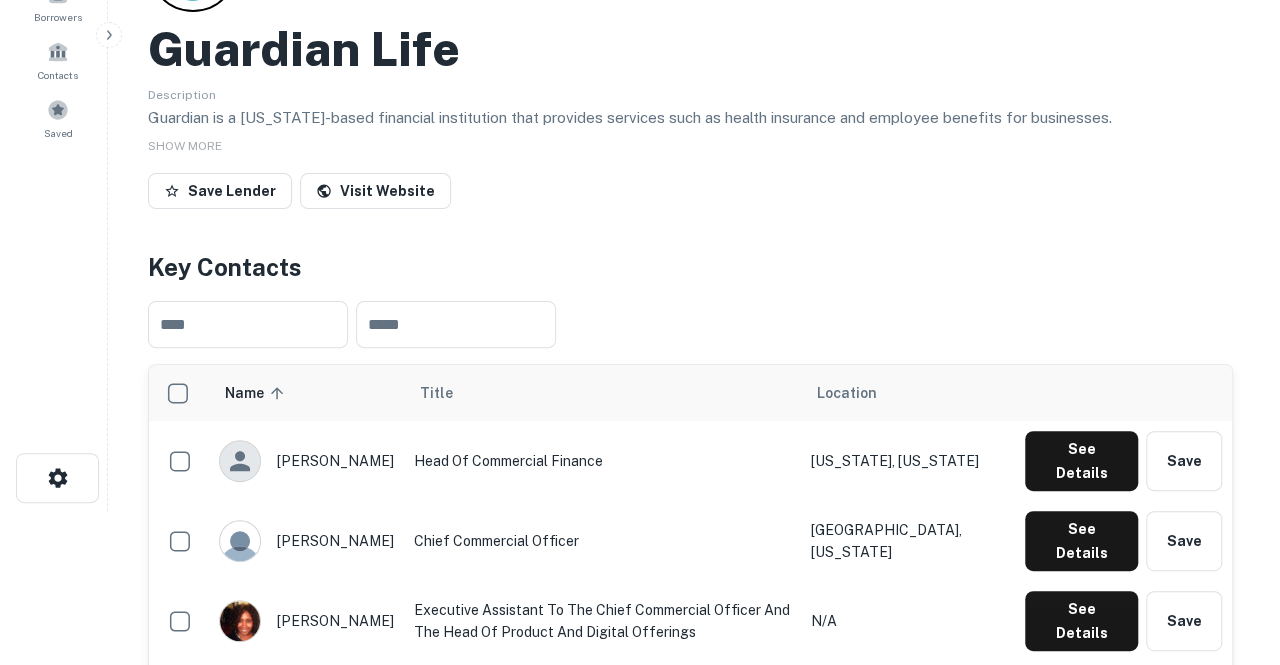 scroll, scrollTop: 0, scrollLeft: 0, axis: both 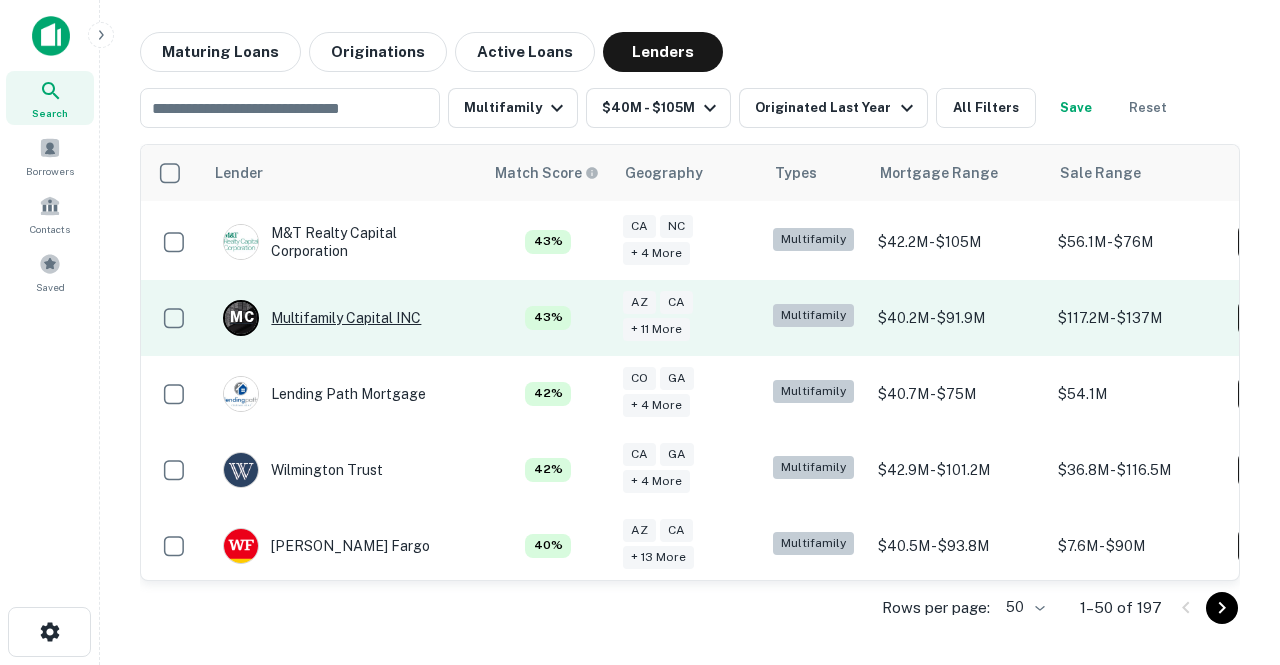 click on "M   C Multifamily Capital INC" at bounding box center [322, 318] 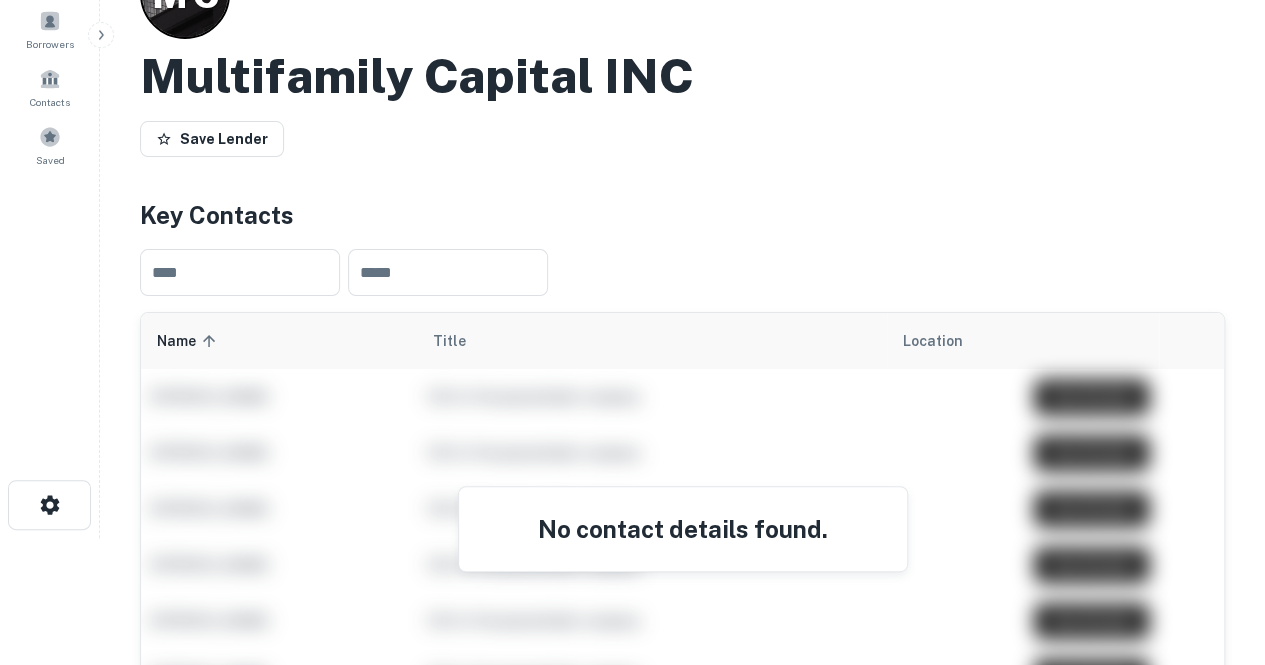 scroll, scrollTop: 128, scrollLeft: 0, axis: vertical 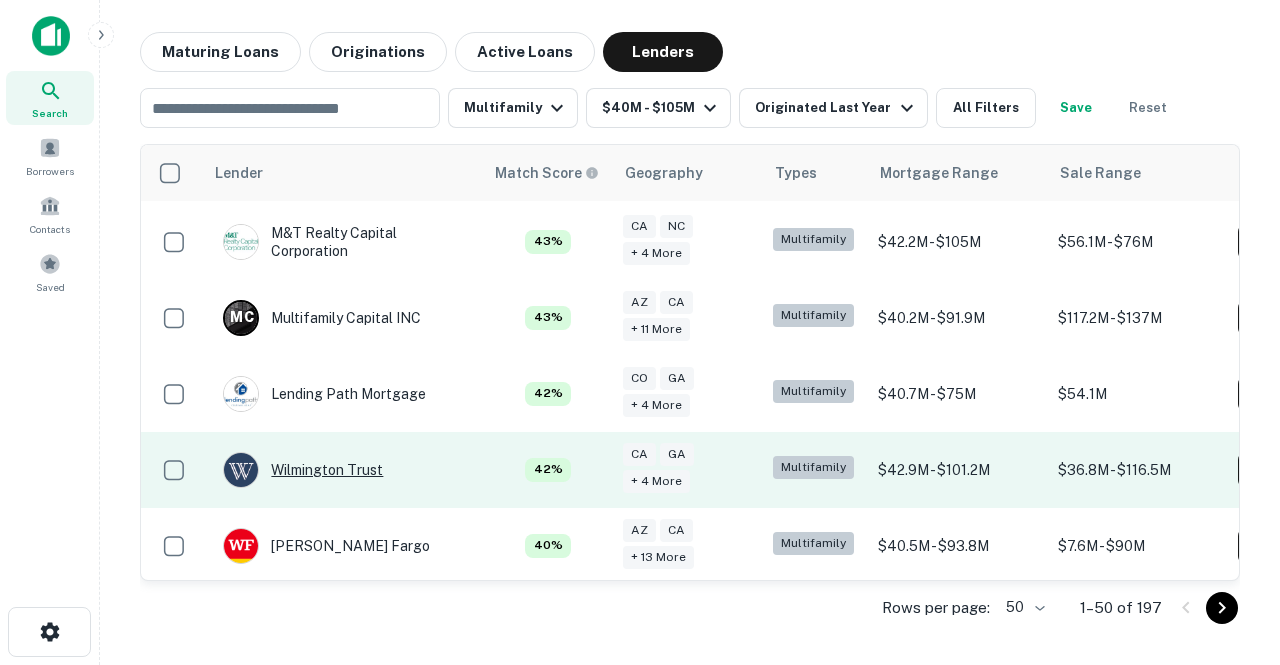 click on "Wilmington Trust" at bounding box center [303, 470] 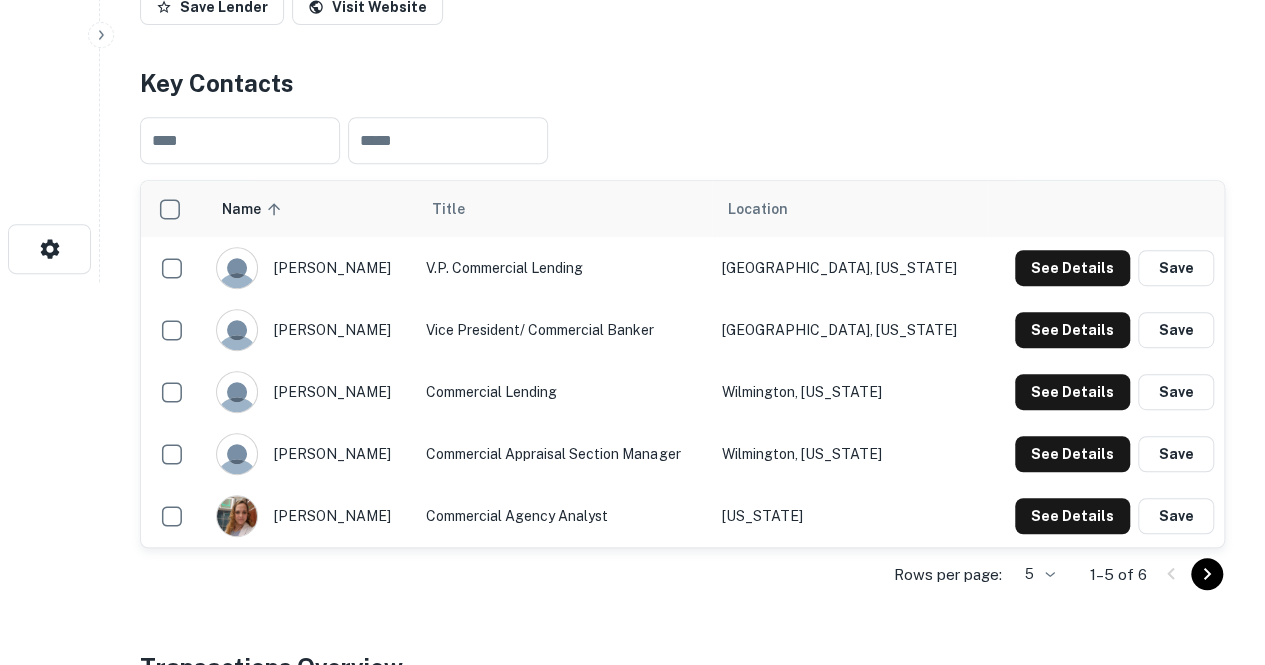 scroll, scrollTop: 384, scrollLeft: 0, axis: vertical 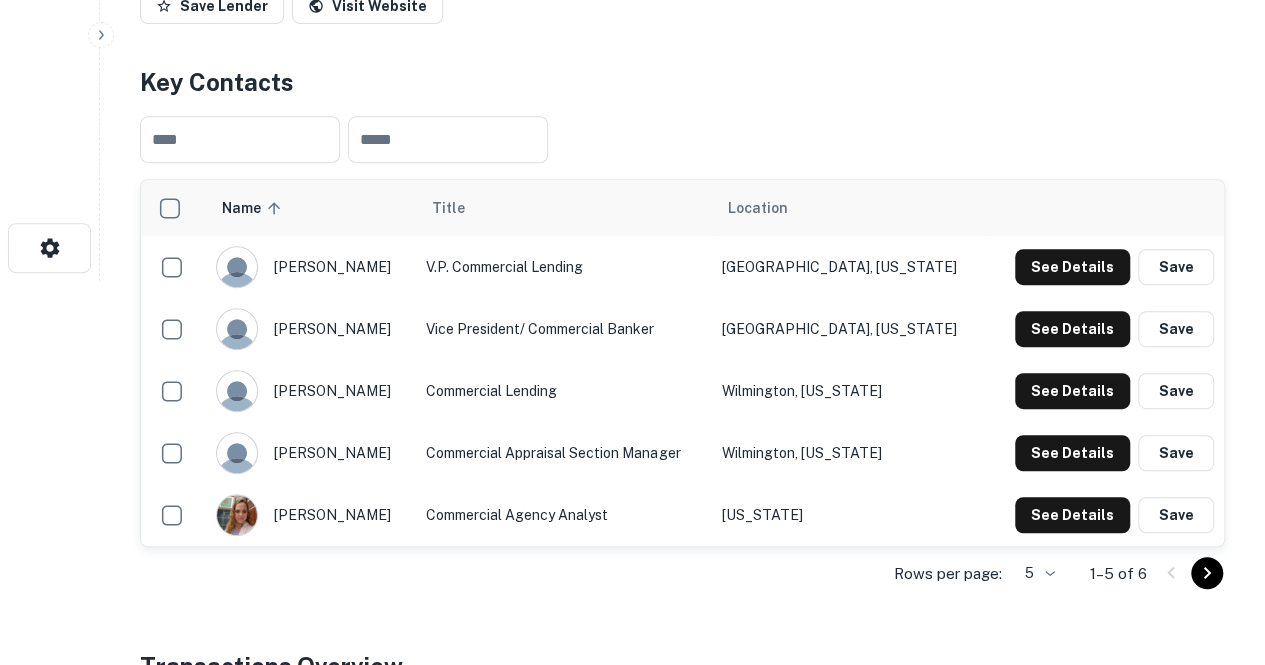 click on "Rows per page:" at bounding box center (948, 574) 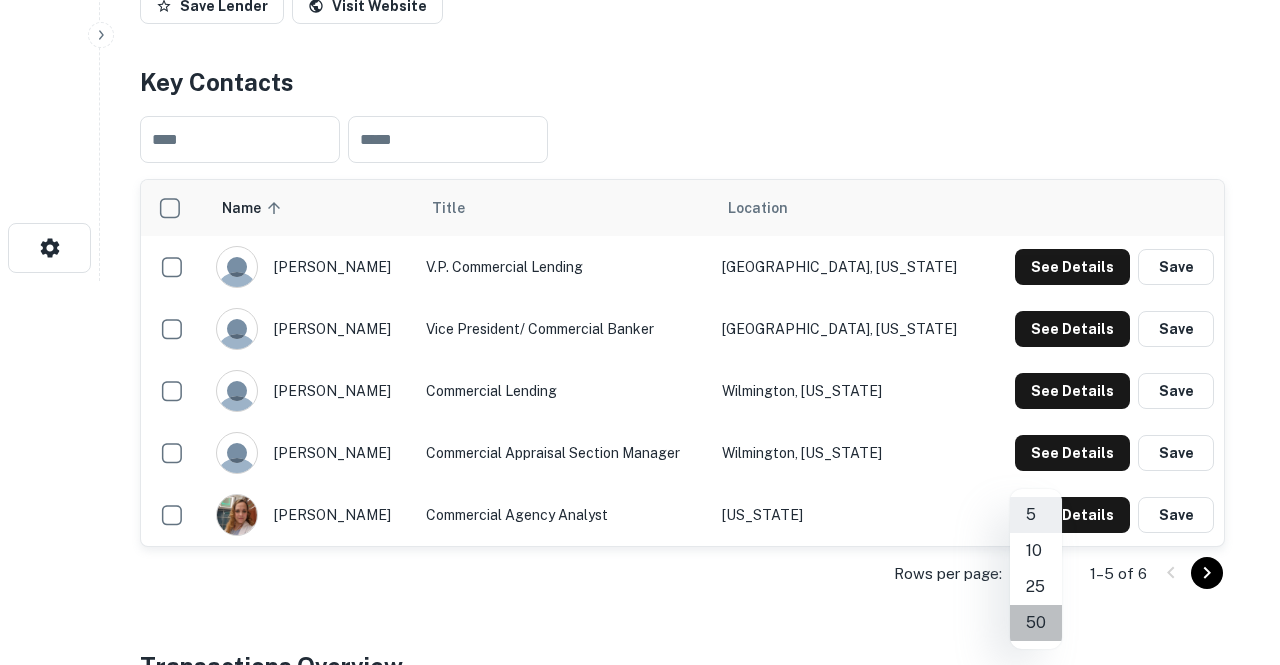 click on "50" at bounding box center [1036, 623] 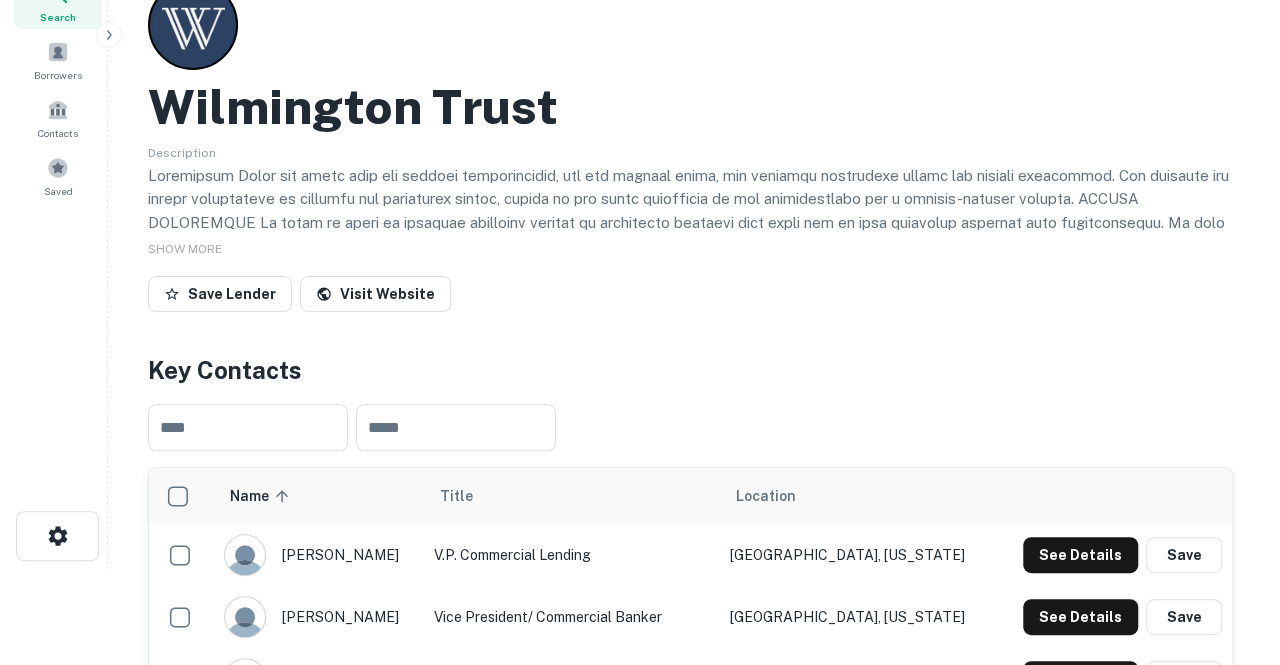 scroll, scrollTop: 0, scrollLeft: 0, axis: both 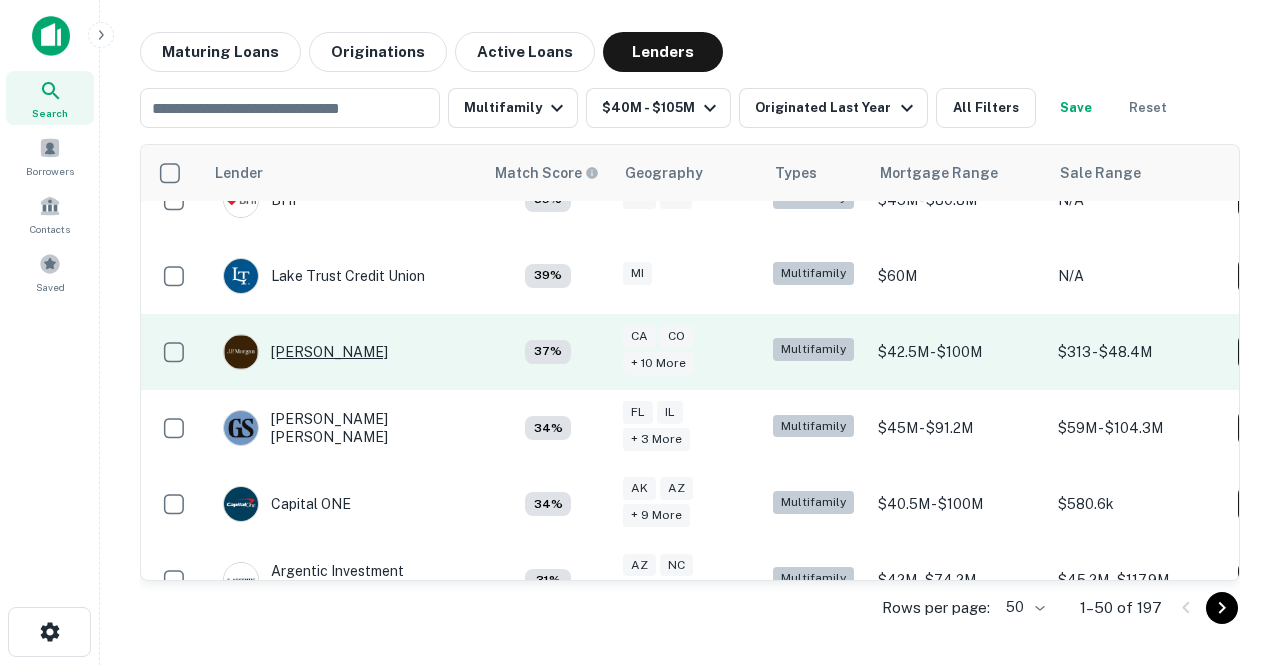 click on "[PERSON_NAME]" at bounding box center [305, 352] 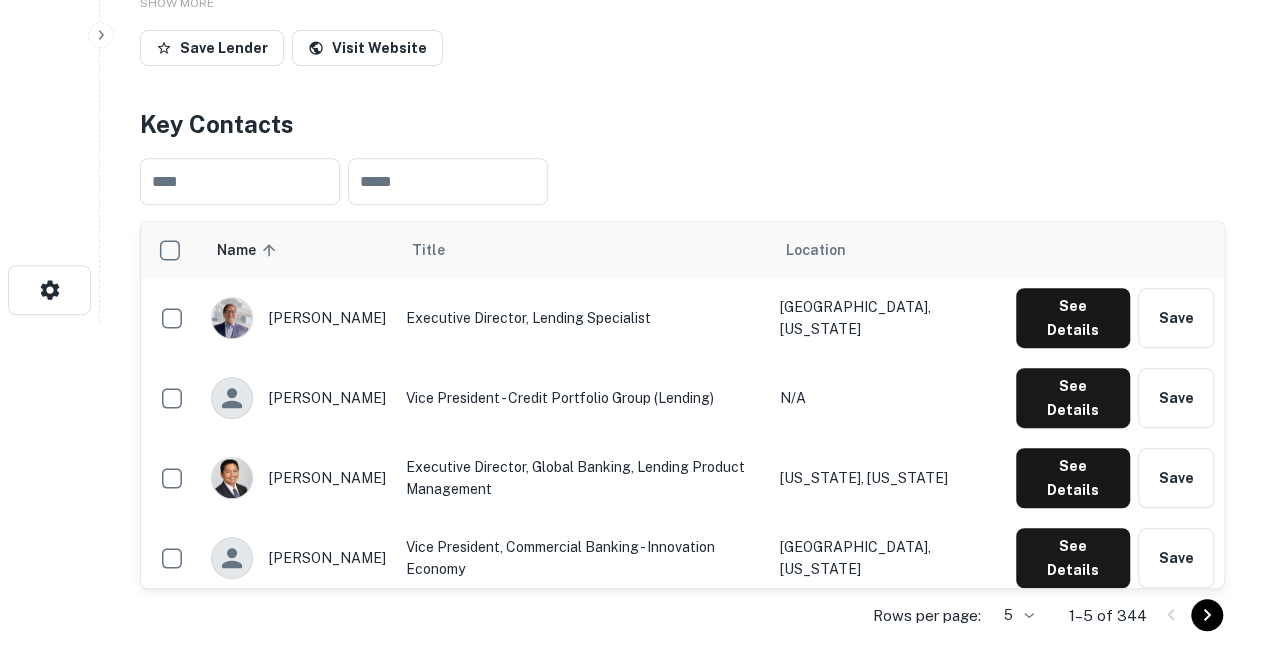 scroll, scrollTop: 343, scrollLeft: 0, axis: vertical 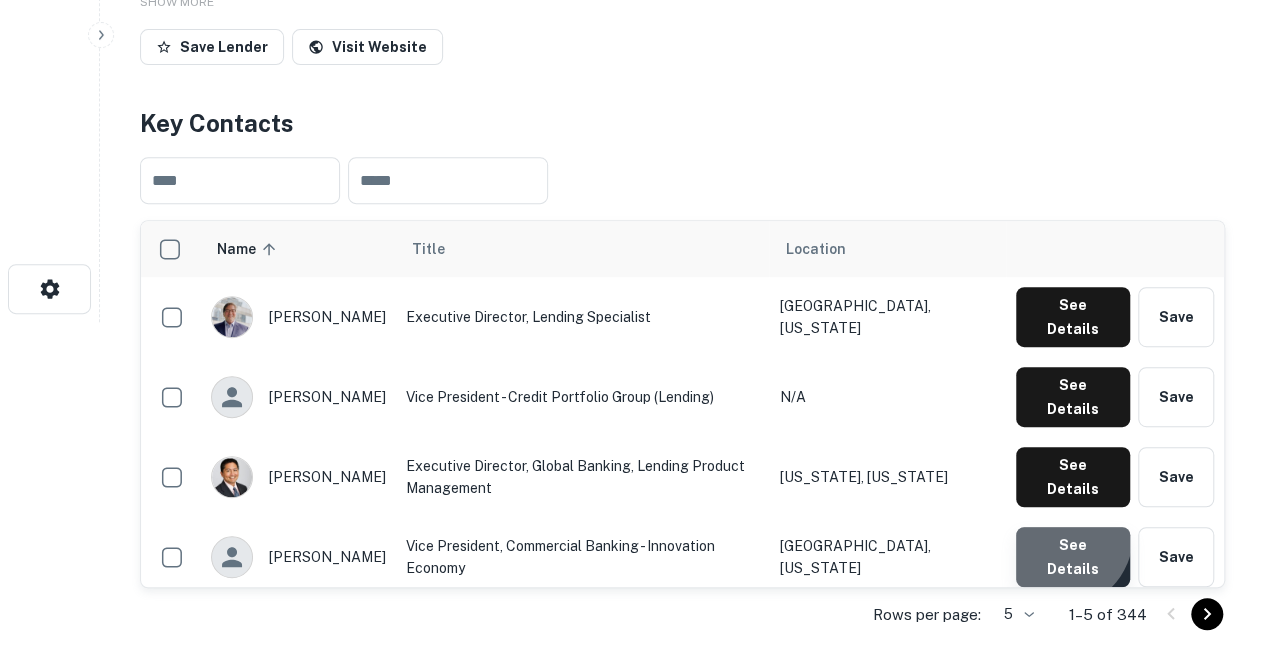 click on "See Details" at bounding box center [1073, 317] 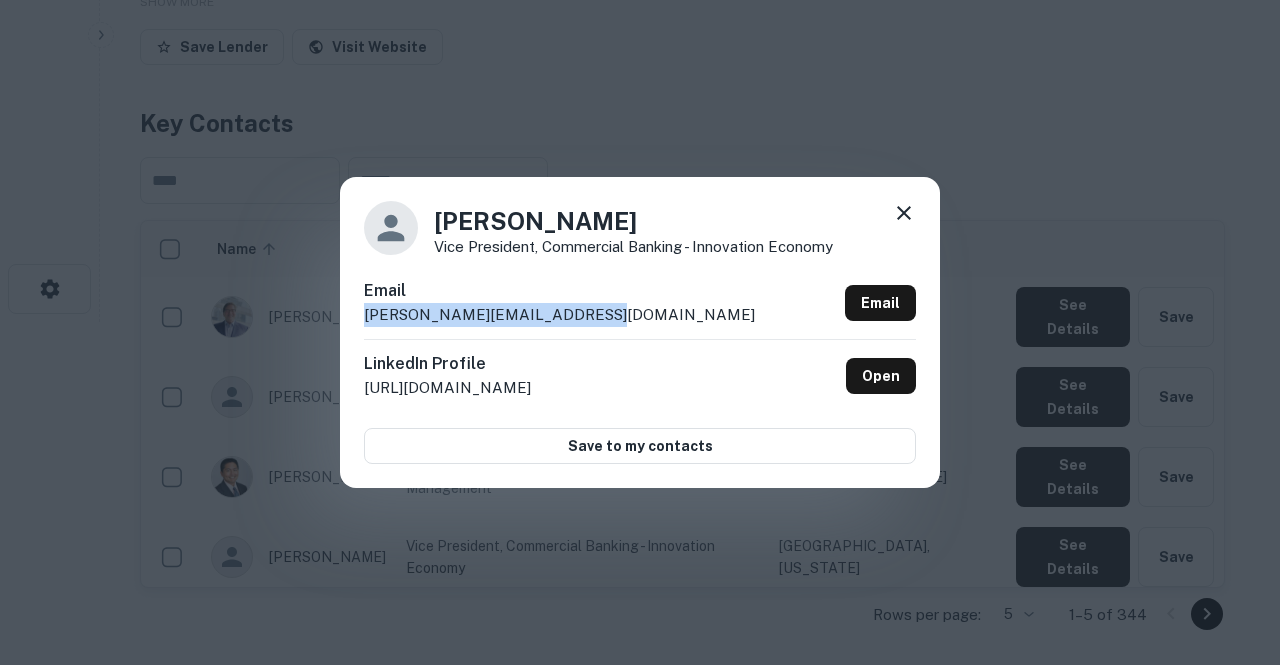 drag, startPoint x: 578, startPoint y: 314, endPoint x: 358, endPoint y: 327, distance: 220.38376 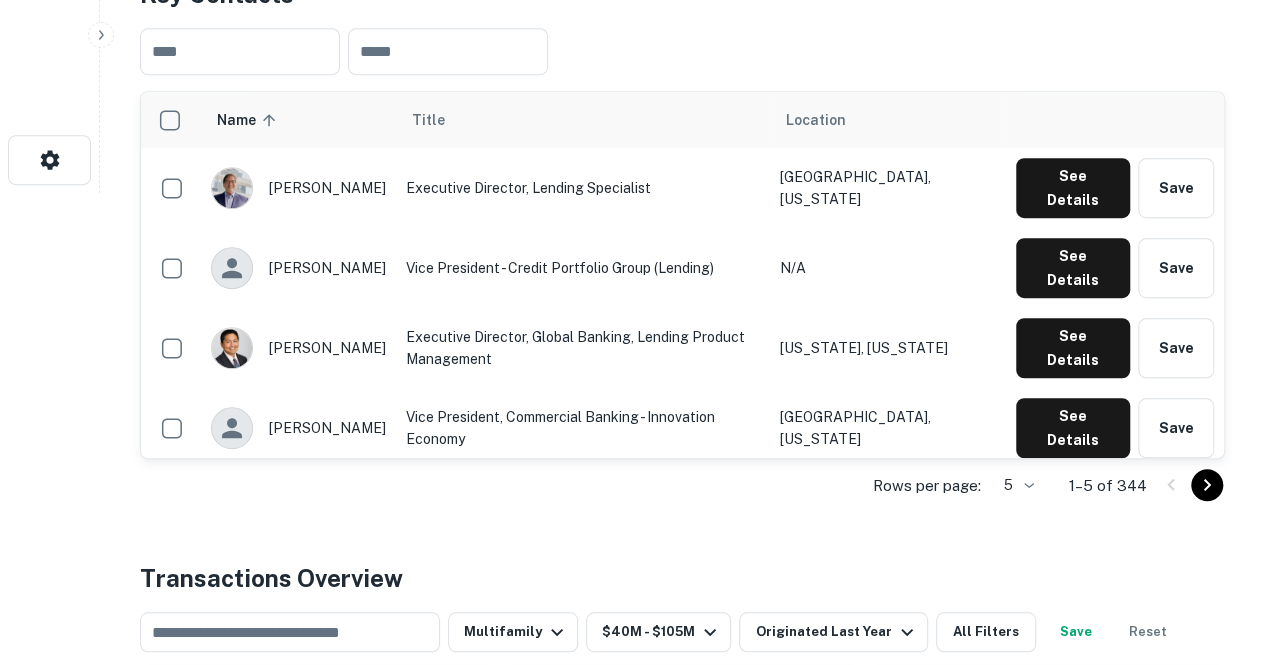 scroll, scrollTop: 171, scrollLeft: 0, axis: vertical 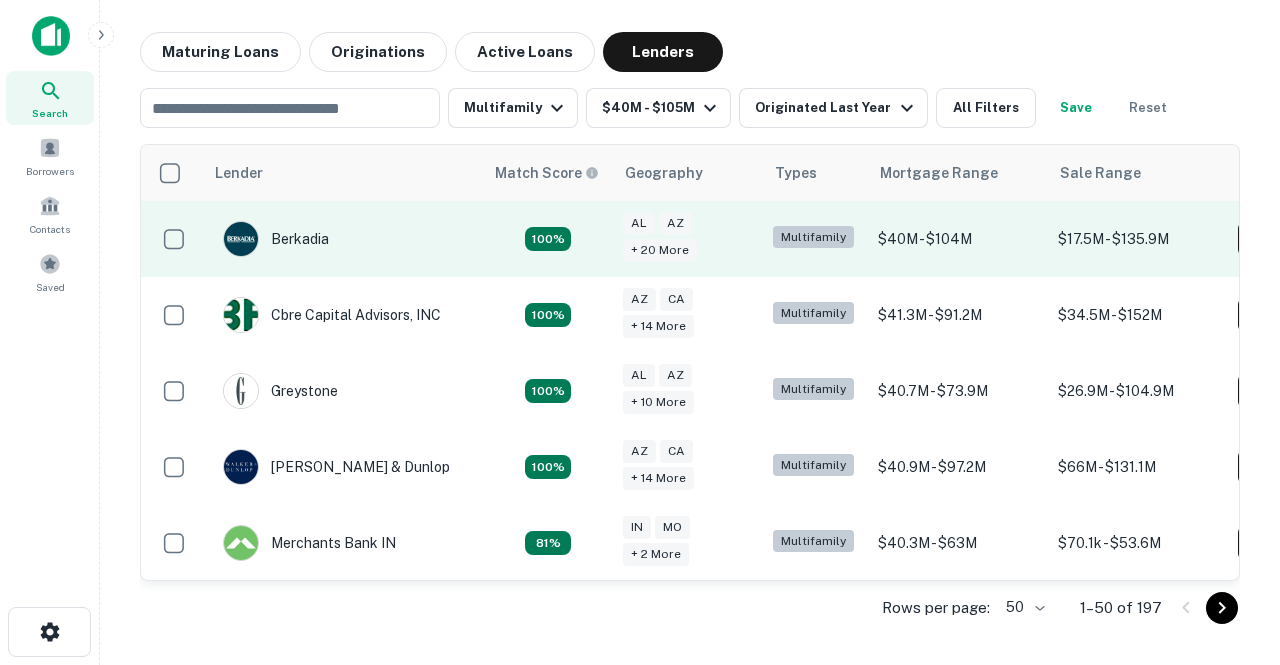 click on "Berkadia" at bounding box center [276, 239] 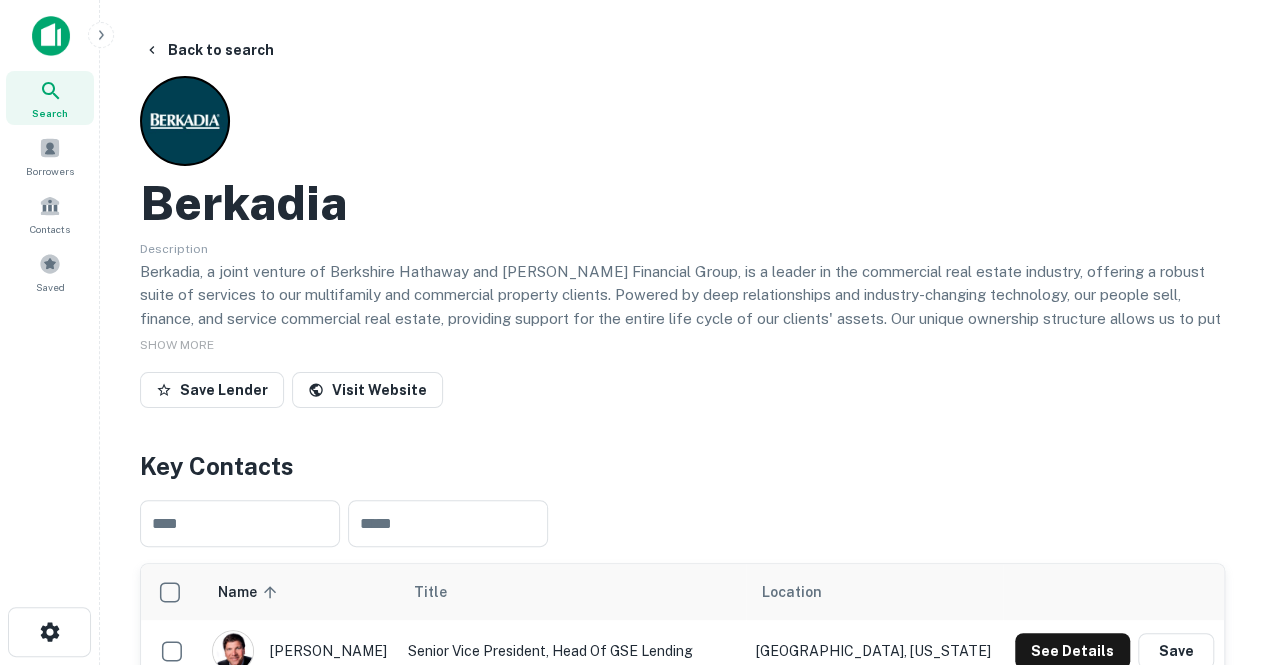 scroll, scrollTop: 428, scrollLeft: 0, axis: vertical 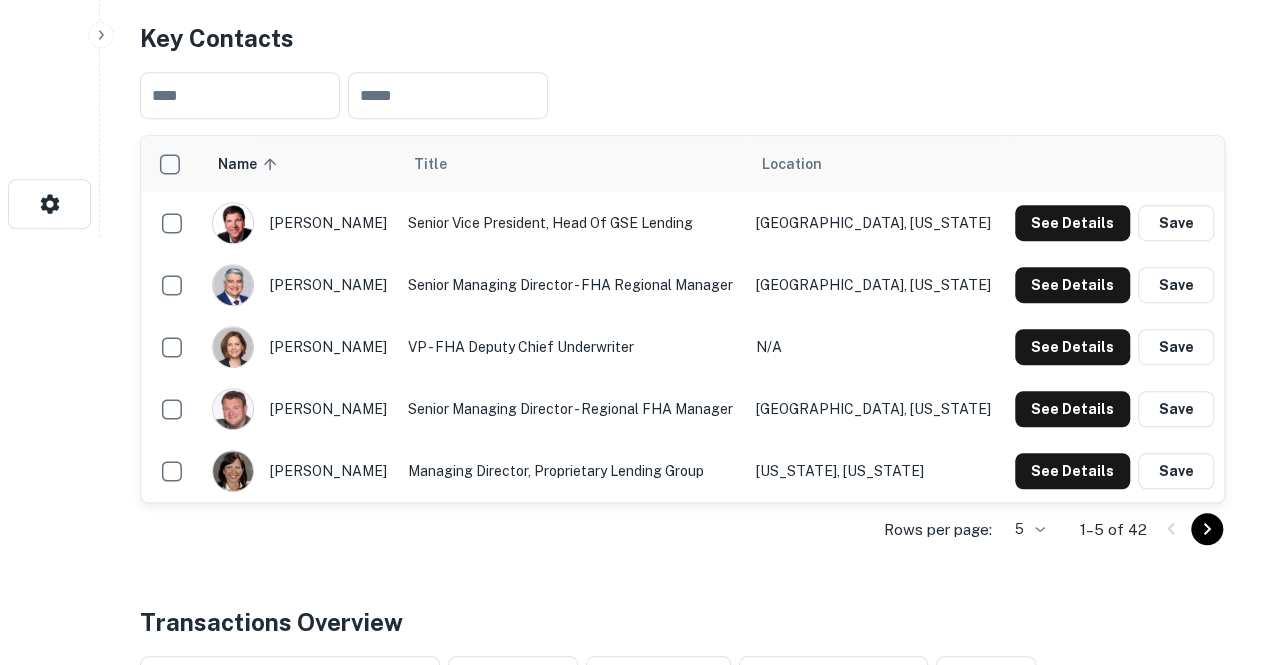 click on "Search         Borrowers         Contacts         Saved     Back to search Berkadia Description Berkadia, a joint venture of Berkshire Hathaway and Jefferies Financial Group, is a leader in the commercial real estate industry, offering a robust suite of services to our multifamily and commercial property clients. Powered by deep relationships and industry-changing technology, our people sell, finance, and service commercial real estate, providing support for the entire life cycle of our clients' assets. Our unique ownership structure allows us to put our clients' interests first and create a marketplace that delivers a superior experience.
To learn more about Berkadia, please visit www.berkadia.com SHOW MORE Save Lender Visit Website Key Contacts ​ ​ Name sorted ascending Title Location dan brendes Senior Vice President, Head of GSE Lending Ashburn, Virginia See Details Save david blake Senior Managing Director - FHA Regional Manager Richmond, Virginia See Details Save janine garrison N/A 5" at bounding box center (632, -96) 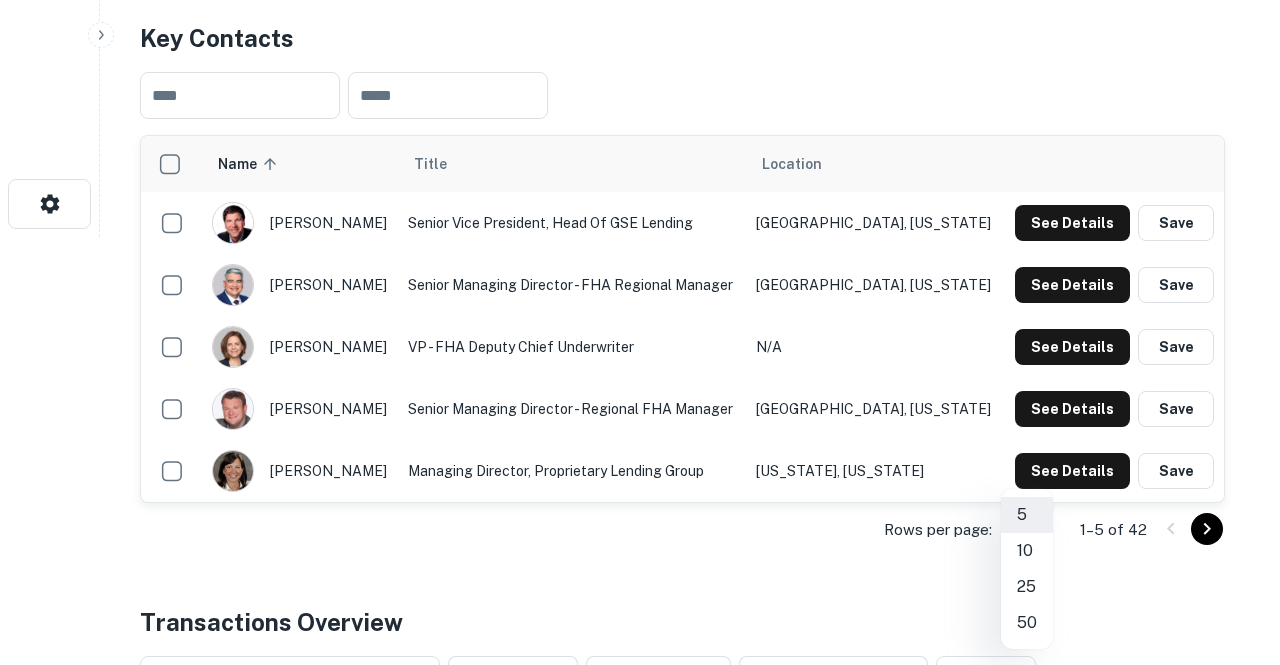 click on "50" at bounding box center [1027, 623] 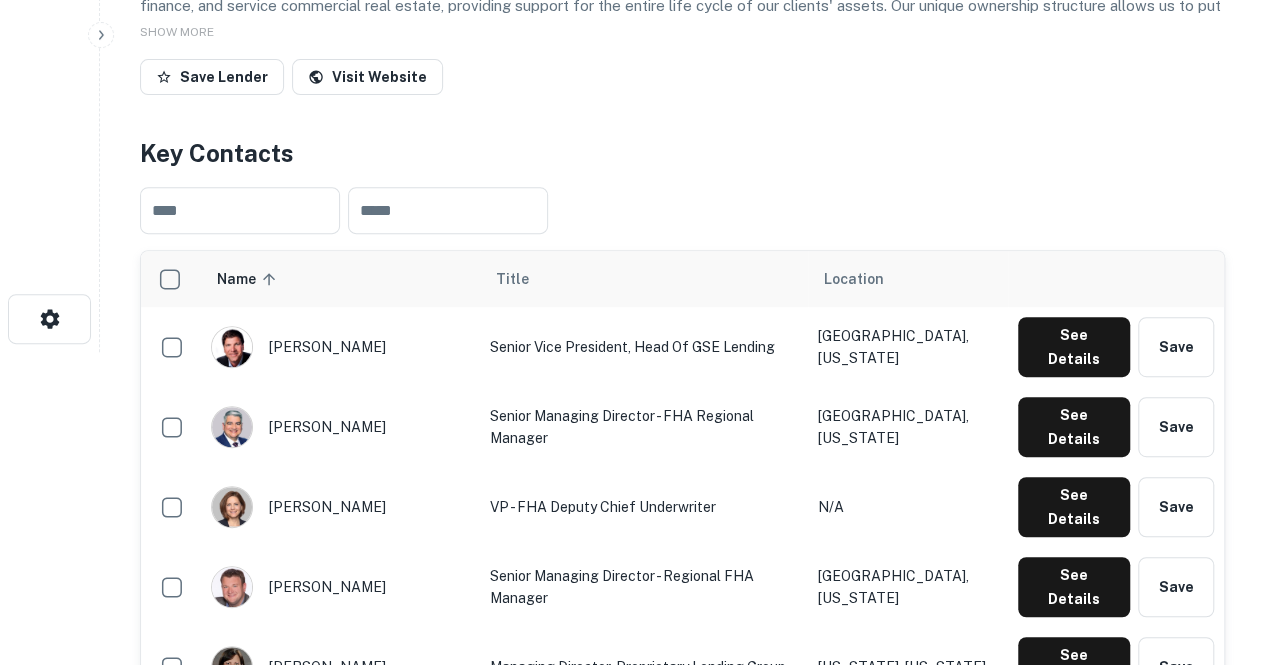 scroll, scrollTop: 304, scrollLeft: 0, axis: vertical 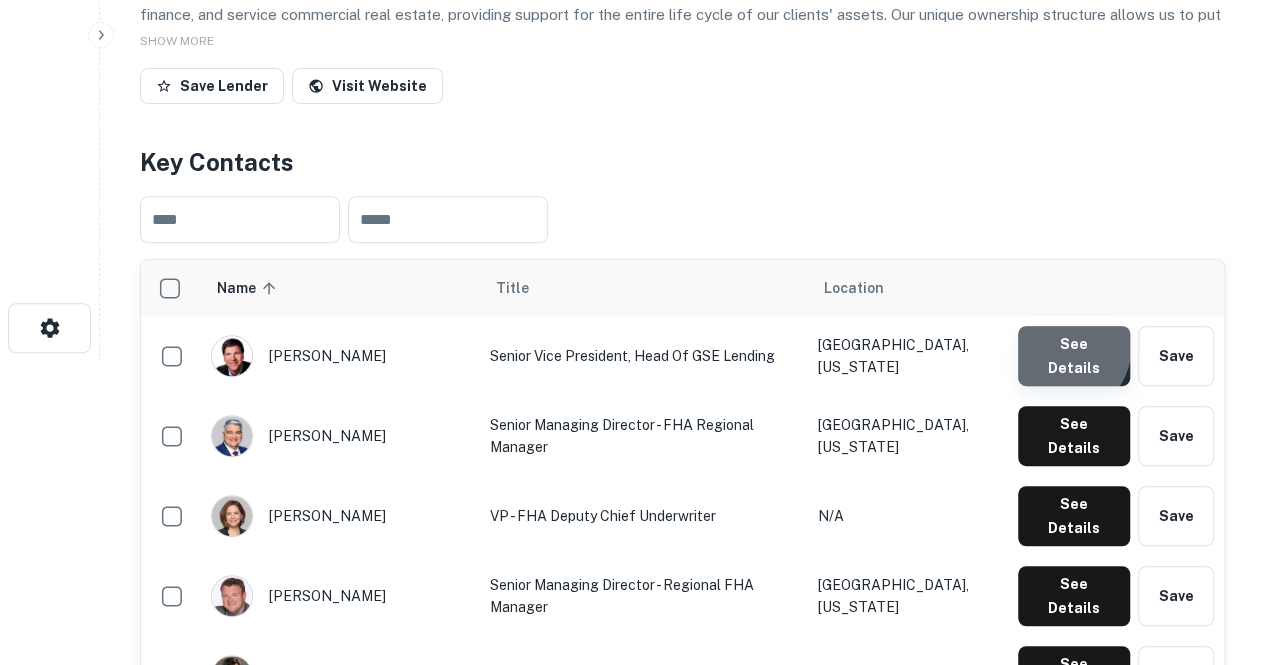 click on "See Details" at bounding box center [1074, 356] 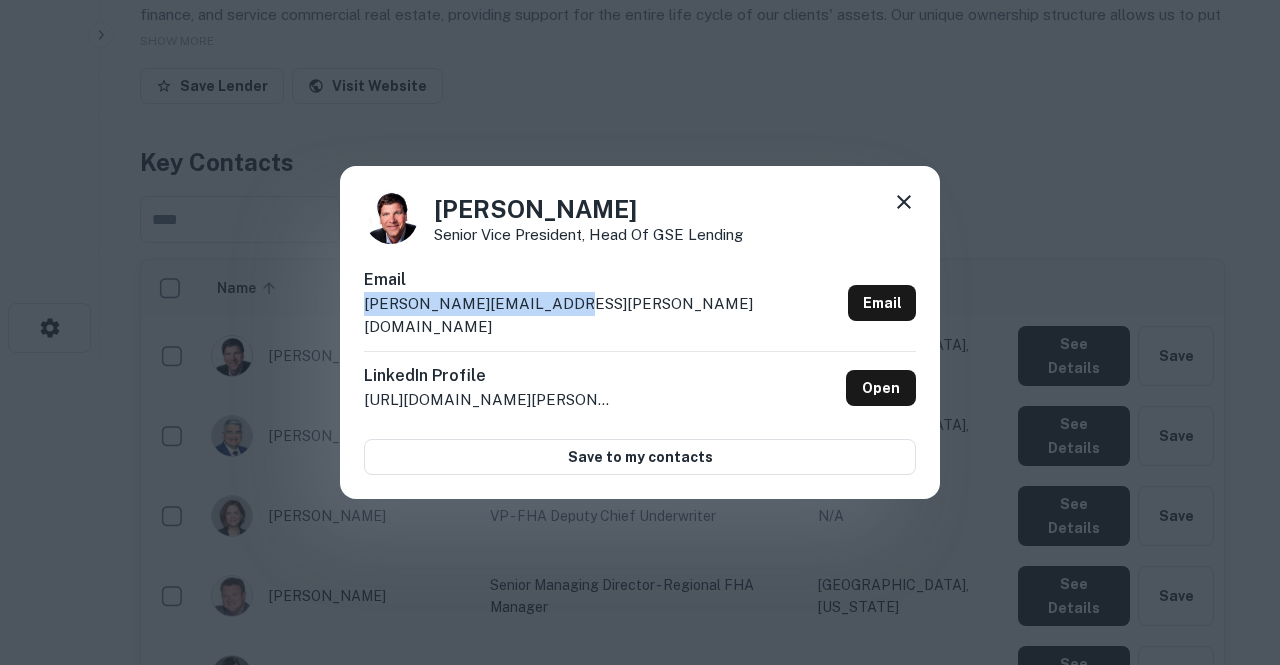 drag, startPoint x: 564, startPoint y: 315, endPoint x: 351, endPoint y: 326, distance: 213.28384 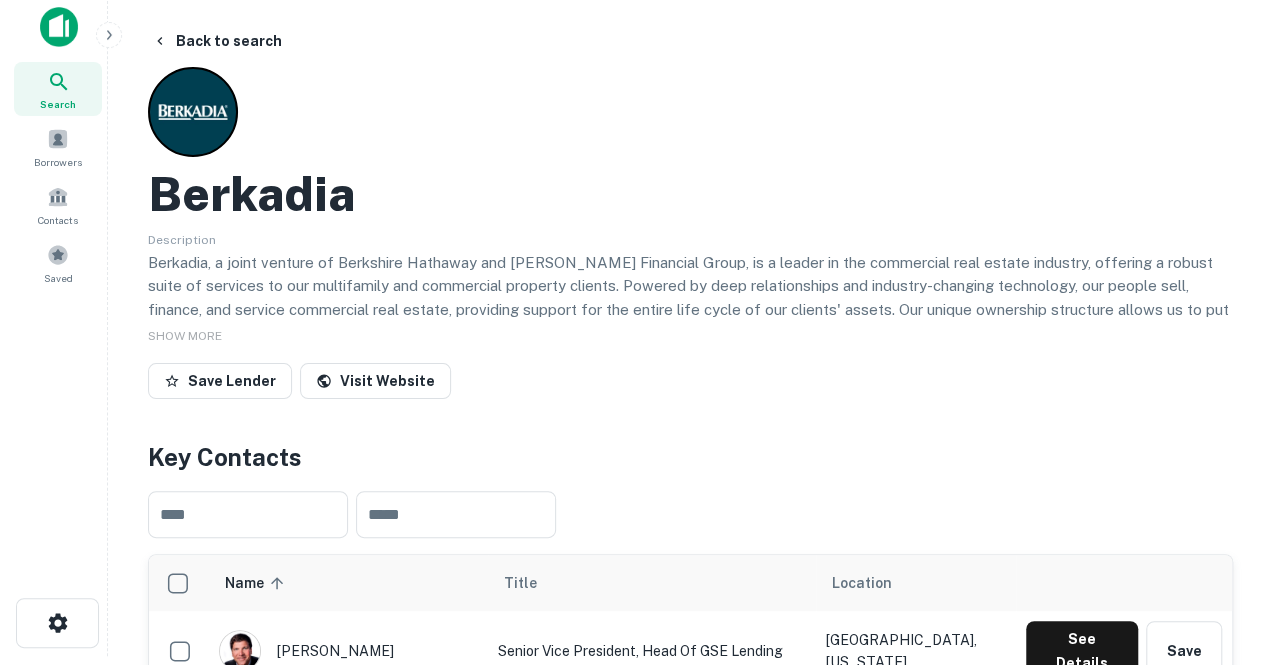 scroll, scrollTop: 0, scrollLeft: 0, axis: both 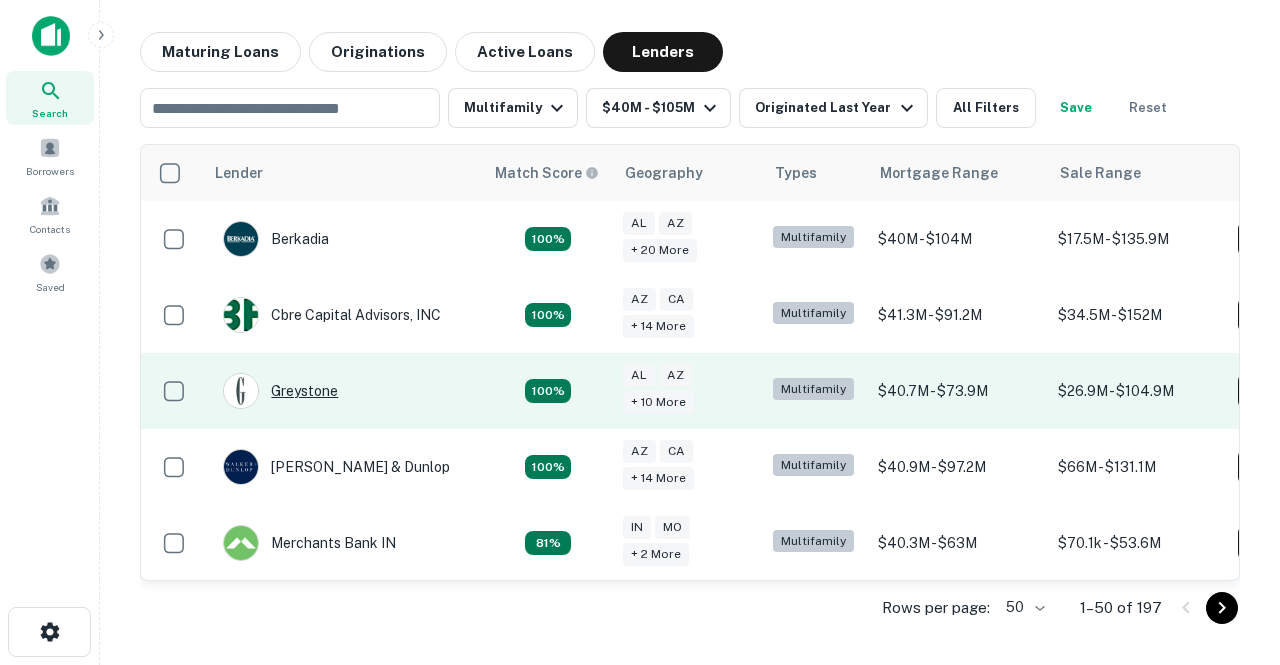 click on "Greystone" at bounding box center [280, 391] 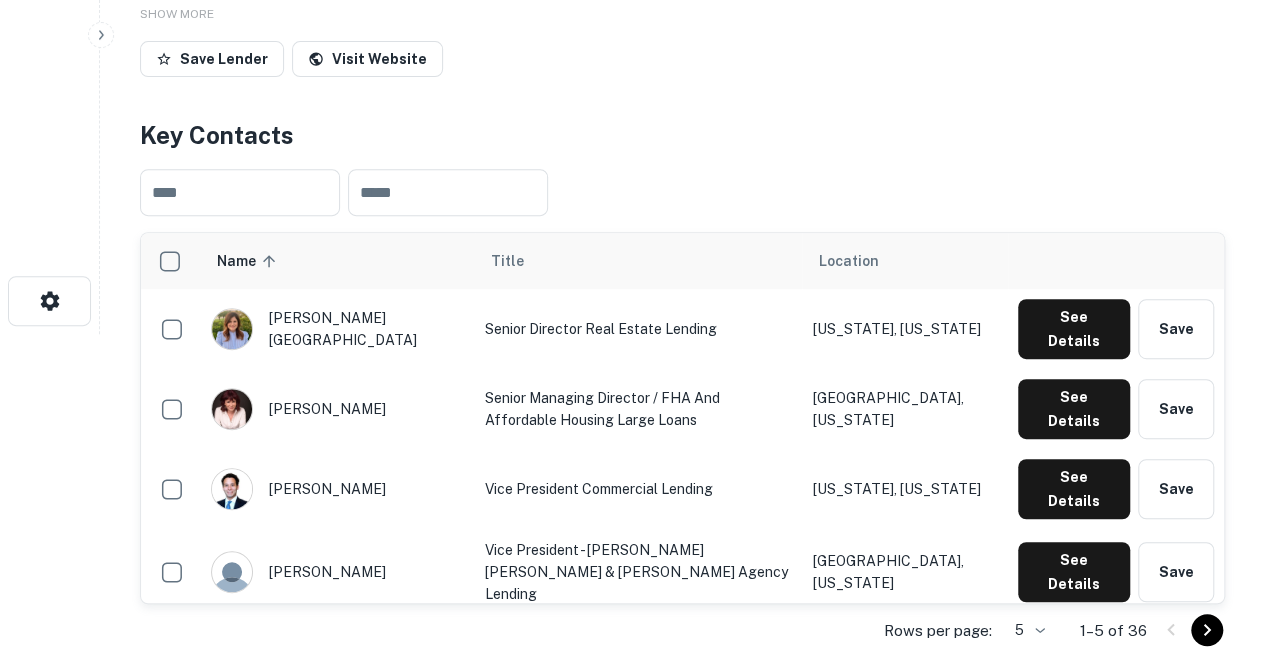 scroll, scrollTop: 340, scrollLeft: 0, axis: vertical 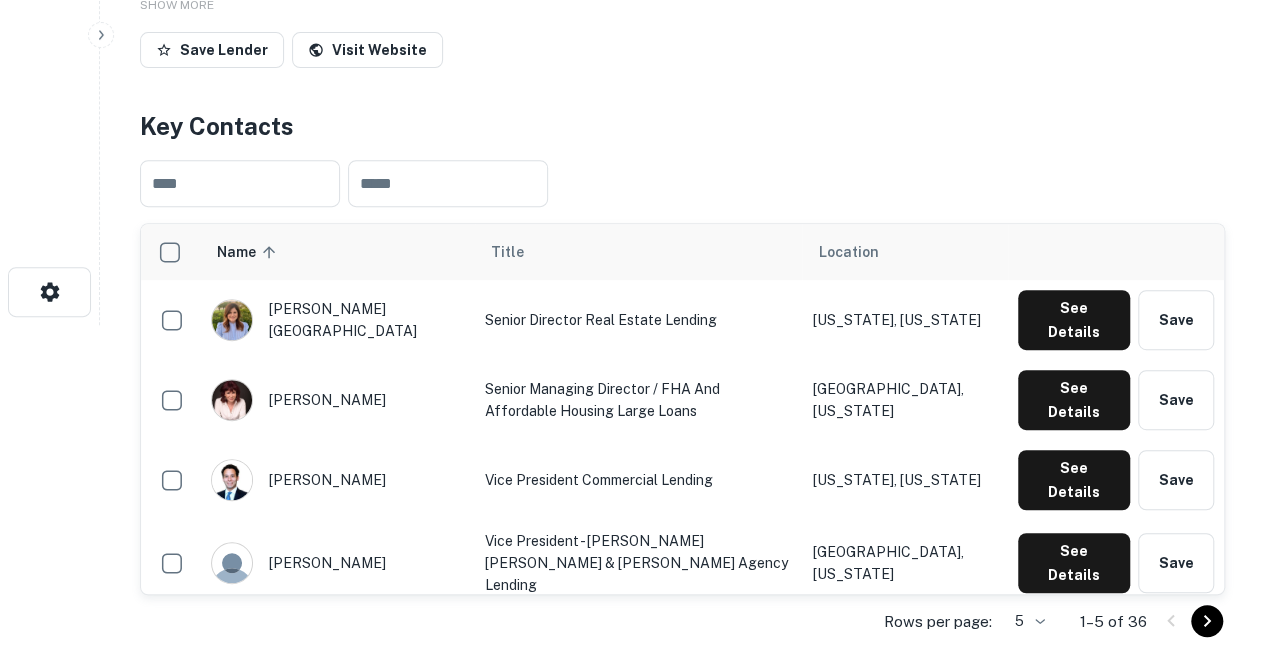 click on "Search         Borrowers         Contacts         Saved     Back to search Greystone Description SHOW MORE Save Lender Visit Website Key Contacts ​ ​ Name sorted ascending Title Location abbey lipson Senior Director Real Estate Lending New York, New York See Details Save jennifer cherney Senior Managing Director / FHA and Affordable Housing Large Loans Bellevue, Washington See Details Save justin decter Vice President Commercial Lending New York, New York See Details Save kristin menningen Vice President - Fannie Mae & Freddie Mac Agency Lending Baltimore, Maryland See Details Save michael slonim Director - Real Estate Lending St. Louis, Missouri See Details Save Rows per page: 5 * 1–5 of 36 Transactions Overview ​ Multifamily $40M - $105M Originated Last Year All Filters Save Reset Loans Originated N/A Average LTV N/A Average Interest Rate N/A Location Purpose Type Mortgage Amount Borrower Origination Date sorted descending Maturity Date Lender Type Sale Amount LTV Year Built Unit Count -" at bounding box center [632, -8] 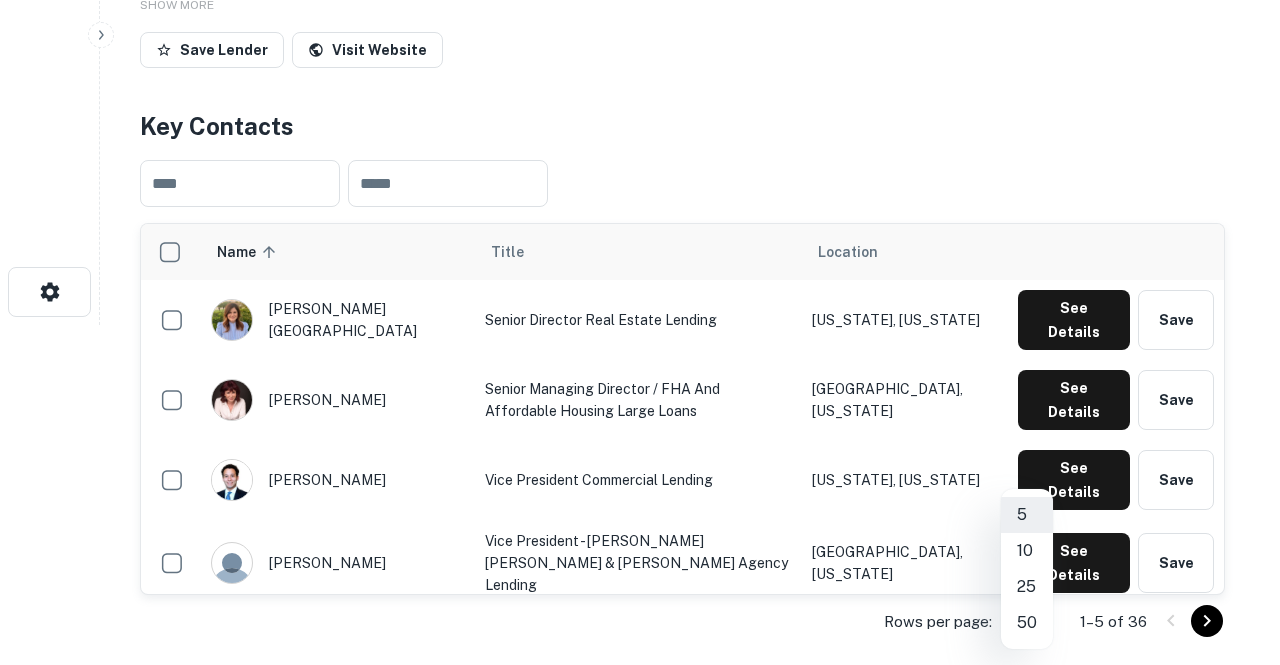 click on "50" at bounding box center (1027, 623) 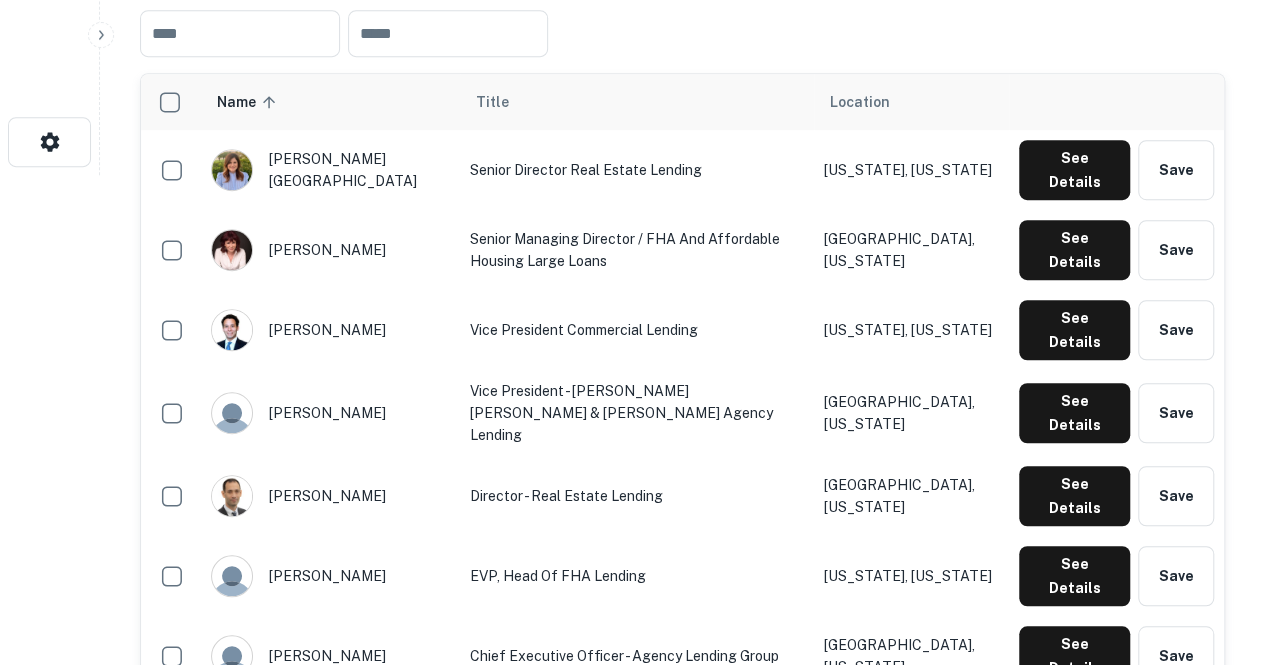 scroll, scrollTop: 488, scrollLeft: 0, axis: vertical 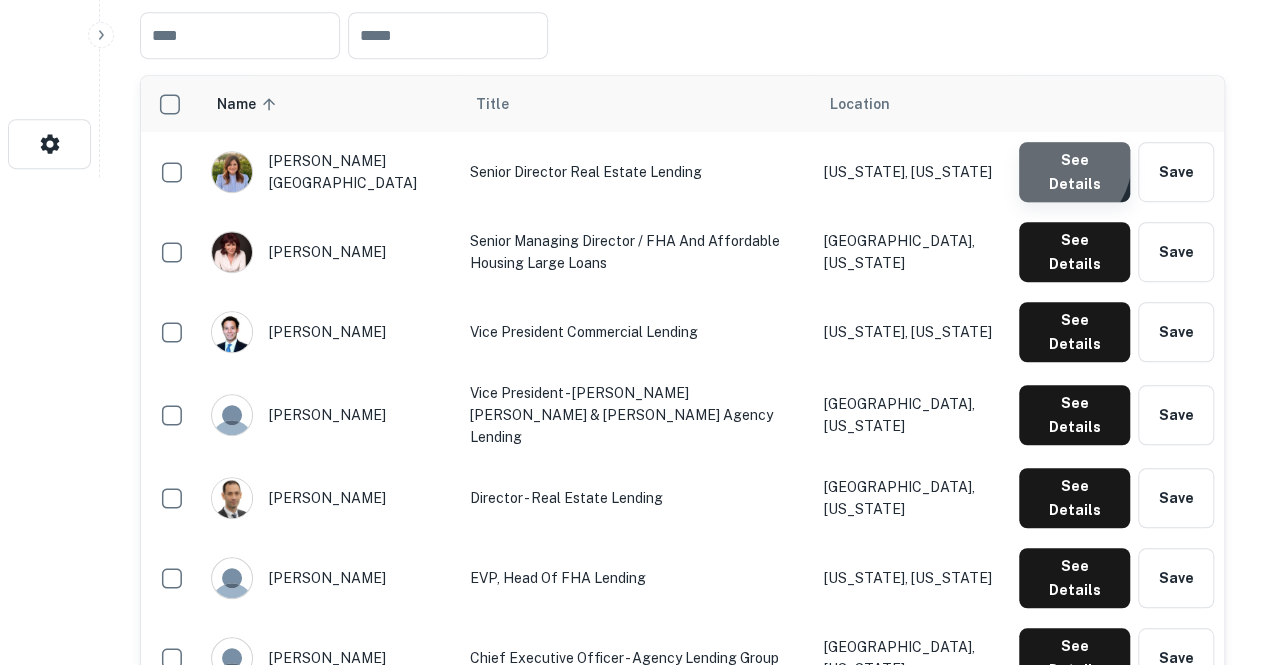 click on "See Details" at bounding box center (1074, 172) 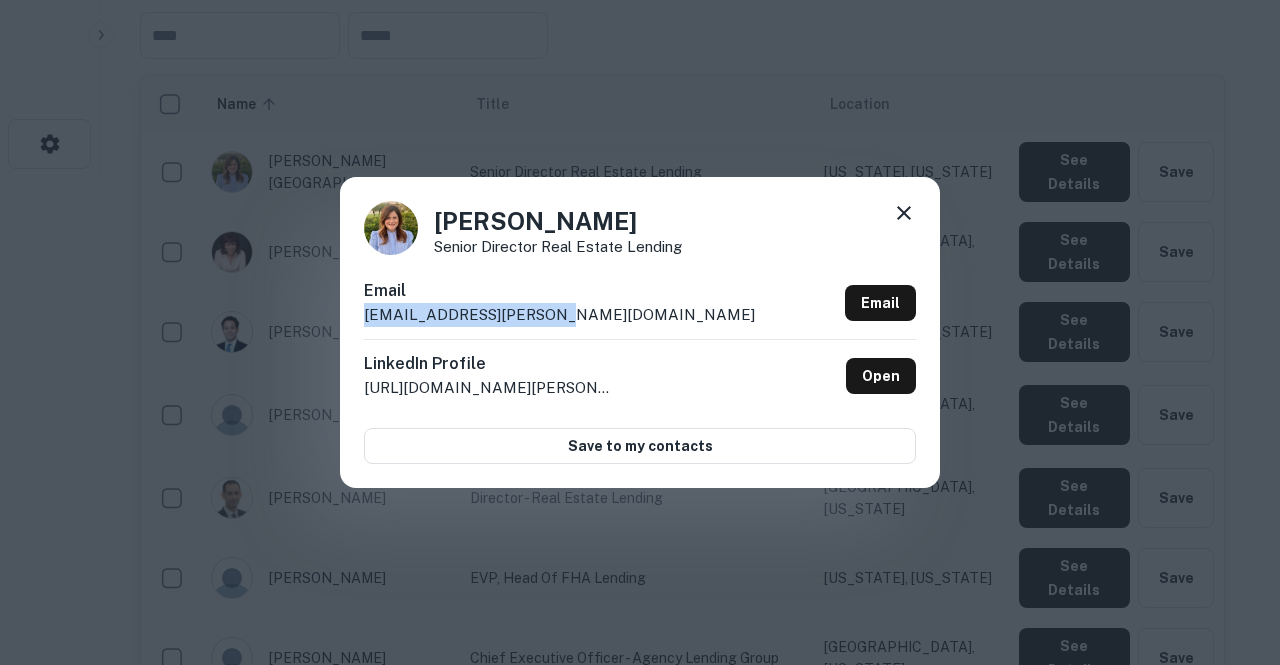 drag, startPoint x: 544, startPoint y: 318, endPoint x: 352, endPoint y: 308, distance: 192.26024 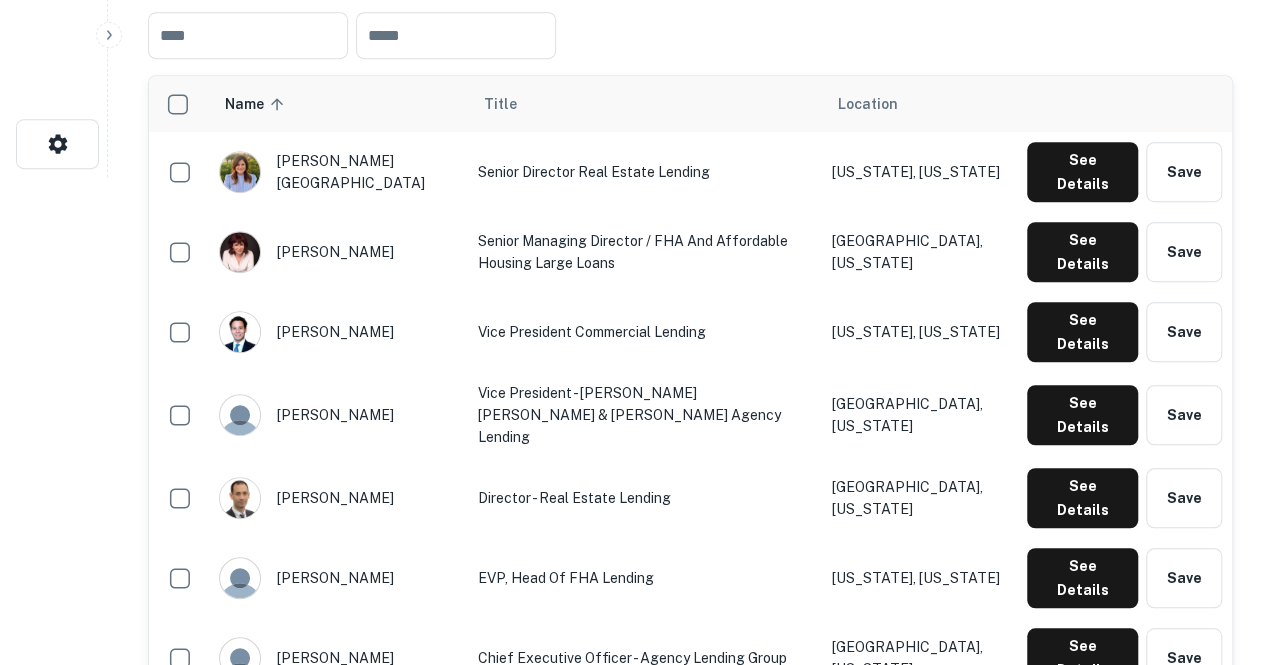 scroll, scrollTop: 0, scrollLeft: 0, axis: both 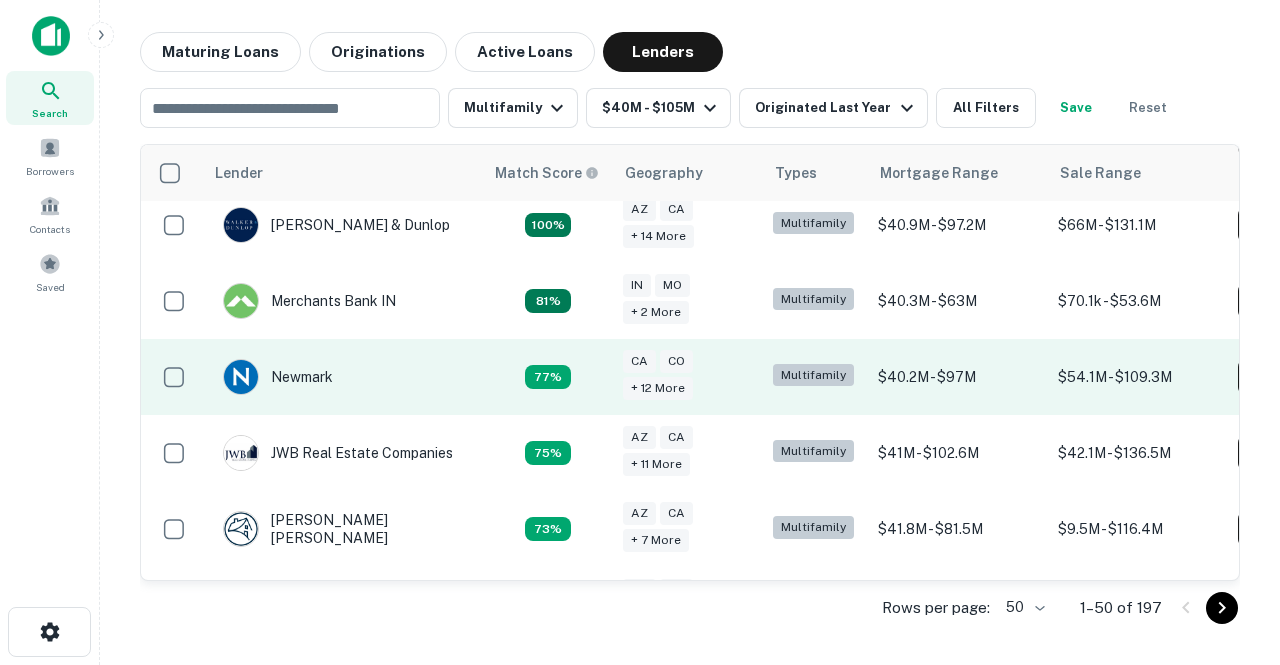 click on "Newmark" at bounding box center (343, 377) 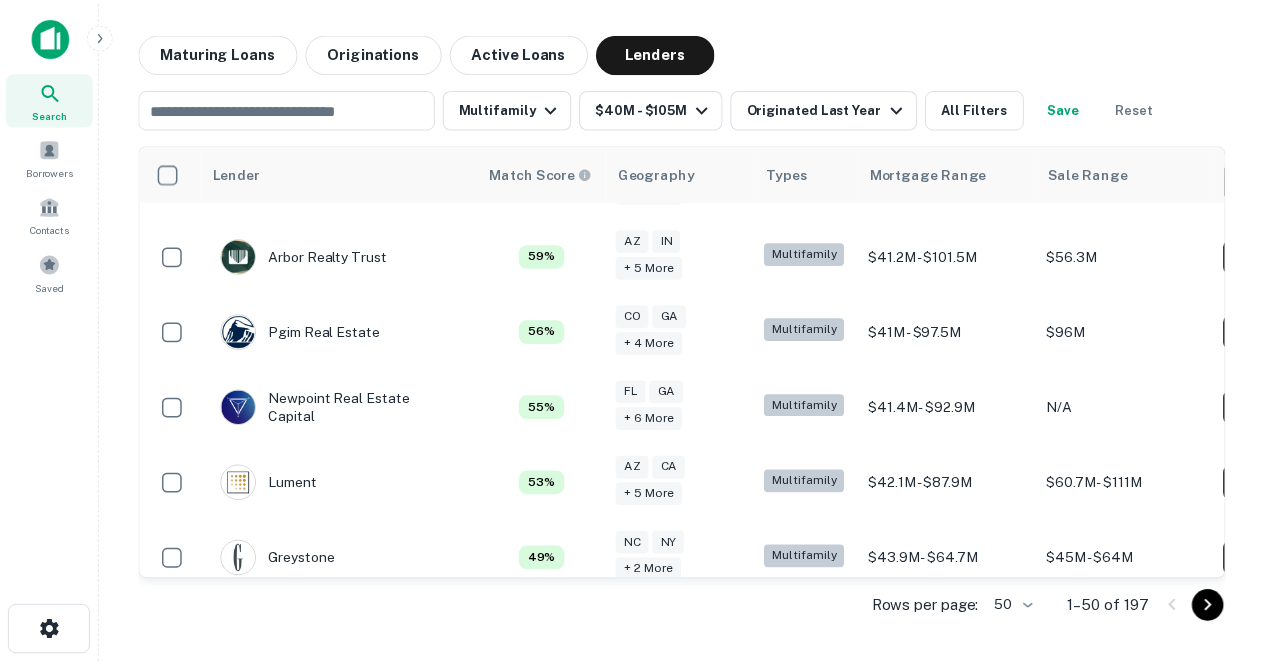 scroll, scrollTop: 898, scrollLeft: 0, axis: vertical 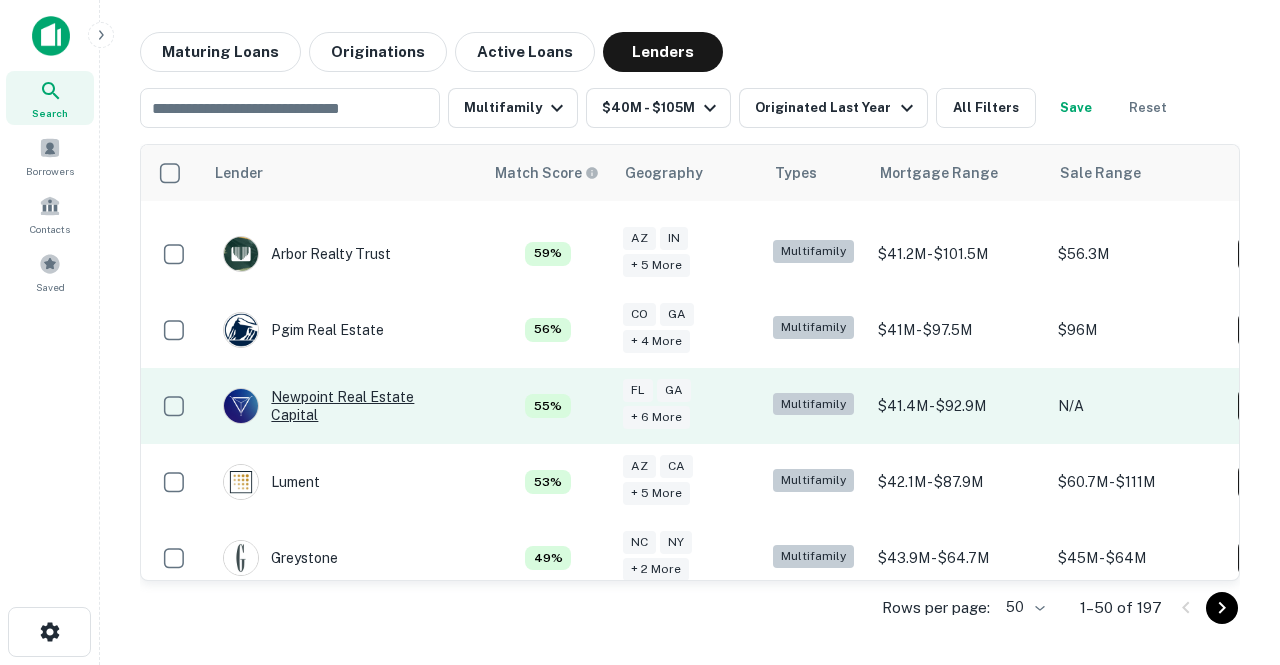 click on "Newpoint Real Estate Capital" at bounding box center [343, 406] 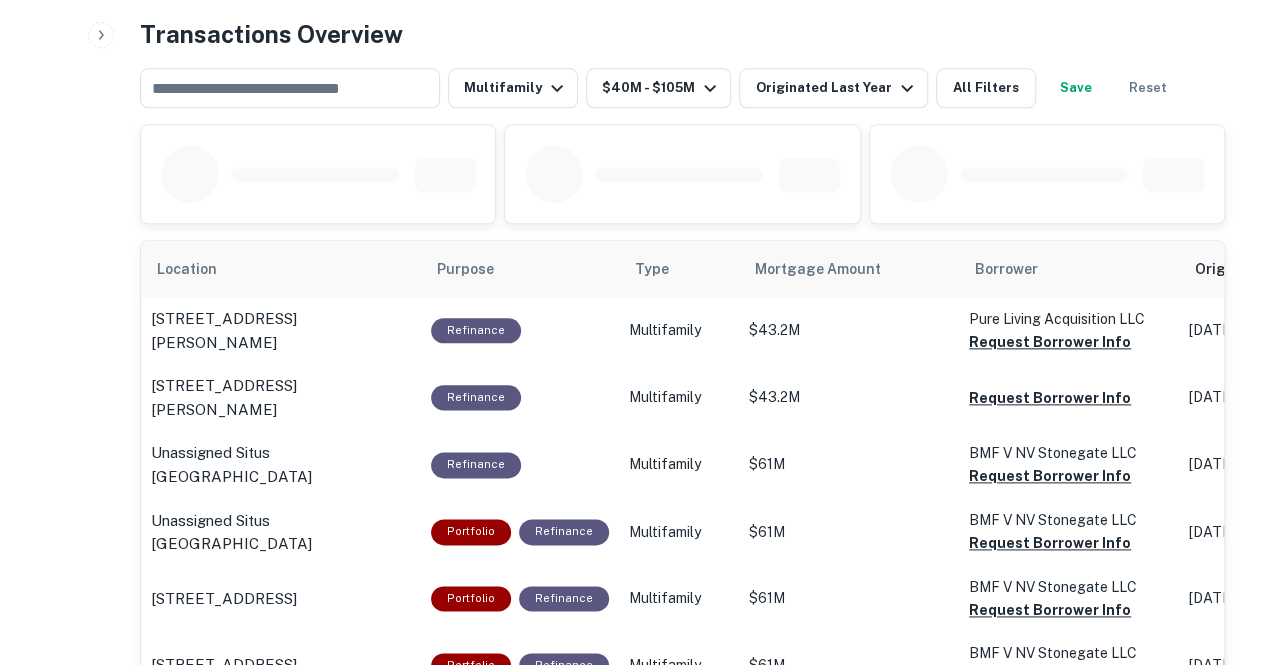 scroll, scrollTop: 1139, scrollLeft: 0, axis: vertical 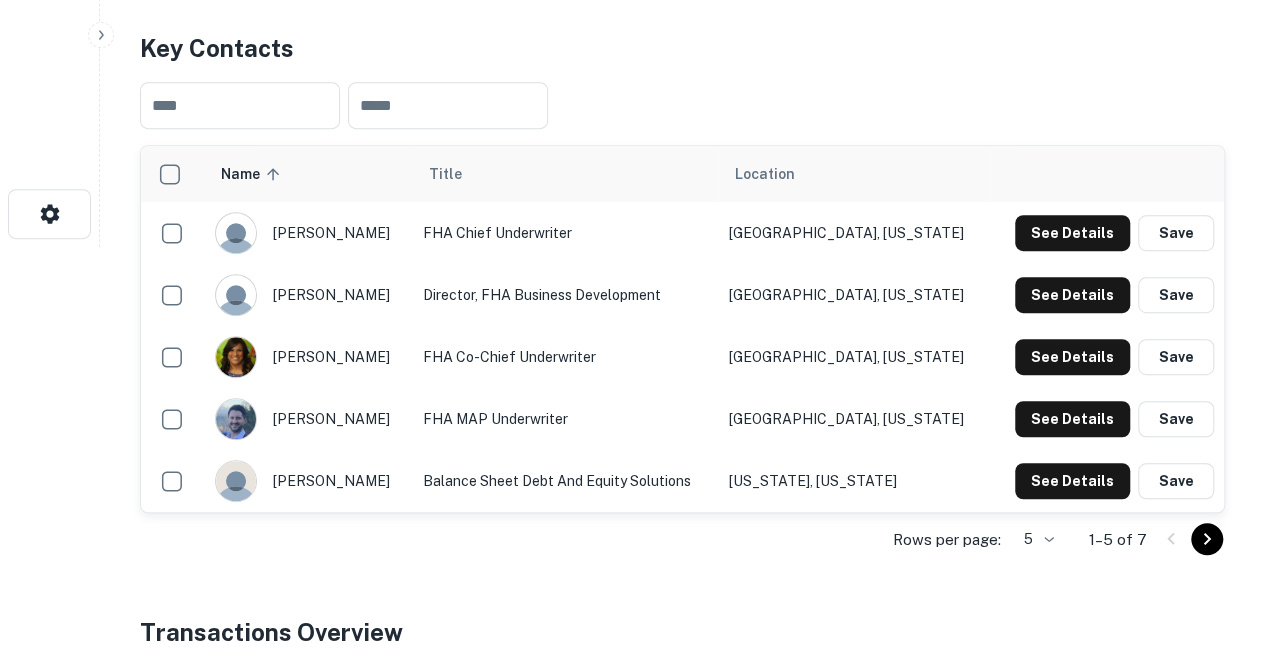 click on "Search         Borrowers         Contacts         Saved     Back to search Newpoint Real Estate Capital Description NewPoint is a comprehensive and innovative financing platform driven by the industry's premier talent. We are reimagining real estate finance, providing the best executions available in the market today and working to reinvent the executions of tomorrow.
National and vertically integrated, we originate, sell and service loans for conventional multifamily, affordable and workforce housing, seniors housing and healthcare, build-to-rent, manufactured housing and student housing properties. In addition to being a Fannie Mae DUS®, Freddie Mac Optigo®, and HUD/FHA MAP and LEAN Lender, we also offer proprietary bridge and affordable housing financing, as well as third-party placement solutions. SHOW MORE Save Lender Visit Website Key Contacts ​ ​ Name sorted ascending Title Location david lundin FHA Chief Underwriter Boston, Massachusetts See Details Save charles dabich See Details 5" at bounding box center [632, -86] 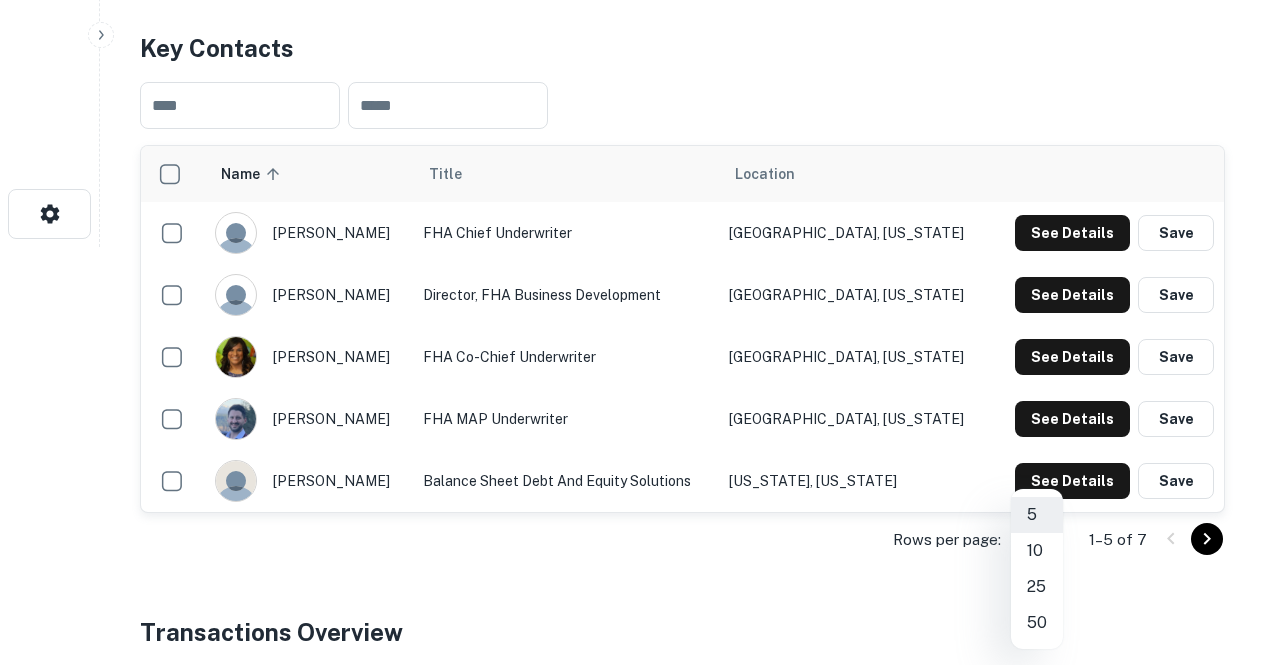 click on "50" at bounding box center (1037, 623) 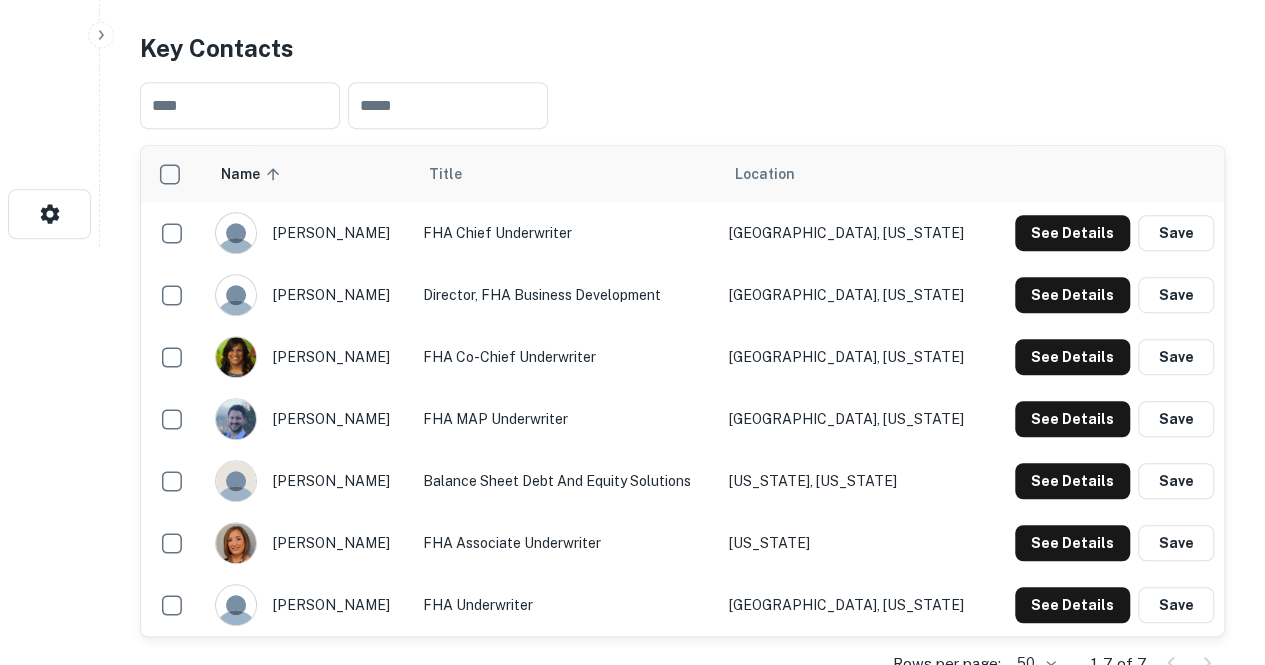 scroll, scrollTop: 559, scrollLeft: 0, axis: vertical 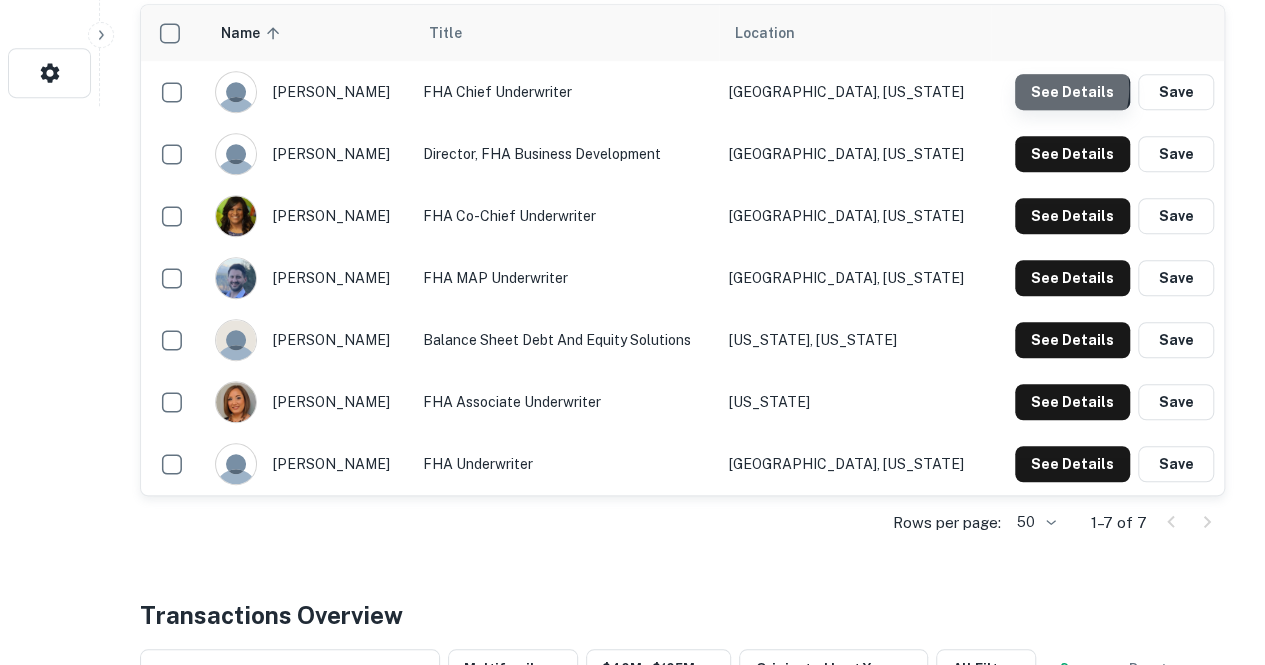 click on "See Details" at bounding box center [1072, 92] 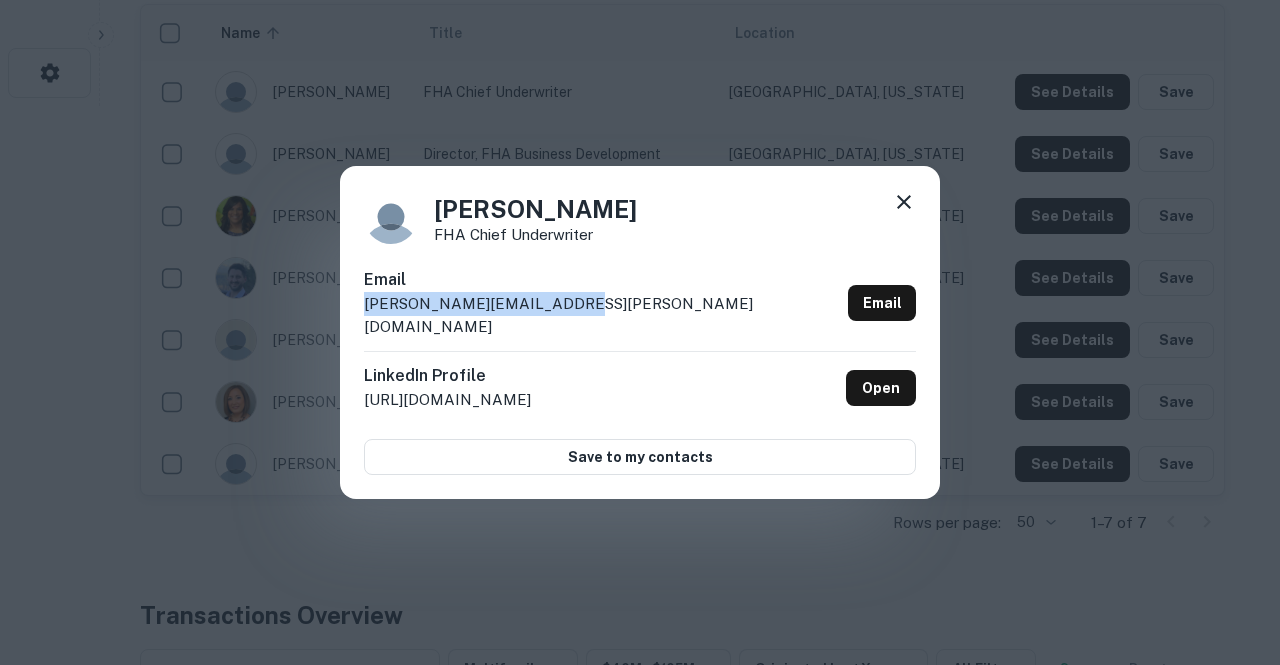 drag, startPoint x: 560, startPoint y: 316, endPoint x: 319, endPoint y: 312, distance: 241.03319 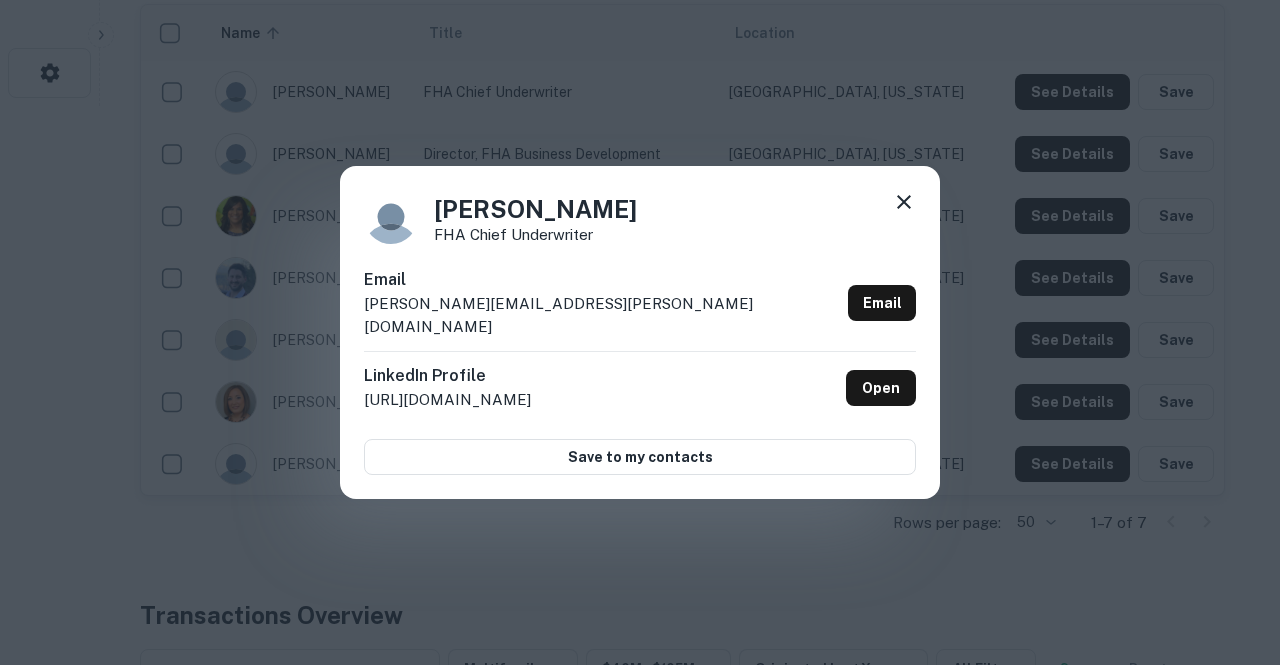 click on "David Lundin FHA Chief Underwriter" at bounding box center (640, 217) 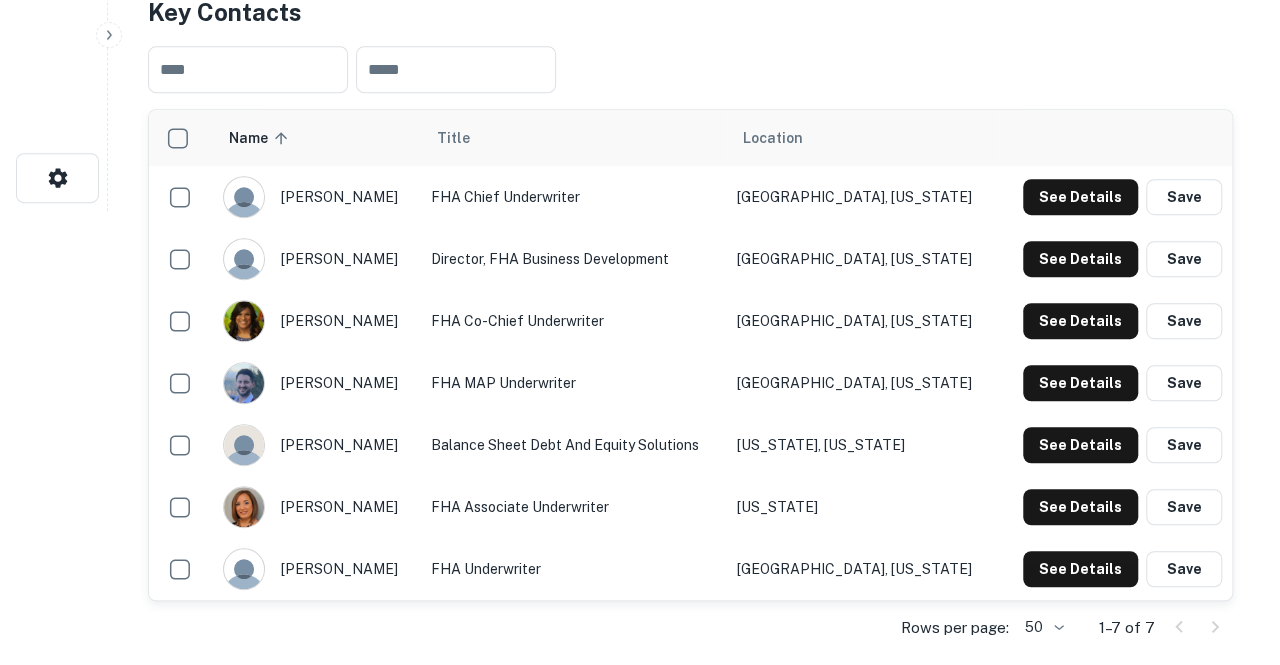 scroll, scrollTop: 0, scrollLeft: 0, axis: both 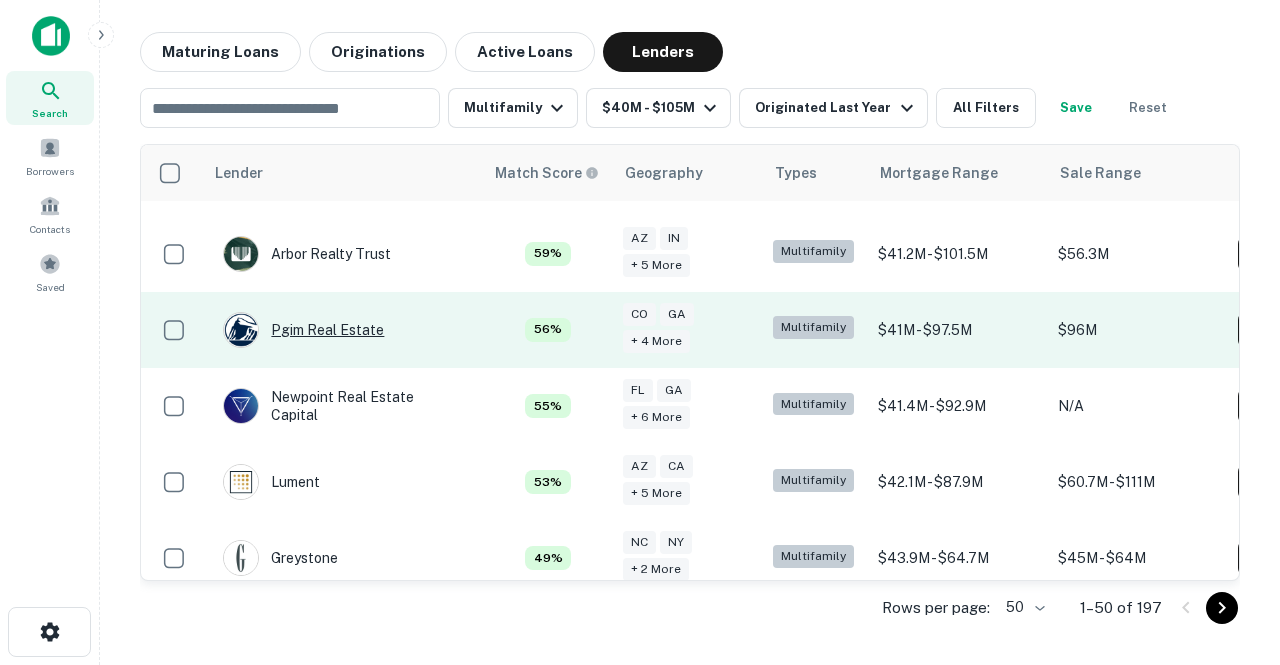 click on "Pgim Real Estate" at bounding box center (303, 330) 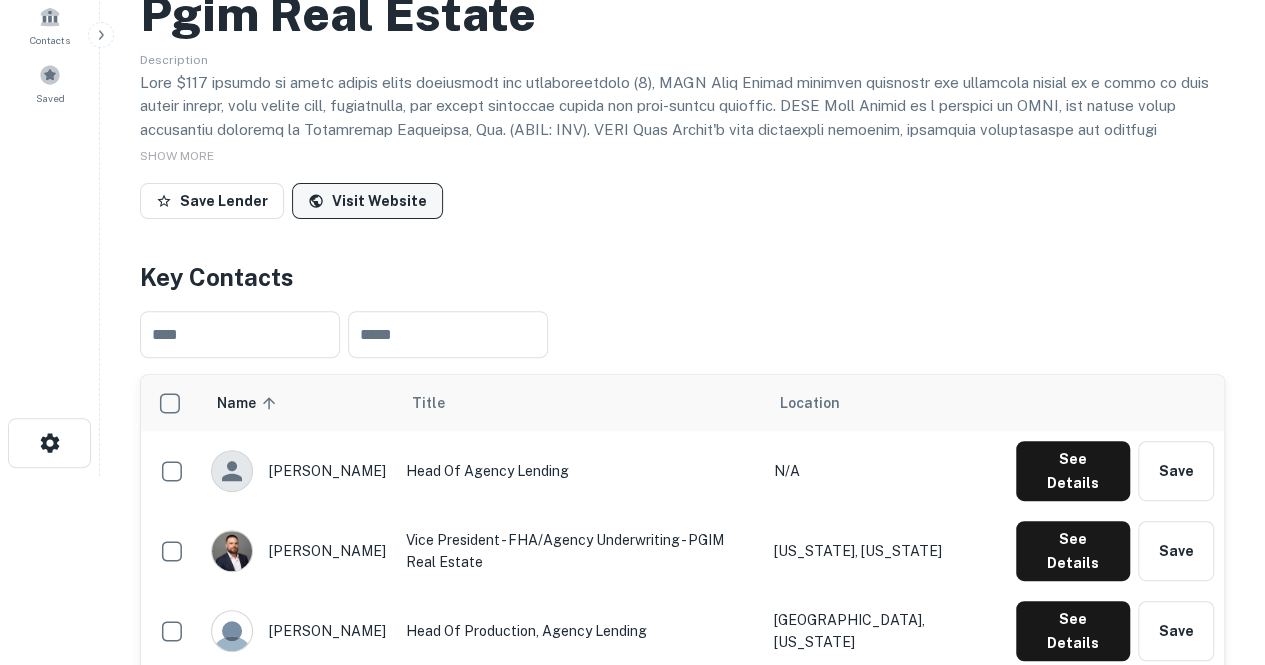 scroll, scrollTop: 132, scrollLeft: 0, axis: vertical 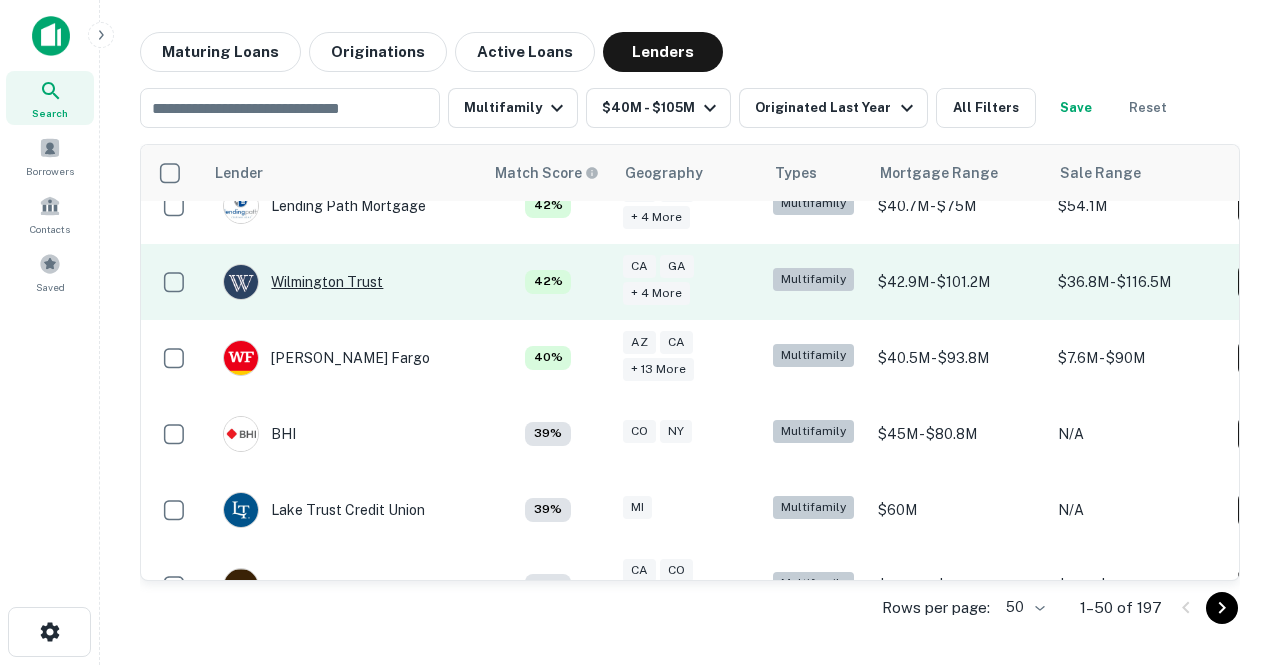 click on "Wilmington Trust" at bounding box center [303, 282] 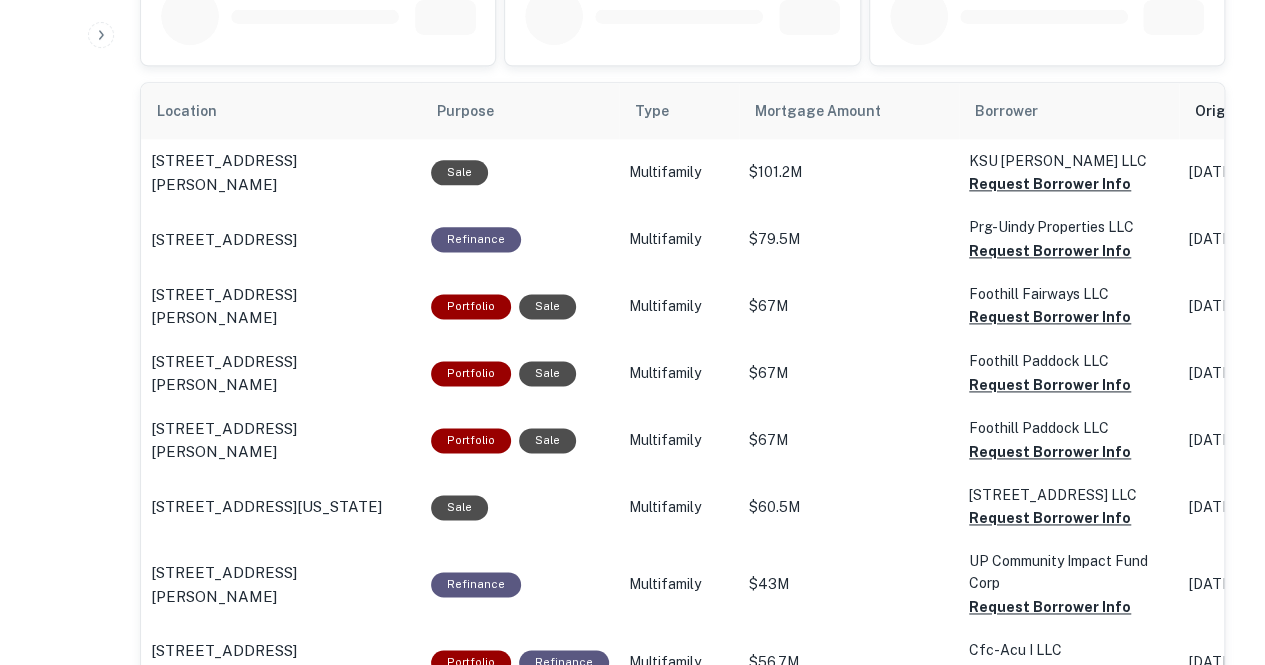 scroll, scrollTop: 1525, scrollLeft: 0, axis: vertical 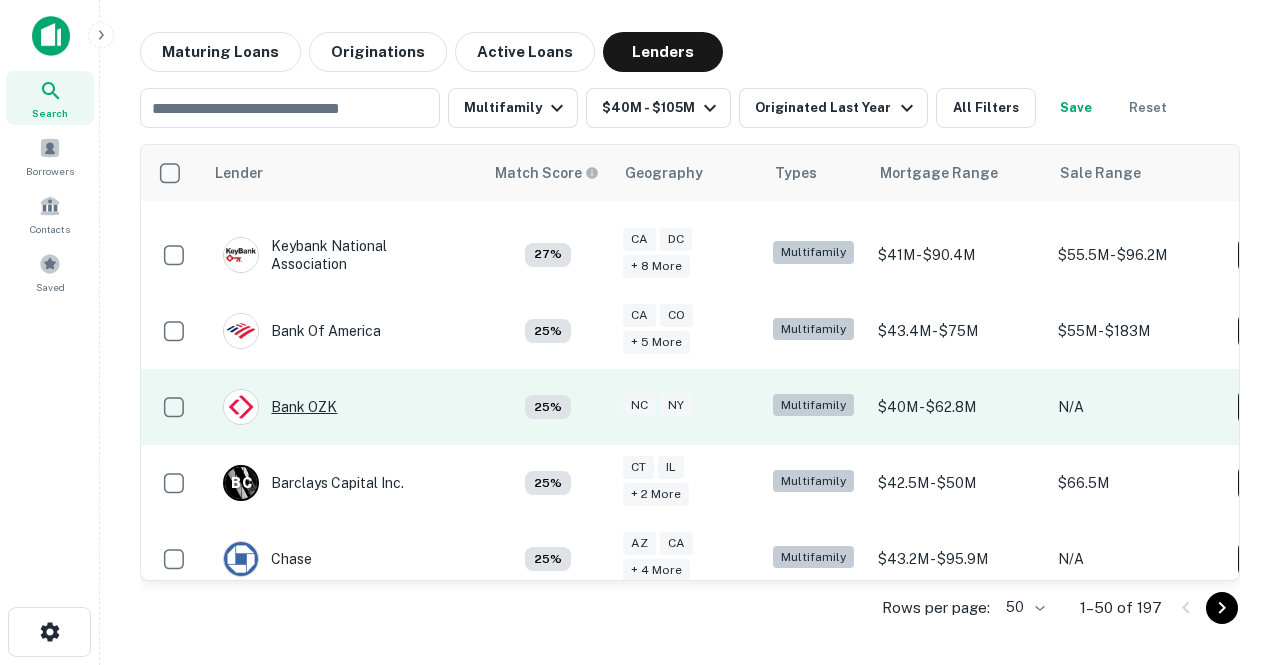 click on "Bank OZK" at bounding box center [280, 407] 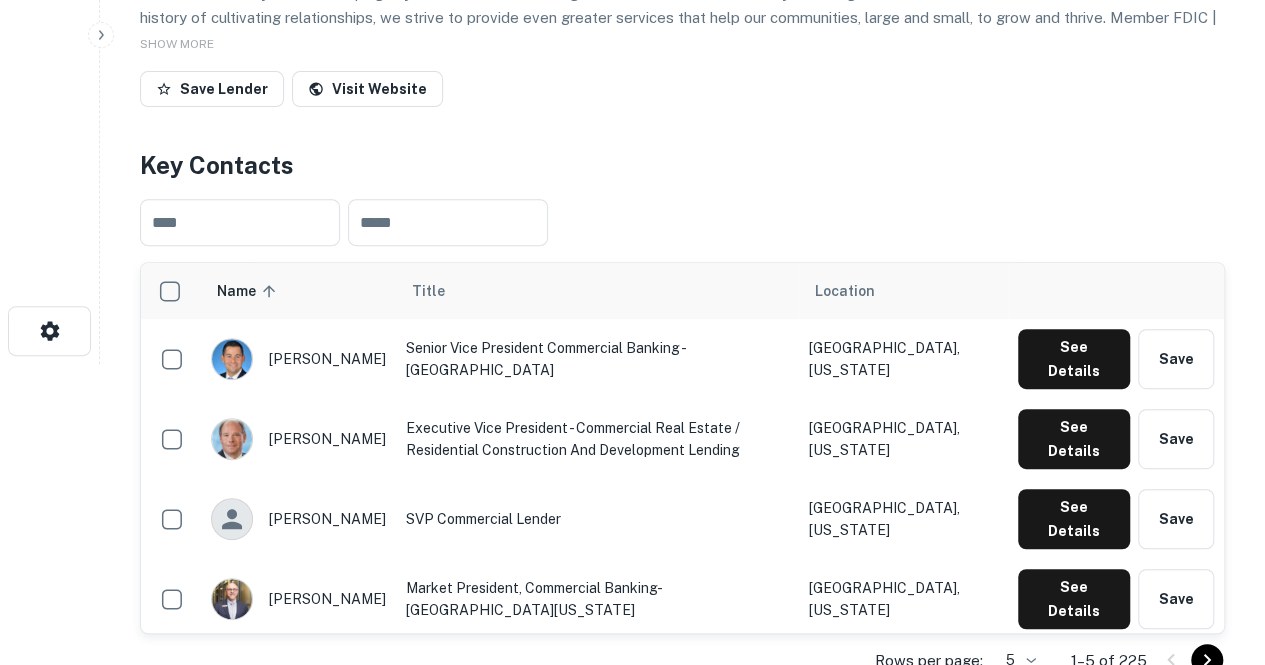 scroll, scrollTop: 241, scrollLeft: 0, axis: vertical 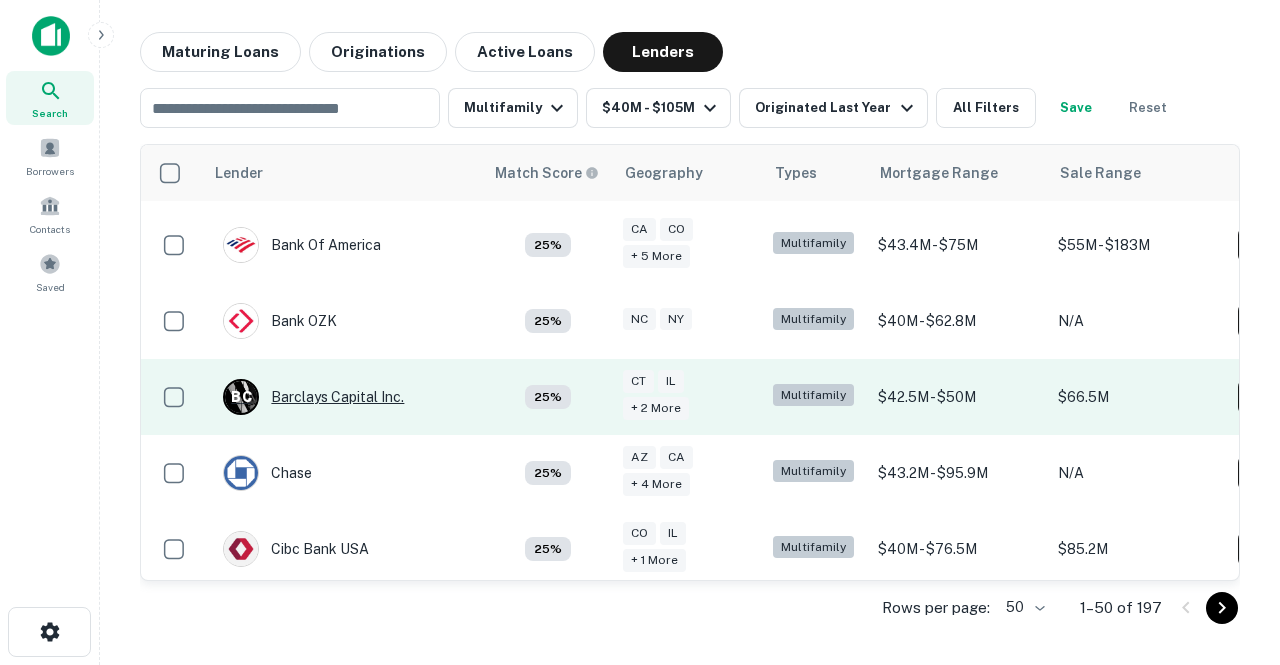 click on "B   C Barclays Capital Inc." at bounding box center (313, 397) 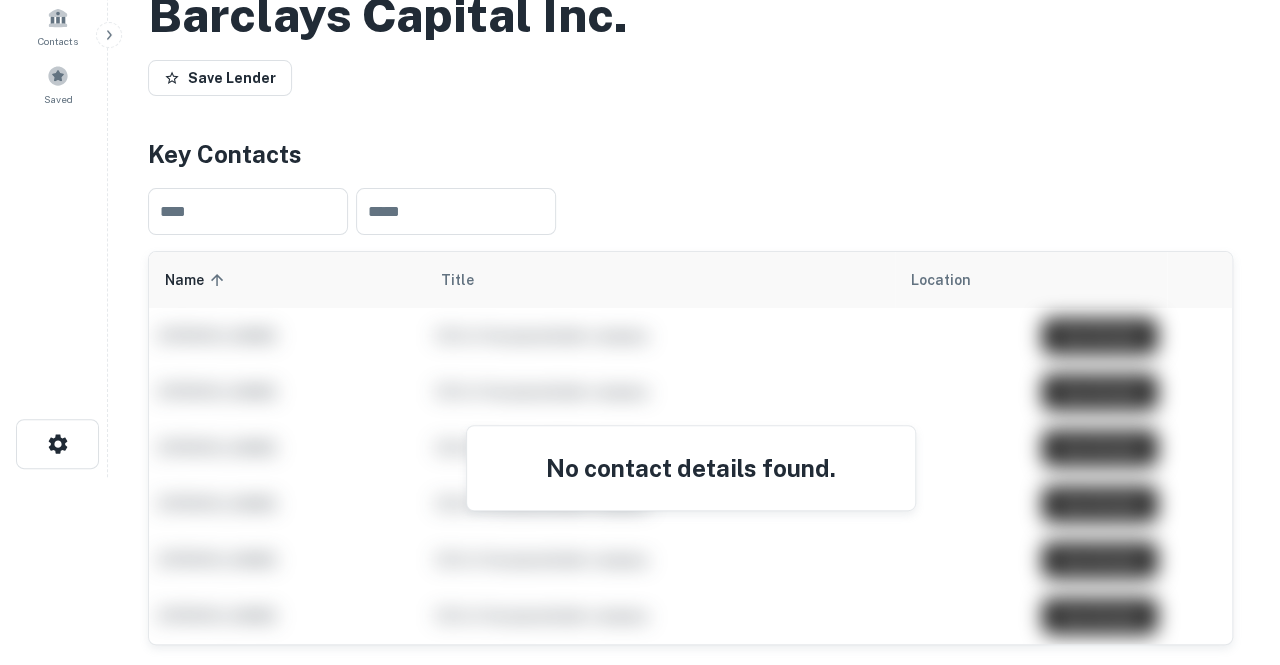 scroll, scrollTop: 0, scrollLeft: 0, axis: both 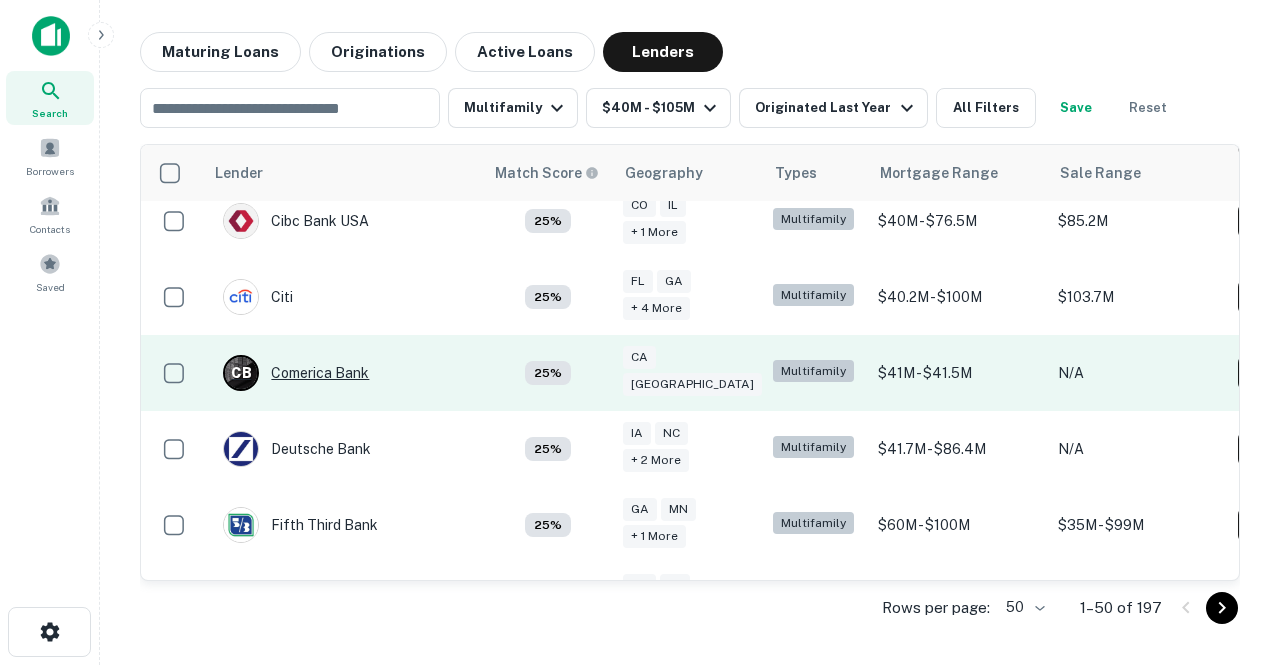 click on "C   B Comerica Bank" at bounding box center (296, 373) 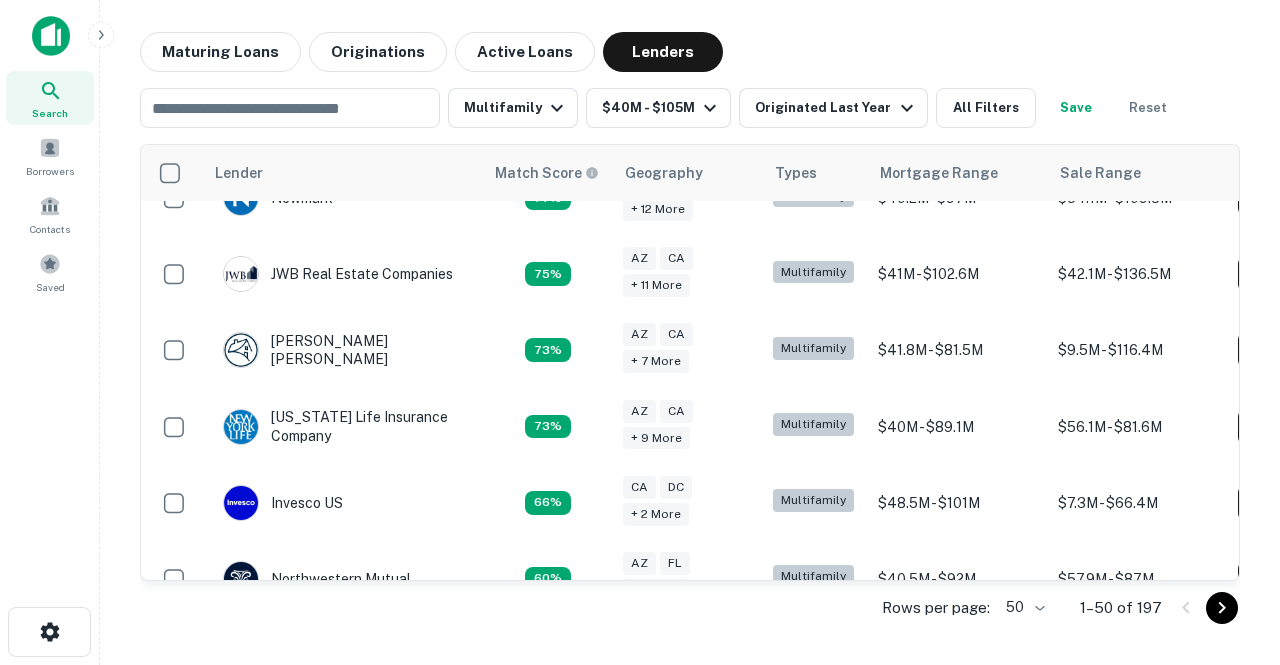 scroll, scrollTop: 422, scrollLeft: 0, axis: vertical 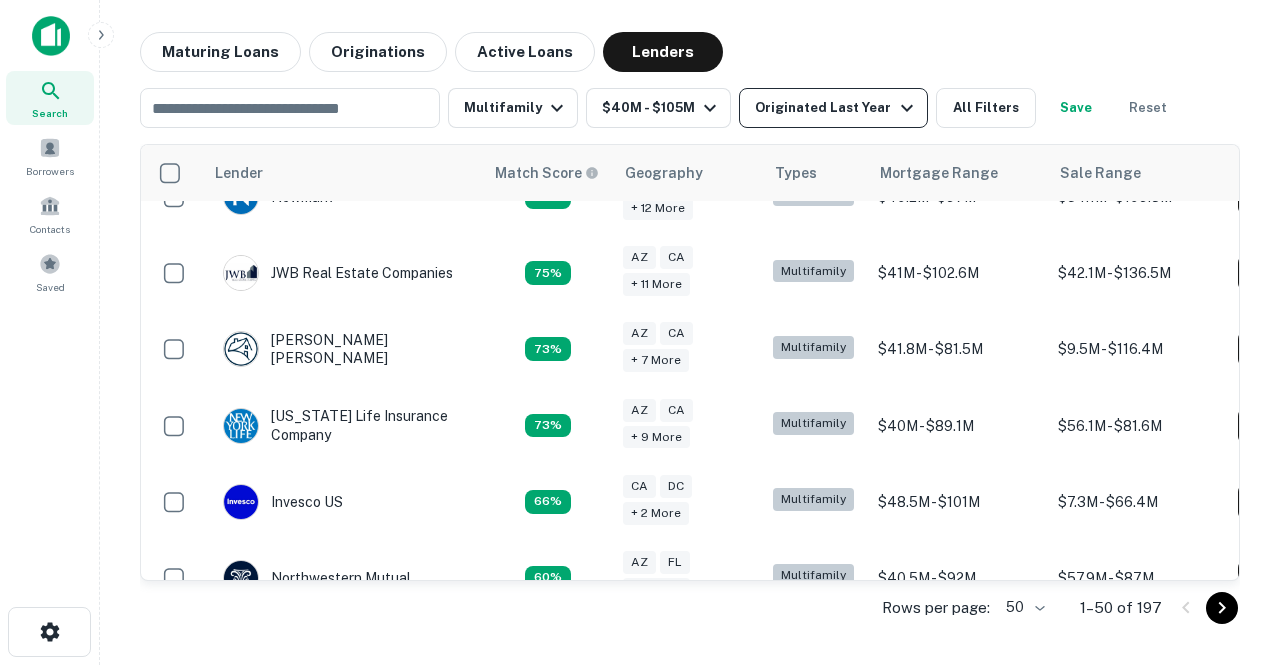 click on "Originated Last Year" at bounding box center (836, 108) 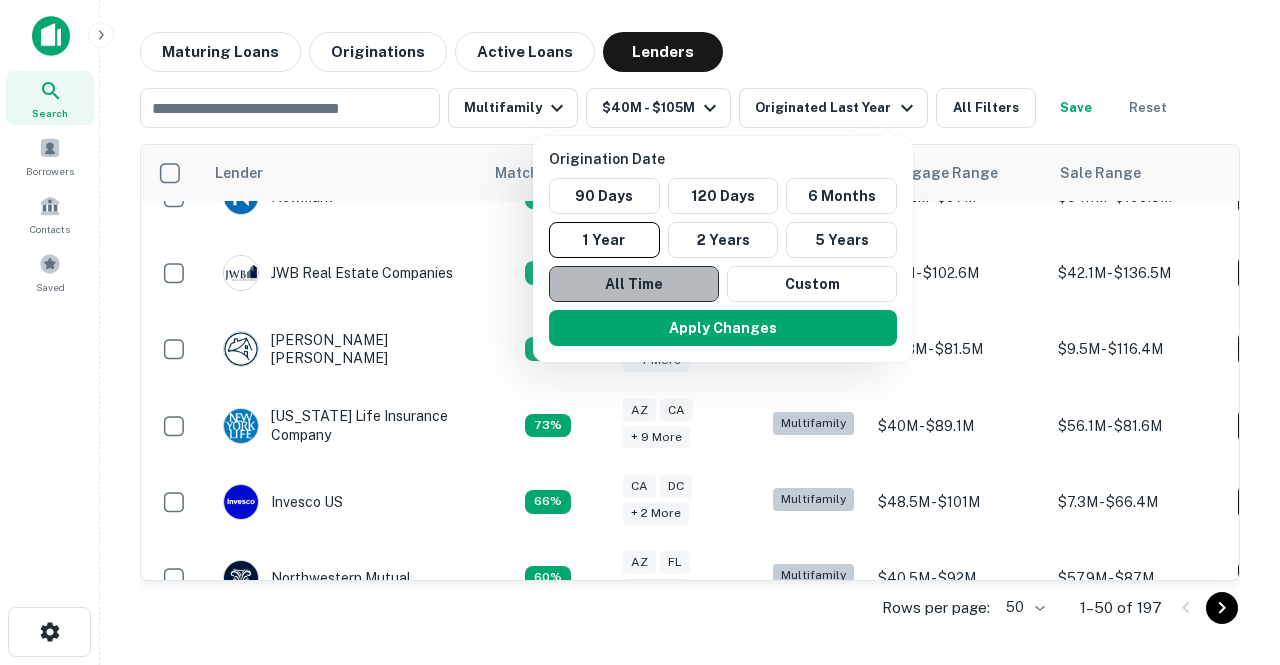 click on "All Time" at bounding box center (634, 284) 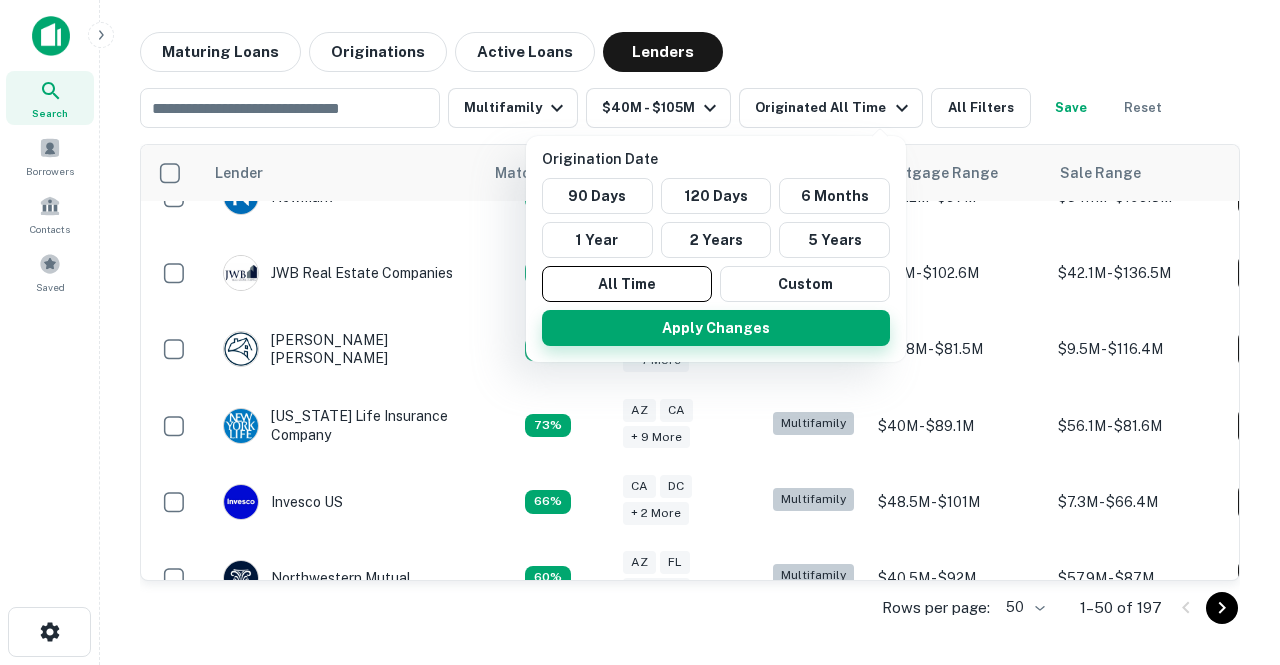 click on "Apply Changes" at bounding box center (716, 328) 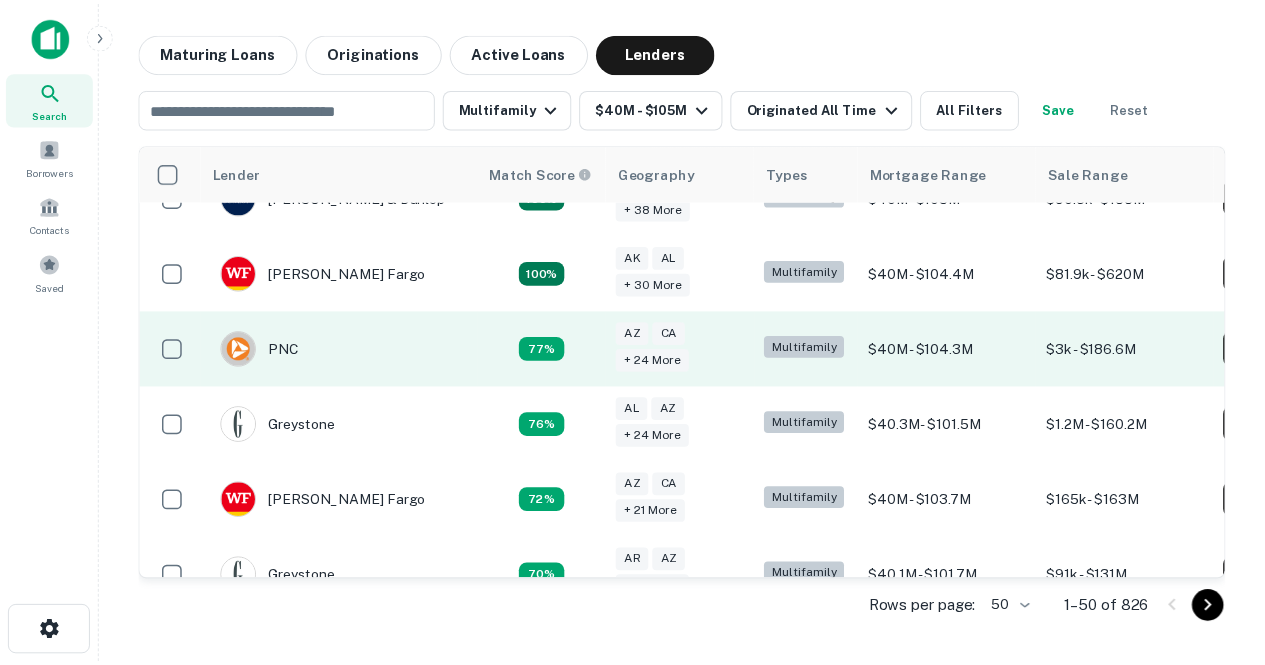 scroll, scrollTop: 0, scrollLeft: 0, axis: both 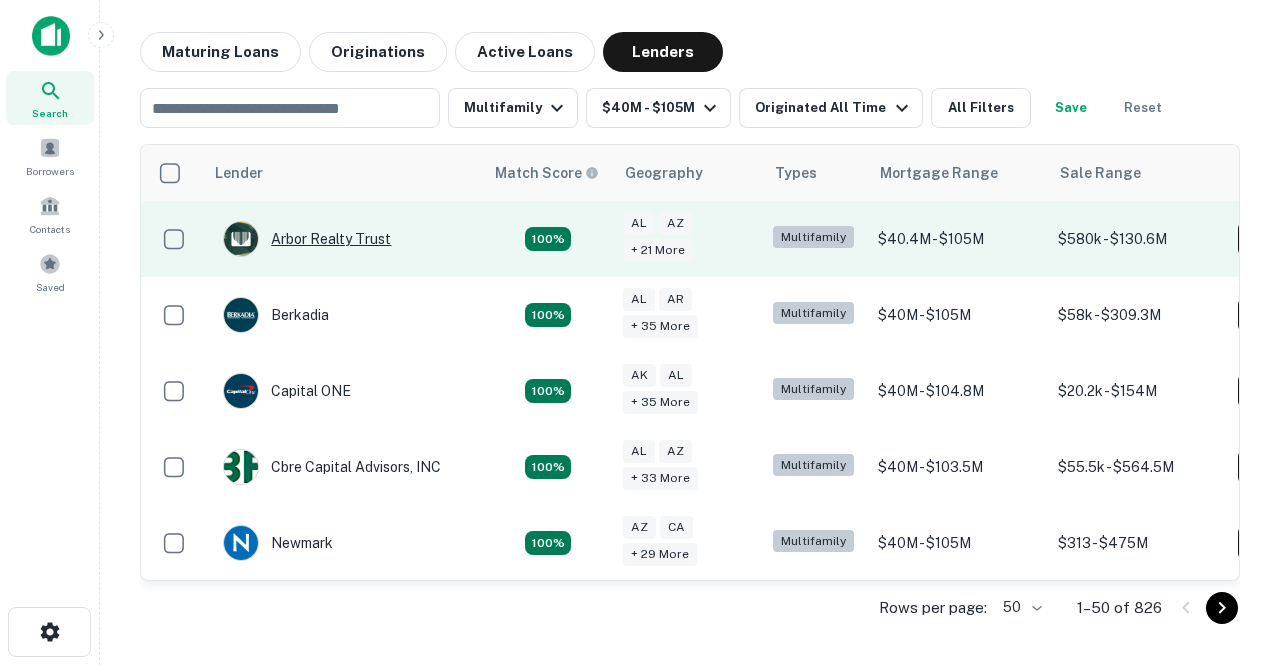 click on "Arbor Realty Trust" at bounding box center (307, 239) 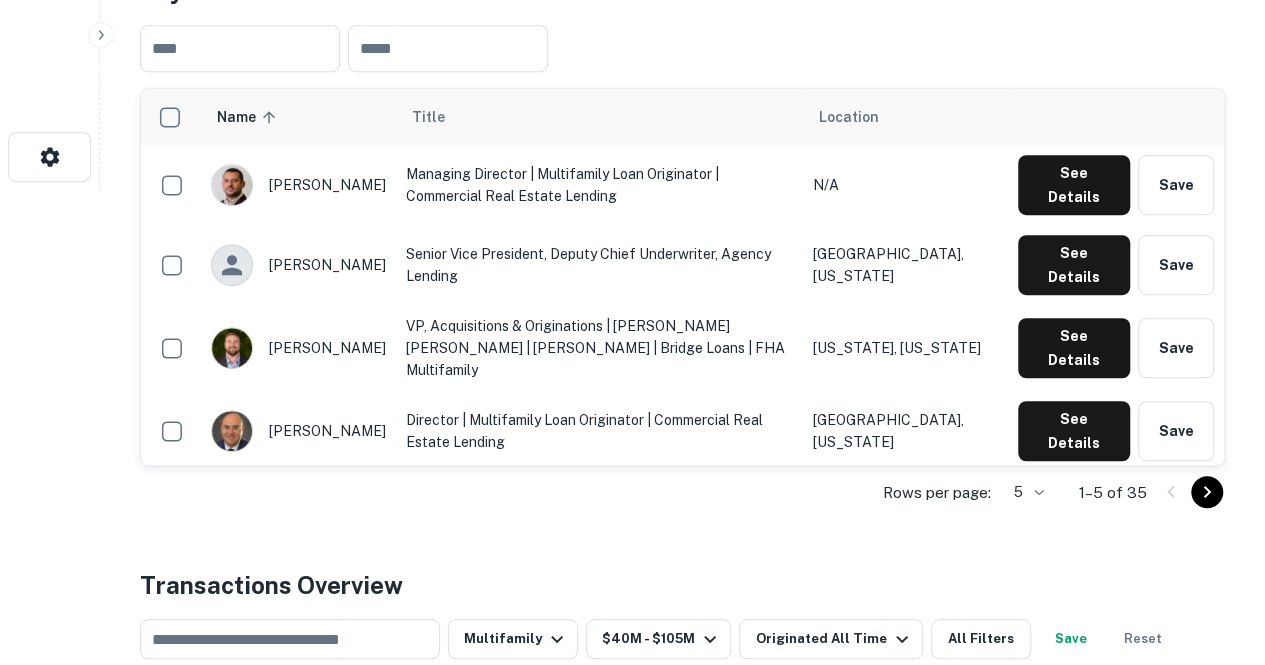 scroll, scrollTop: 382, scrollLeft: 0, axis: vertical 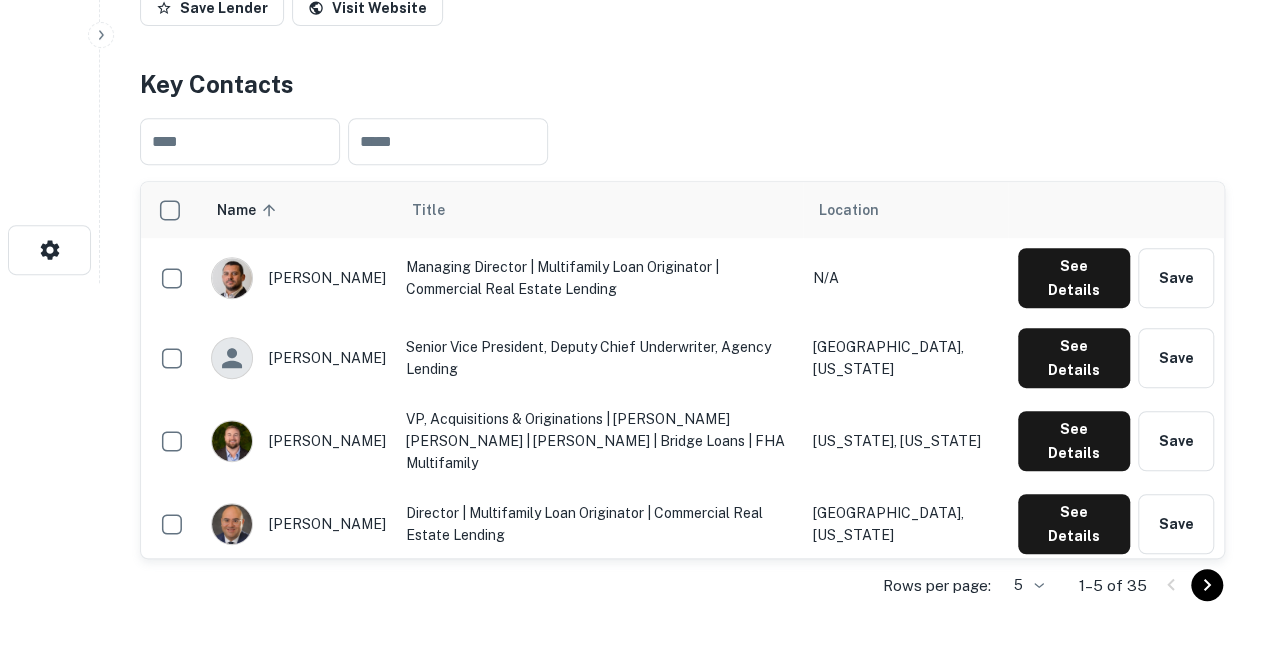click on "Search         Borrowers         Contacts         Saved     Back to search Arbor Realty Trust Description SHOW MORE Save Lender Visit Website Key Contacts ​ ​ Name sorted ascending Title Location [PERSON_NAME] Managing Director | Multifamily Loan Originator | Commercial Real Estate Lending N/A See Details Save [PERSON_NAME] Senior Vice President, Deputy Chief Underwriter, Agency Lending [GEOGRAPHIC_DATA], [US_STATE] See Details Save [PERSON_NAME] VP, Acquisitions & Originations | [PERSON_NAME] [PERSON_NAME] | [PERSON_NAME] | Bridge Loans | FHA Multifamily [US_STATE], [US_STATE] See Details Save [PERSON_NAME] Director | Multifamily Loan Originator | Commercial Real Estate Lending [GEOGRAPHIC_DATA], [US_STATE] See Details Save [PERSON_NAME] Vice President Originator | Multifamily Loan Originator | Commercial Real Estate Lending [US_STATE], [US_STATE] See Details Save Rows per page: 5 * 1–5 of 35 Transactions Overview ​ Multifamily $40M - $105M Originated All Time All Filters Save Reset Loans Originated N/A Average LTV N/A N/A Location -" at bounding box center (632, -50) 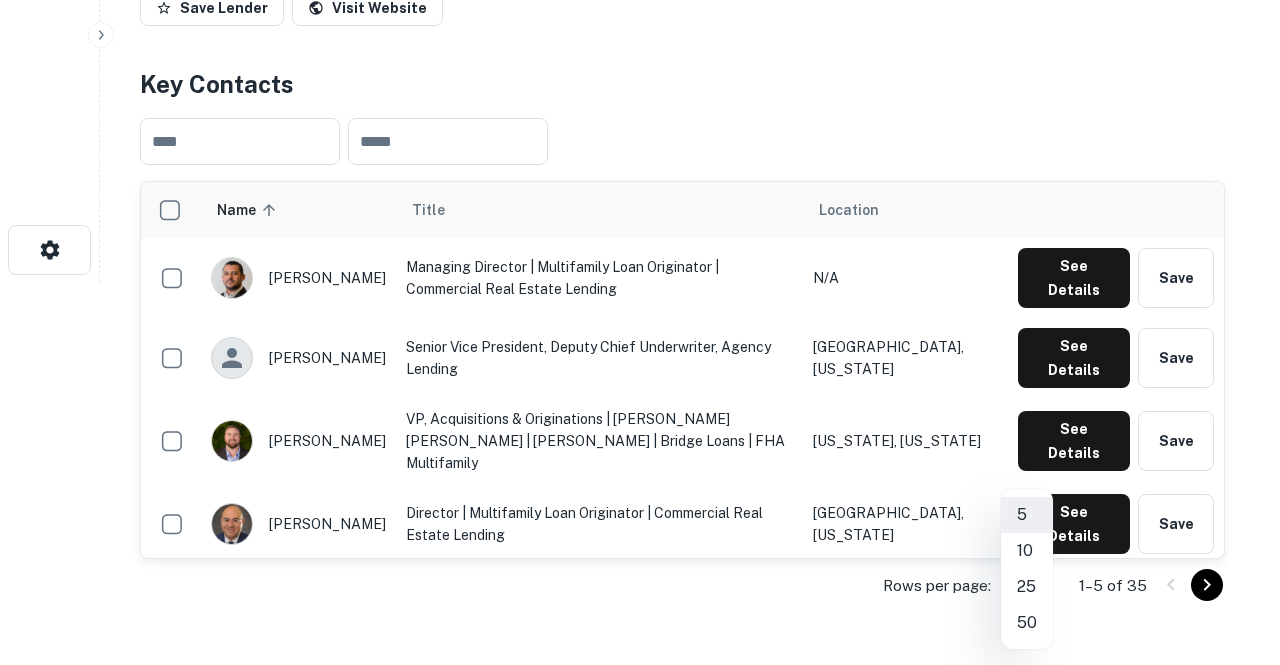 click on "50" at bounding box center [1027, 623] 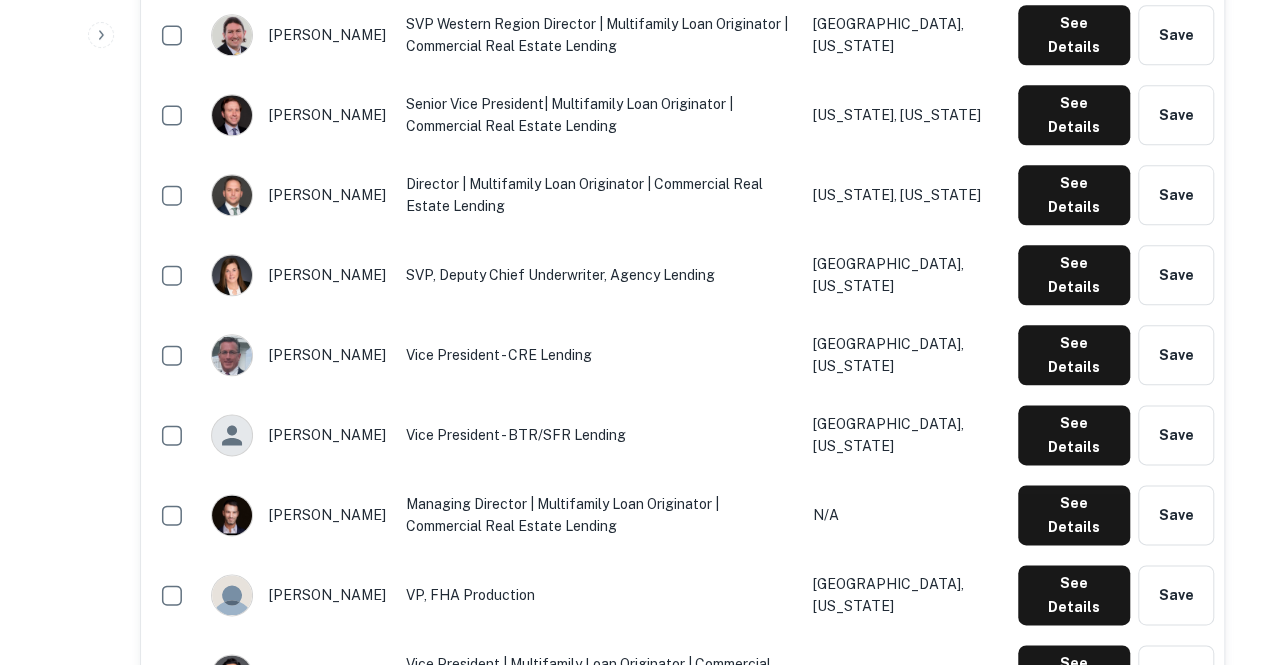 scroll, scrollTop: 1038, scrollLeft: 0, axis: vertical 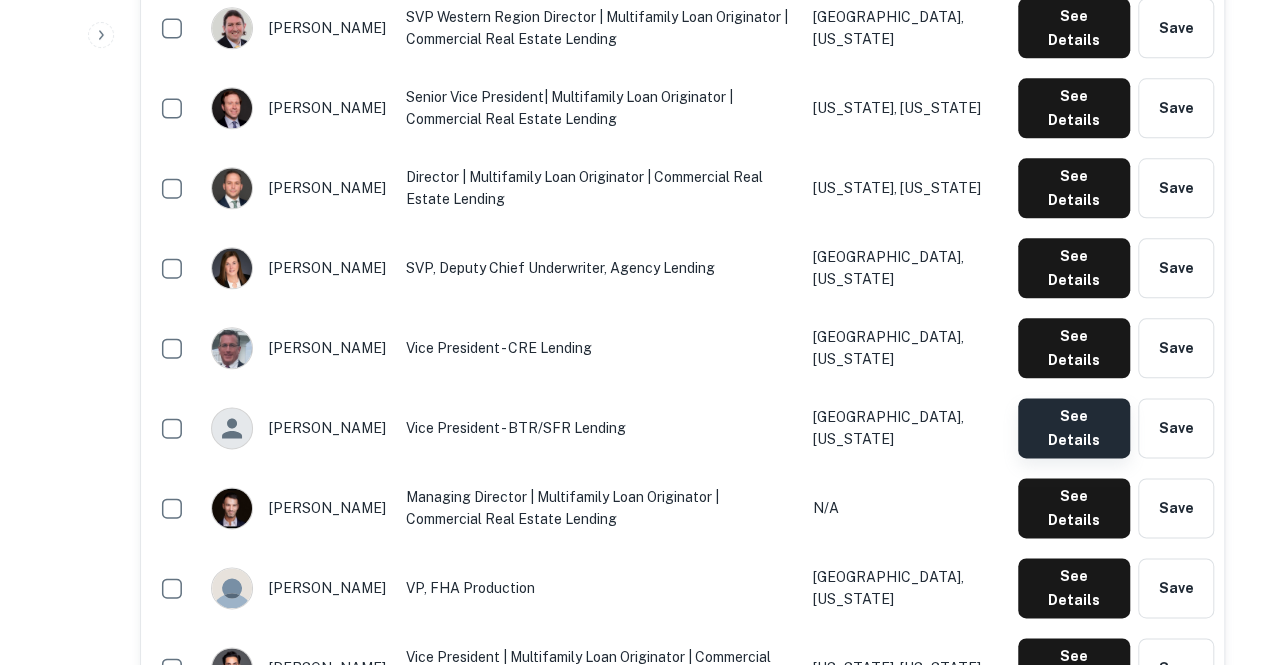 click on "See Details" at bounding box center (1074, -378) 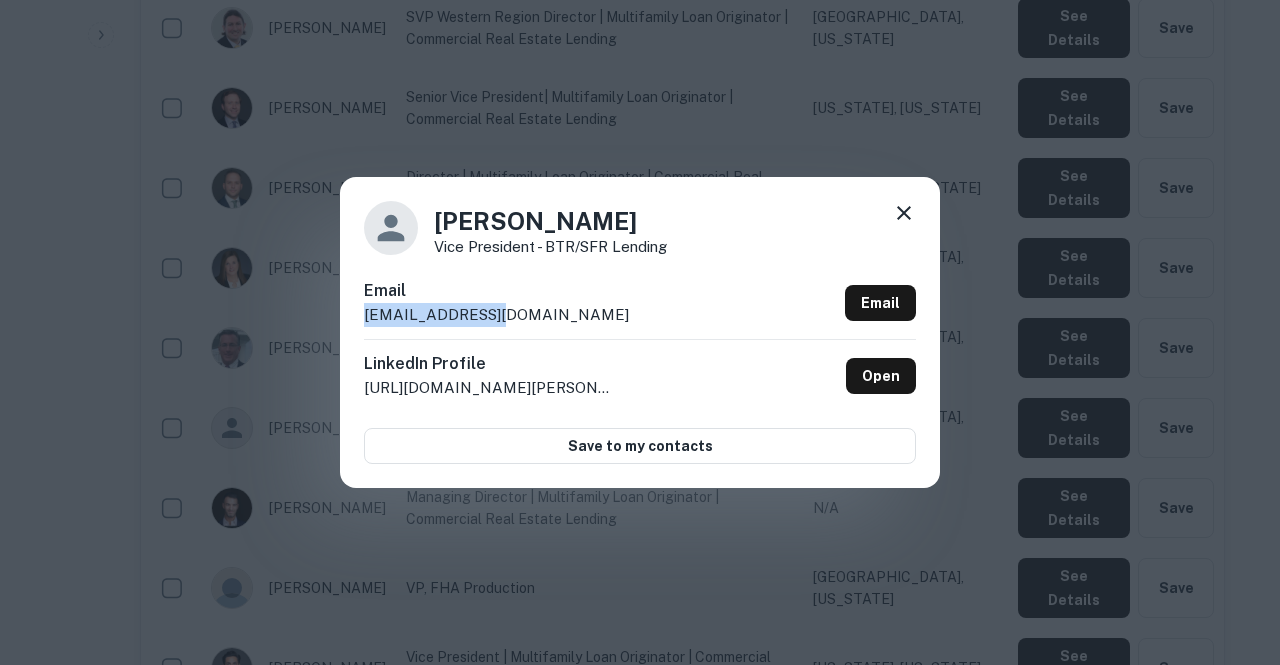 drag, startPoint x: 362, startPoint y: 314, endPoint x: 508, endPoint y: 322, distance: 146.21901 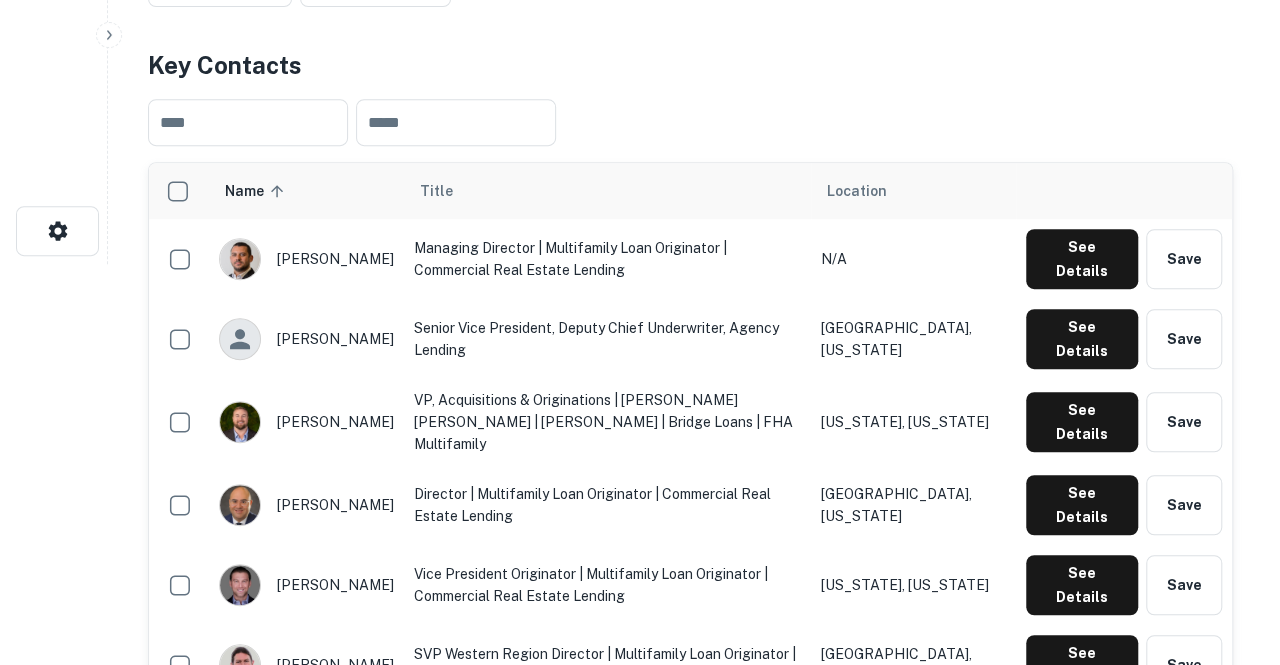 scroll, scrollTop: 0, scrollLeft: 0, axis: both 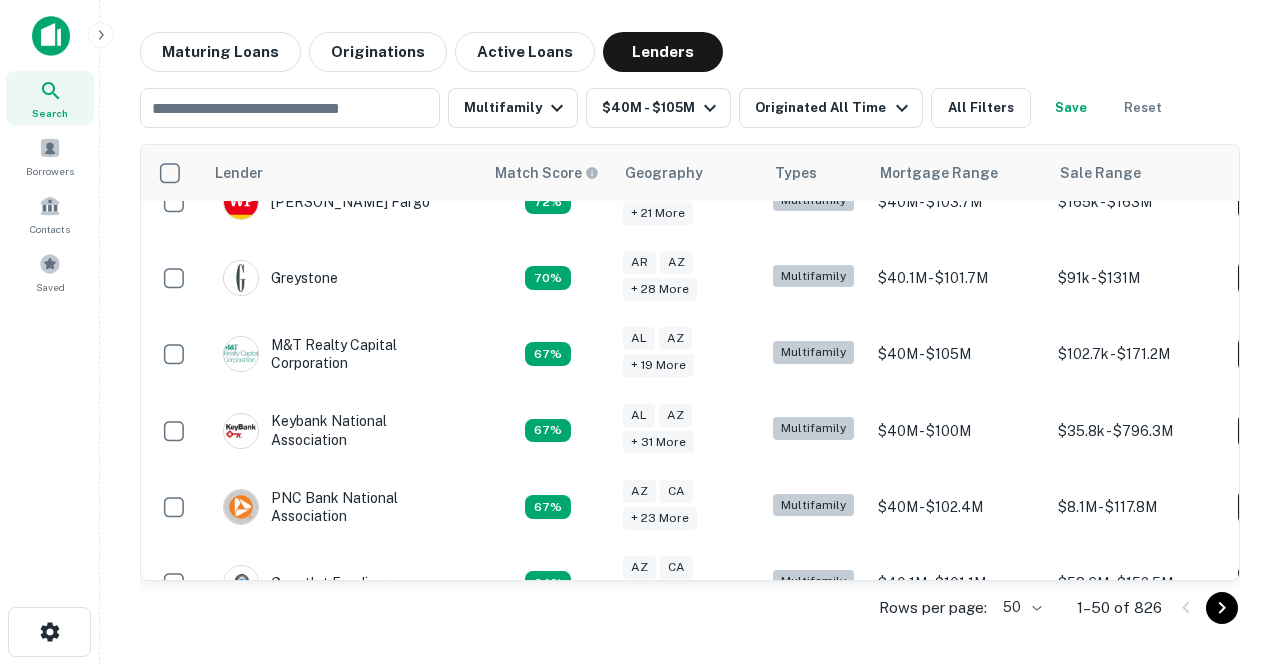 click on "M&T Realty Capital Corporation" at bounding box center (343, 354) 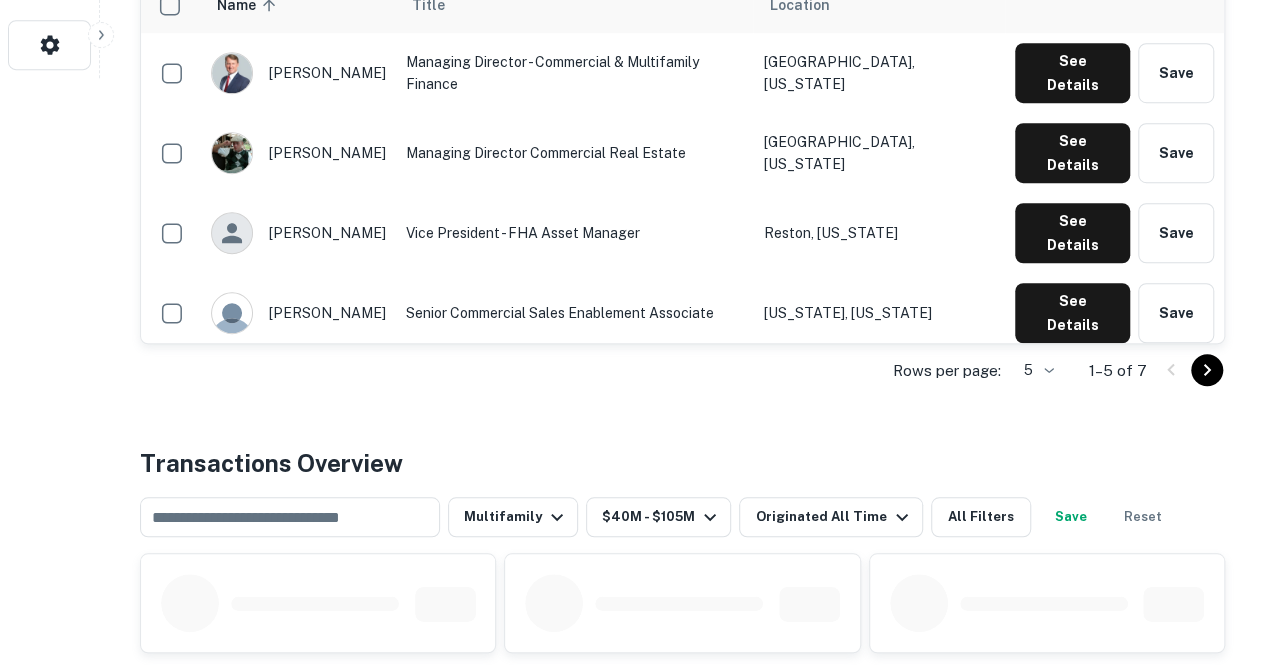 scroll, scrollTop: 588, scrollLeft: 0, axis: vertical 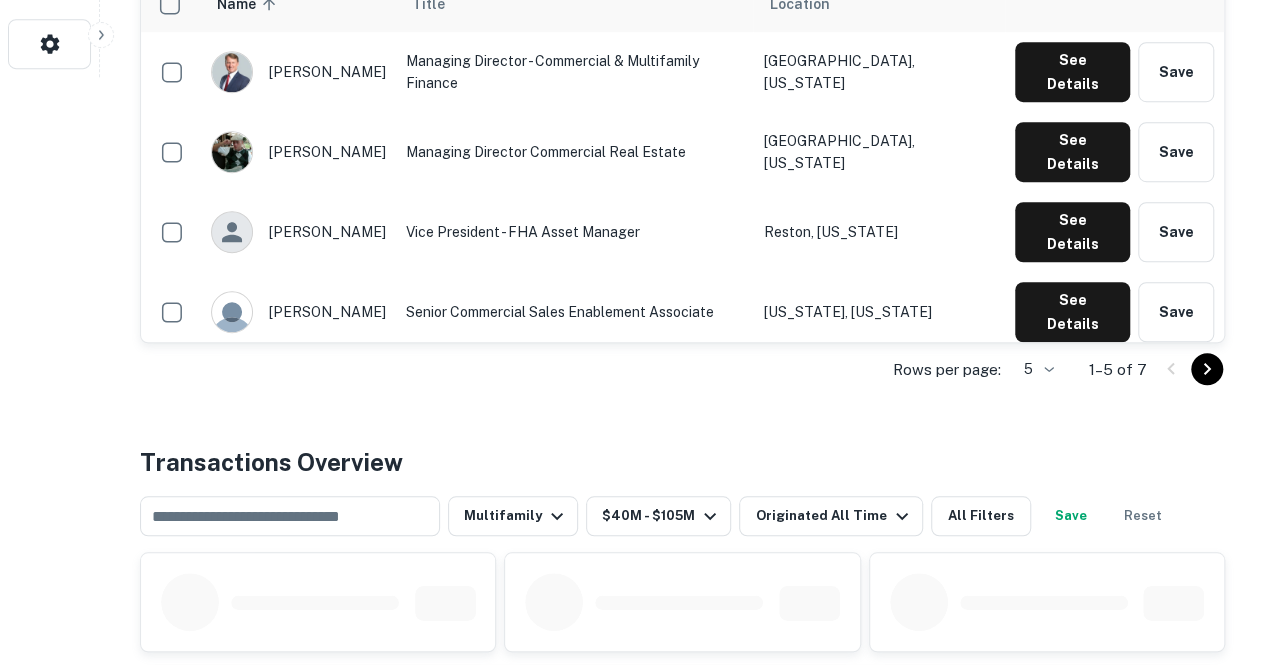 click on "Search         Borrowers         Contacts         Saved     Back to search M&T Realty Capital Corporation Description M&T Realty Capital Corporation is a commercial real estate company based out of [GEOGRAPHIC_DATA][US_STATE], [GEOGRAPHIC_DATA].
Equal Housing Lender. © 2024 M&T Realty Capital Corporation. Member FDIC. NMLS# 1024366. All rights reserved. M&T Realty Capital Corporation is a wholly owned subsidiary of M&T Bank. Member FDIC. SHOW MORE Save Lender Visit Website Key Contacts ​ ​ Name sorted ascending Title Location [PERSON_NAME] Managing Director - Commercial & Multifamily Finance [GEOGRAPHIC_DATA], [US_STATE] See Details Save [PERSON_NAME] Managing Director Commercial Real Estate [GEOGRAPHIC_DATA], [US_STATE] See Details Save [PERSON_NAME] Vice President - FHA Asset Manager [GEOGRAPHIC_DATA], [US_STATE] See Details Save [PERSON_NAME] Senior Commercial Sales Enablement Associate [US_STATE], [US_STATE] See Details Save [PERSON_NAME] Assistant Vice President | RCC Underwriter (FHA) N/A See Details Save 5 * -" at bounding box center [632, -256] 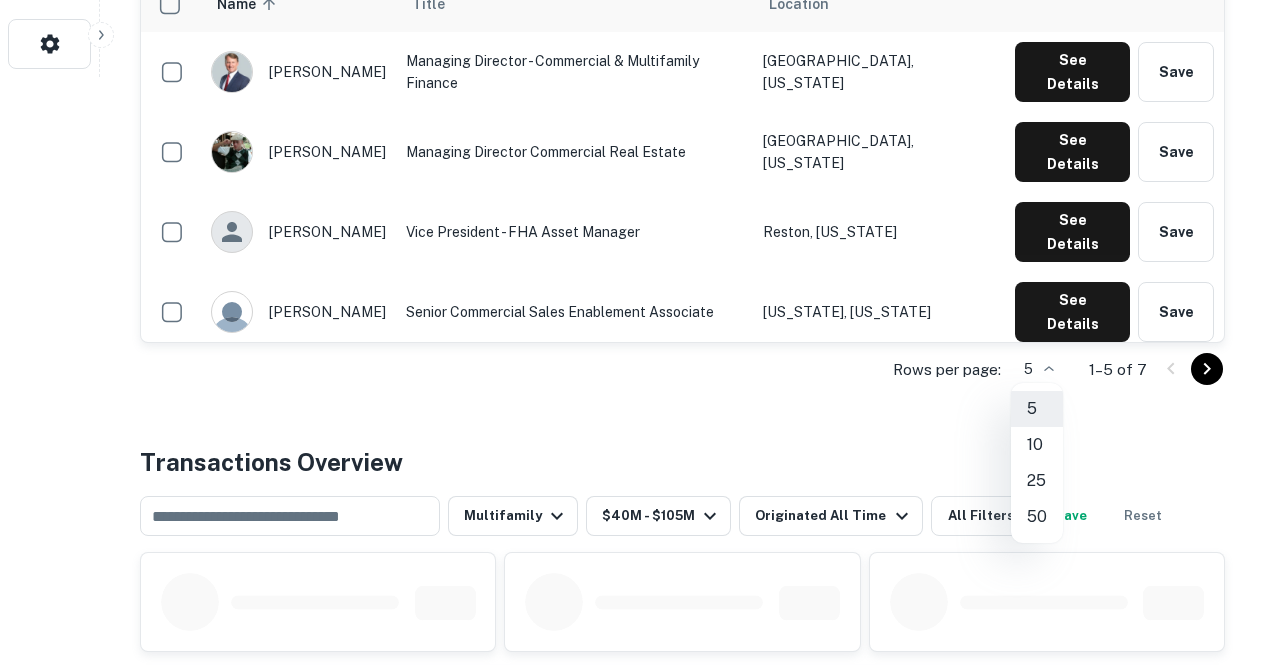 click on "50" at bounding box center [1037, 517] 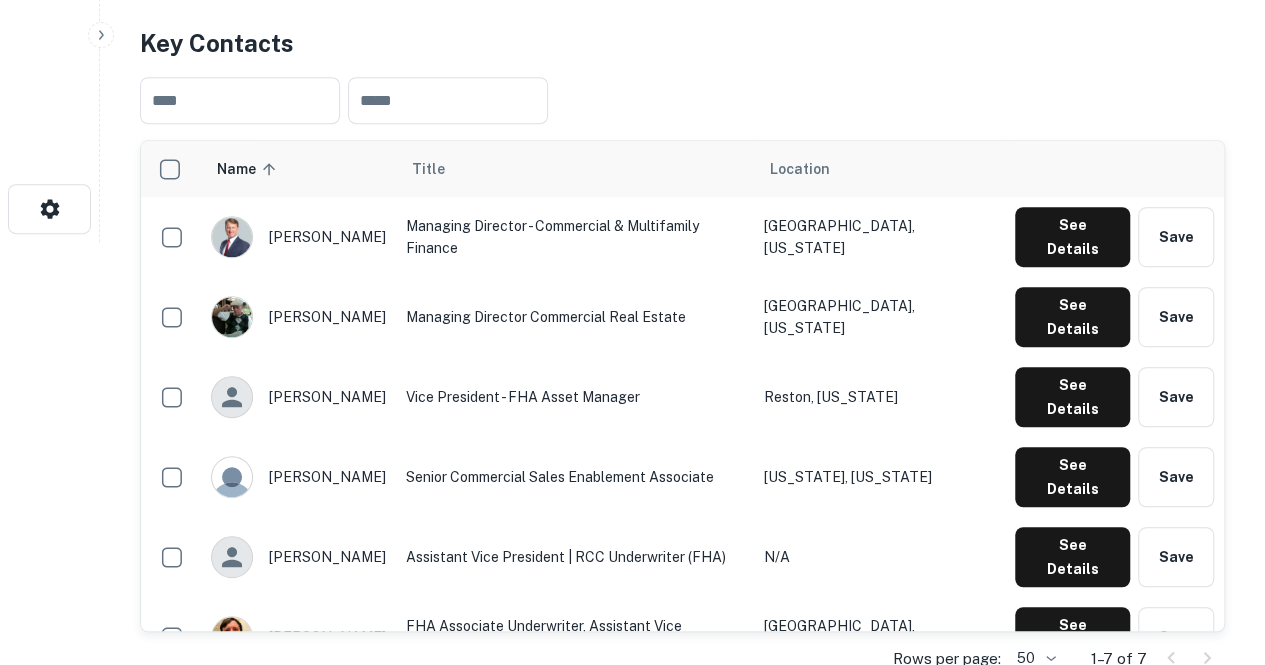 scroll, scrollTop: 422, scrollLeft: 0, axis: vertical 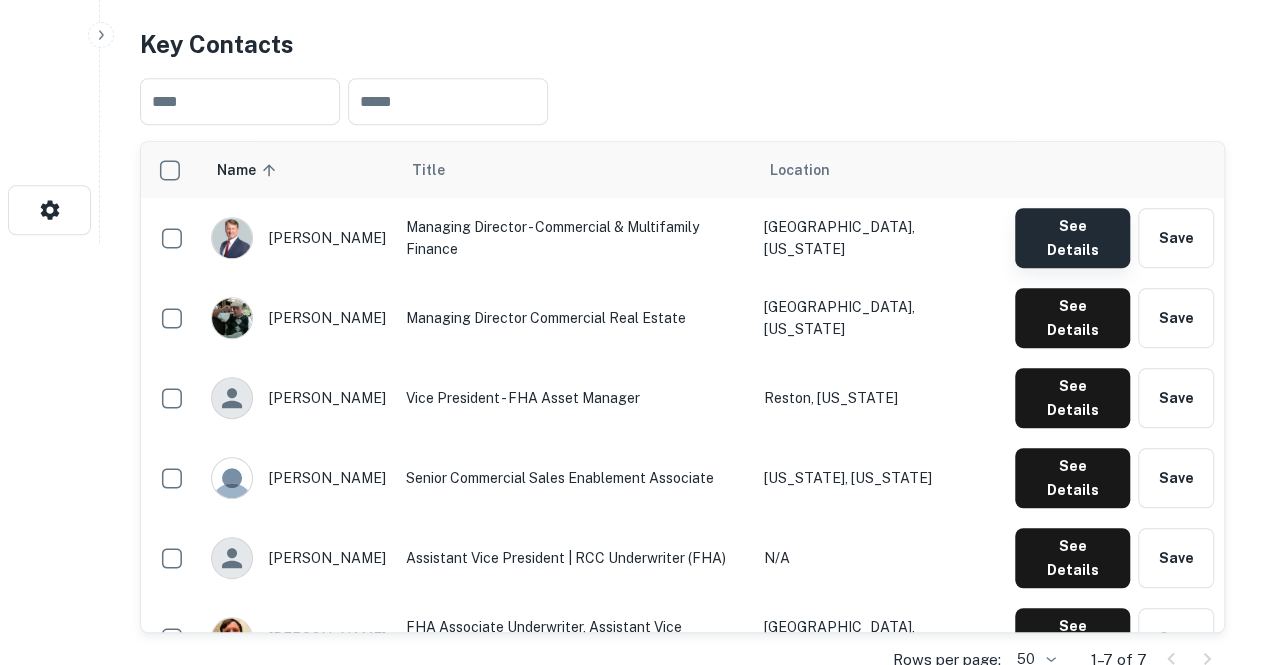 click on "See Details" at bounding box center [1072, 238] 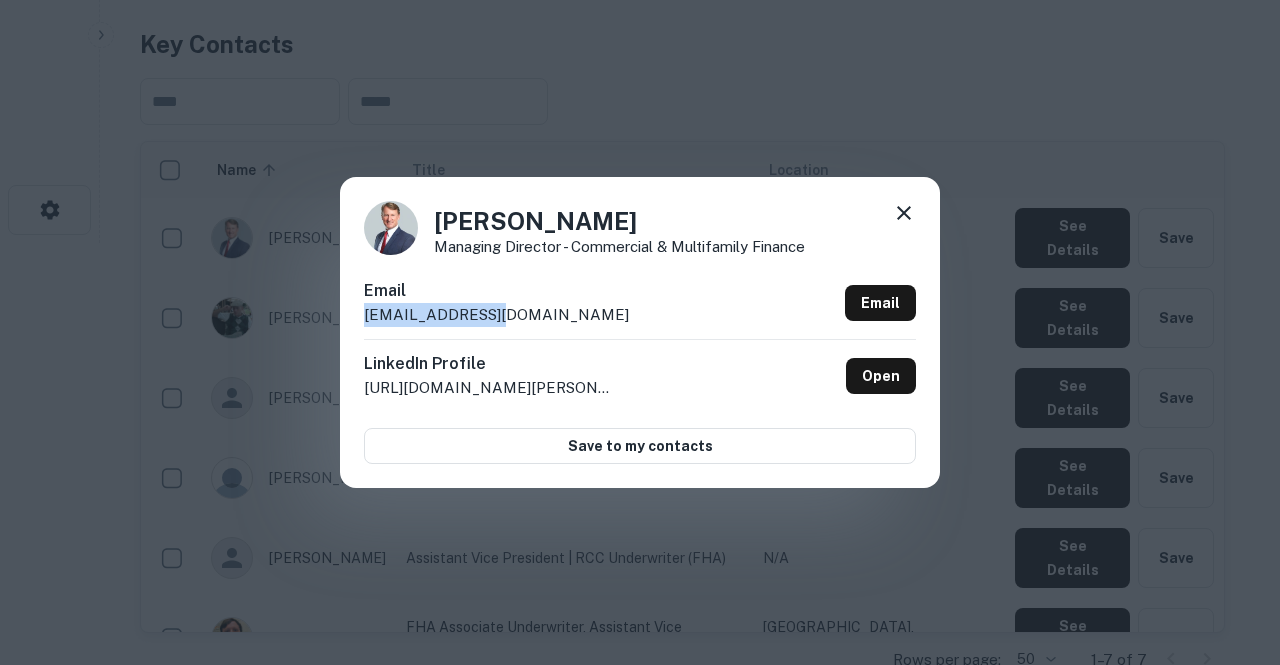 drag, startPoint x: 494, startPoint y: 316, endPoint x: 354, endPoint y: 322, distance: 140.12851 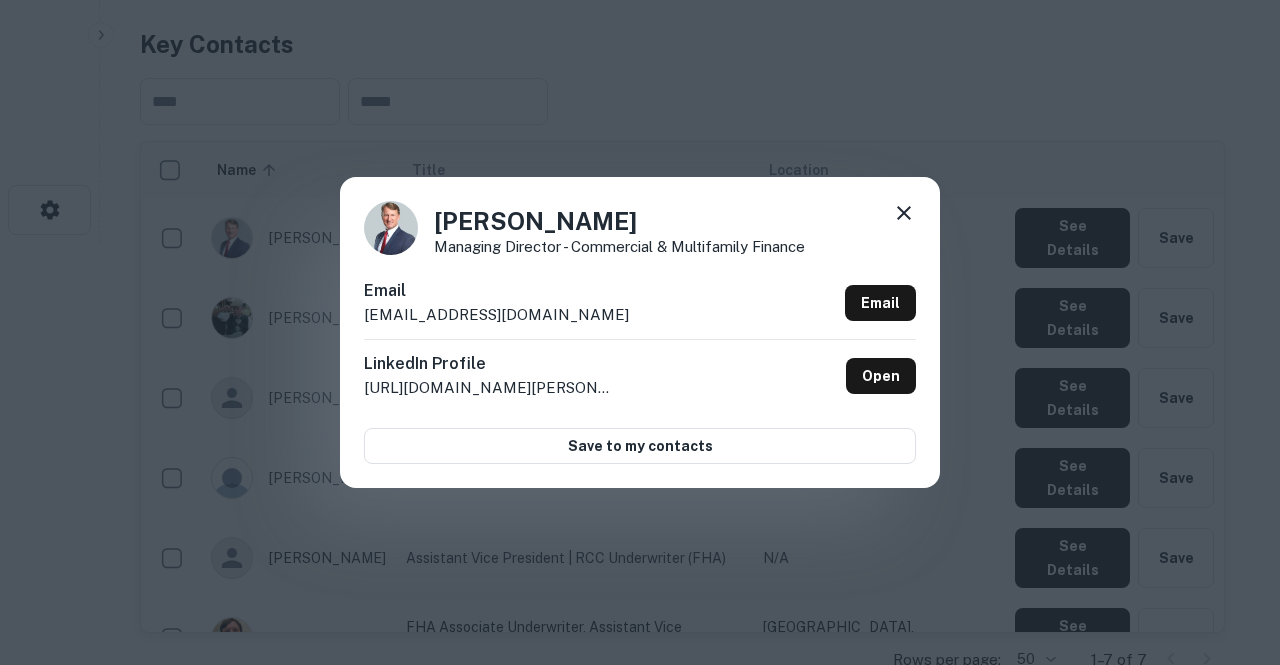 click on "[PERSON_NAME] Managing Director - Commercial & Multifamily Finance Email [EMAIL_ADDRESS][DOMAIN_NAME] Email LinkedIn Profile [URL][DOMAIN_NAME][PERSON_NAME] Open Save to my contacts" at bounding box center [640, 332] 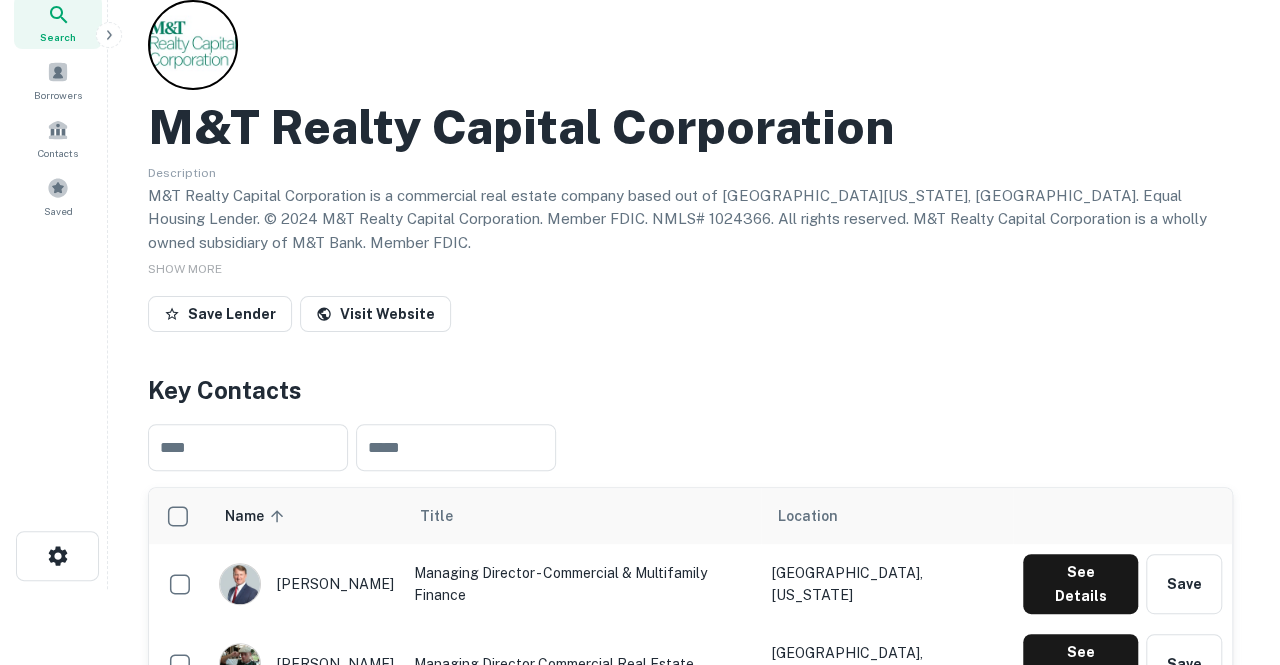 scroll, scrollTop: 0, scrollLeft: 0, axis: both 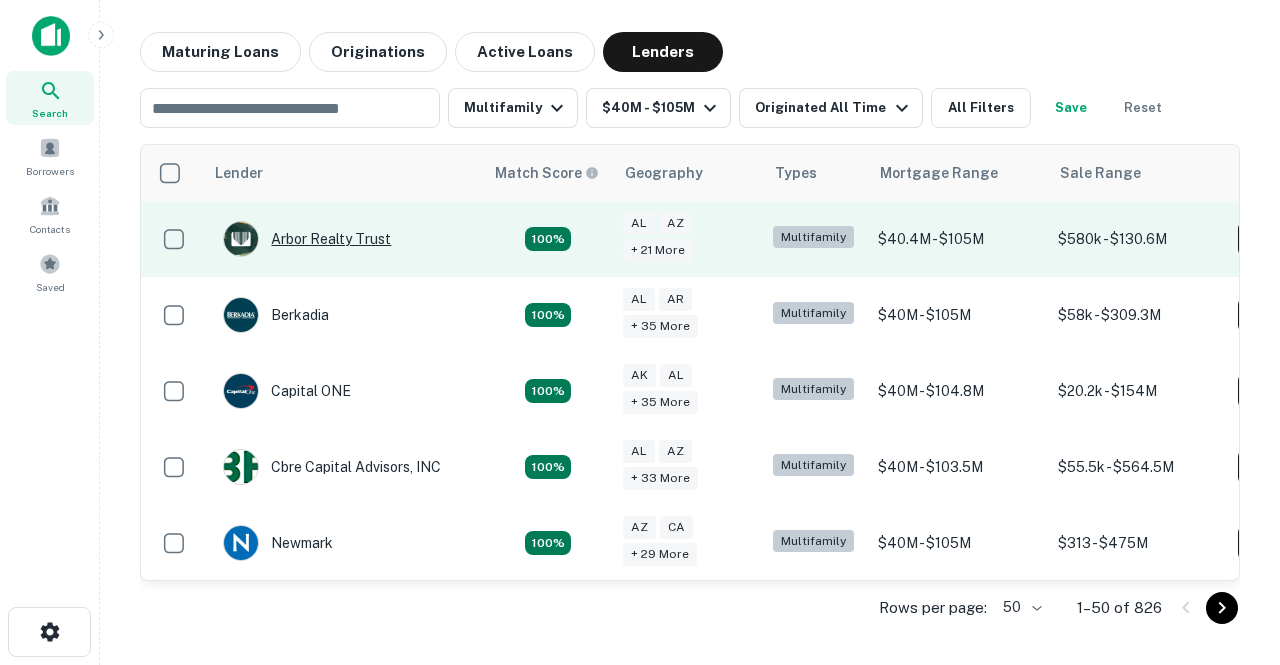 click on "Arbor Realty Trust" at bounding box center [307, 239] 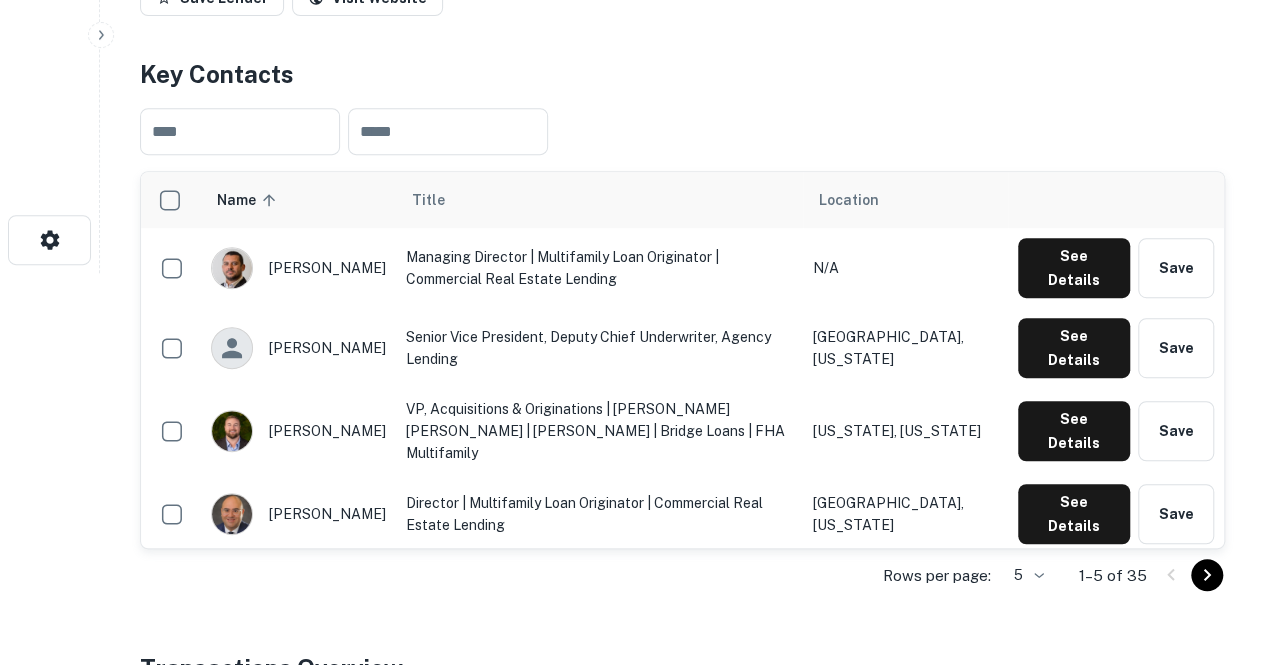 scroll, scrollTop: 393, scrollLeft: 0, axis: vertical 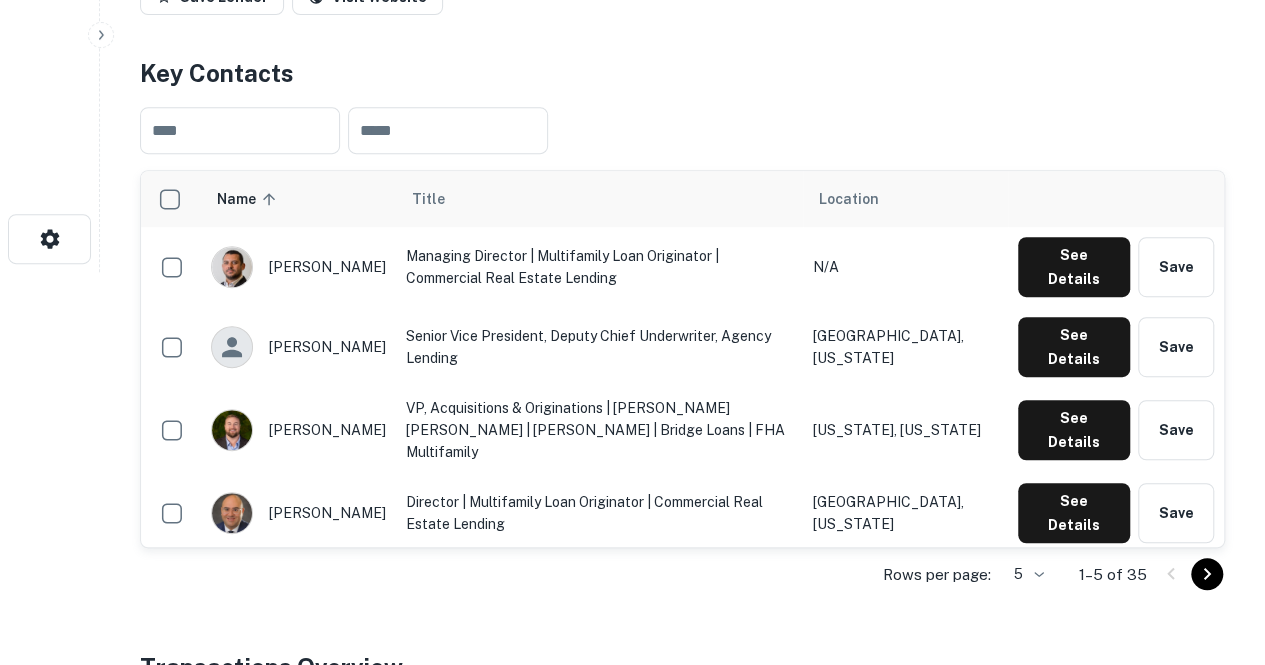 click on "Search         Borrowers         Contacts         Saved     Back to search Arbor Realty Trust Description SHOW MORE Save Lender Visit Website Key Contacts ​ ​ Name sorted ascending Title Location [PERSON_NAME] Managing Director | Multifamily Loan Originator | Commercial Real Estate Lending N/A See Details Save [PERSON_NAME] Senior Vice President, Deputy Chief Underwriter, Agency Lending [GEOGRAPHIC_DATA], [US_STATE] See Details Save [PERSON_NAME] VP, Acquisitions & Originations | [PERSON_NAME] [PERSON_NAME] | [PERSON_NAME] | Bridge Loans | FHA Multifamily [US_STATE], [US_STATE] See Details Save [PERSON_NAME] Director | Multifamily Loan Originator | Commercial Real Estate Lending [GEOGRAPHIC_DATA], [US_STATE] See Details Save [PERSON_NAME] Vice President Originator | Multifamily Loan Originator | Commercial Real Estate Lending [US_STATE], [US_STATE] See Details Save Rows per page: 5 * 1–5 of 35 Transactions Overview ​ Multifamily $40M - $105M Originated All Time All Filters Save Reset Location Purpose Type Mortgage Amount Borrower LTV" at bounding box center [632, -61] 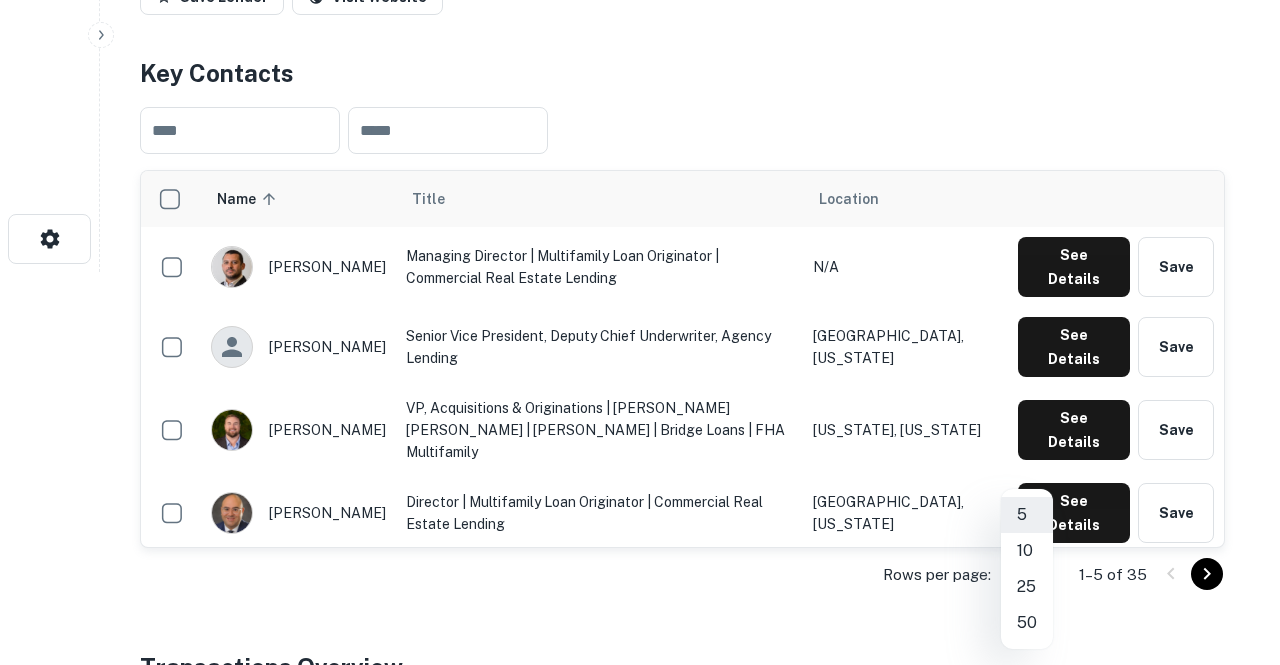 click on "50" at bounding box center [1027, 623] 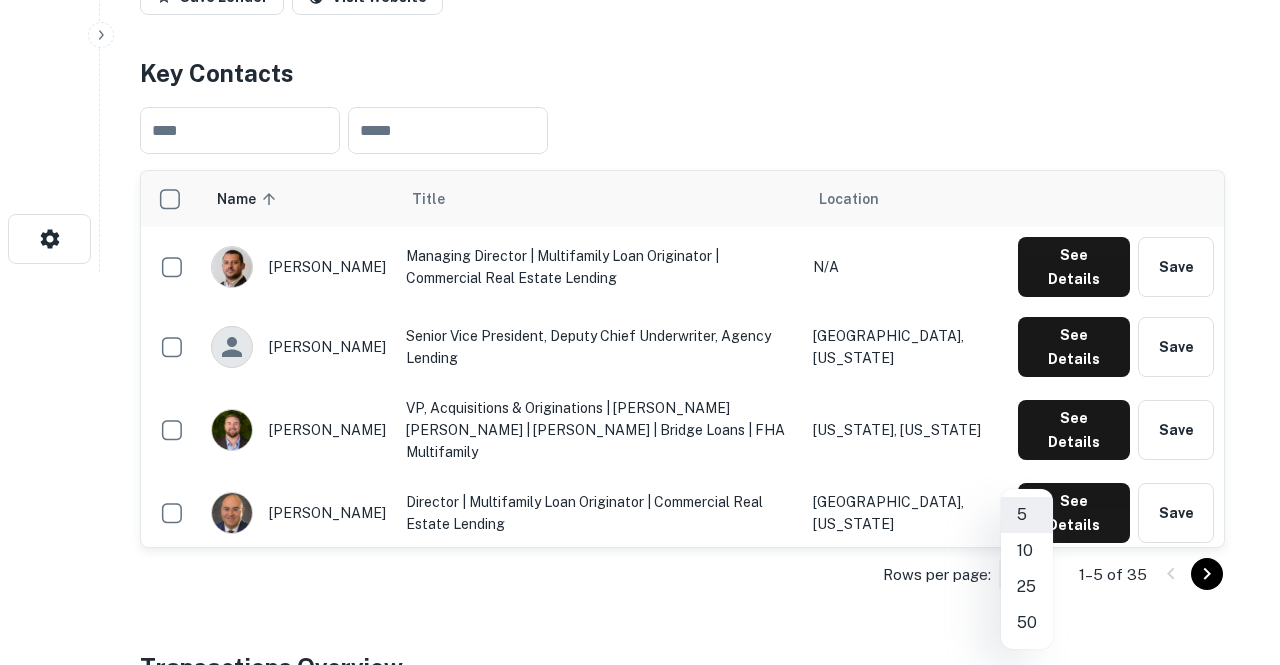 type on "**" 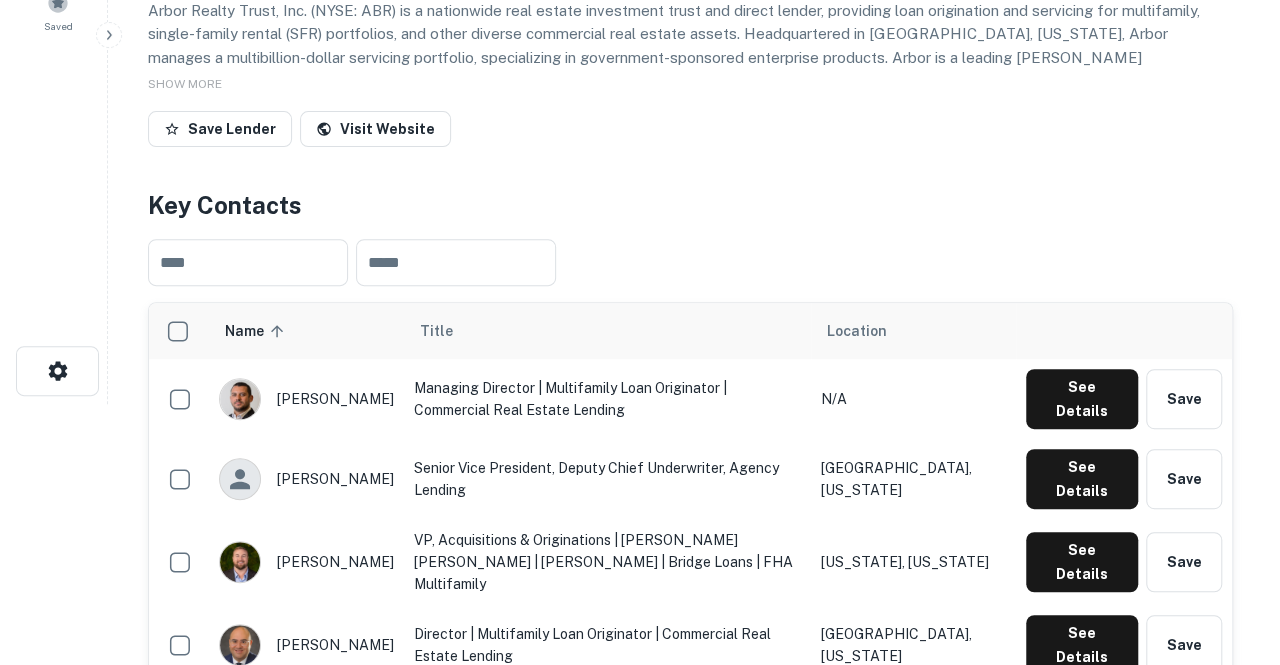 scroll, scrollTop: 0, scrollLeft: 0, axis: both 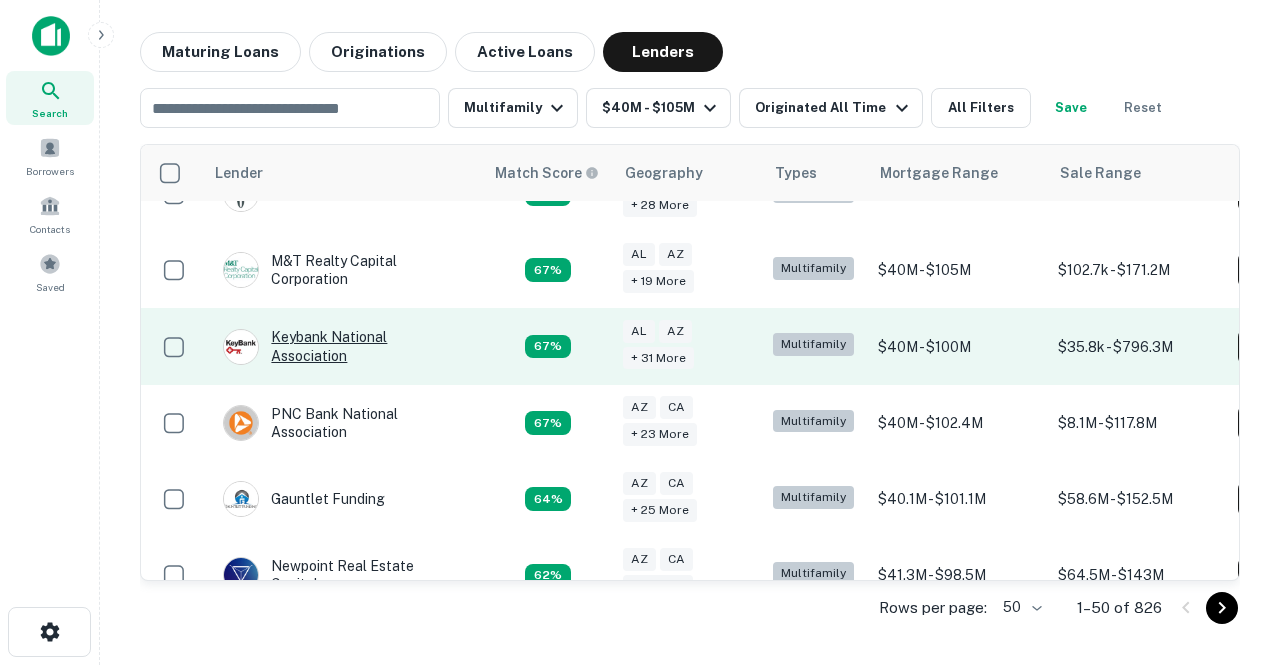 click on "Keybank National Association" at bounding box center [343, 346] 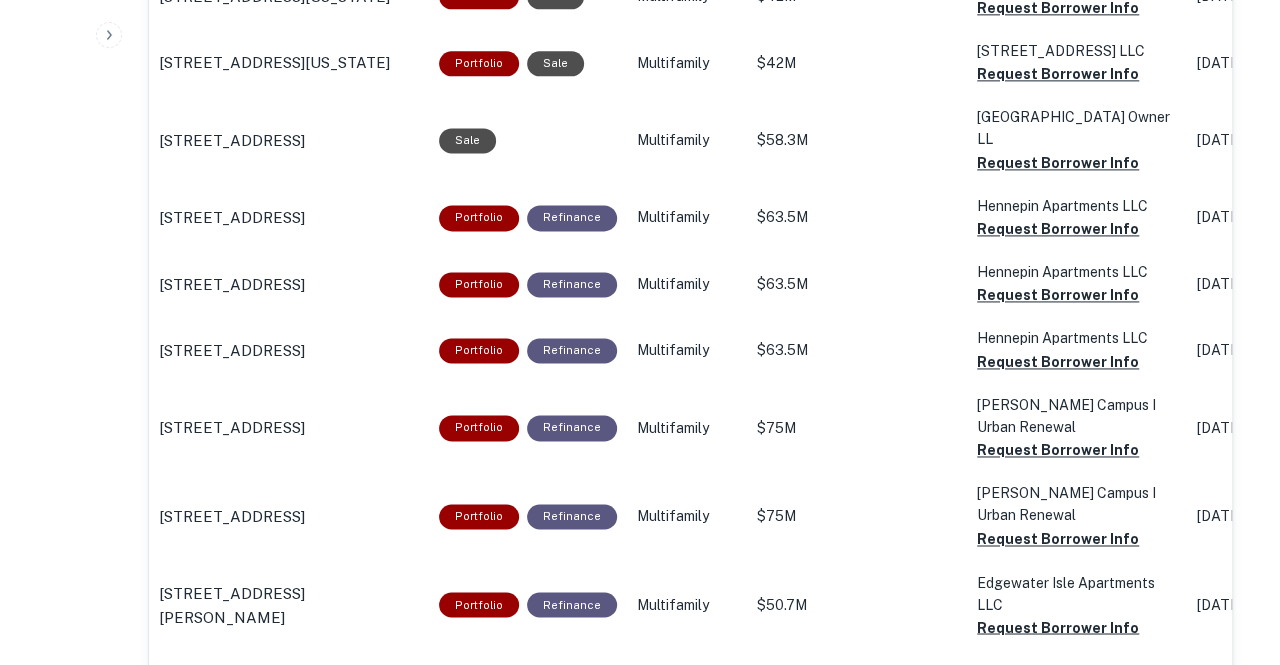 scroll, scrollTop: 0, scrollLeft: 0, axis: both 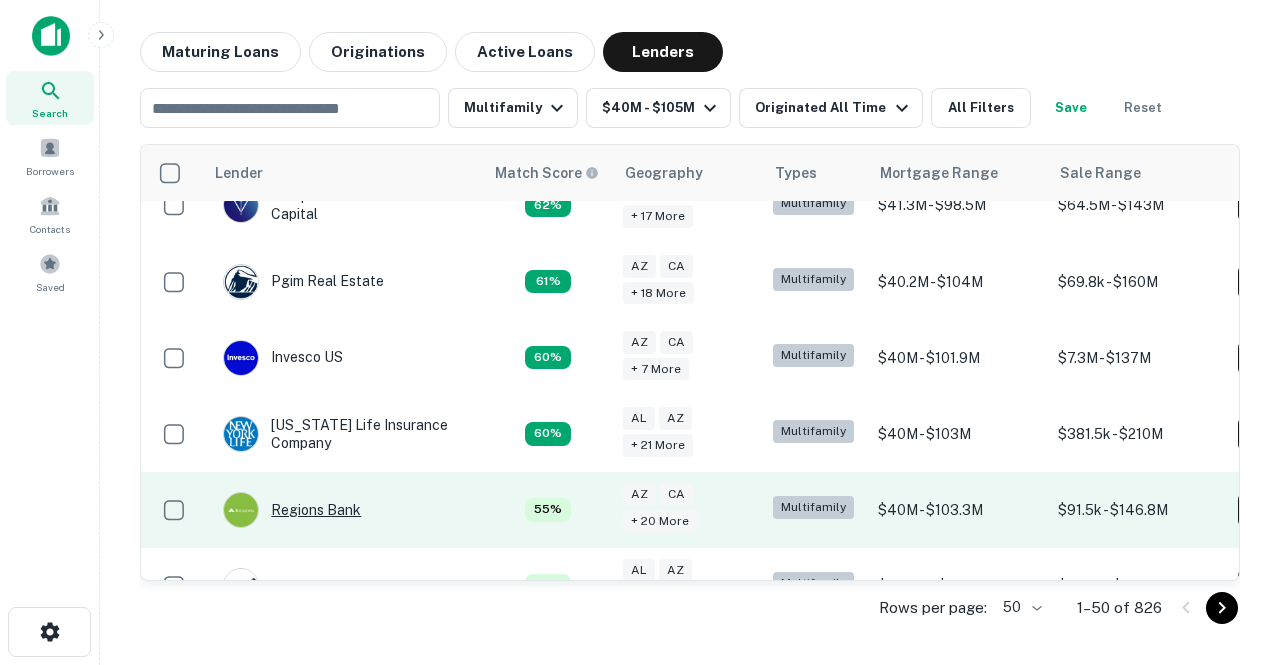 click on "Regions Bank" at bounding box center (292, 510) 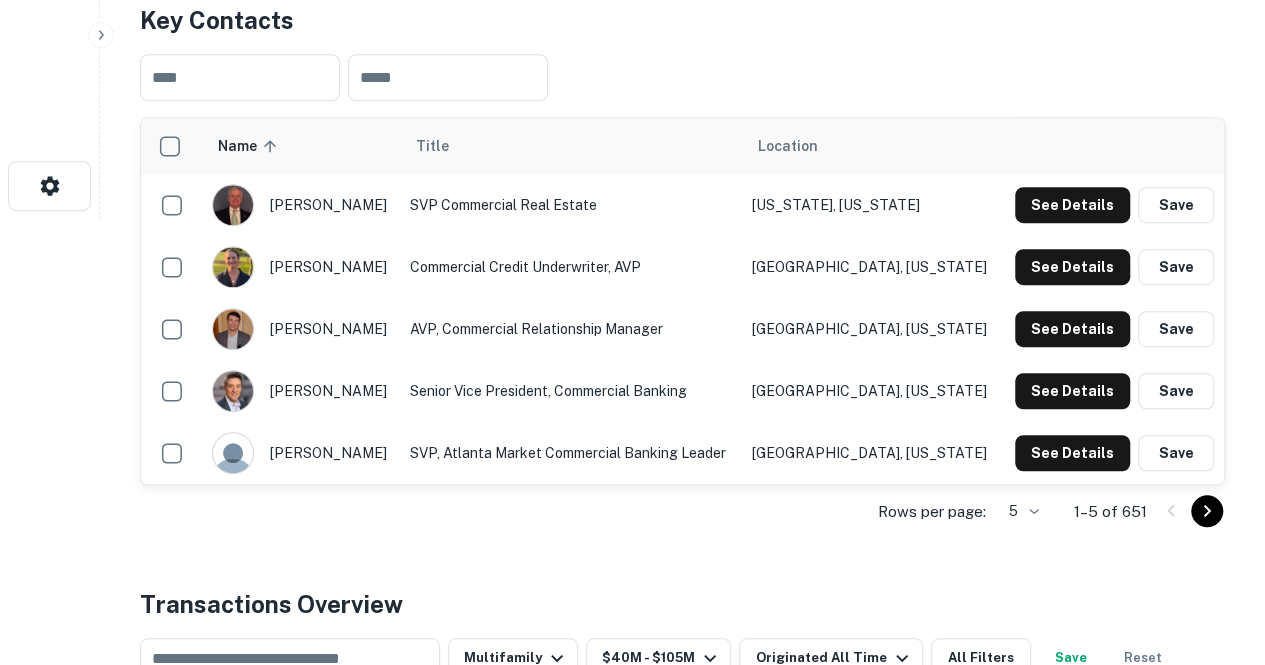 scroll, scrollTop: 444, scrollLeft: 0, axis: vertical 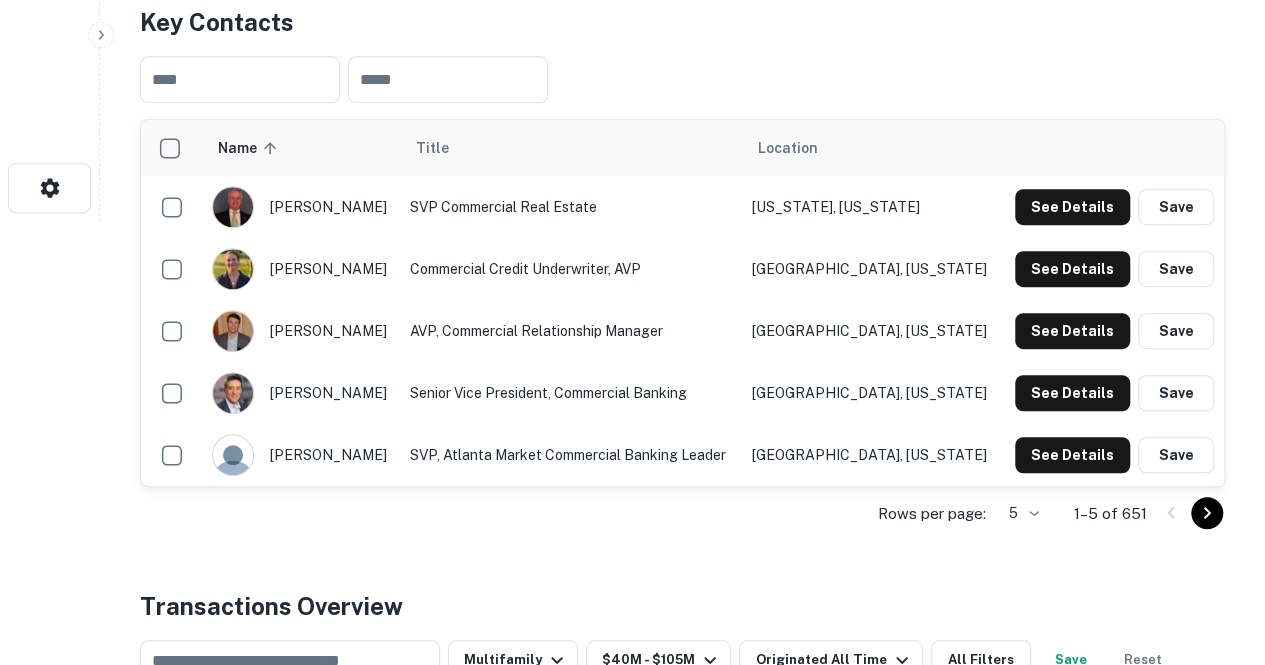 click on "Search         Borrowers         Contacts         Saved     Back to search Regions Bank Description SHOW MORE Save Lender Visit Website Key Contacts ​ ​ Name sorted ascending Title Location [PERSON_NAME] SVP Commercial Real Estate [US_STATE][GEOGRAPHIC_DATA][US_STATE] See Details Save [PERSON_NAME] Commercial Credit Underwriter, [GEOGRAPHIC_DATA] [GEOGRAPHIC_DATA], [US_STATE] See Details Save [PERSON_NAME] AVP, Commercial Relationship Manager [GEOGRAPHIC_DATA], [US_STATE] See Details Save [PERSON_NAME] Senior Vice President, Commercial Banking [GEOGRAPHIC_DATA], [US_STATE] See Details Save [PERSON_NAME] SVP, Atlanta Market Commercial Banking Leader [GEOGRAPHIC_DATA], [US_STATE] See Details Save Rows per page: 5 * 1–5 of 651 Transactions Overview ​ Multifamily $40M - $105M Originated All Time All Filters Save Reset Loans Originated N/A Average LTV N/A Average Interest Rate N/A Location Purpose Type Mortgage Amount Borrower Origination Date sorted descending Maturity Date Lender Type Sale Amount LTV Year Built Unit Count Refinance Multifamily Bank" at bounding box center (632, -112) 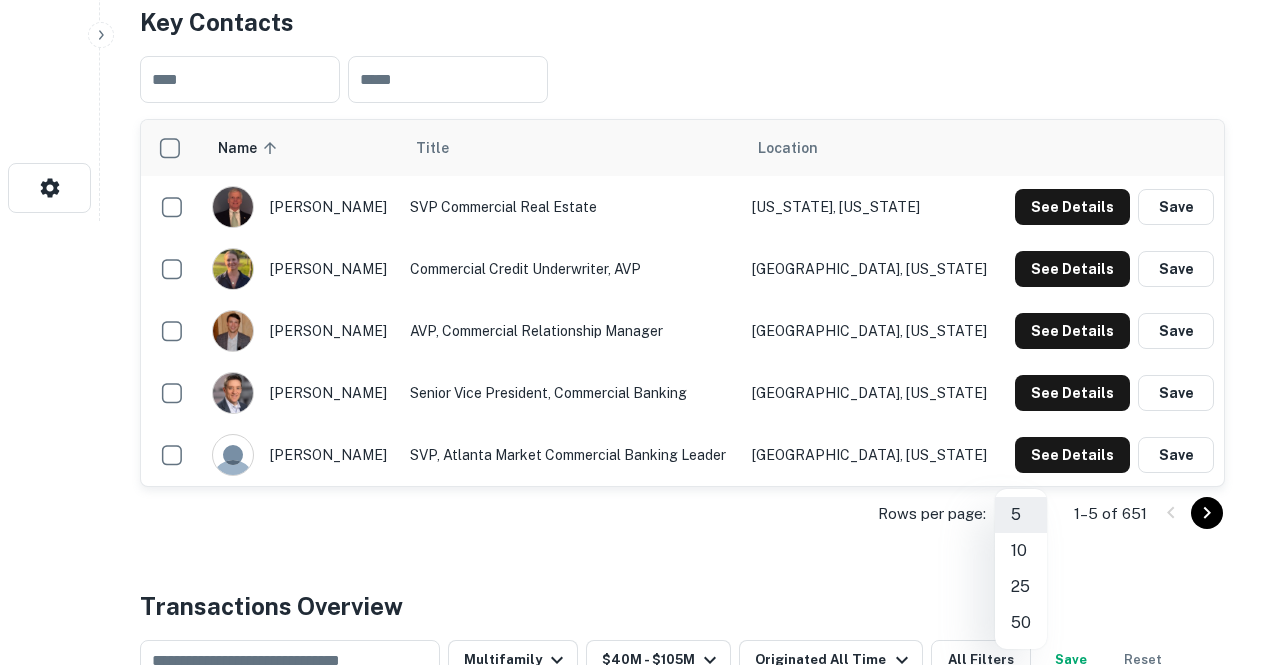 click on "50" at bounding box center [1021, 623] 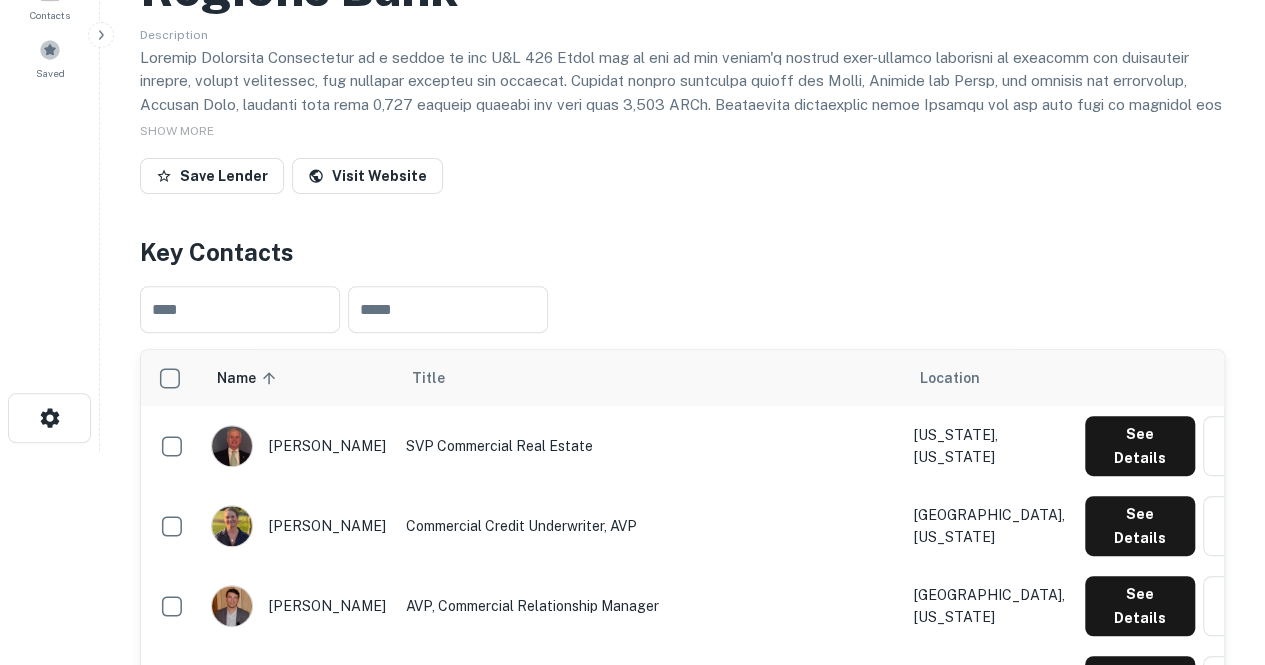 scroll, scrollTop: 211, scrollLeft: 0, axis: vertical 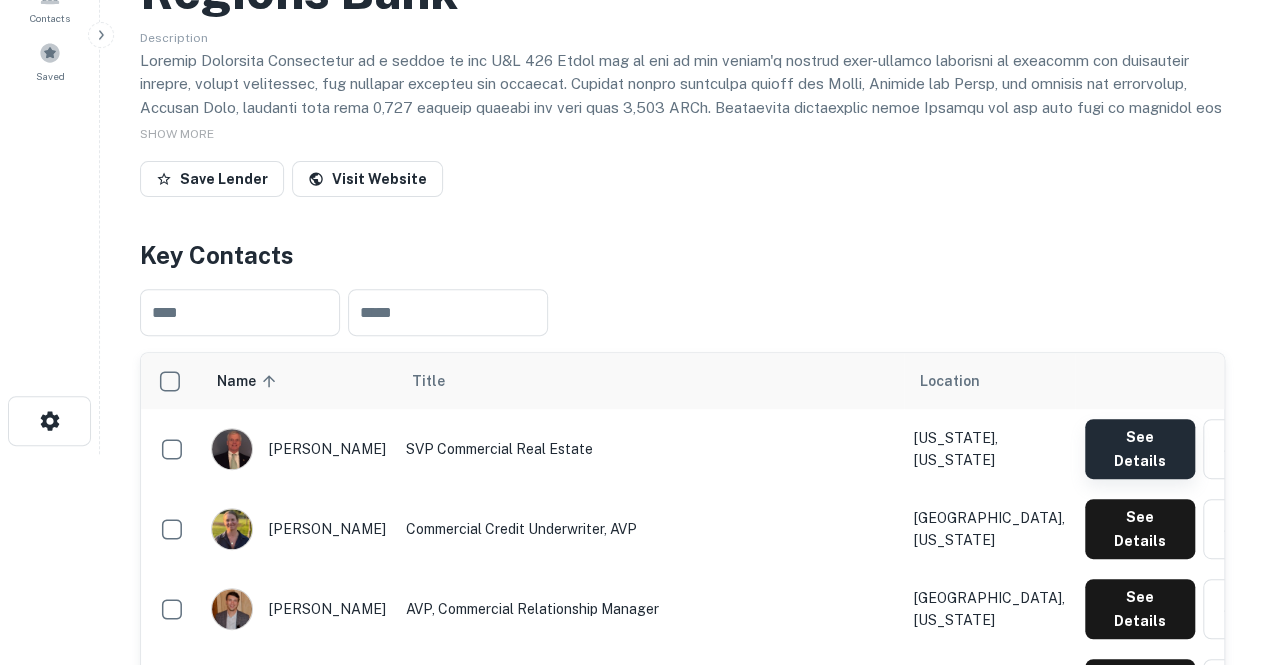 click on "See Details" at bounding box center (1140, 449) 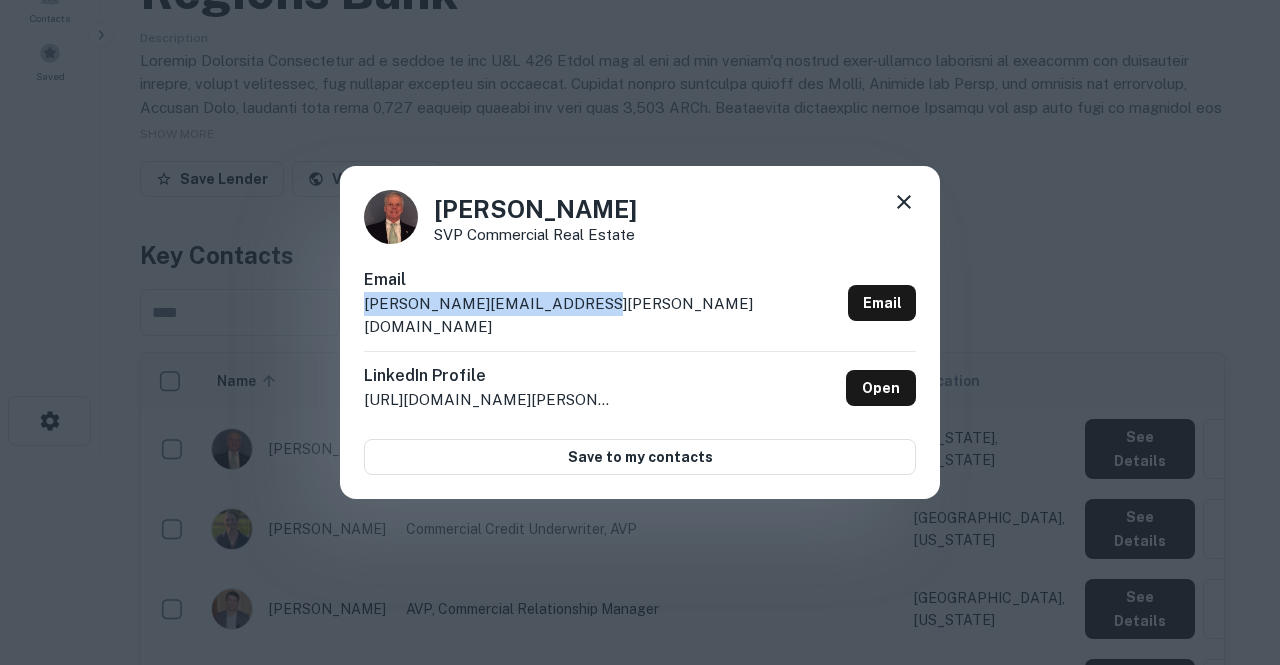 drag, startPoint x: 585, startPoint y: 318, endPoint x: 352, endPoint y: 324, distance: 233.07724 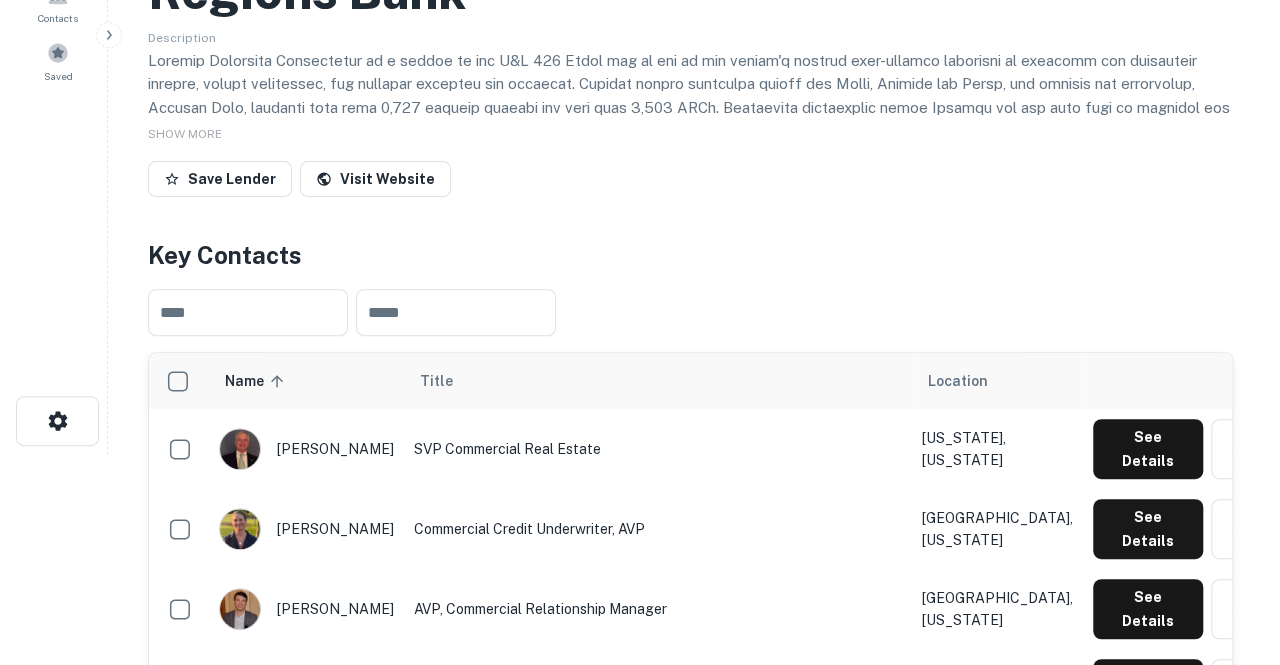 scroll, scrollTop: 0, scrollLeft: 0, axis: both 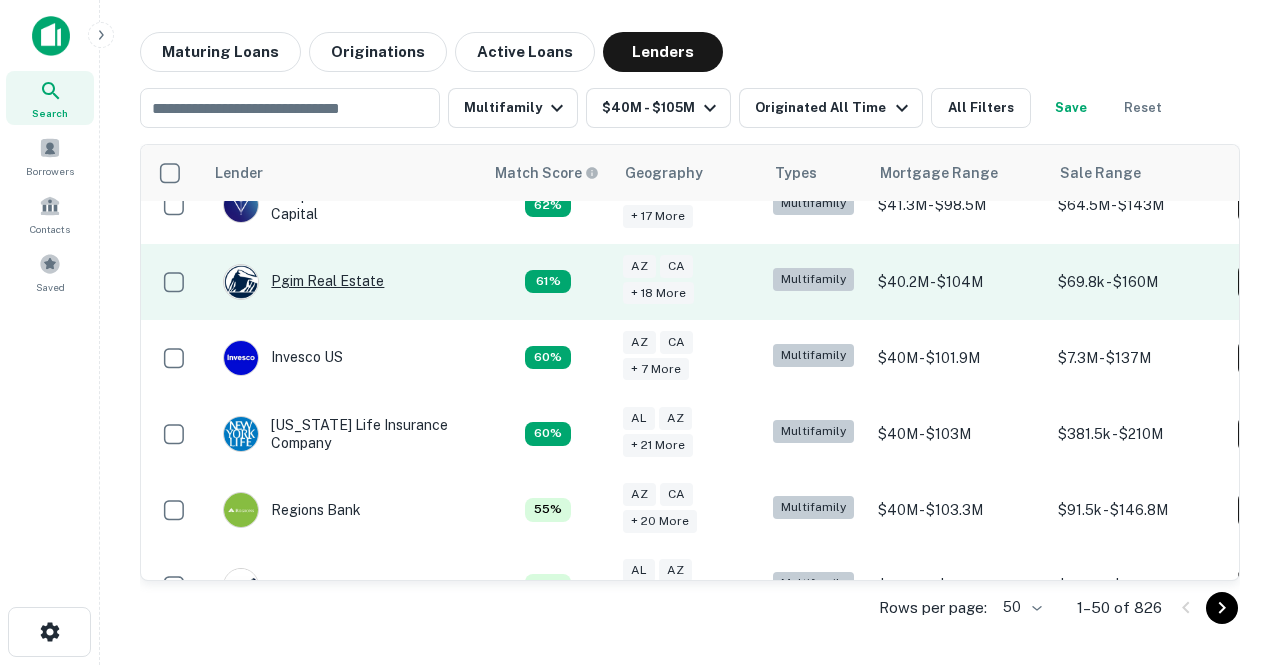 click on "Pgim Real Estate" at bounding box center [303, 282] 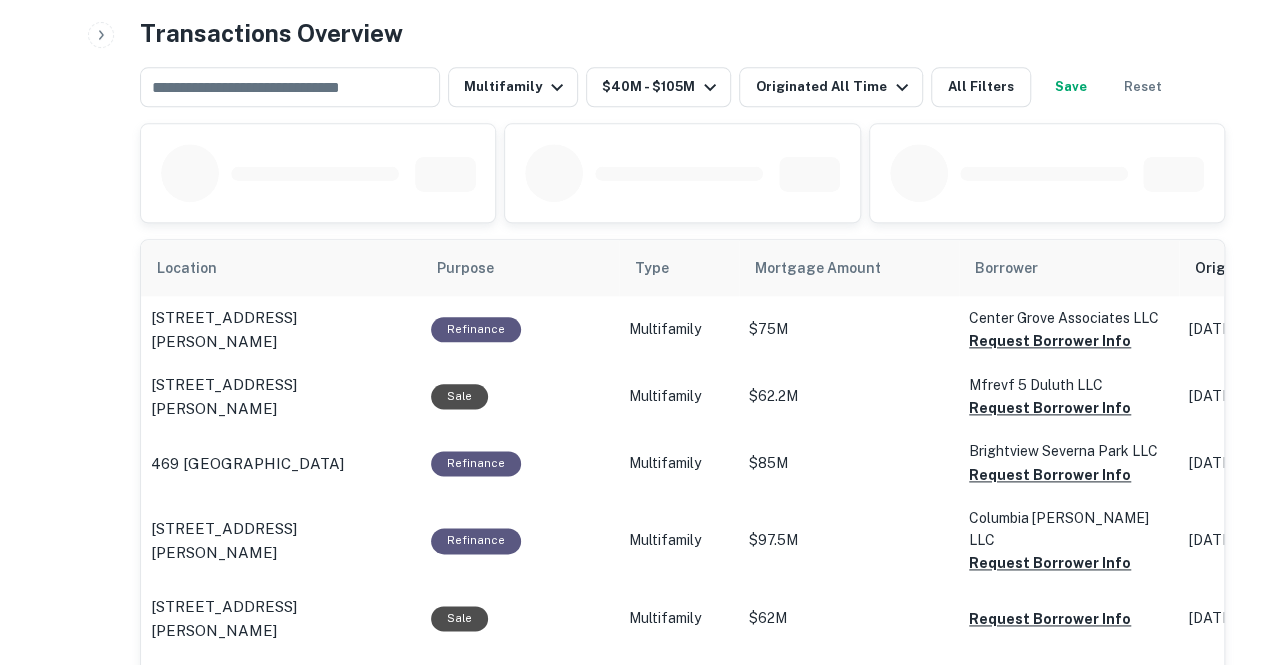 scroll, scrollTop: 657, scrollLeft: 0, axis: vertical 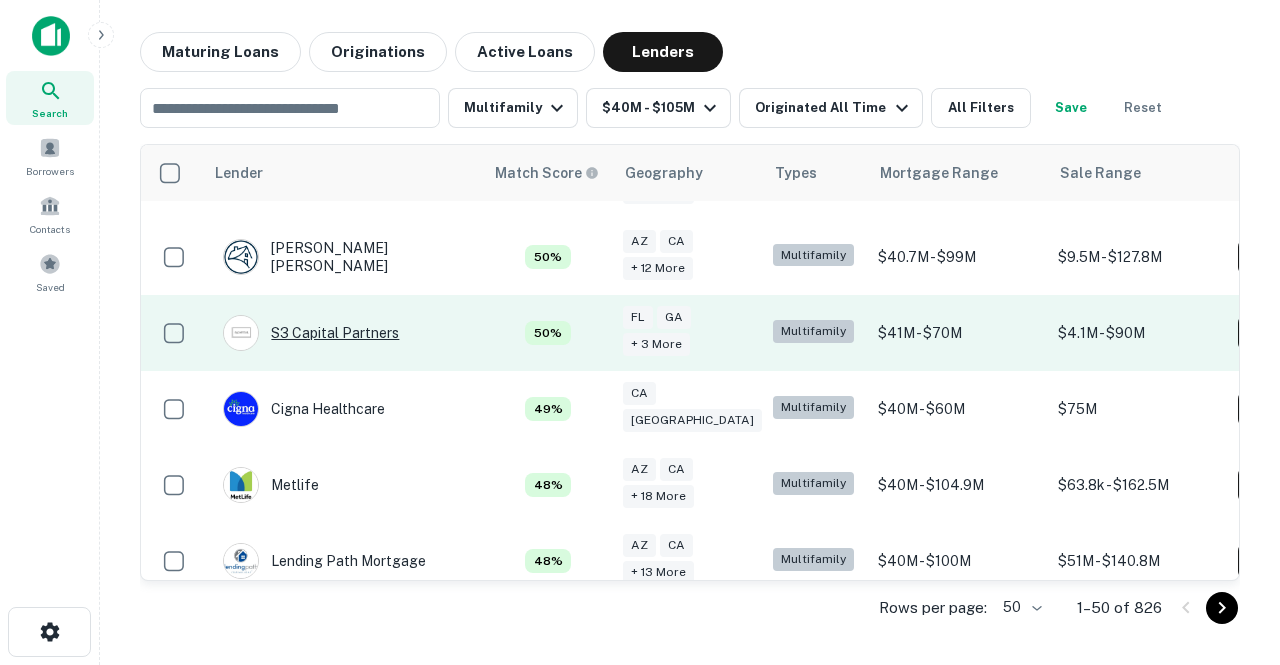 click on "S3 Capital Partners" at bounding box center [311, 333] 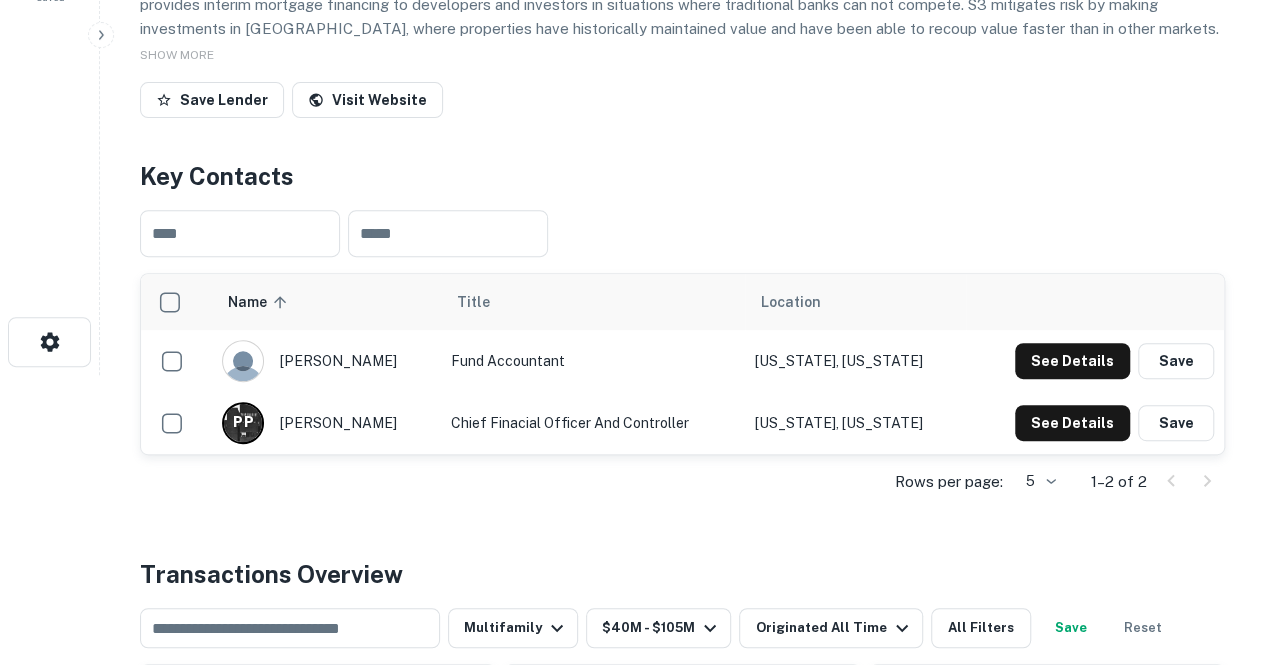 scroll, scrollTop: 299, scrollLeft: 0, axis: vertical 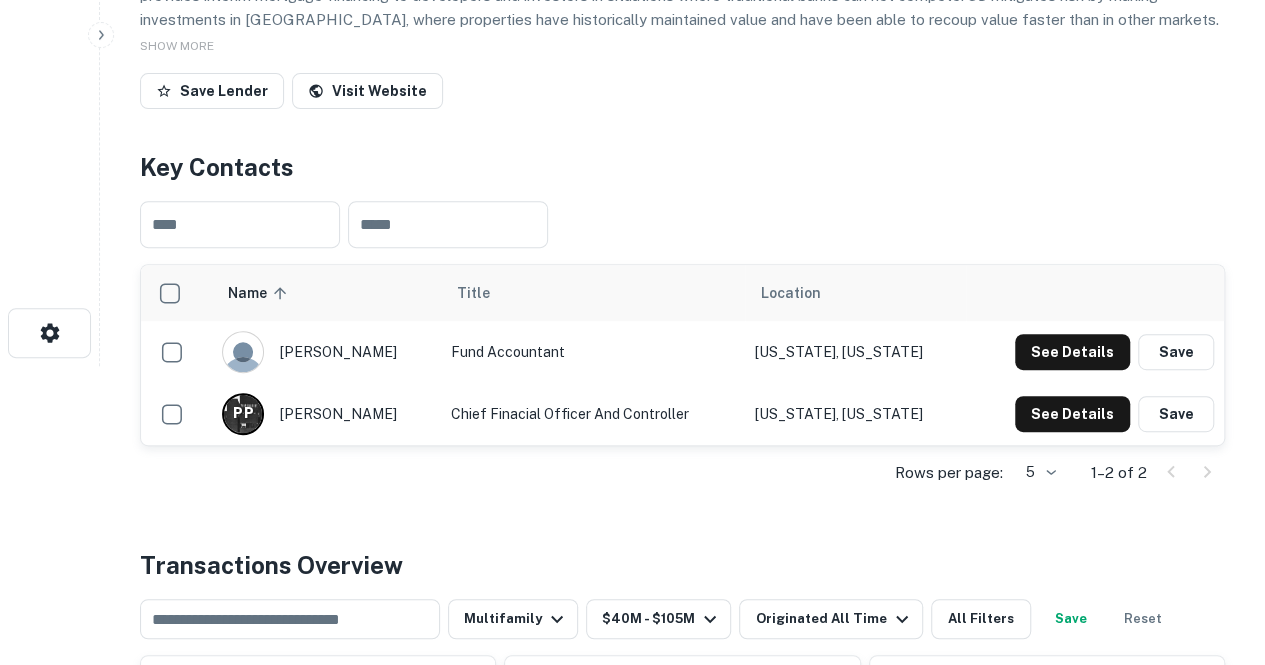 click on "Search         Borrowers         Contacts         Saved     Back to search S3 Capital Partners Description S3 Capital is a private bridge lender that provides debt to real estate developers in [US_STATE][GEOGRAPHIC_DATA] and the surrounding markets. S3 provides interim mortgage financing to developers and investors in situations where traditional banks can not compete.
S3 mitigates risk by making investments in [GEOGRAPHIC_DATA], where properties have historically maintained value and have been able to recoup value faster than in other markets. S3 principal's experience as real estate equity investors allow S3 to view underwriting through an equity lens with a more informed view of an asset's overall worth. SHOW MORE Save Lender Visit Website Key Contacts ​ ​ Name sorted ascending Title Location [PERSON_NAME] Fund Accountant [US_STATE], [US_STATE] See Details Save P   P [PERSON_NAME] Chief Finacial Officer and Controller [US_STATE], [US_STATE] See Details Save Rows per page: 5 * 1–2 of 2 Transactions Overview ​ Multifamily Save" at bounding box center (632, 33) 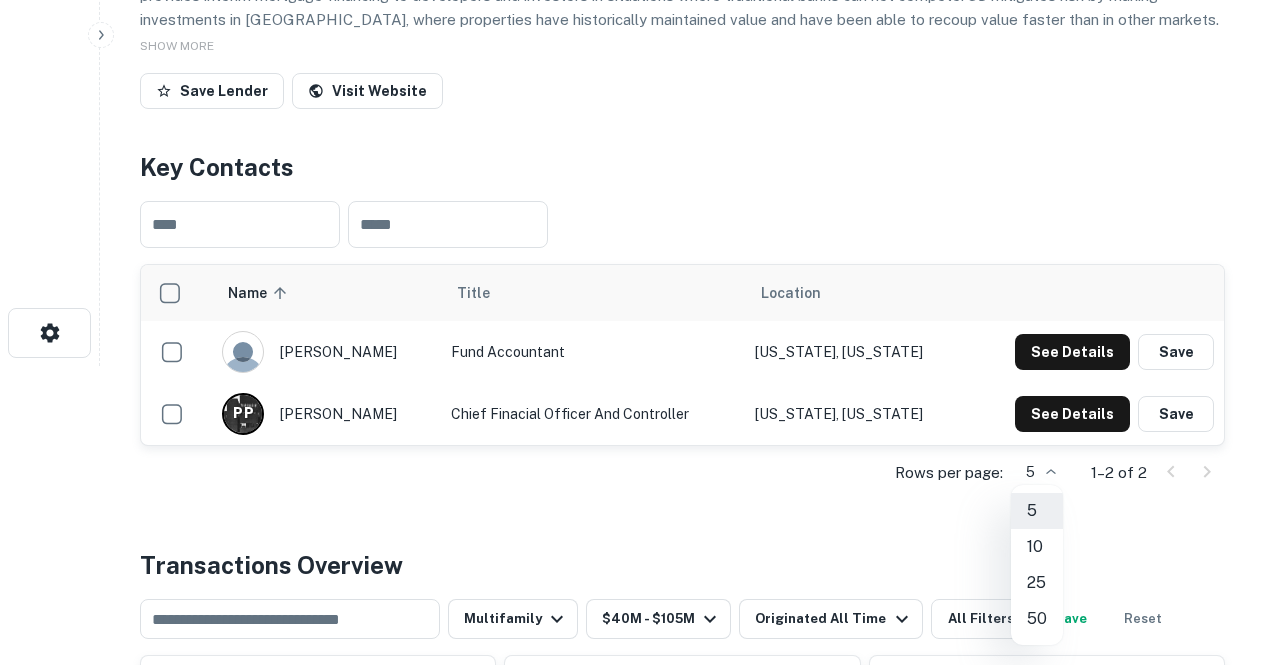 click on "50" at bounding box center [1037, 619] 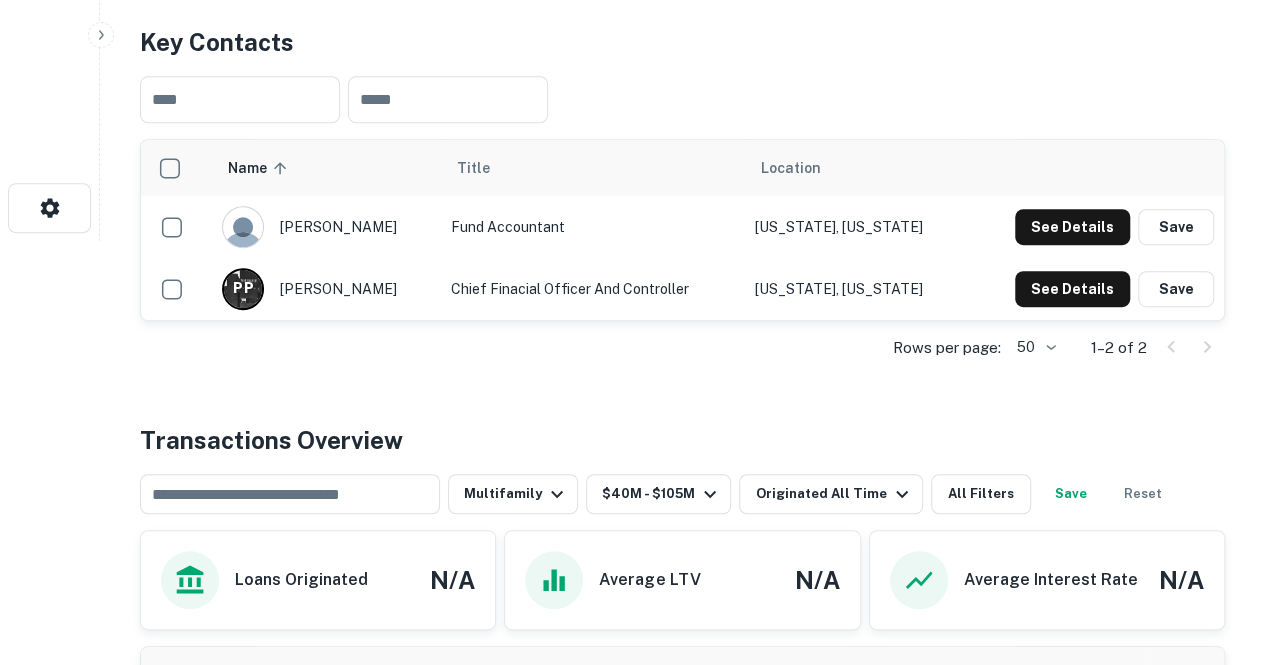 scroll, scrollTop: 422, scrollLeft: 0, axis: vertical 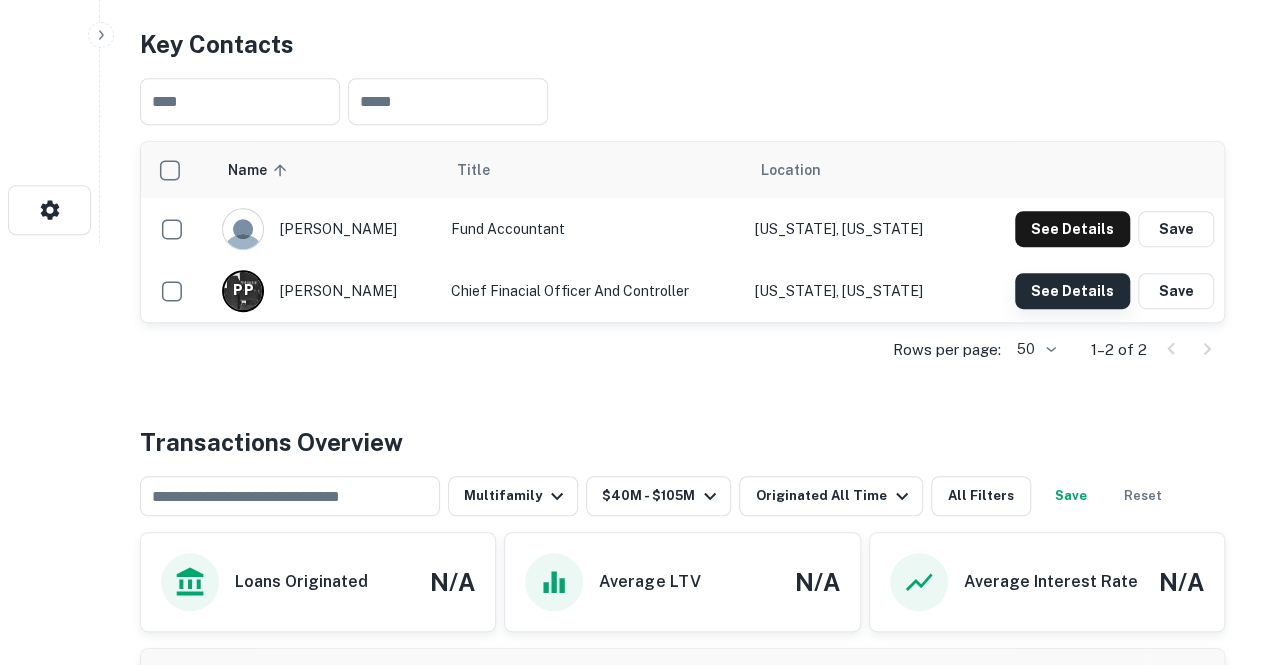 click on "See Details" at bounding box center (1072, 229) 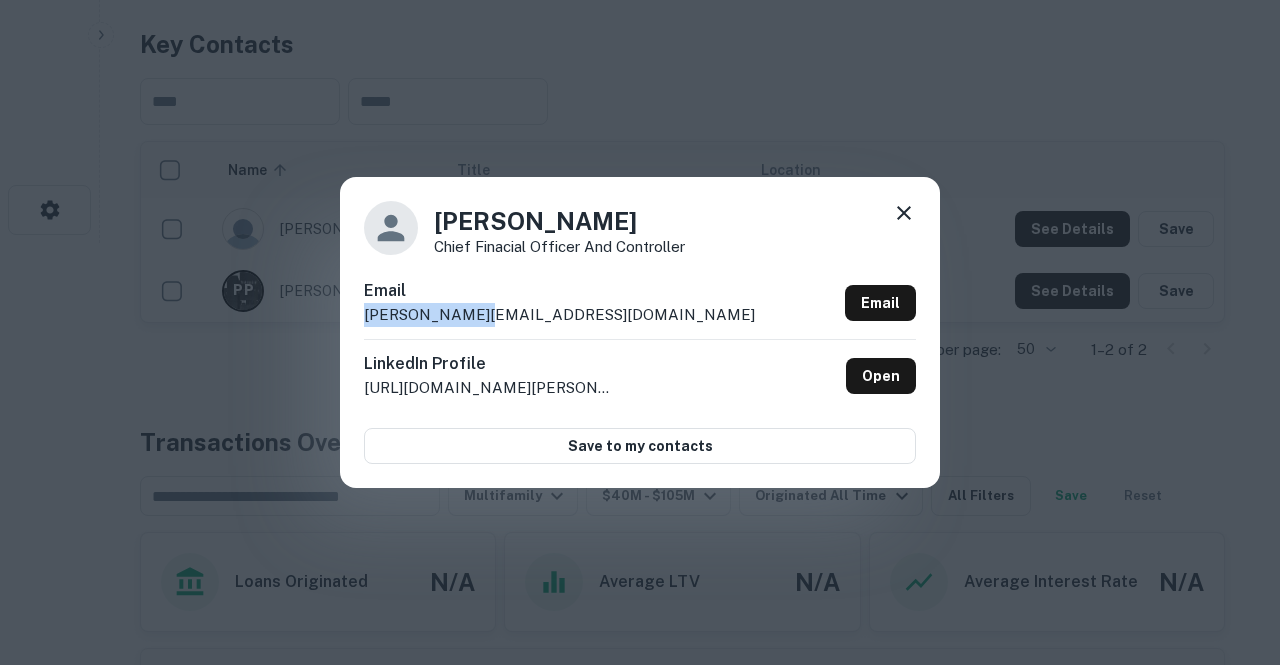 drag, startPoint x: 492, startPoint y: 311, endPoint x: 326, endPoint y: 319, distance: 166.19266 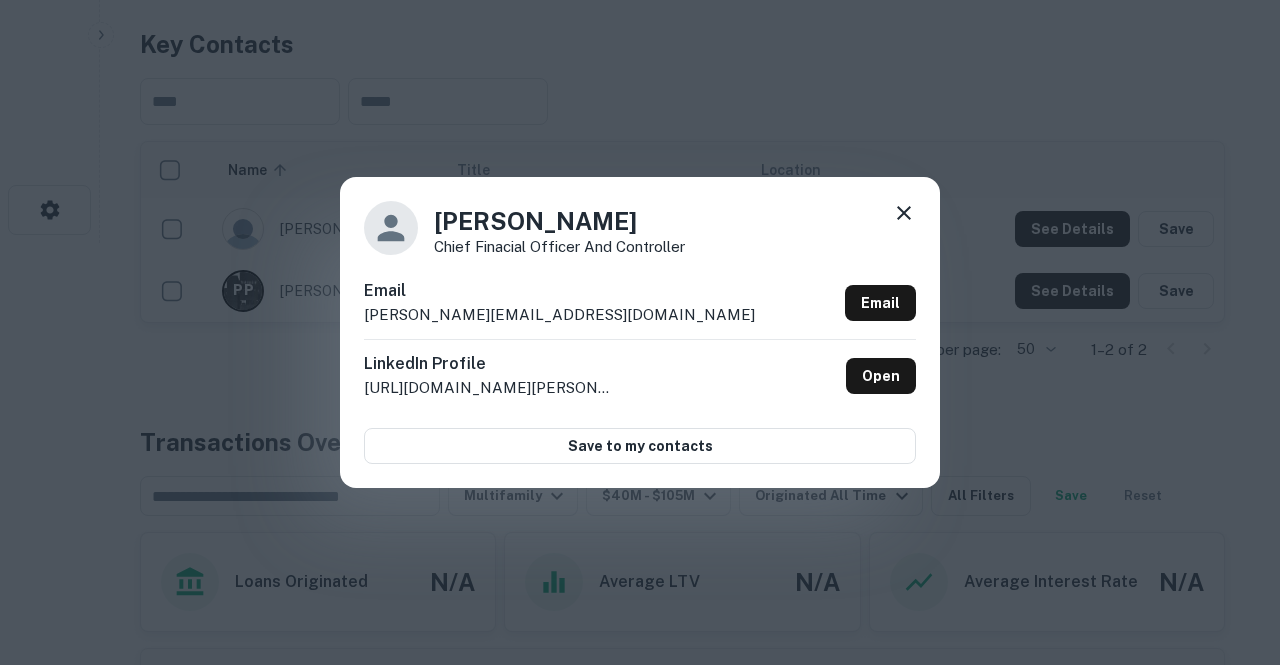 click on "[PERSON_NAME] Chief Finacial Officer and Controller Email [PERSON_NAME][EMAIL_ADDRESS][DOMAIN_NAME] Email LinkedIn Profile [URL][DOMAIN_NAME][PERSON_NAME] Open Save to my contacts" at bounding box center (640, 332) 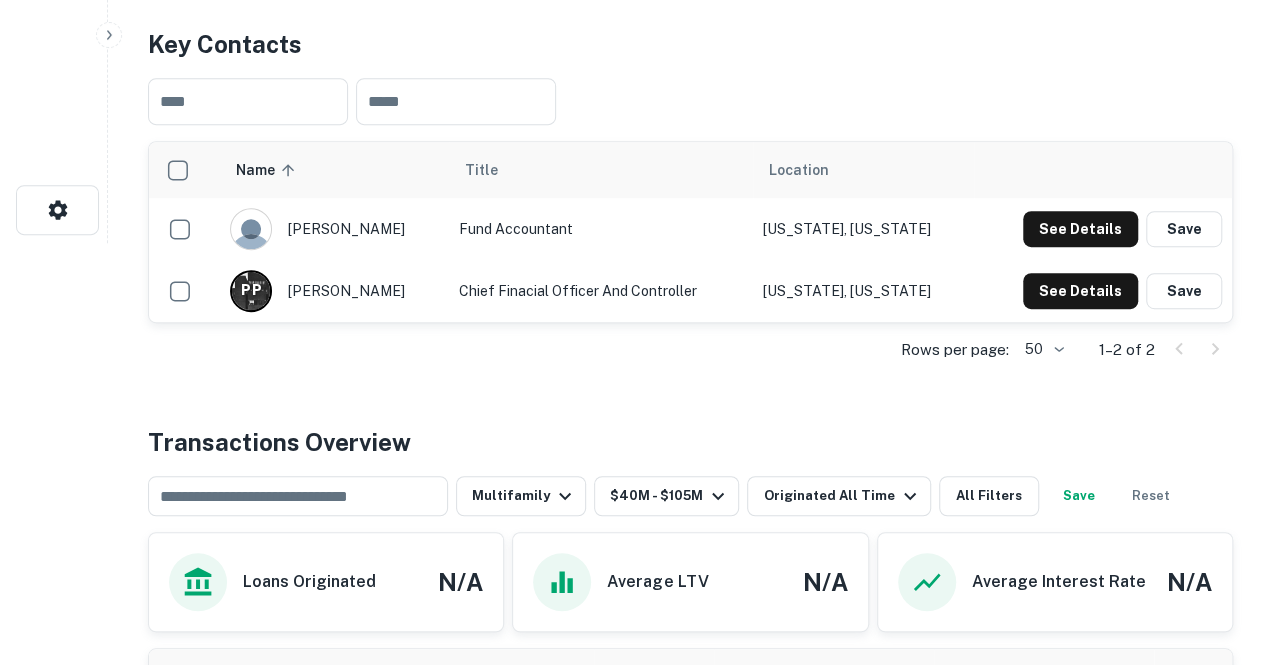 scroll, scrollTop: 0, scrollLeft: 0, axis: both 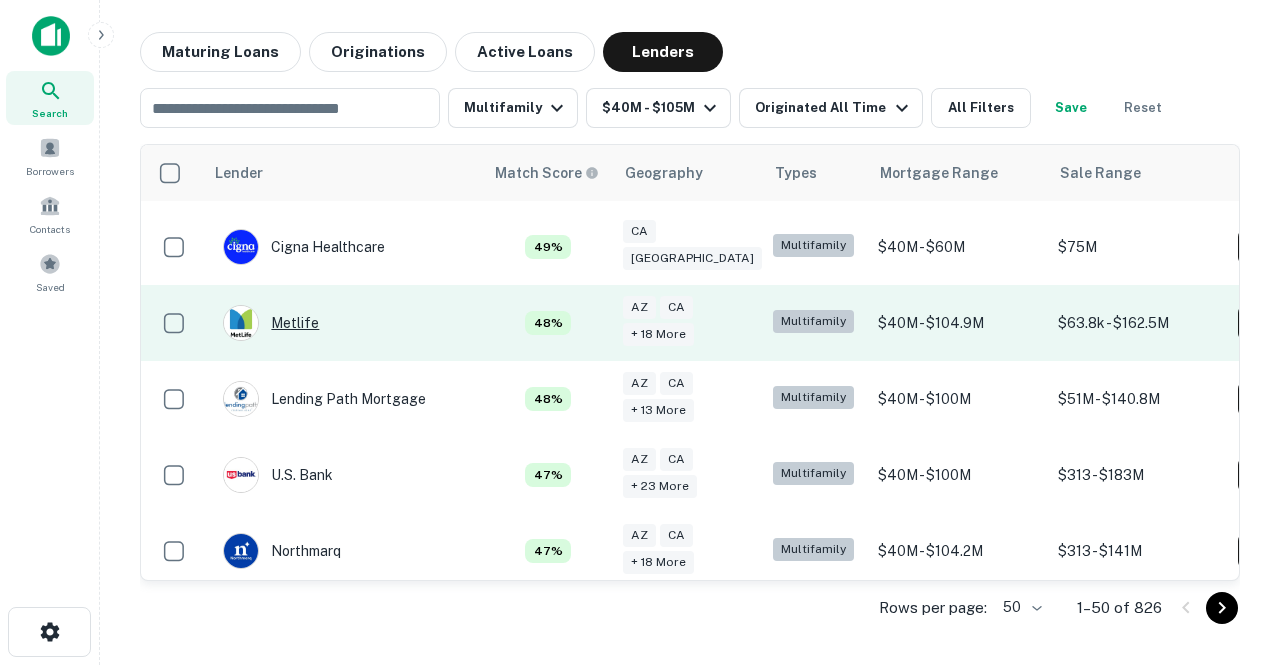 click on "Metlife" at bounding box center (271, 323) 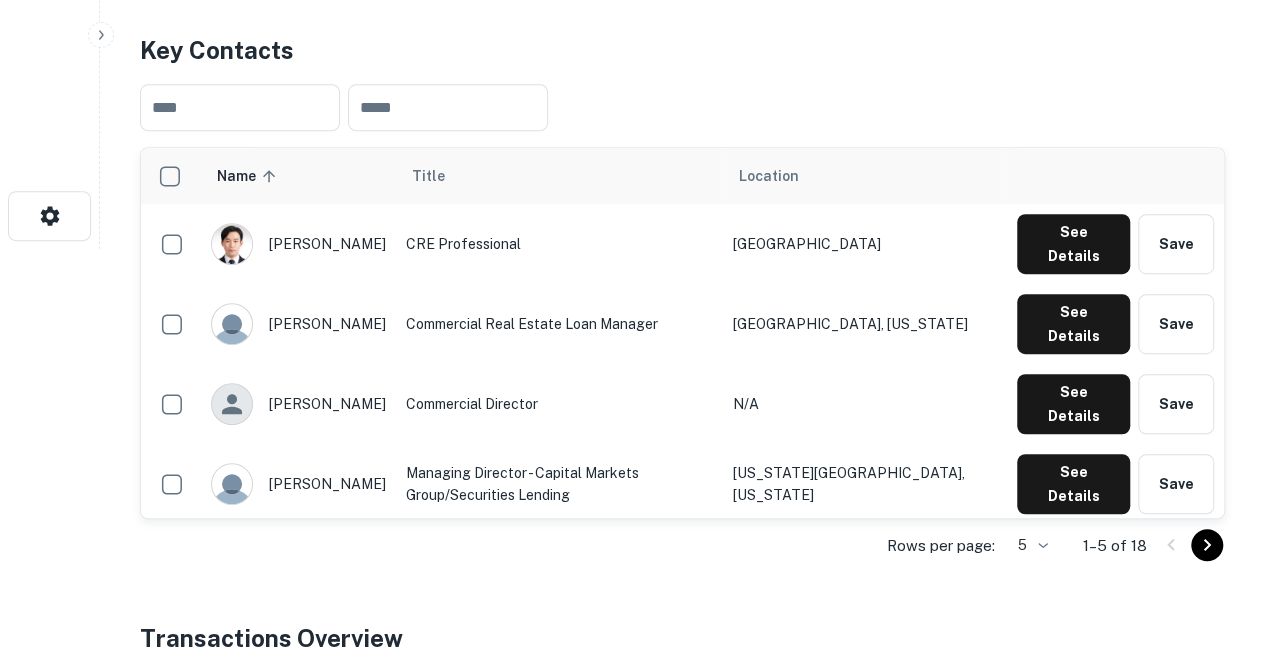 scroll, scrollTop: 414, scrollLeft: 0, axis: vertical 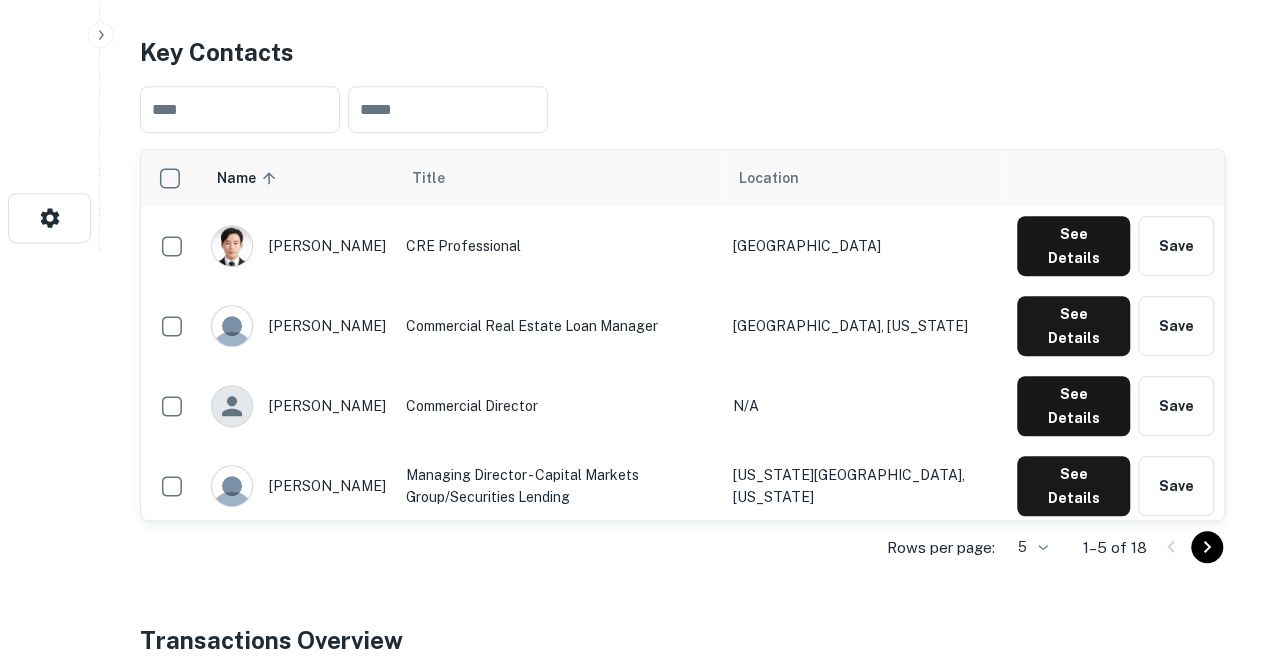 click on "Search         Borrowers         Contacts         Saved     Back to search Metlife Description SHOW MORE Save Lender Visit Website Key Contacts ​ ​ Name sorted ascending Title Location [PERSON_NAME] CRE Professional [GEOGRAPHIC_DATA] See Details Save [PERSON_NAME] Commercial Real Estate Loan Manager [GEOGRAPHIC_DATA], [US_STATE] See Details Save [PERSON_NAME] Commercial Director N/A See Details Save [PERSON_NAME] Managing Director - Capital Markets Group/Securities Lending [US_STATE][GEOGRAPHIC_DATA], [US_STATE] See Details Save [PERSON_NAME] Directeur commercial N/A See Details Save Rows per page: 5 * 1–5 of 18 Transactions Overview ​ Multifamily $40M - $105M Originated All Time All Filters Save Reset Loans Originated N/A Average LTV N/A Average Interest Rate N/A Location Purpose Type Mortgage Amount Borrower Origination Date sorted descending Maturity Date Lender Type Sale Amount LTV Year Built Unit Count [STREET_ADDRESS][PERSON_NAME]  Refinance Multifamily $41.3M [PERSON_NAME] Apartments Of [GEOGRAPHIC_DATA]" at bounding box center (632, -82) 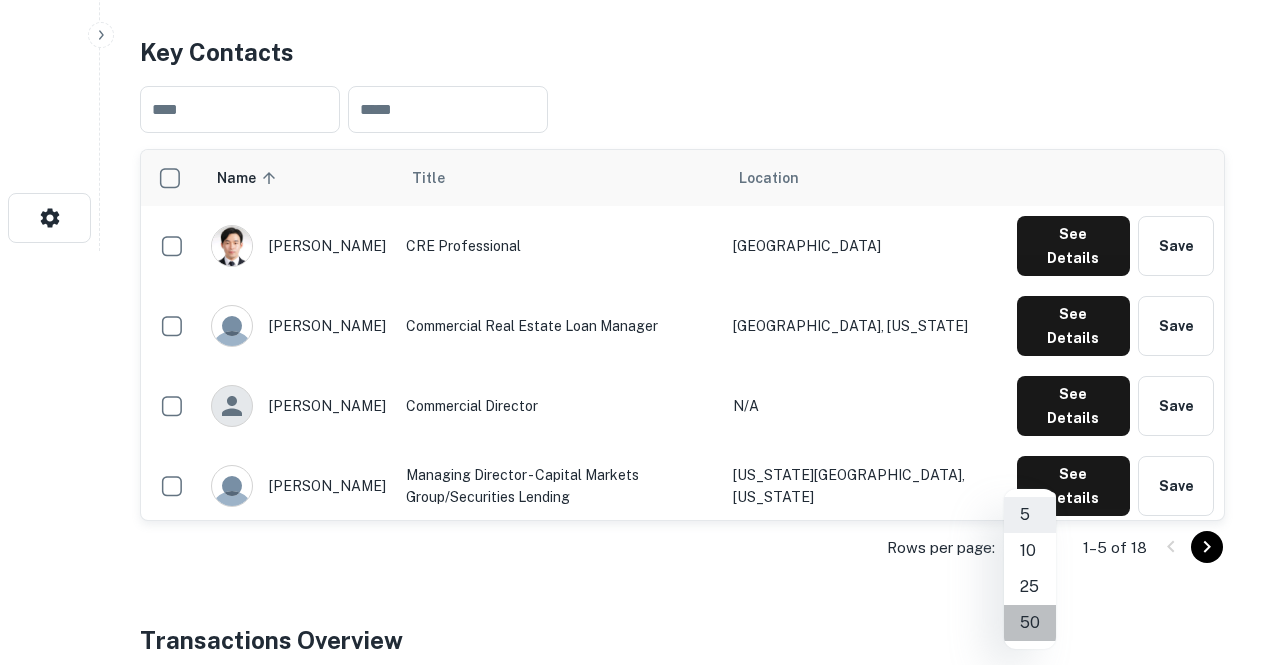 click on "50" at bounding box center [1030, 623] 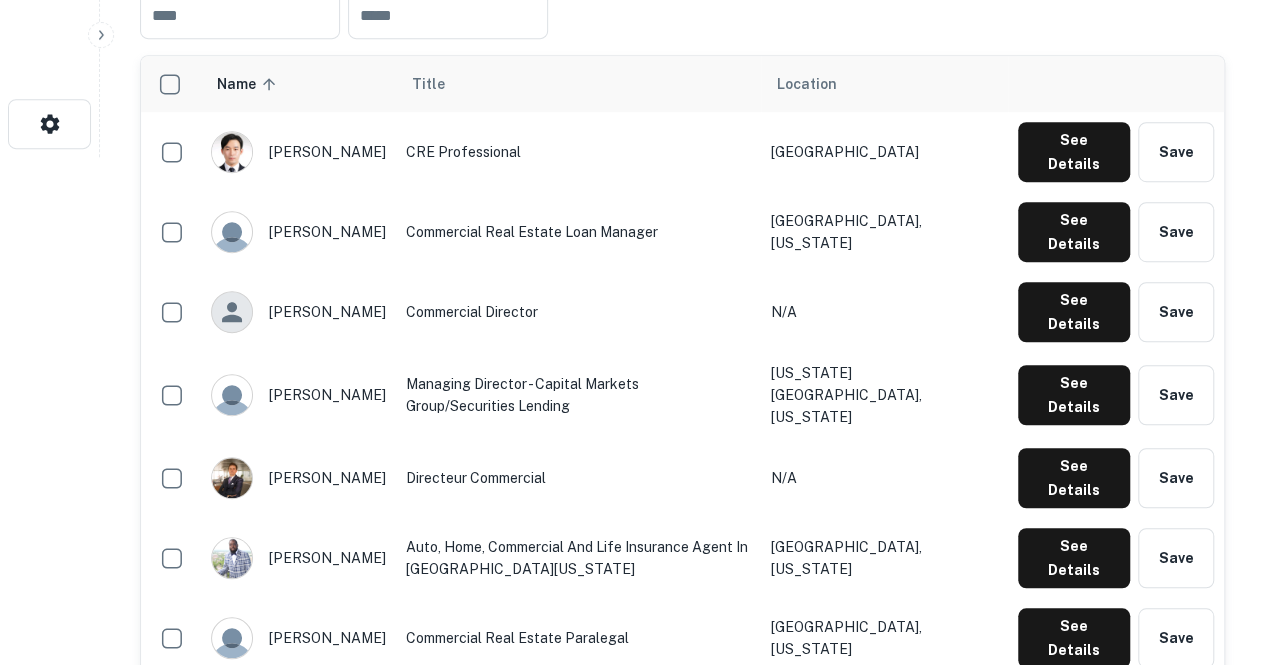 scroll, scrollTop: 546, scrollLeft: 0, axis: vertical 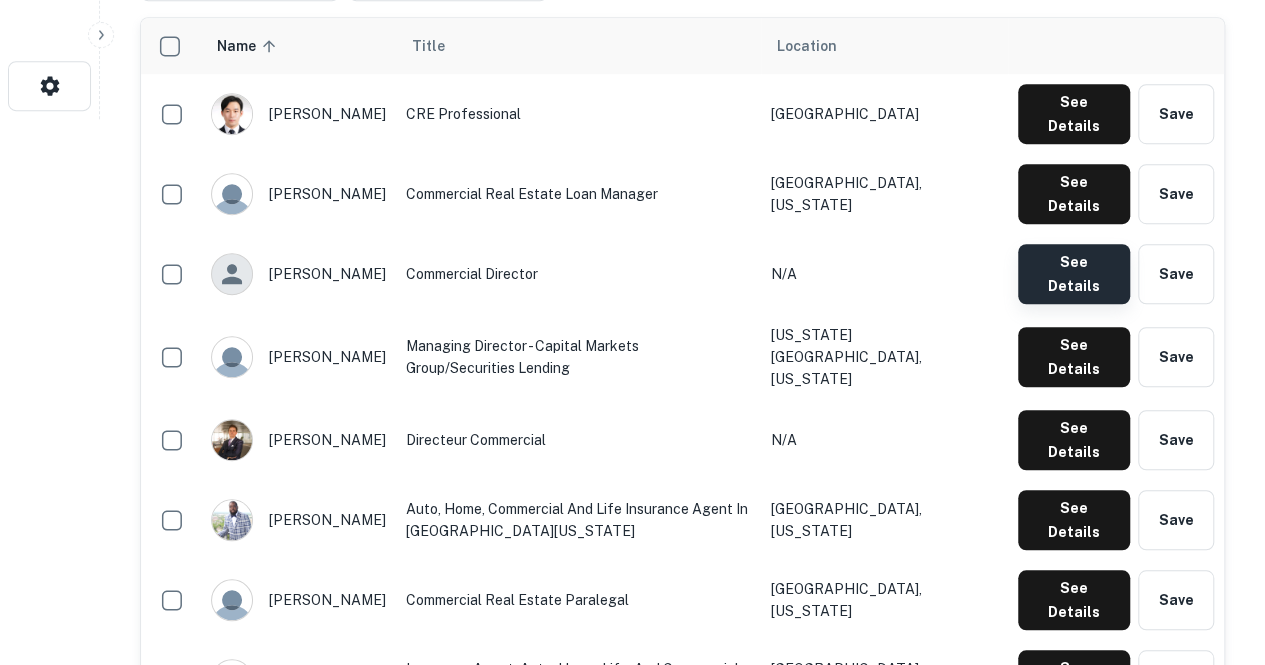 click on "See Details" at bounding box center [1074, 114] 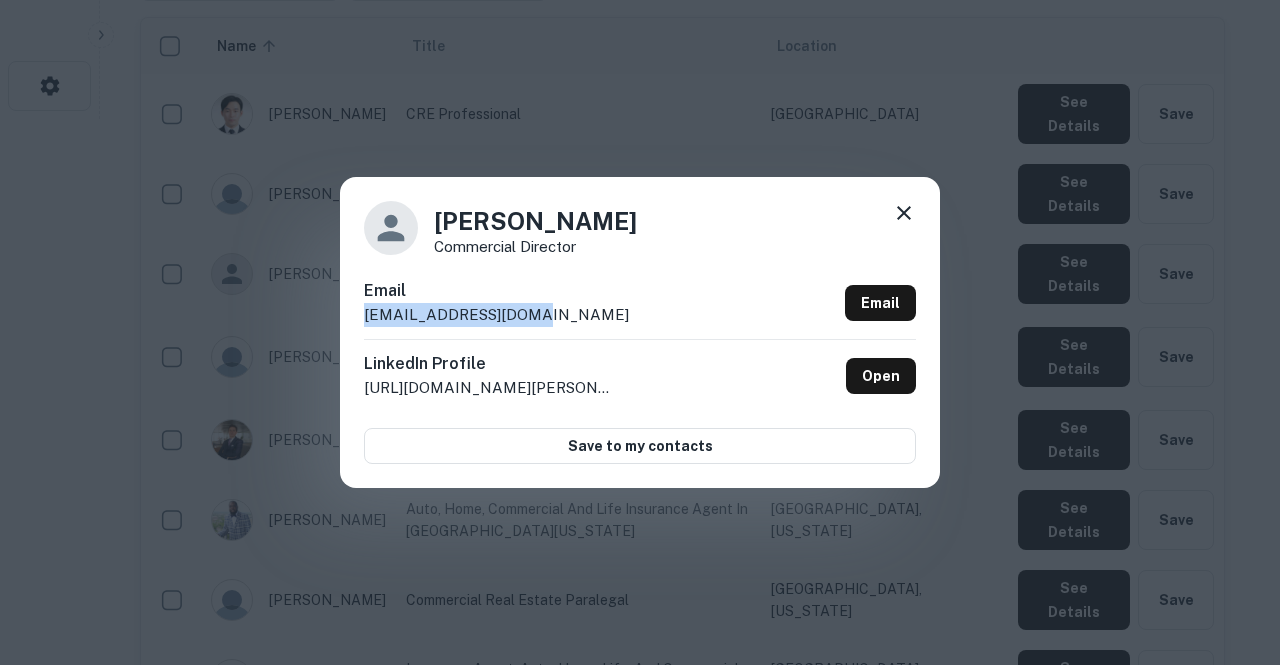 drag, startPoint x: 522, startPoint y: 323, endPoint x: 354, endPoint y: 321, distance: 168.0119 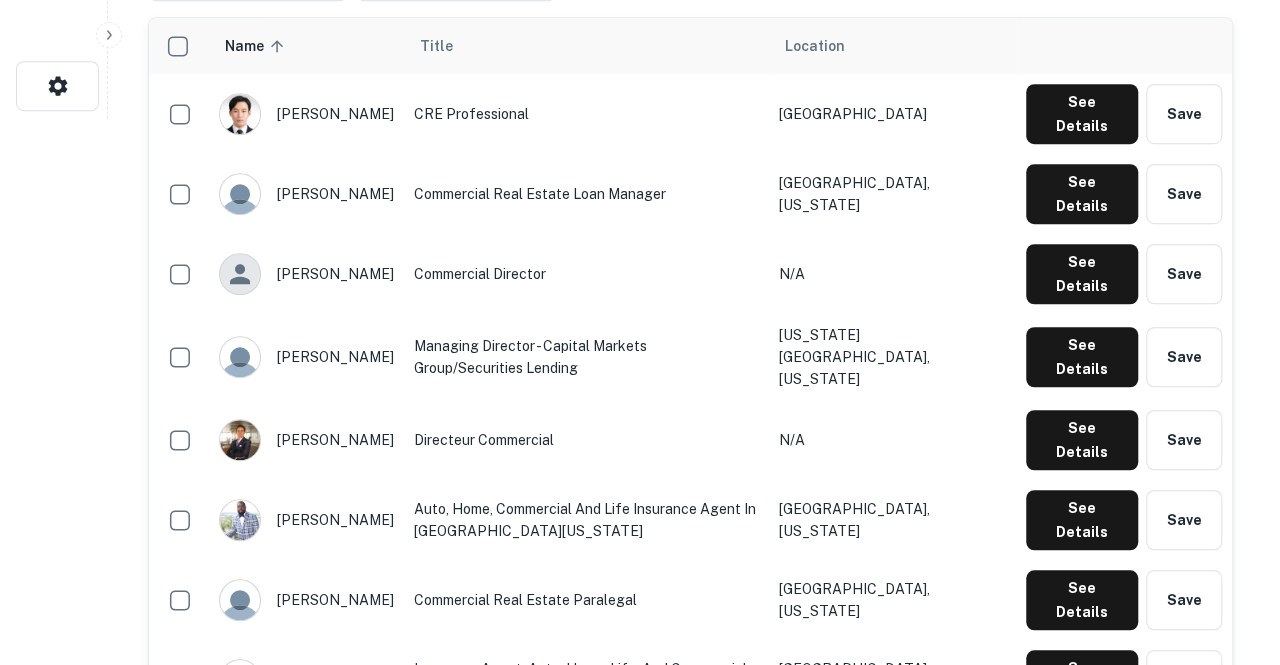 scroll, scrollTop: 0, scrollLeft: 0, axis: both 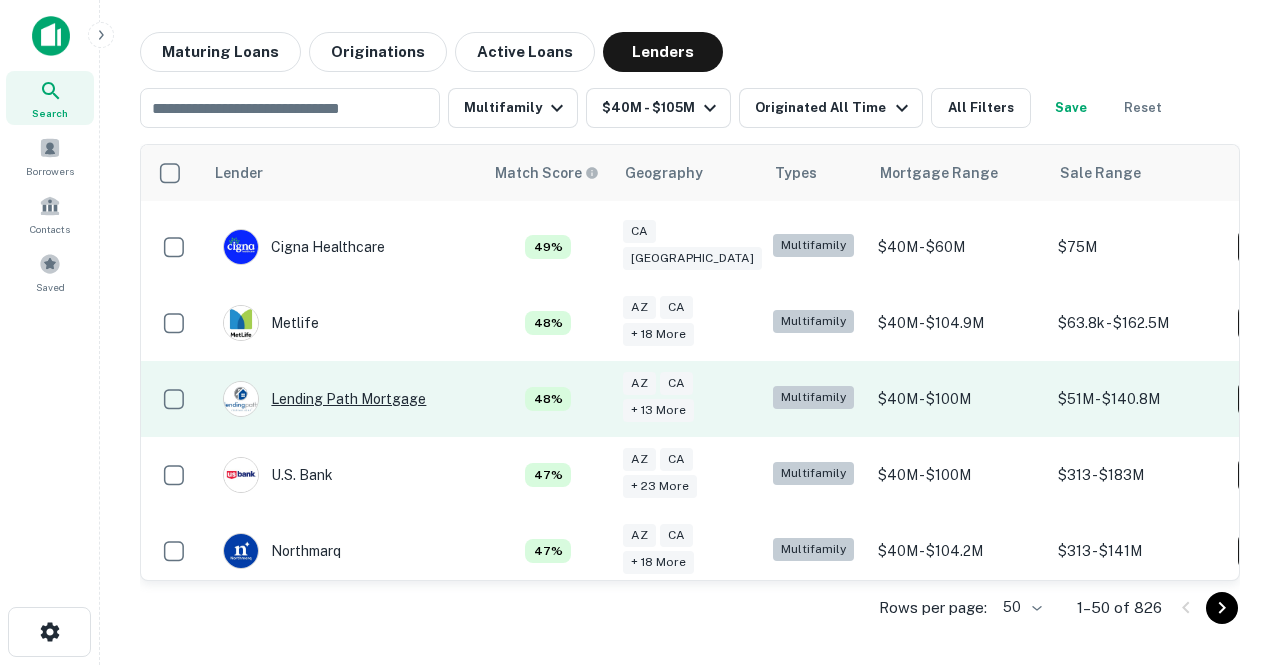 click on "Lending Path Mortgage" at bounding box center [324, 399] 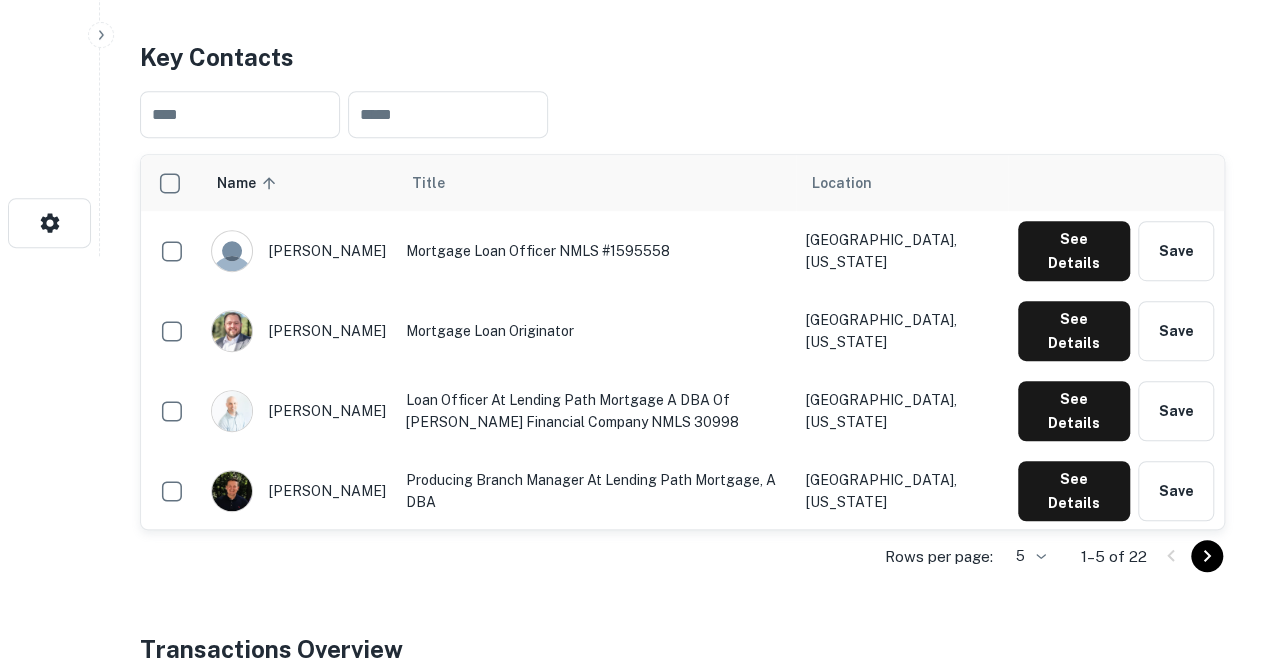 scroll, scrollTop: 411, scrollLeft: 0, axis: vertical 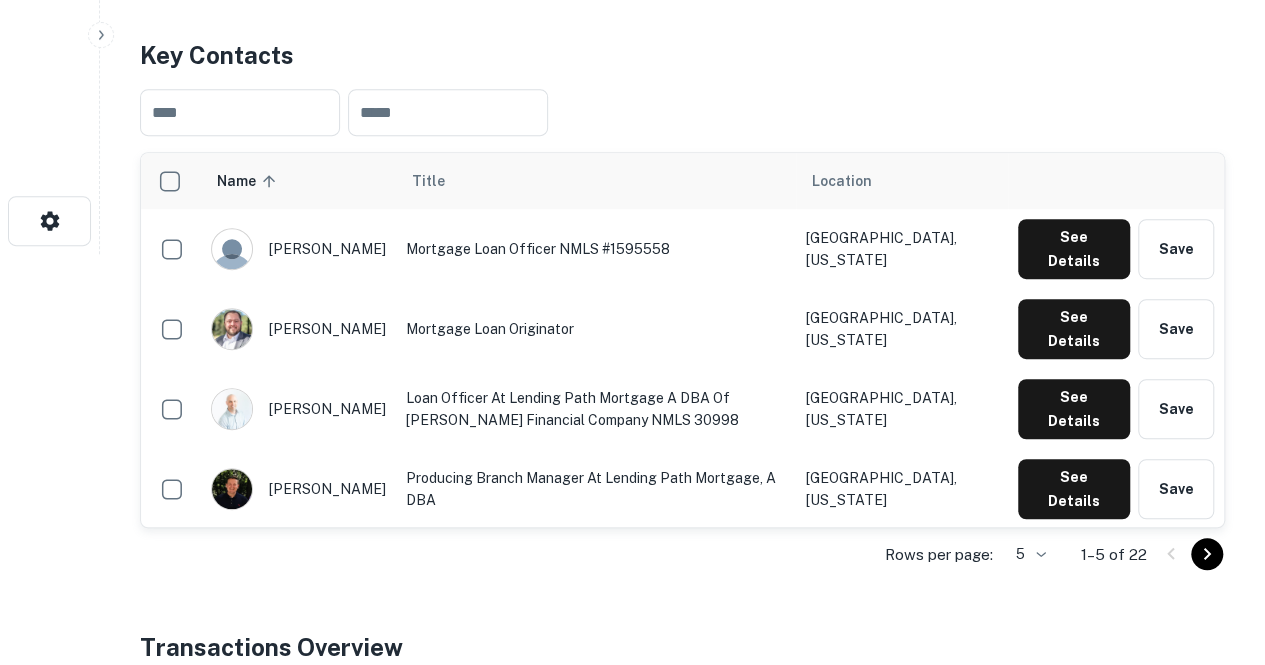 click on "Rows per page: 5 * 1–5 of 22" at bounding box center [682, 555] 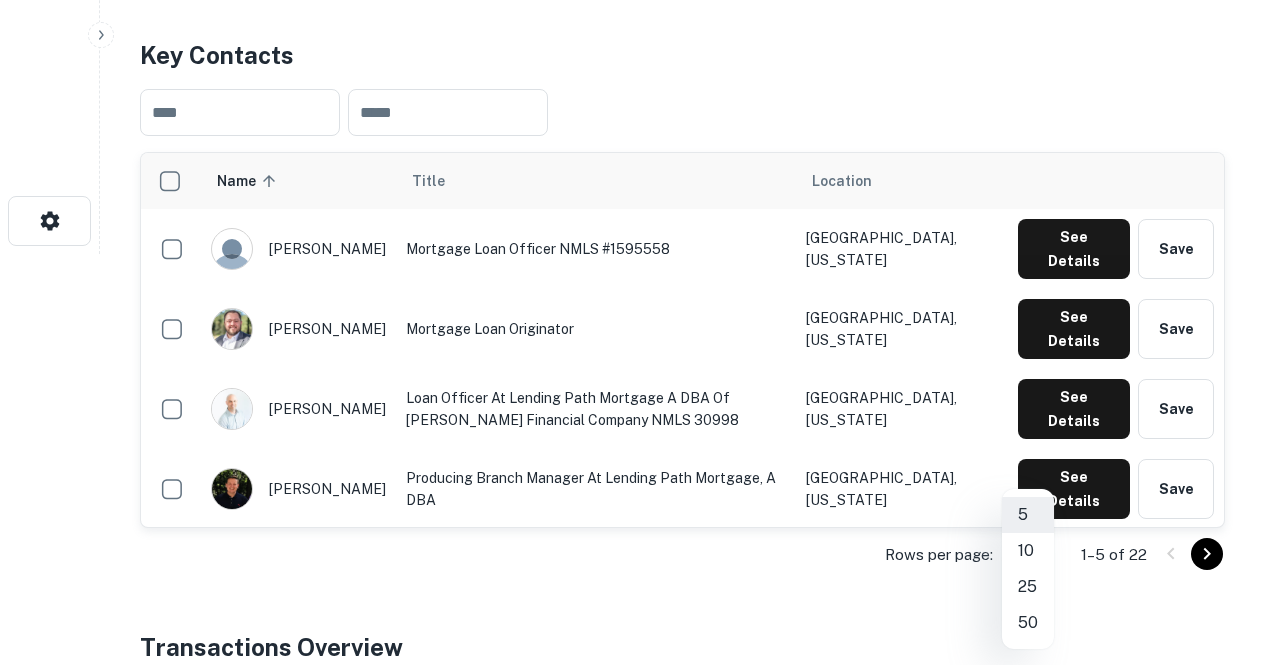 click on "50" at bounding box center [1028, 623] 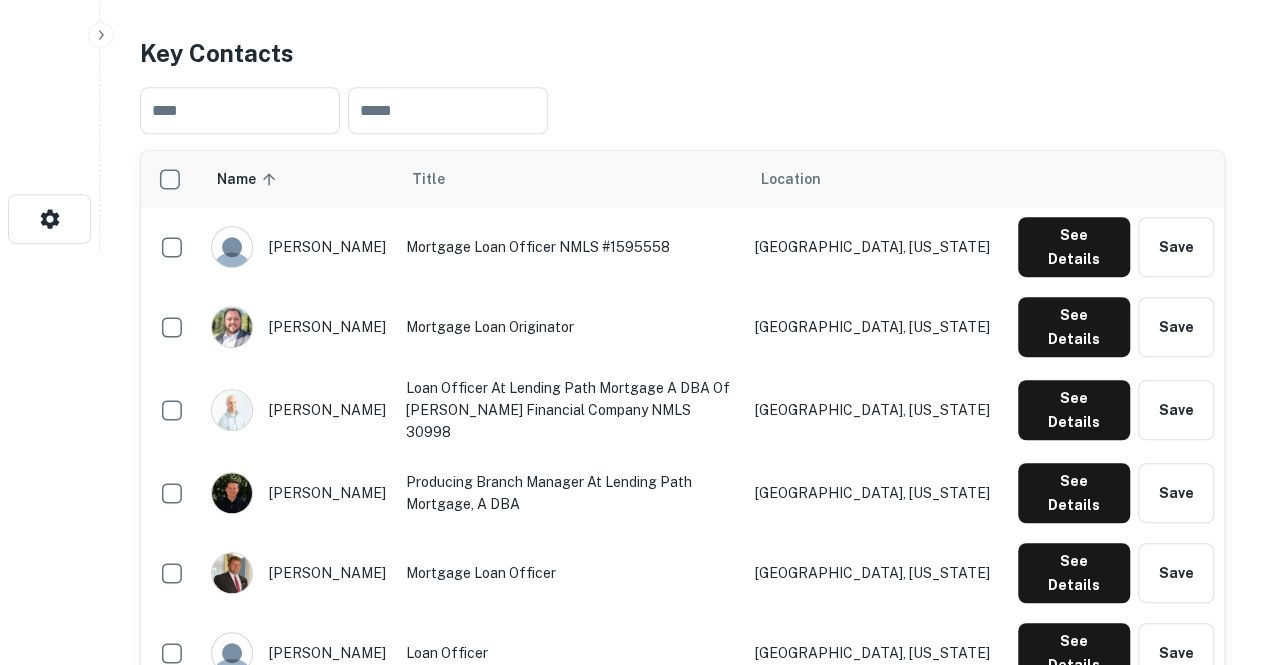 scroll, scrollTop: 418, scrollLeft: 0, axis: vertical 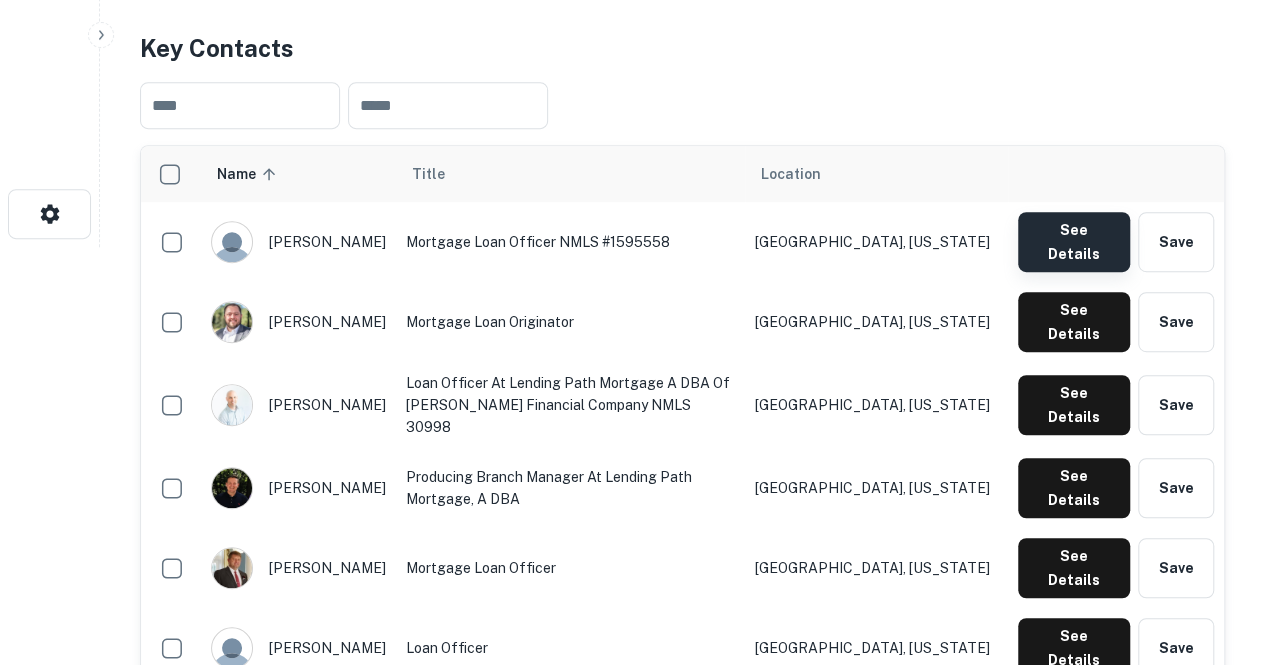 click on "See Details" at bounding box center [1074, 242] 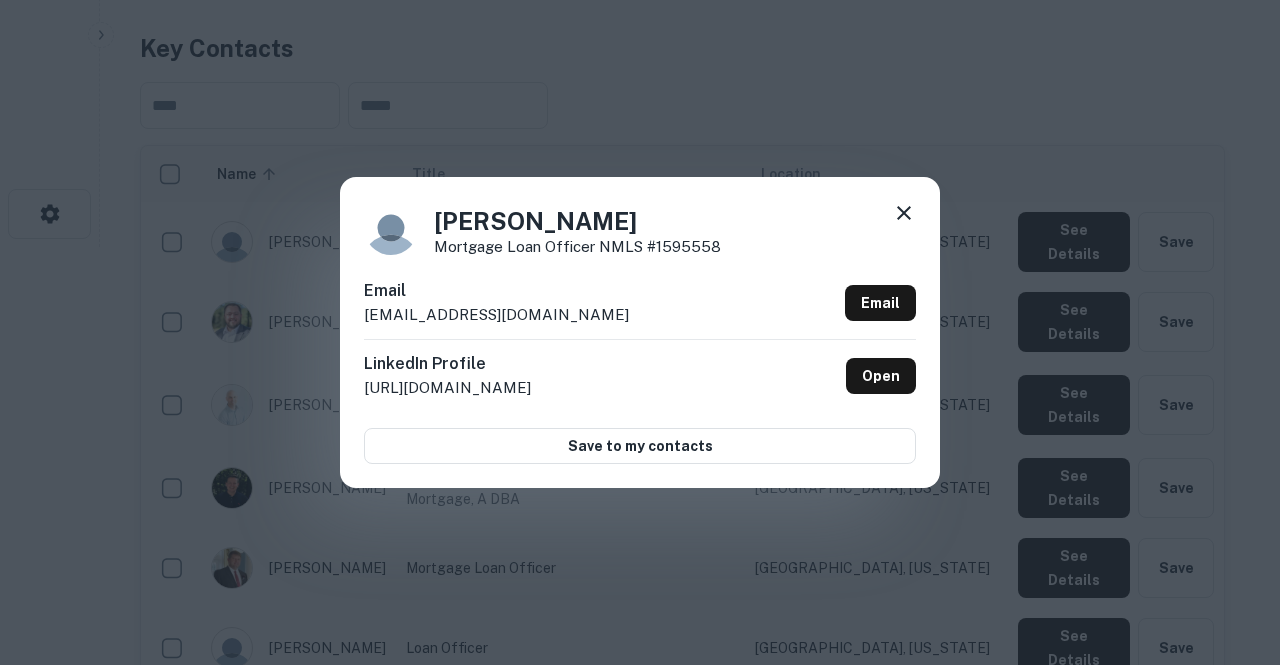 drag, startPoint x: 611, startPoint y: 313, endPoint x: 360, endPoint y: 313, distance: 251 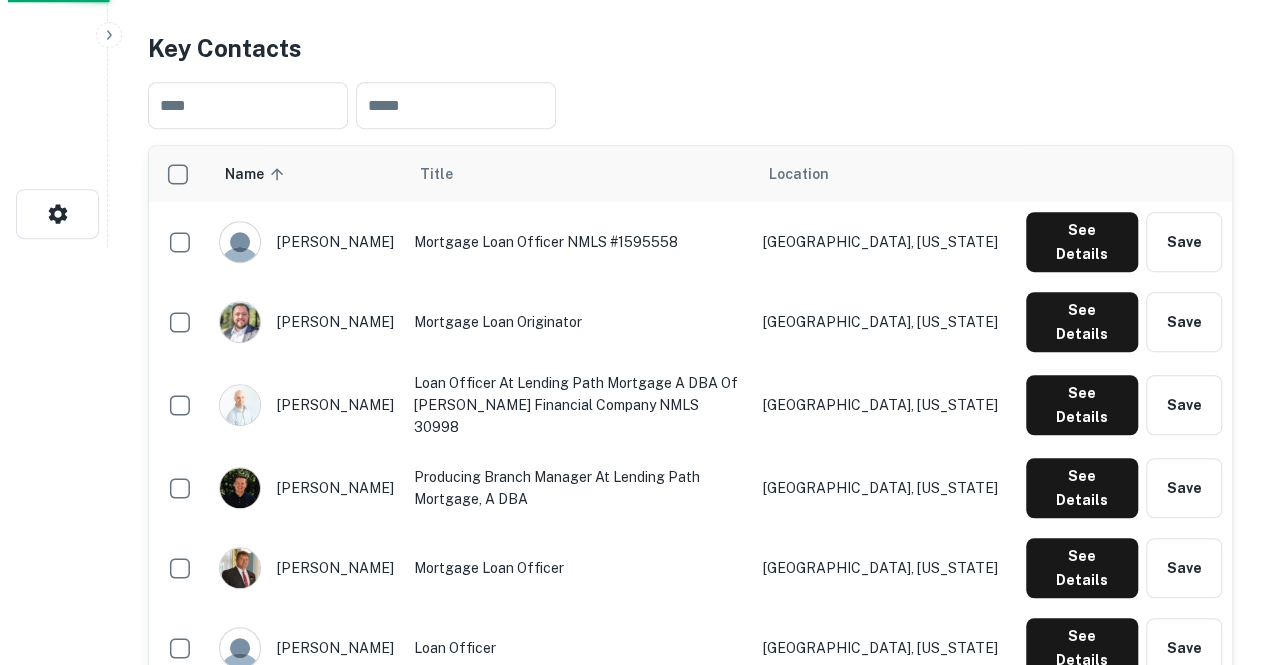 scroll, scrollTop: 0, scrollLeft: 0, axis: both 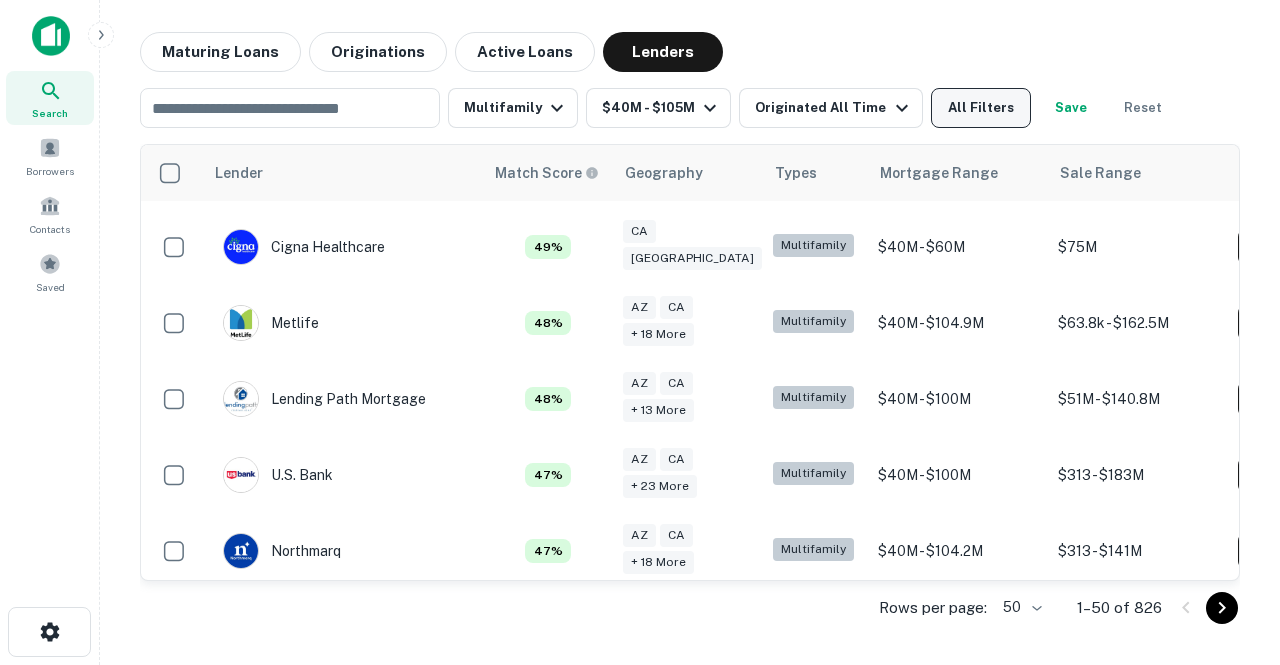 click on "All Filters" at bounding box center (981, 108) 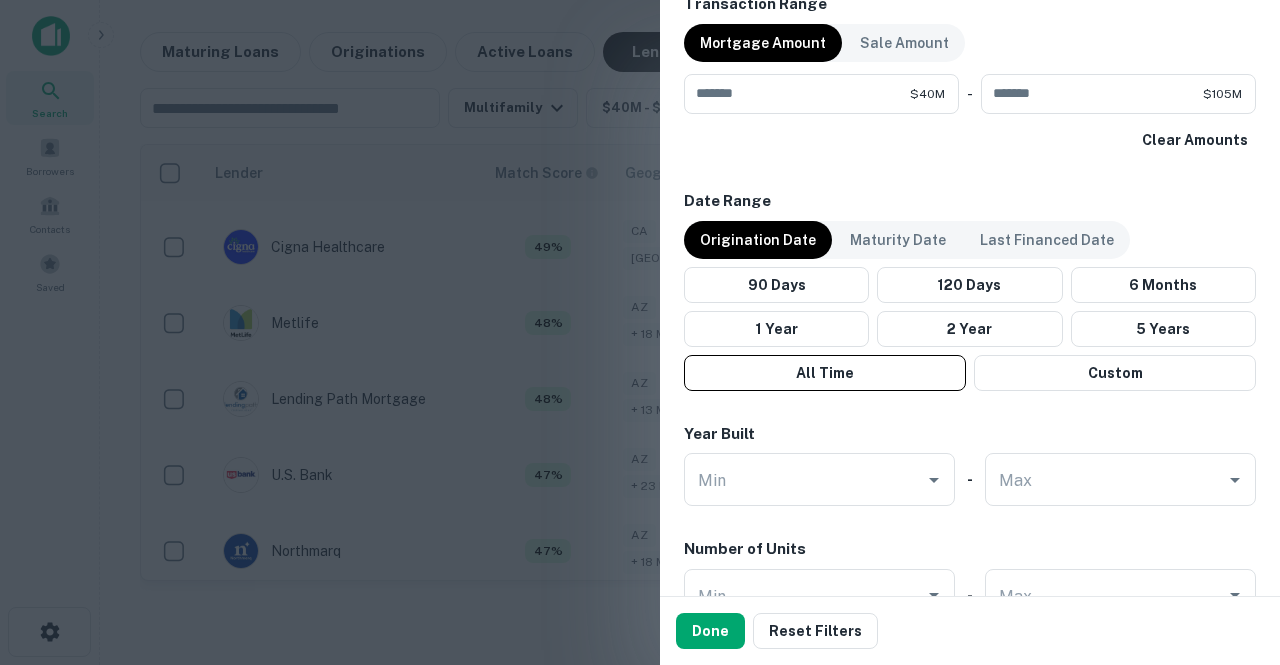 scroll, scrollTop: 1049, scrollLeft: 0, axis: vertical 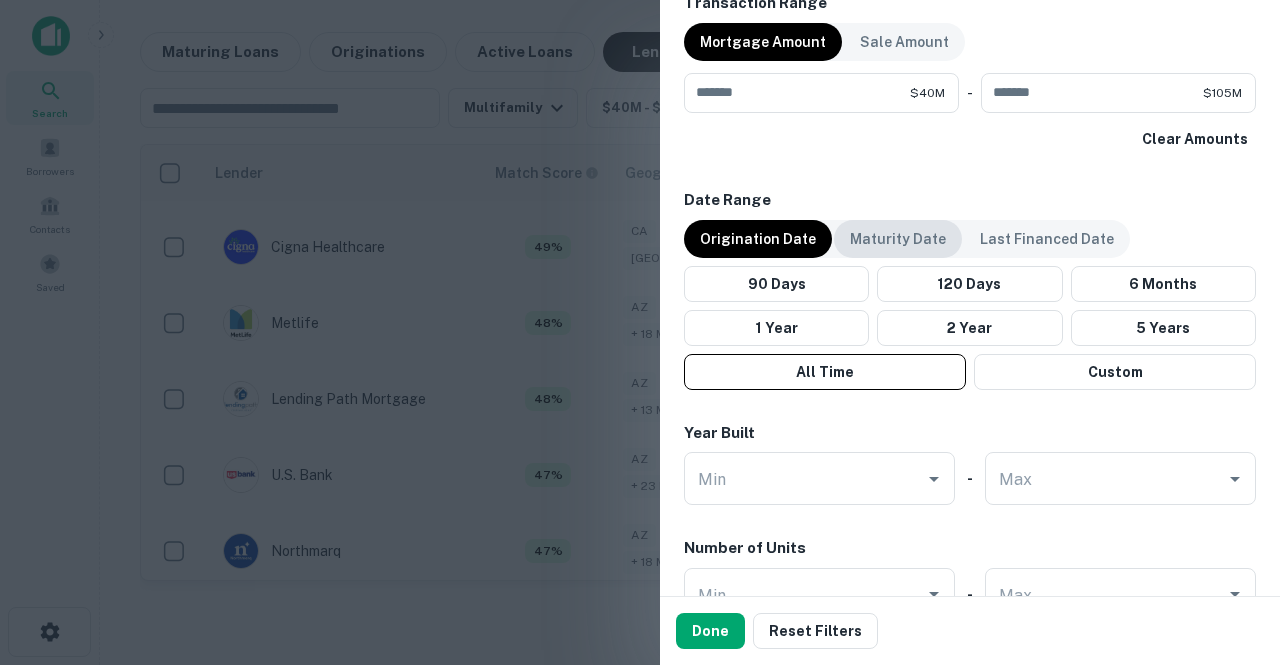click on "Maturity Date" at bounding box center [898, 239] 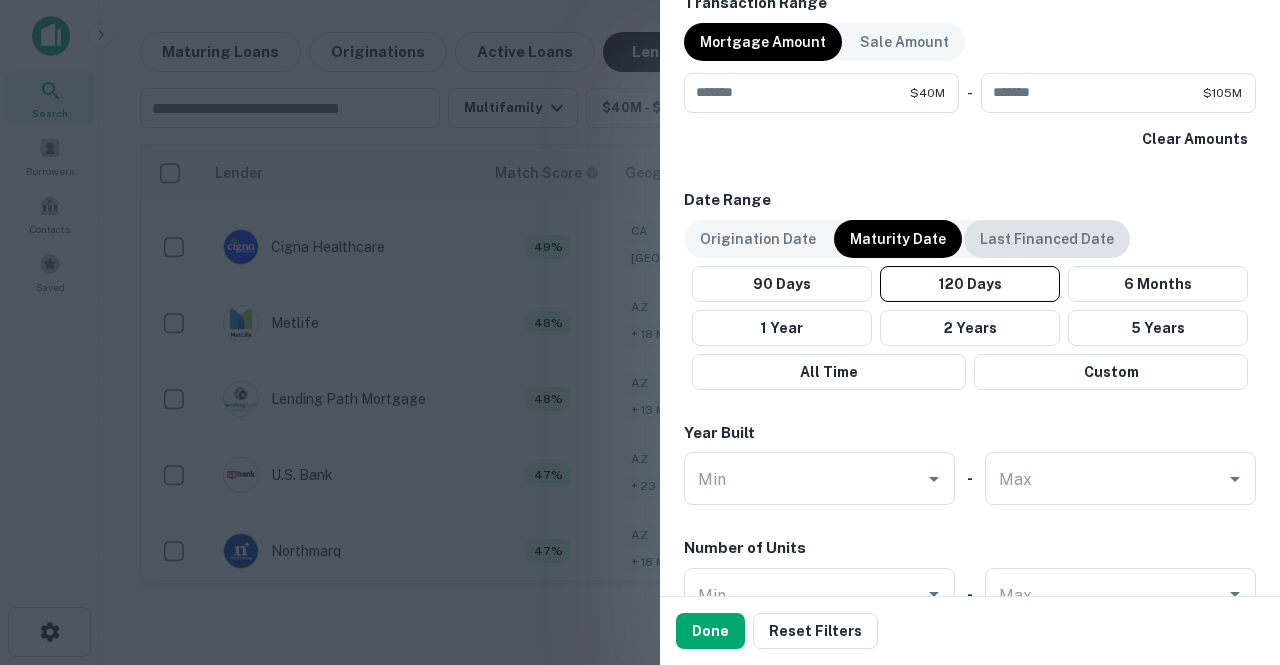 click on "Last Financed Date" at bounding box center [1047, 239] 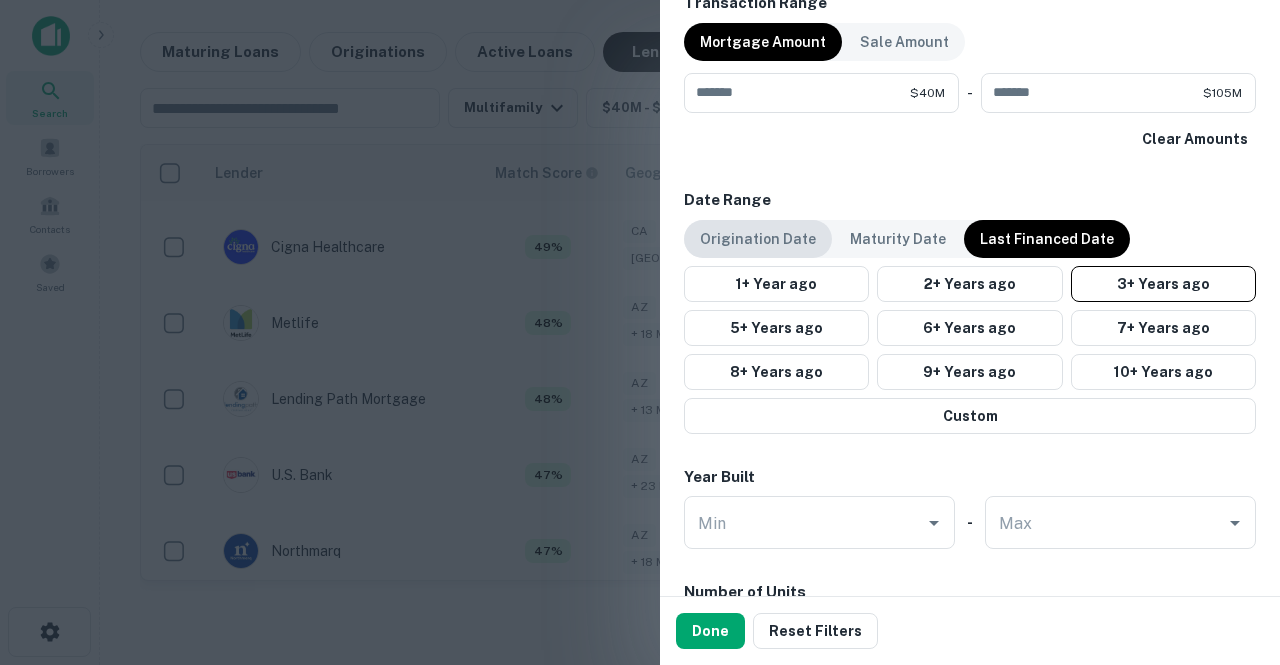 click on "Origination Date" at bounding box center [758, 239] 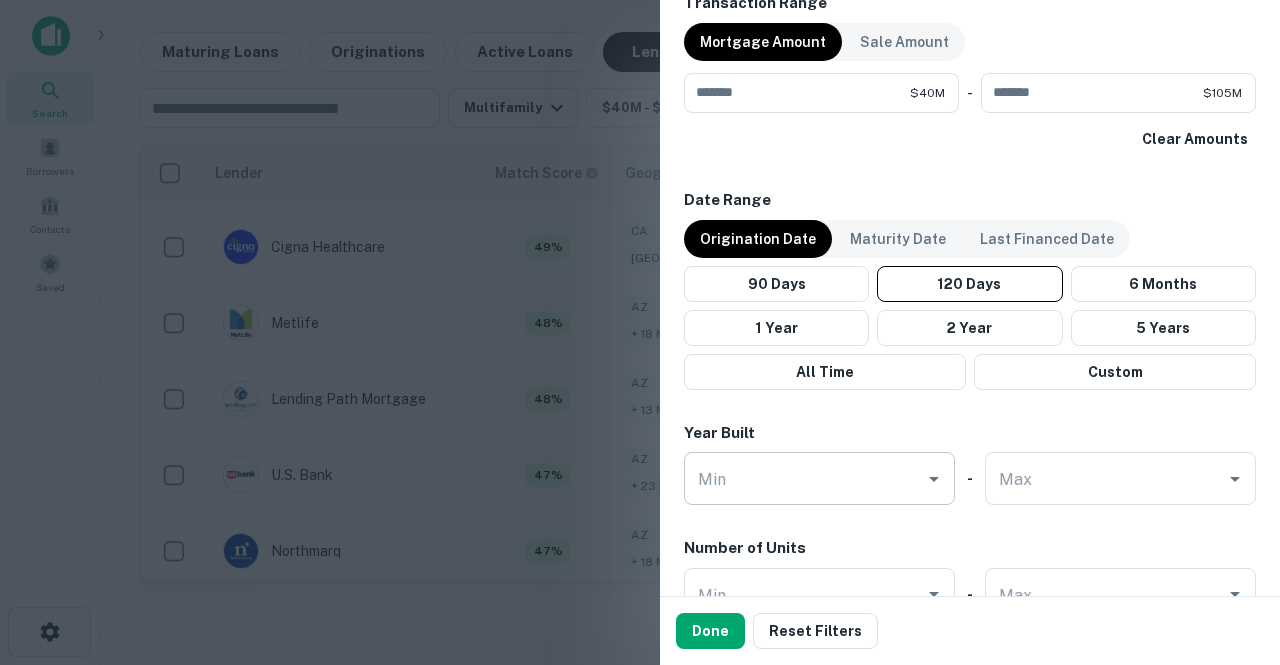 scroll, scrollTop: 1166, scrollLeft: 0, axis: vertical 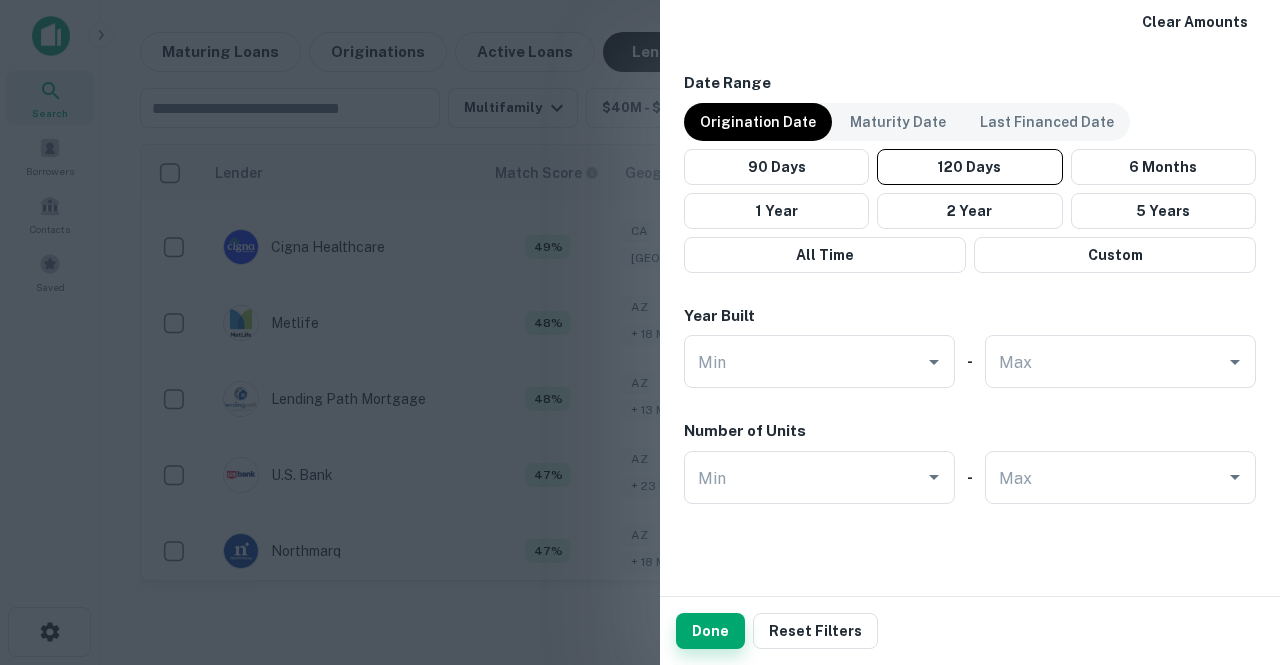 click on "Done" at bounding box center [710, 631] 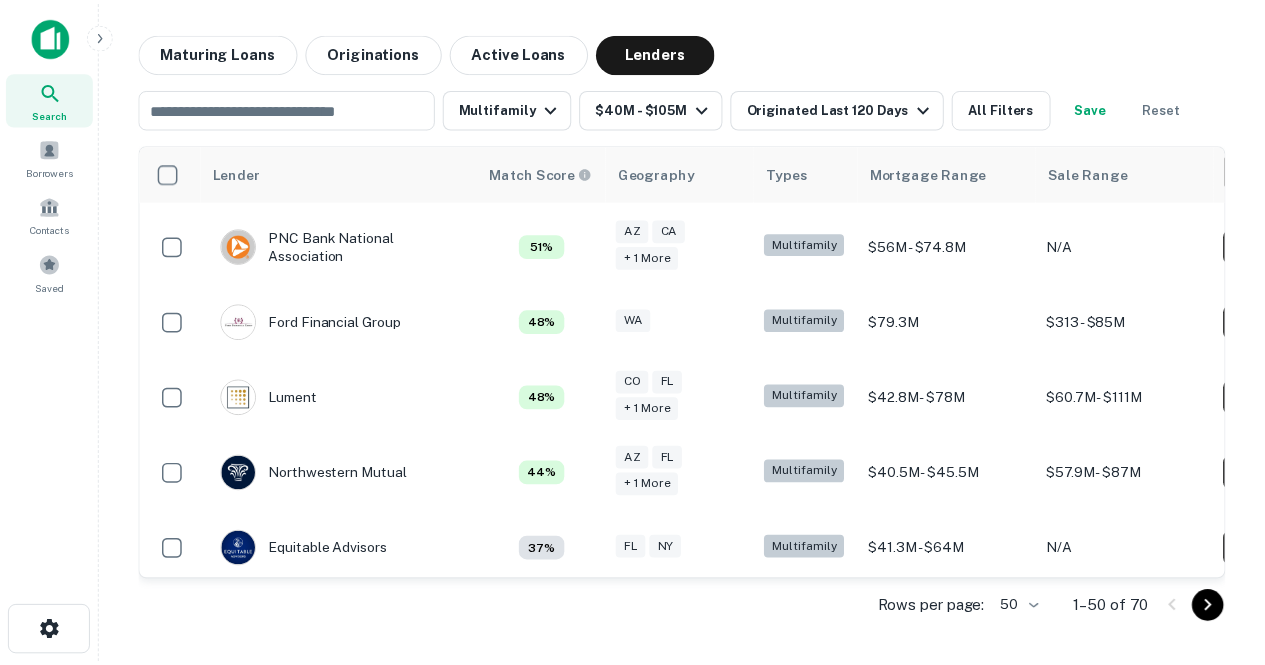 scroll, scrollTop: 764, scrollLeft: 0, axis: vertical 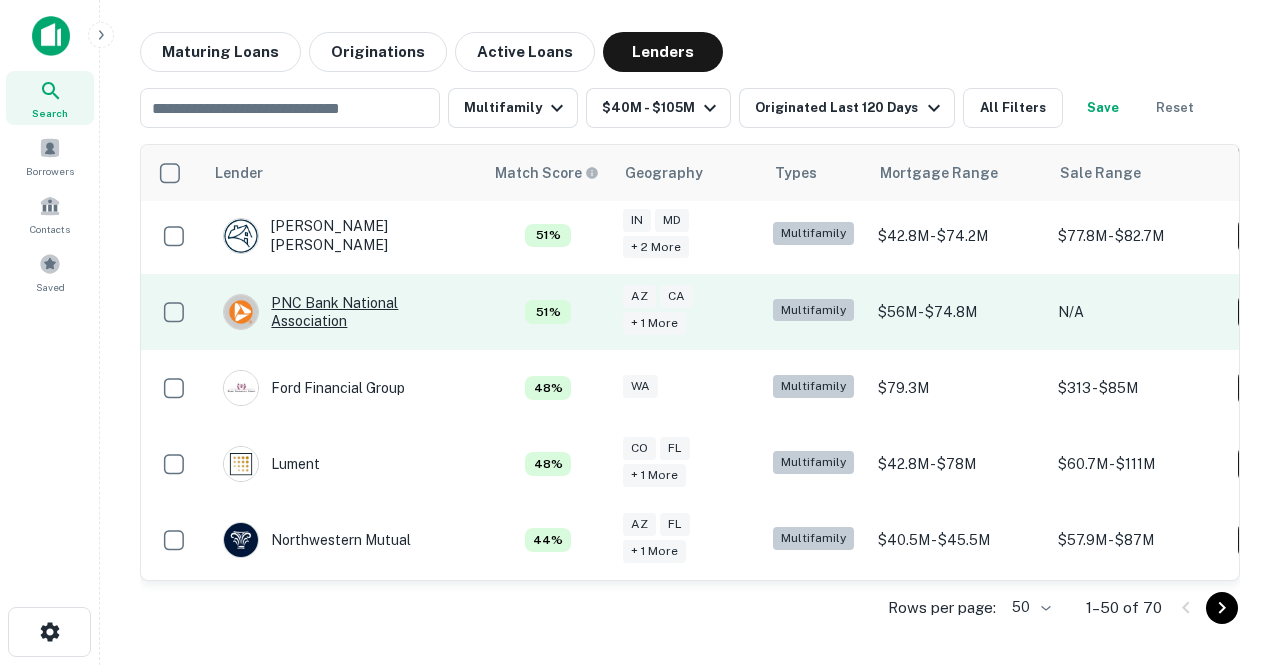 click on "PNC Bank National Association" at bounding box center [343, 312] 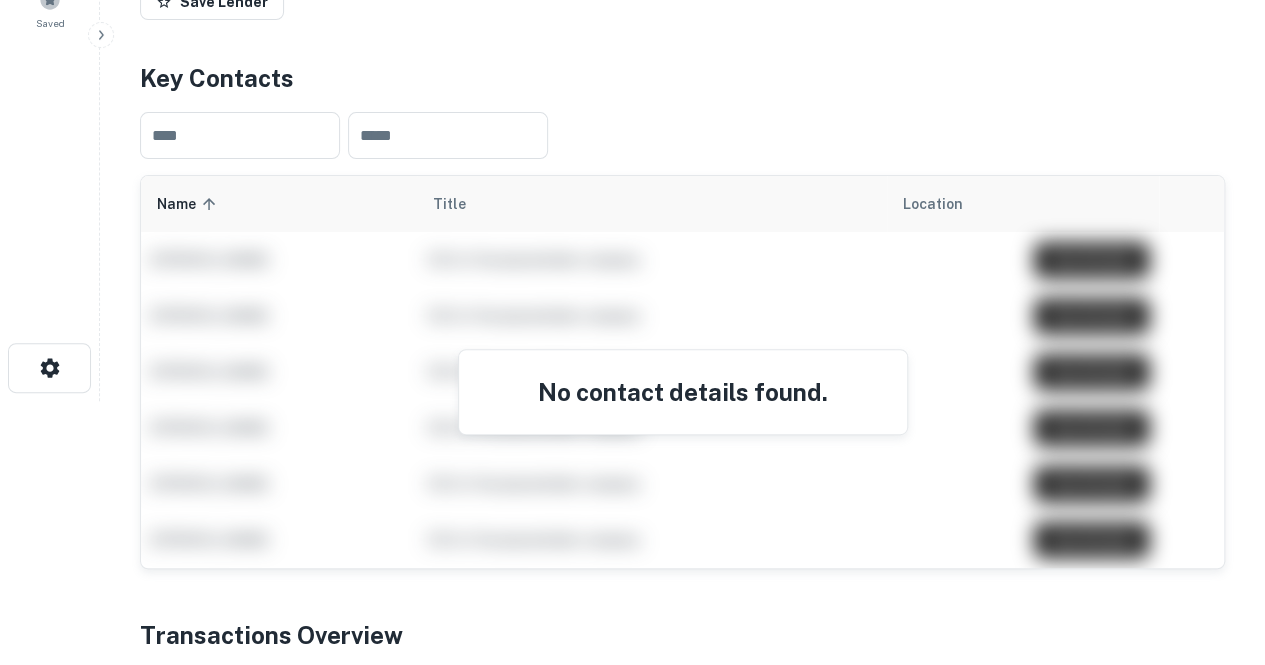 scroll, scrollTop: 268, scrollLeft: 0, axis: vertical 